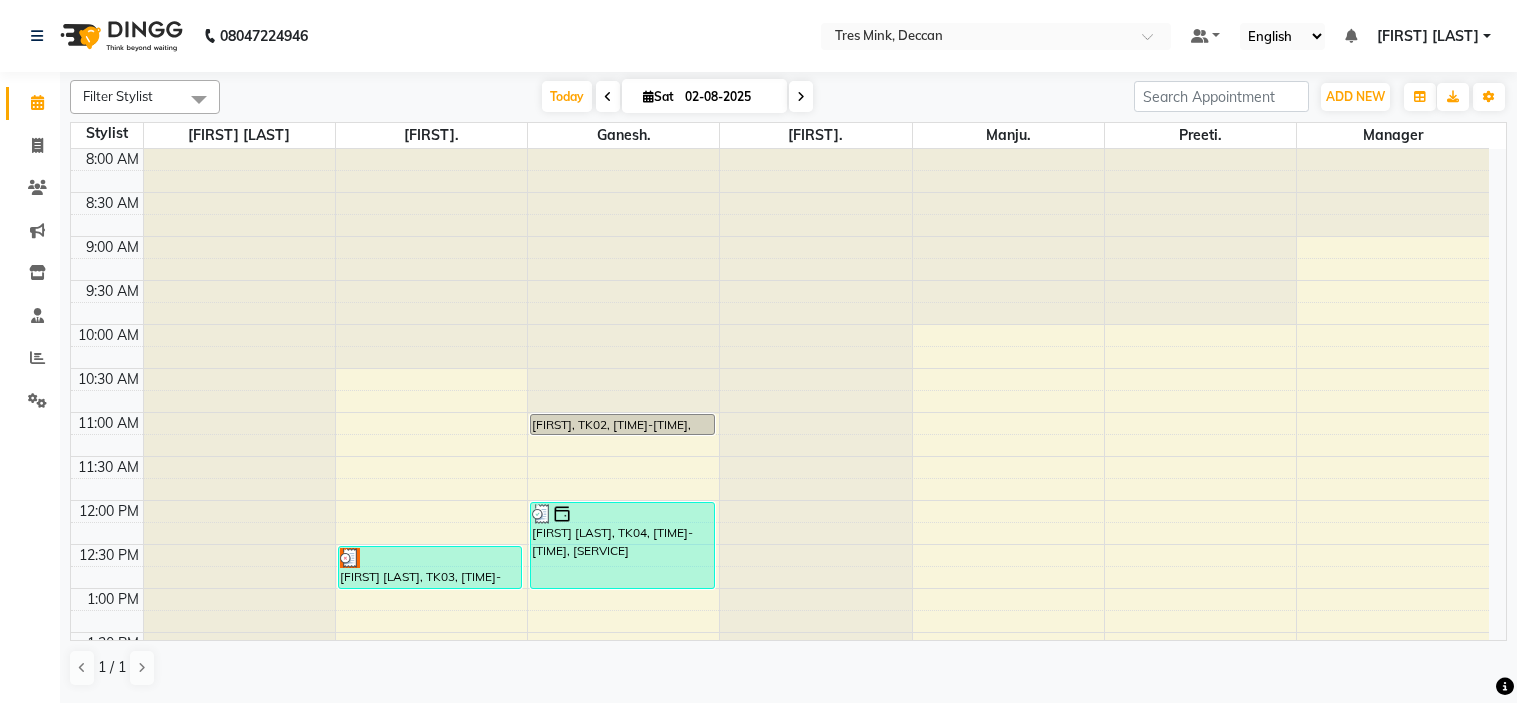 scroll, scrollTop: 0, scrollLeft: 0, axis: both 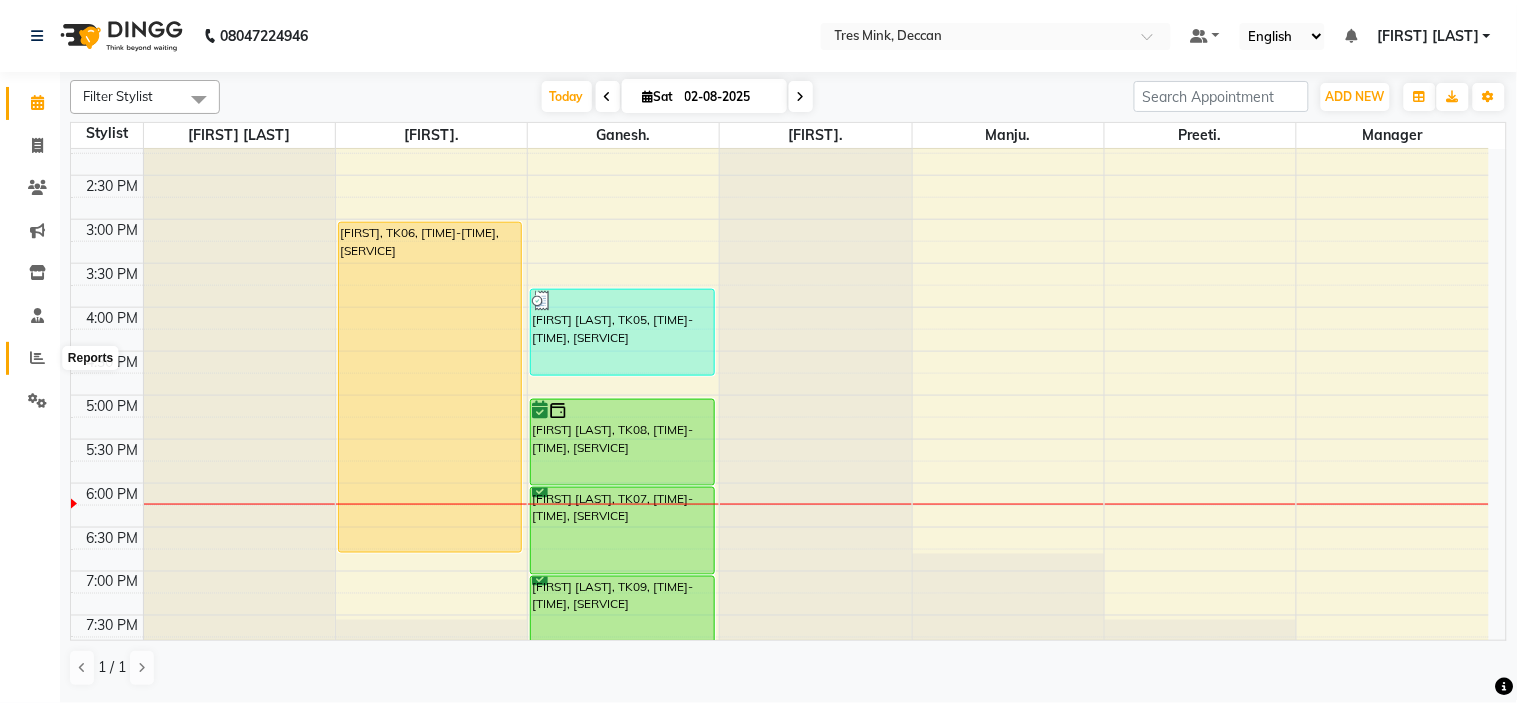 click 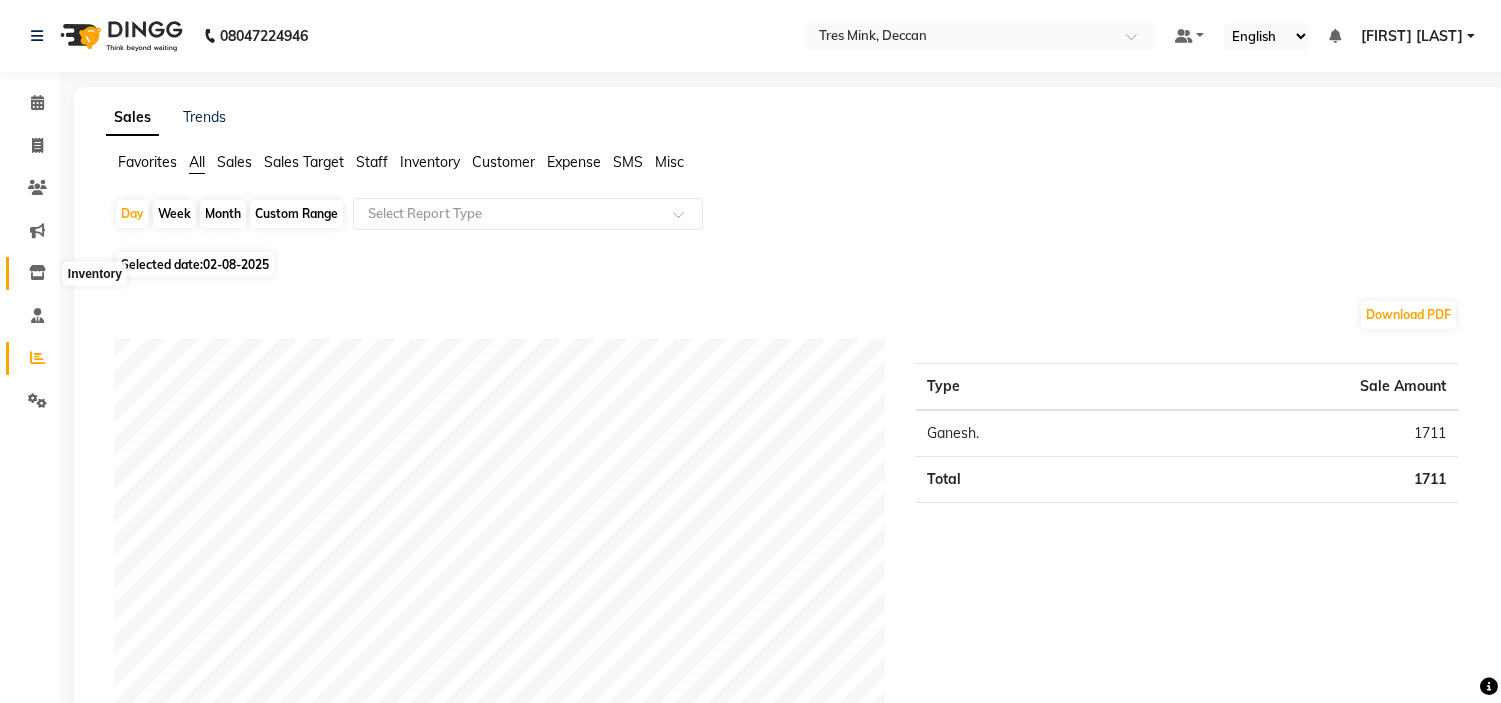 click 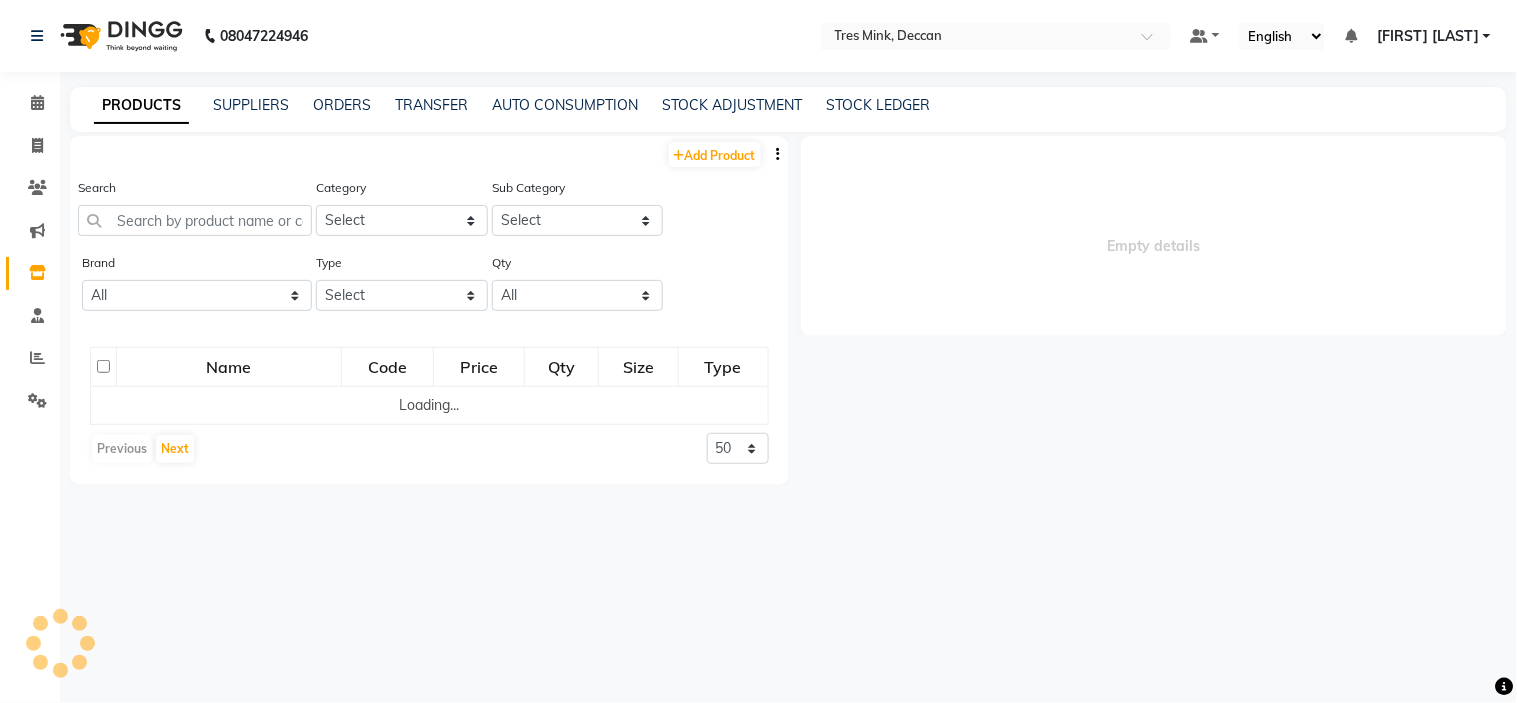 select 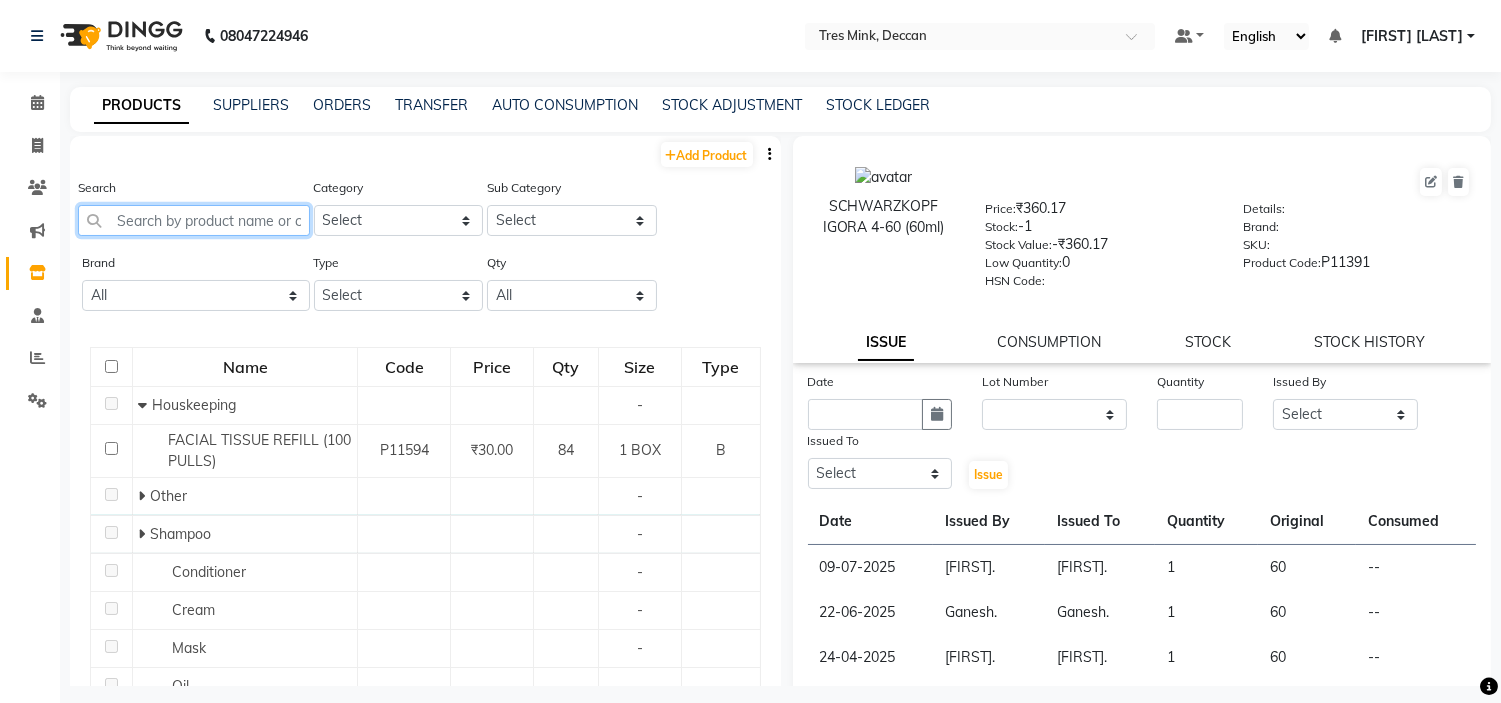 click 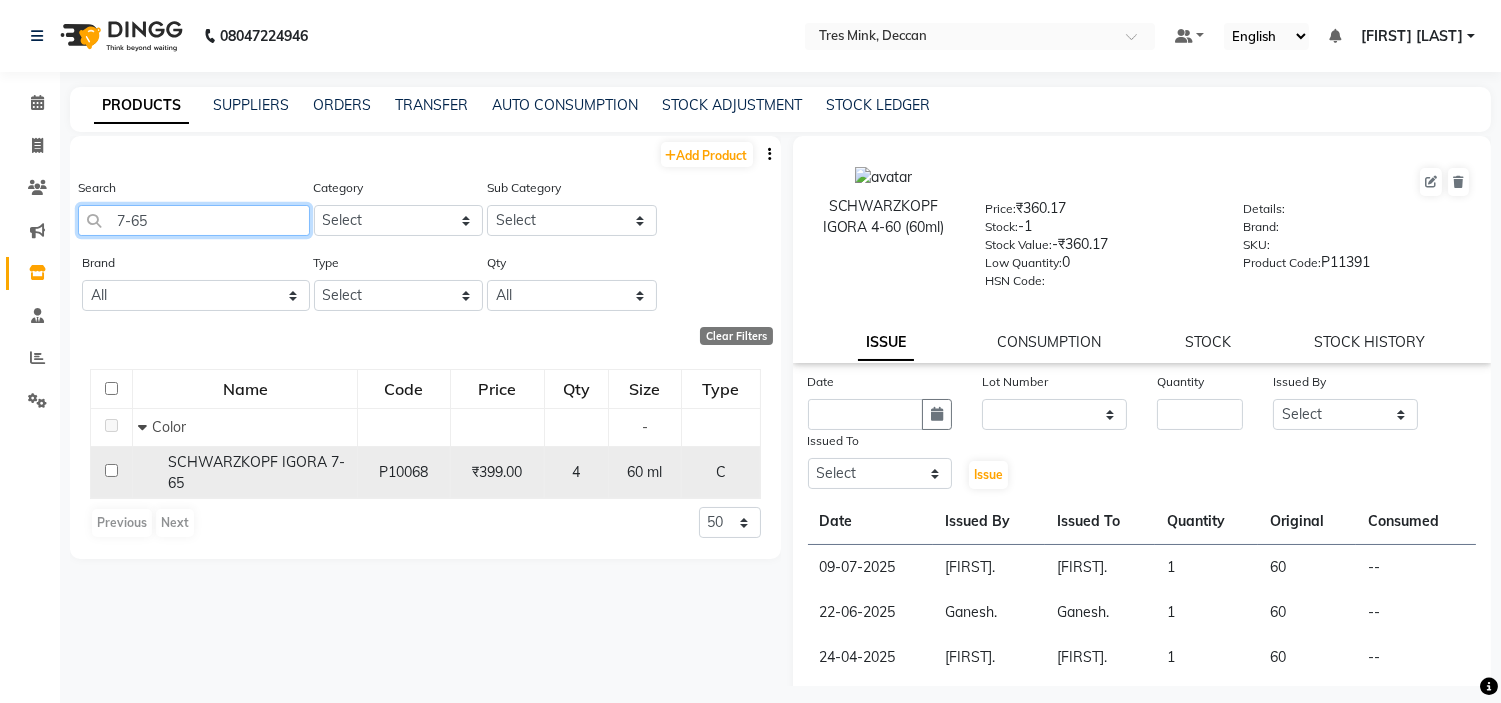 type on "7-65" 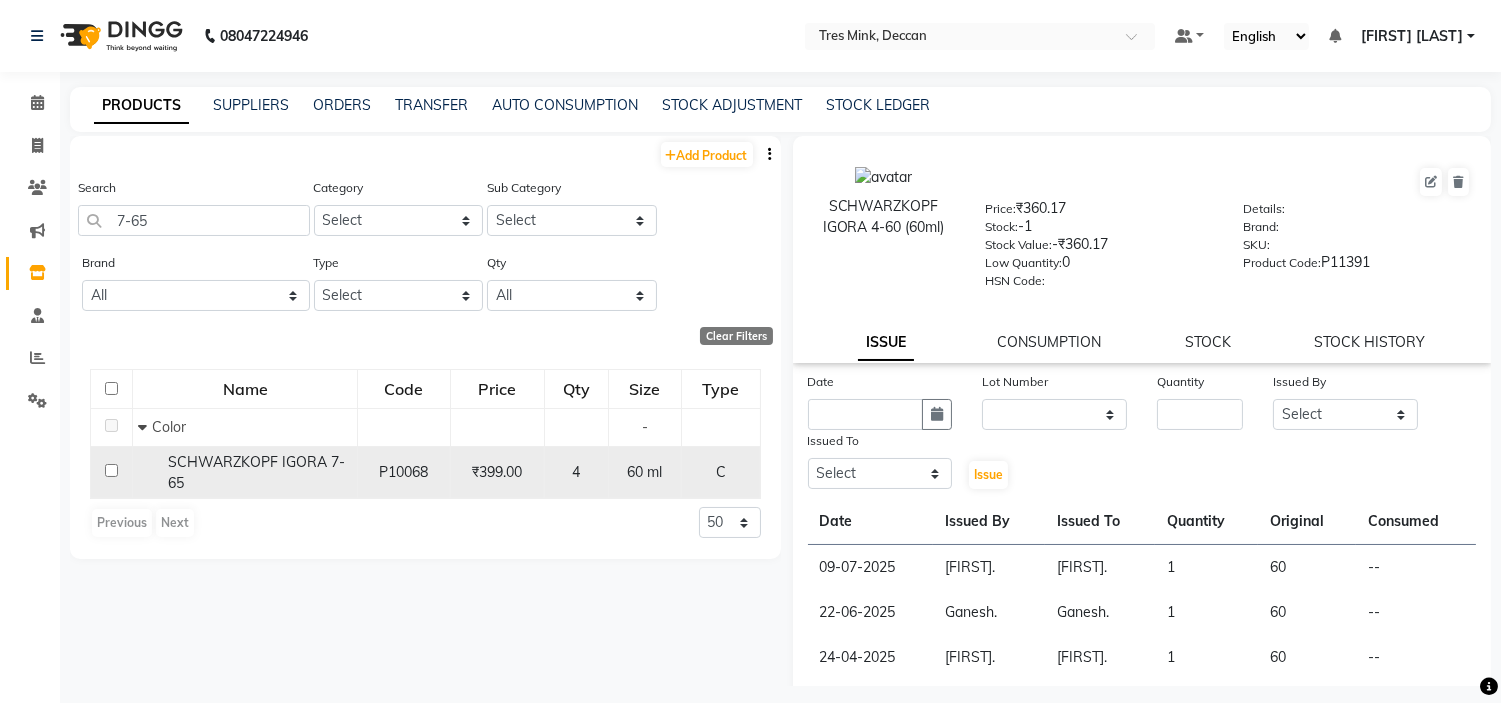 click 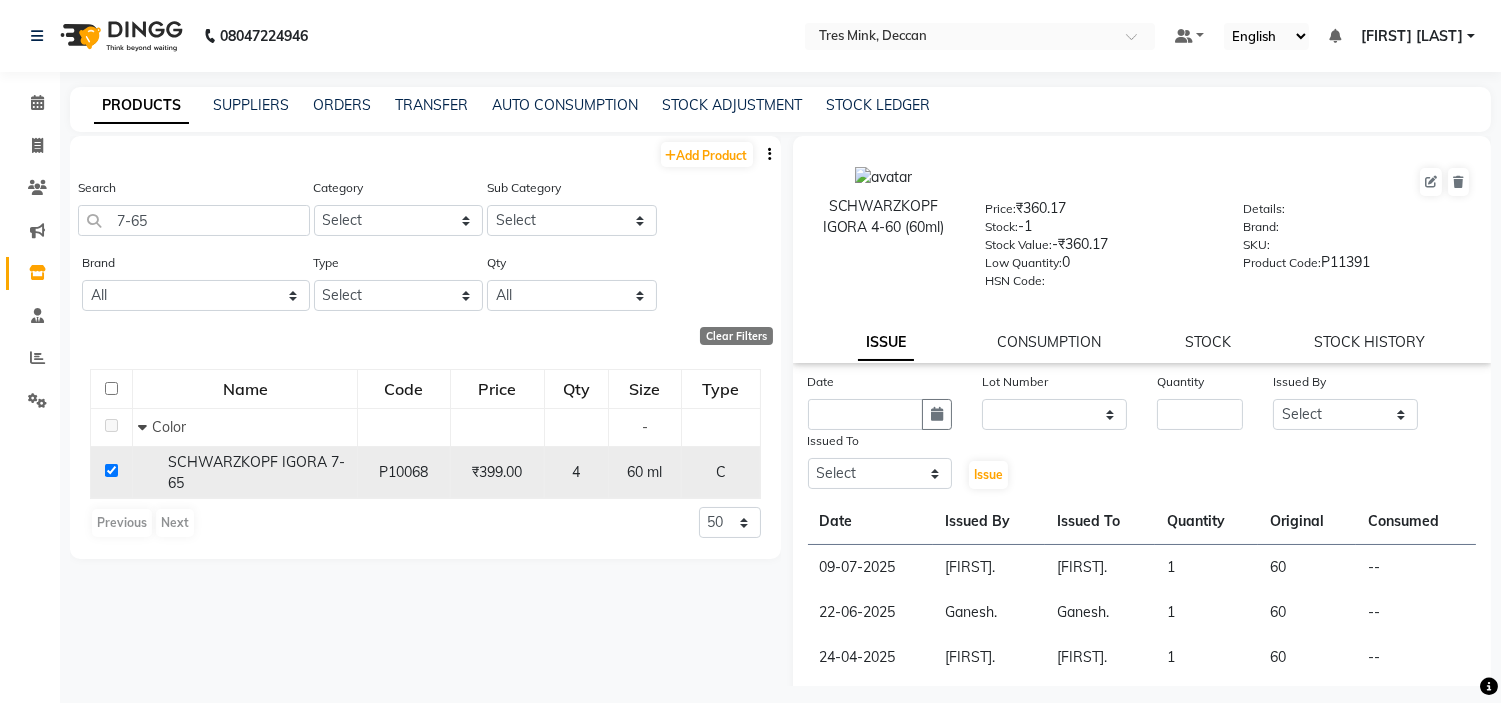checkbox on "true" 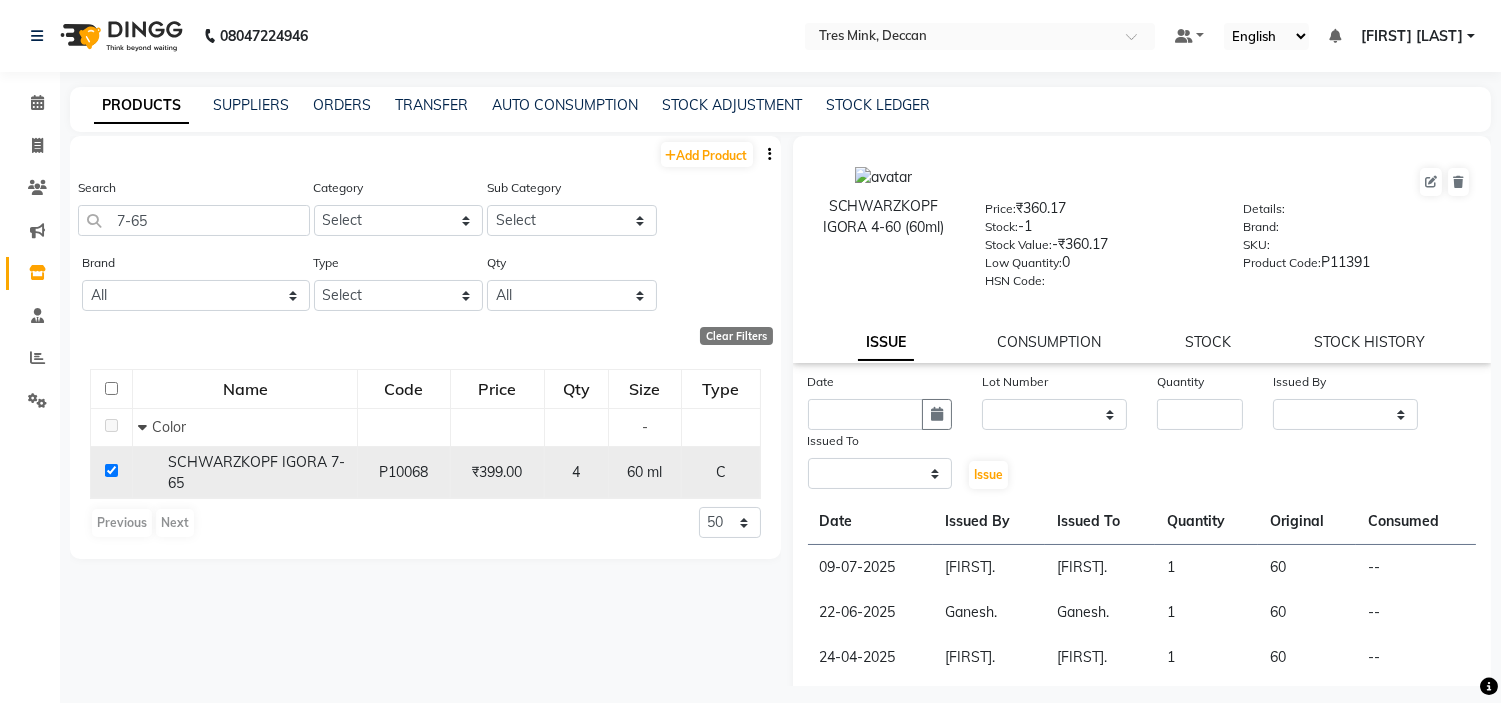 select 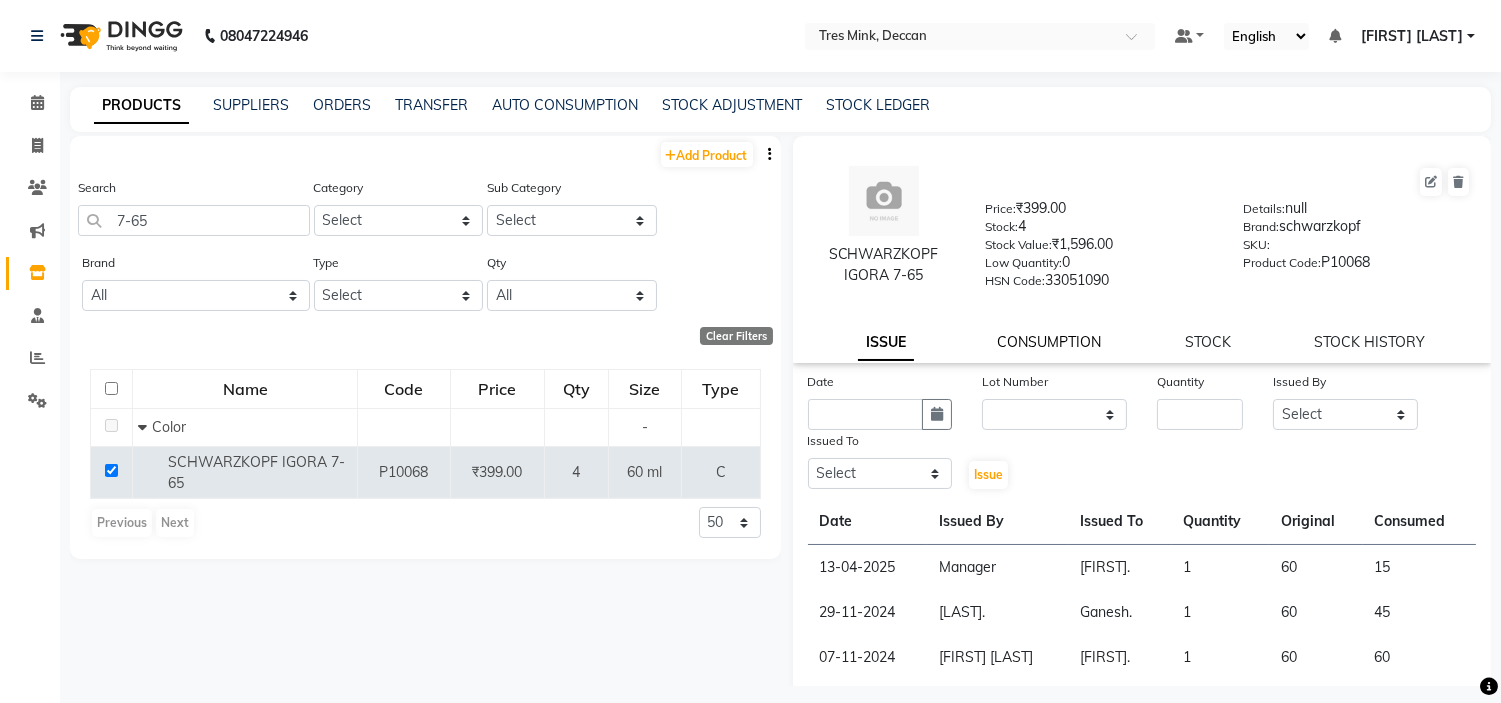 click on "CONSUMPTION" 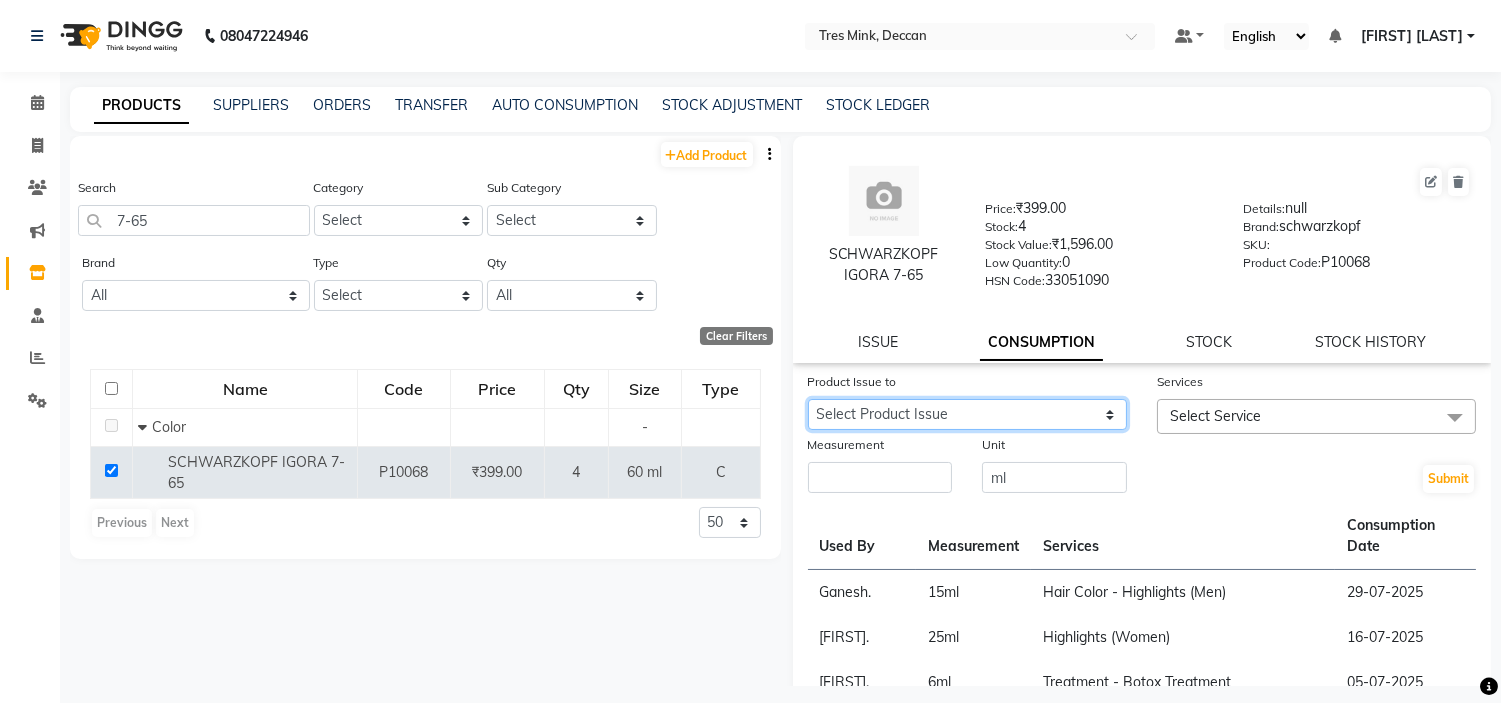click on "[DATE], Issued to: [FIRST]., Balance: 45 [DATE], Issued to: Ganesh., Balance: 15" 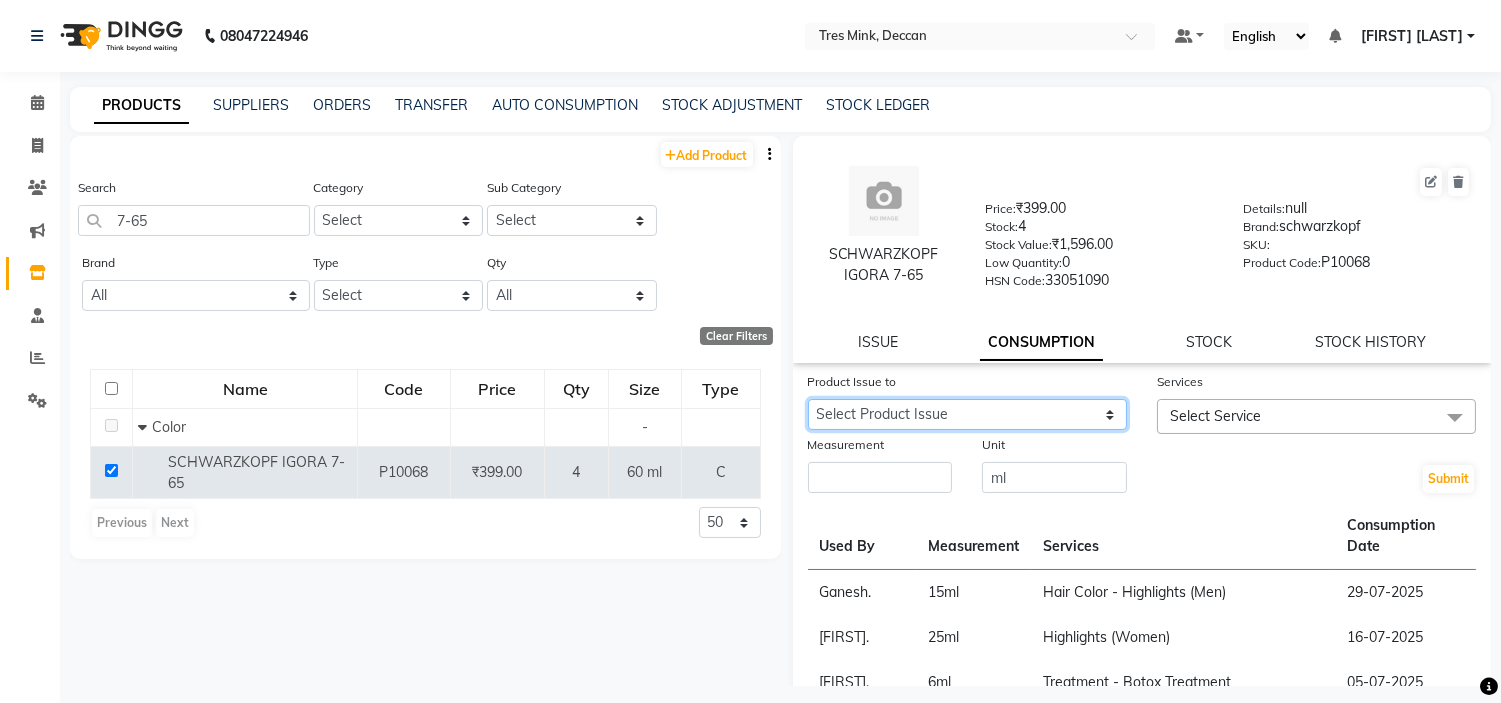 select on "1053332" 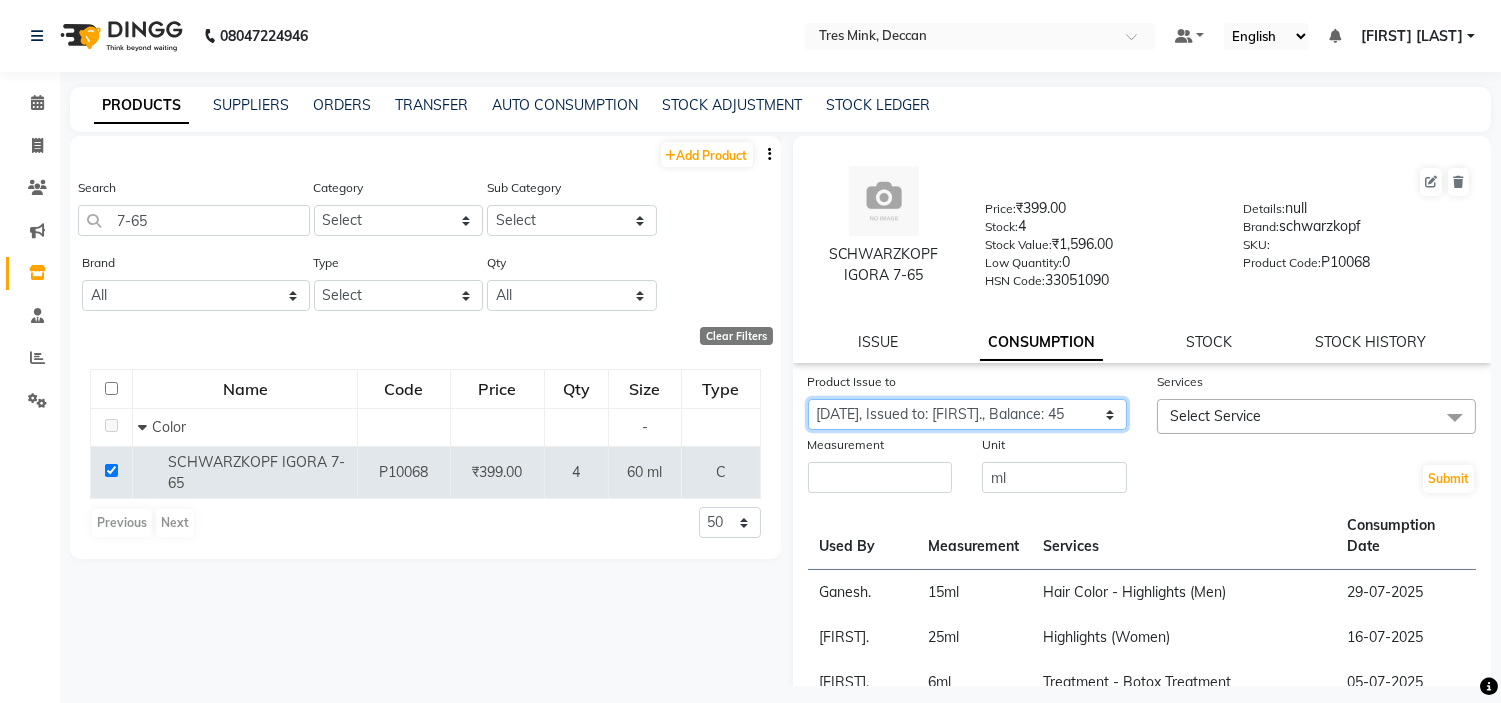 click on "[DATE], Issued to: [FIRST]., Balance: 45 [DATE], Issued to: Ganesh., Balance: 15" 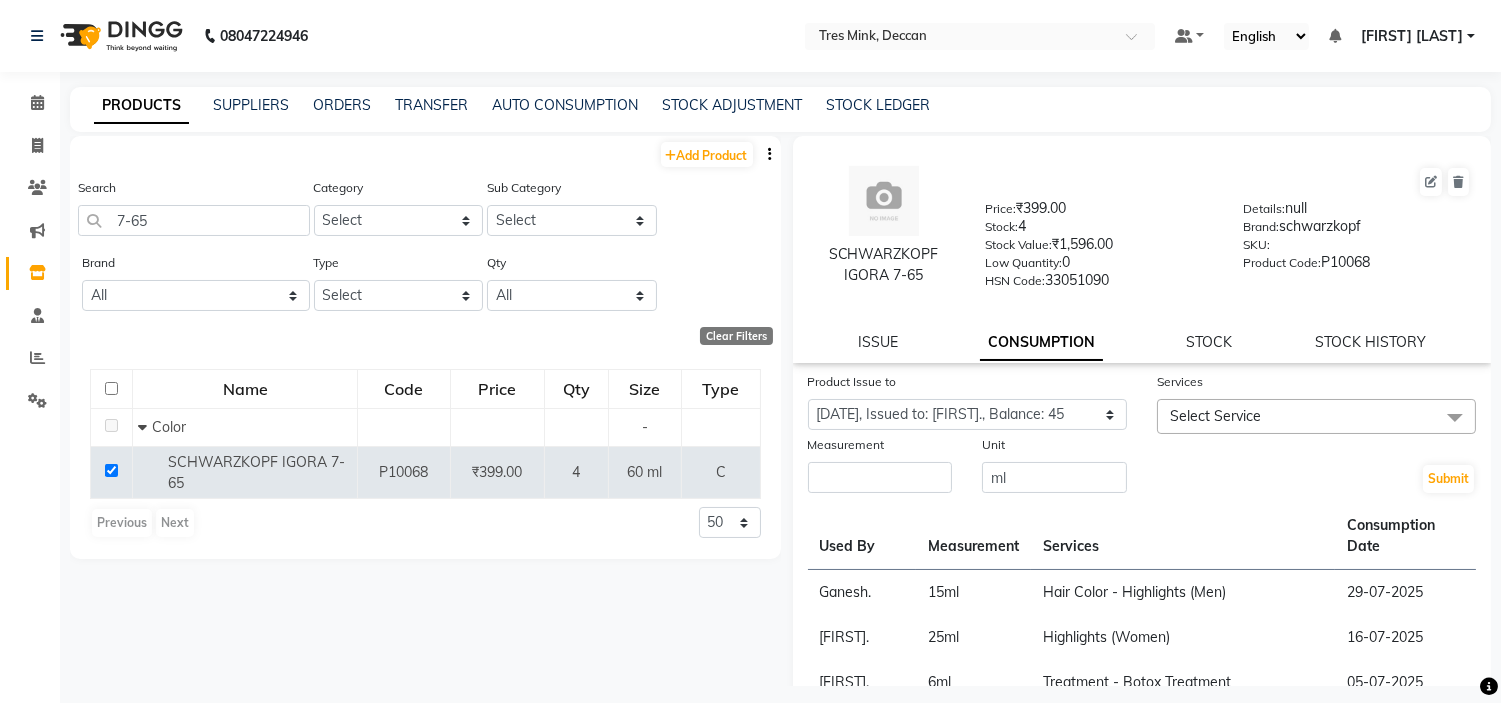 click on "CONSUMPTION" 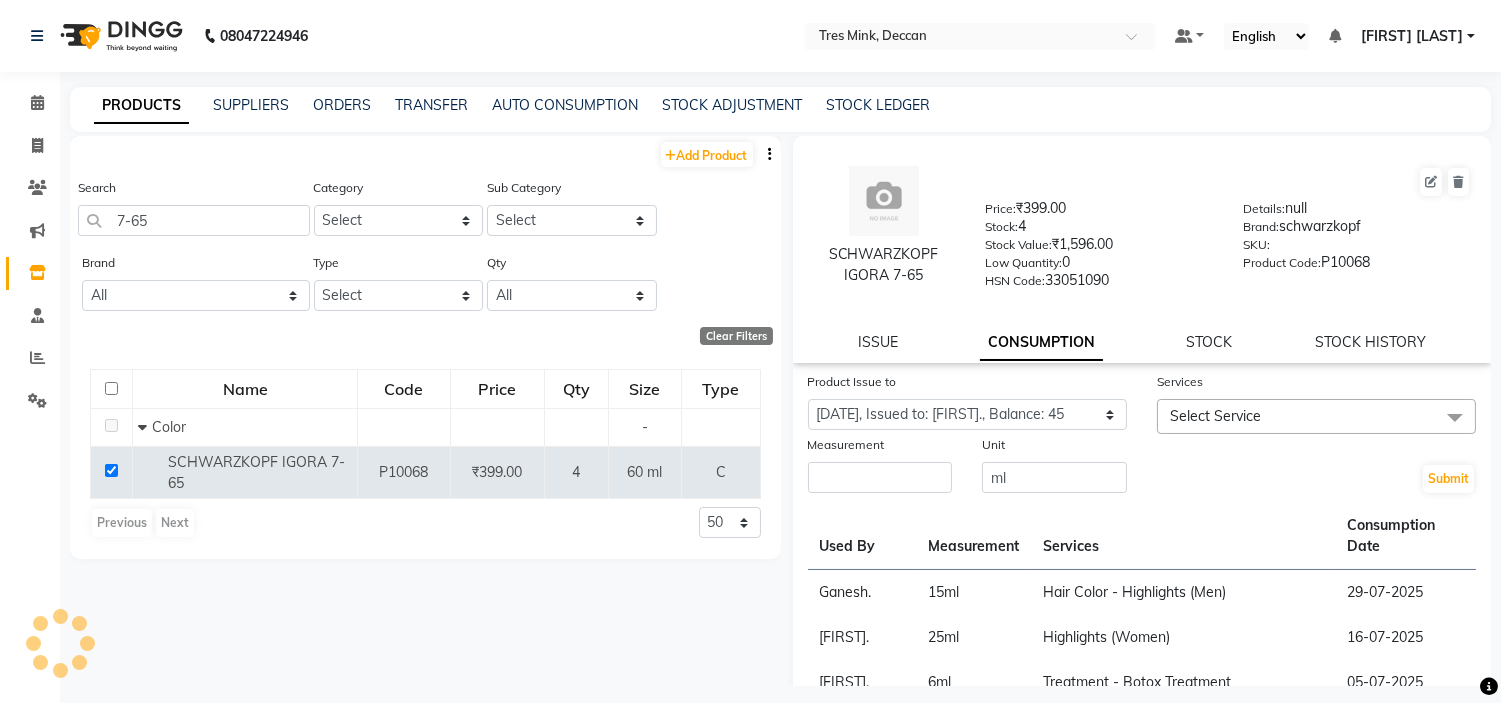 click on "Select Service" 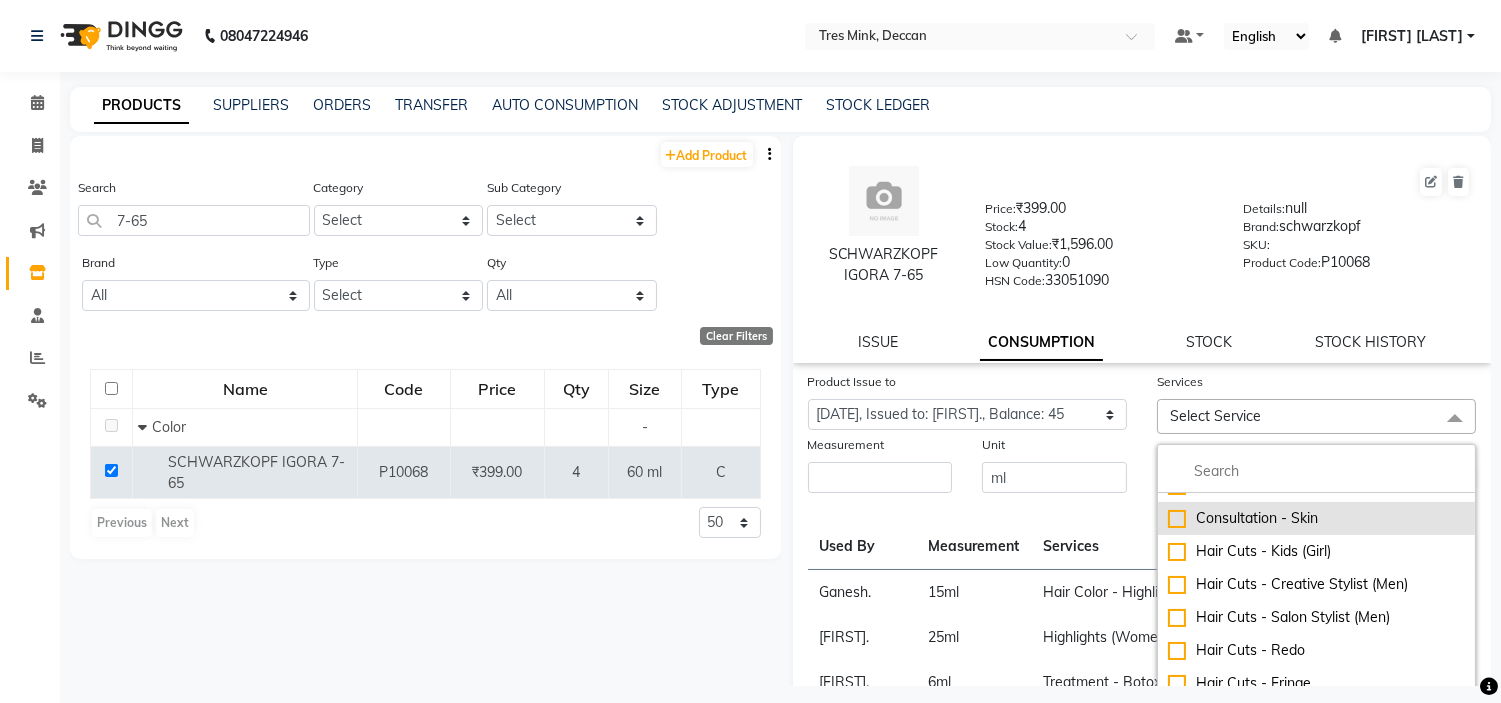 scroll, scrollTop: 111, scrollLeft: 0, axis: vertical 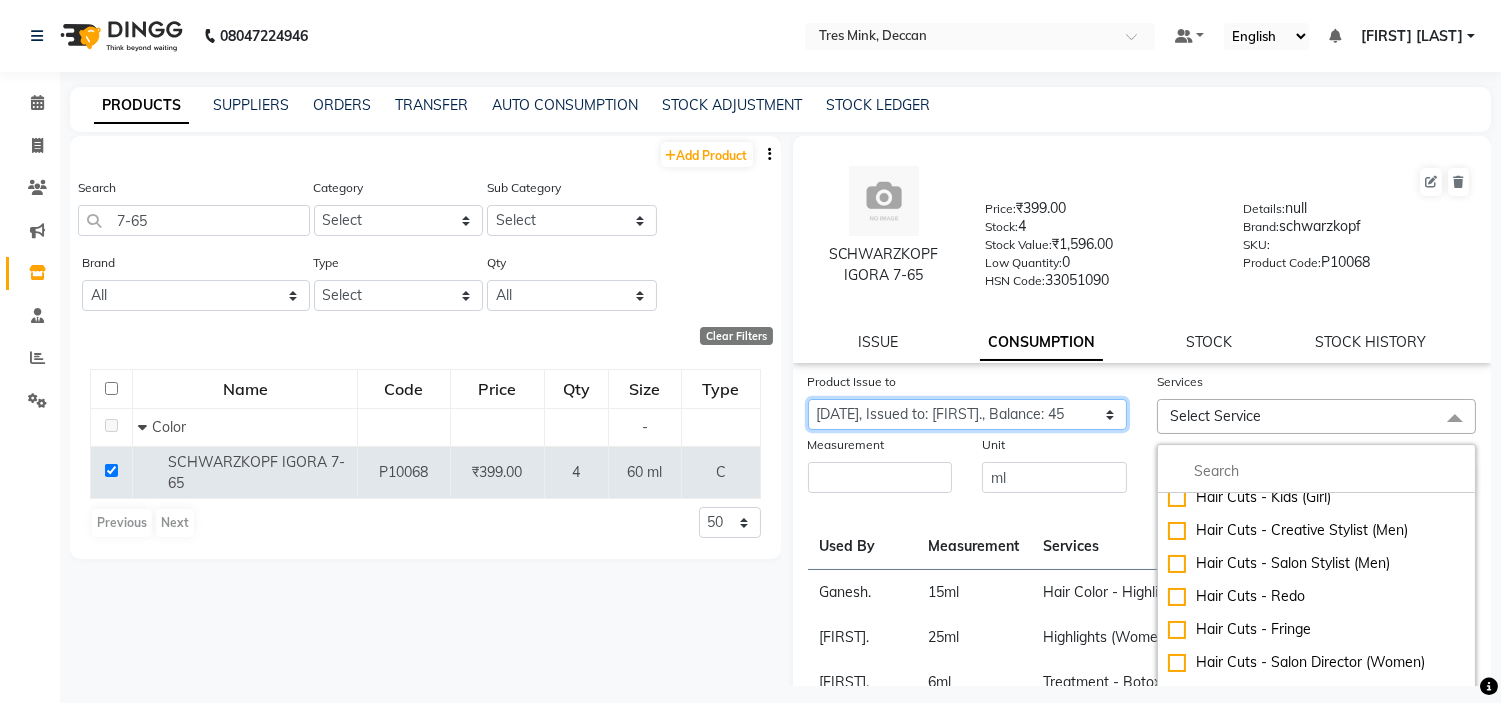 click on "[DATE], Issued to: [FIRST]., Balance: 45 [DATE], Issued to: Ganesh., Balance: 15" 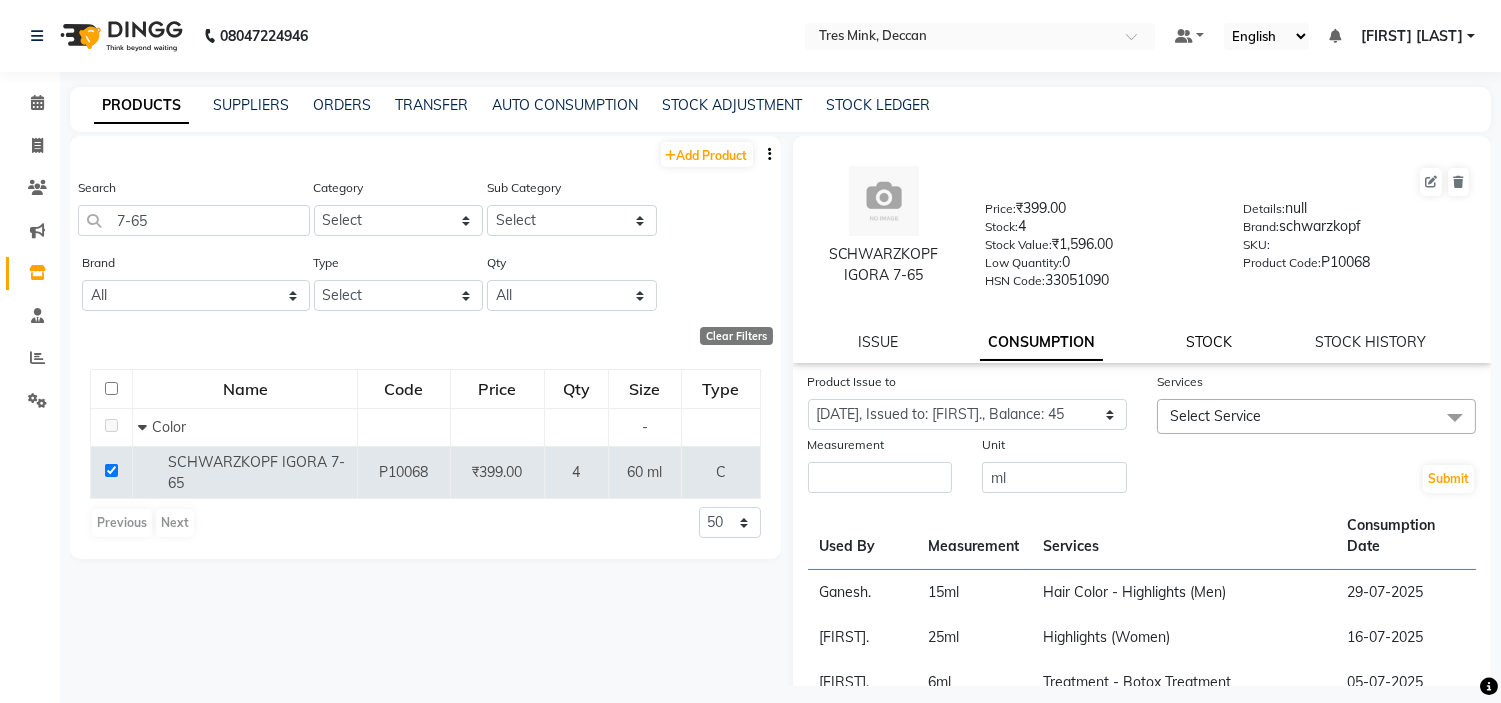 click on "STOCK" 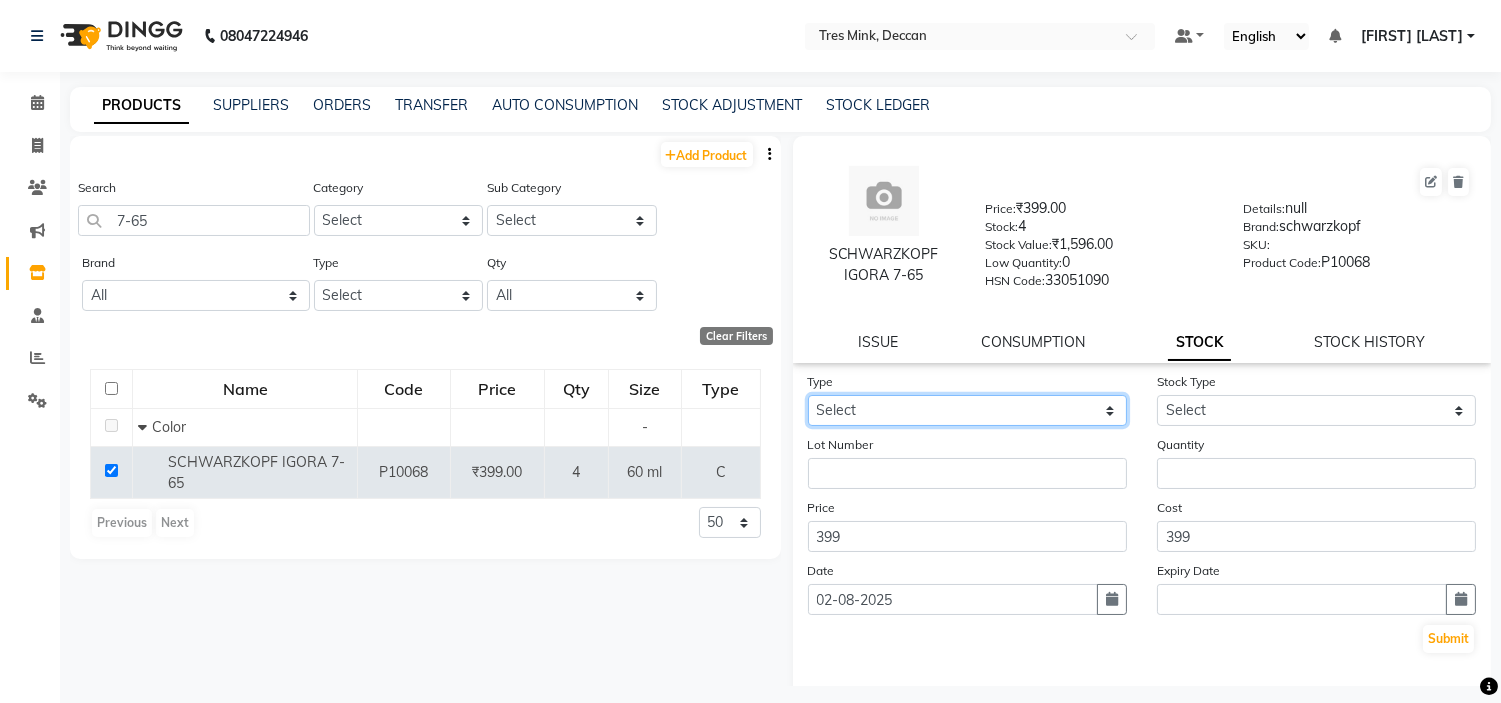 drag, startPoint x: 998, startPoint y: 402, endPoint x: 985, endPoint y: 406, distance: 13.601471 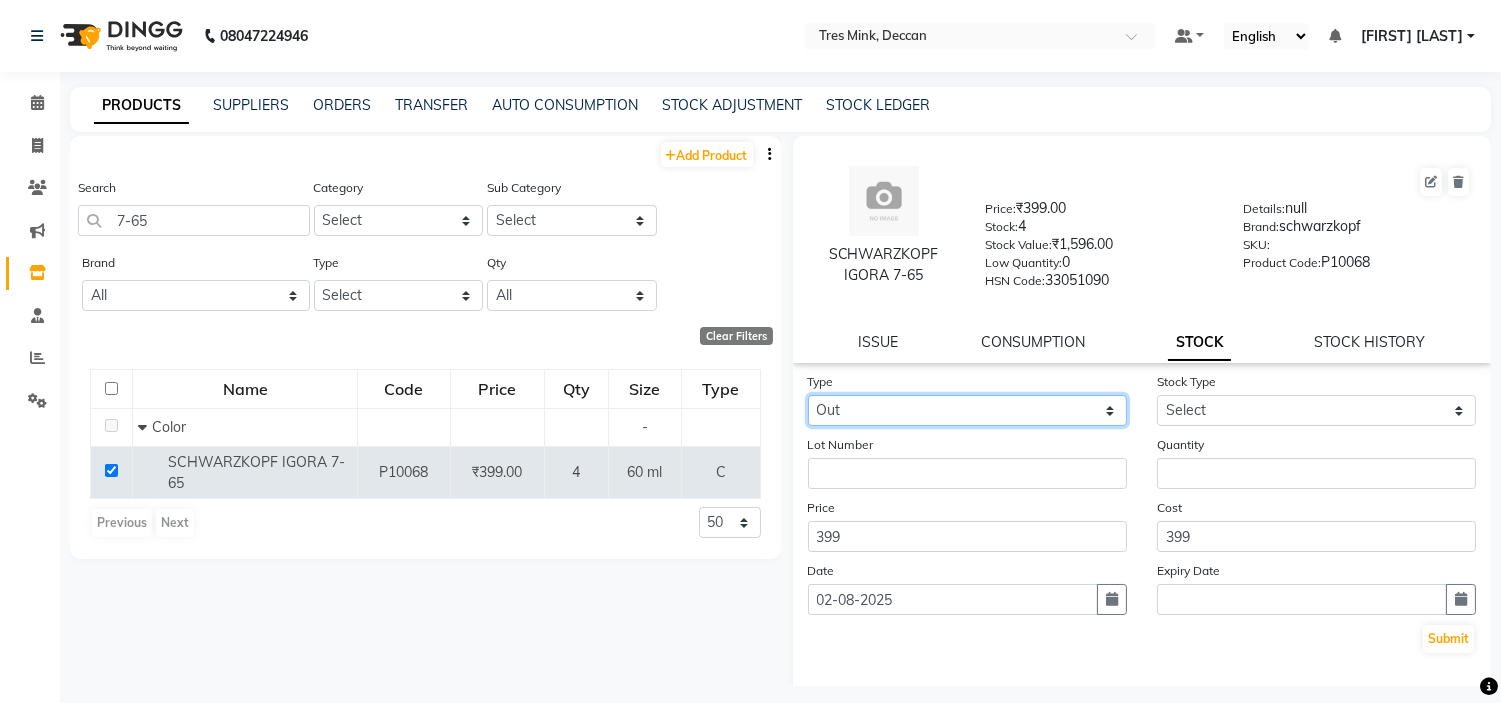 click on "Select In Out" 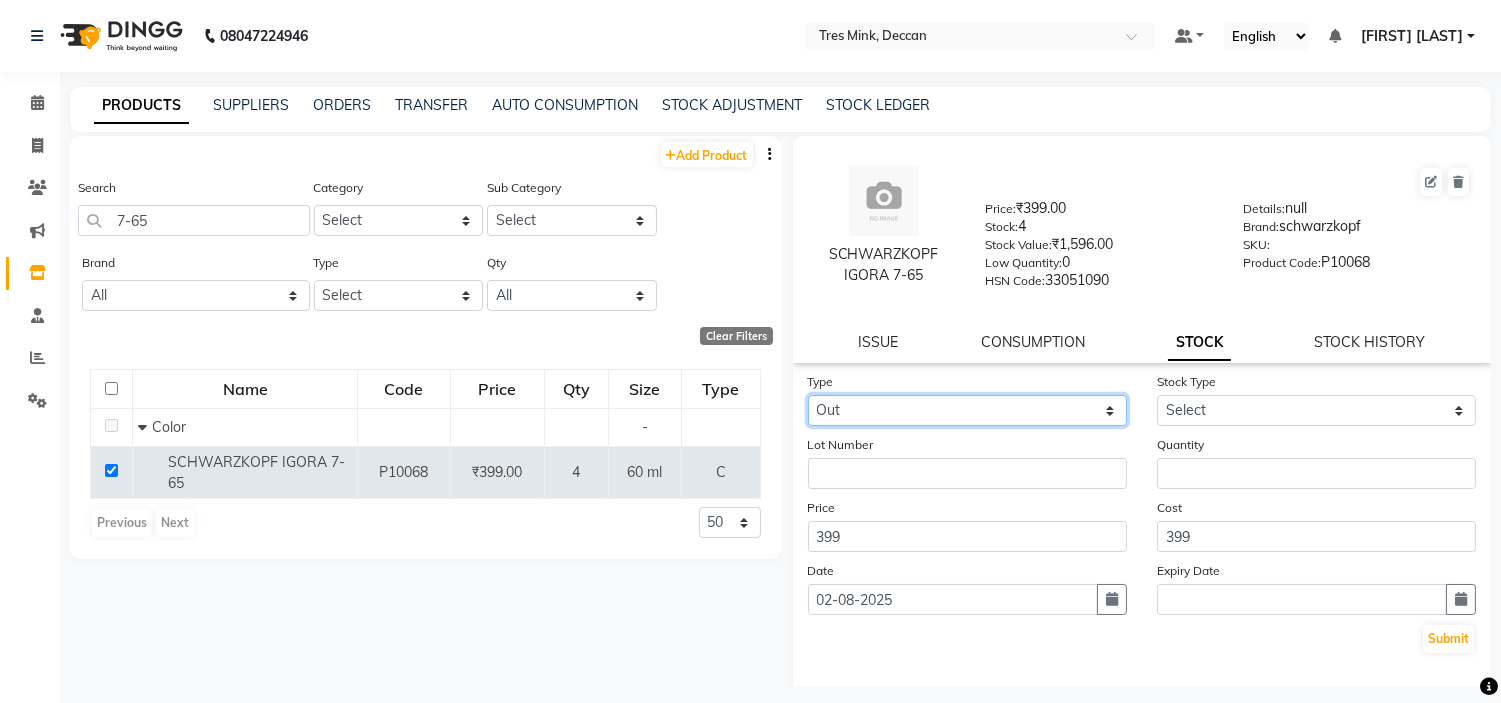 select 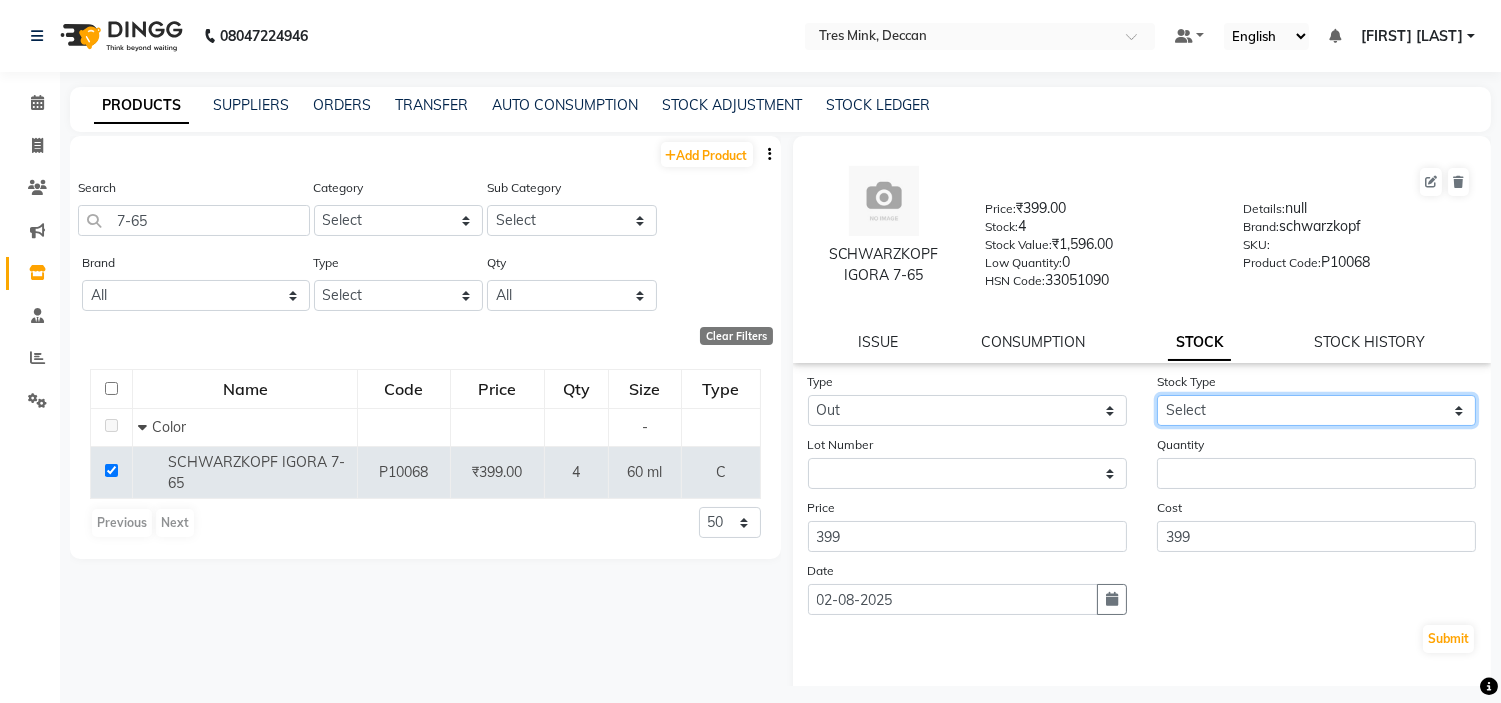 click on "Select Internal Use Damaged Expired Adjustment Return Other" 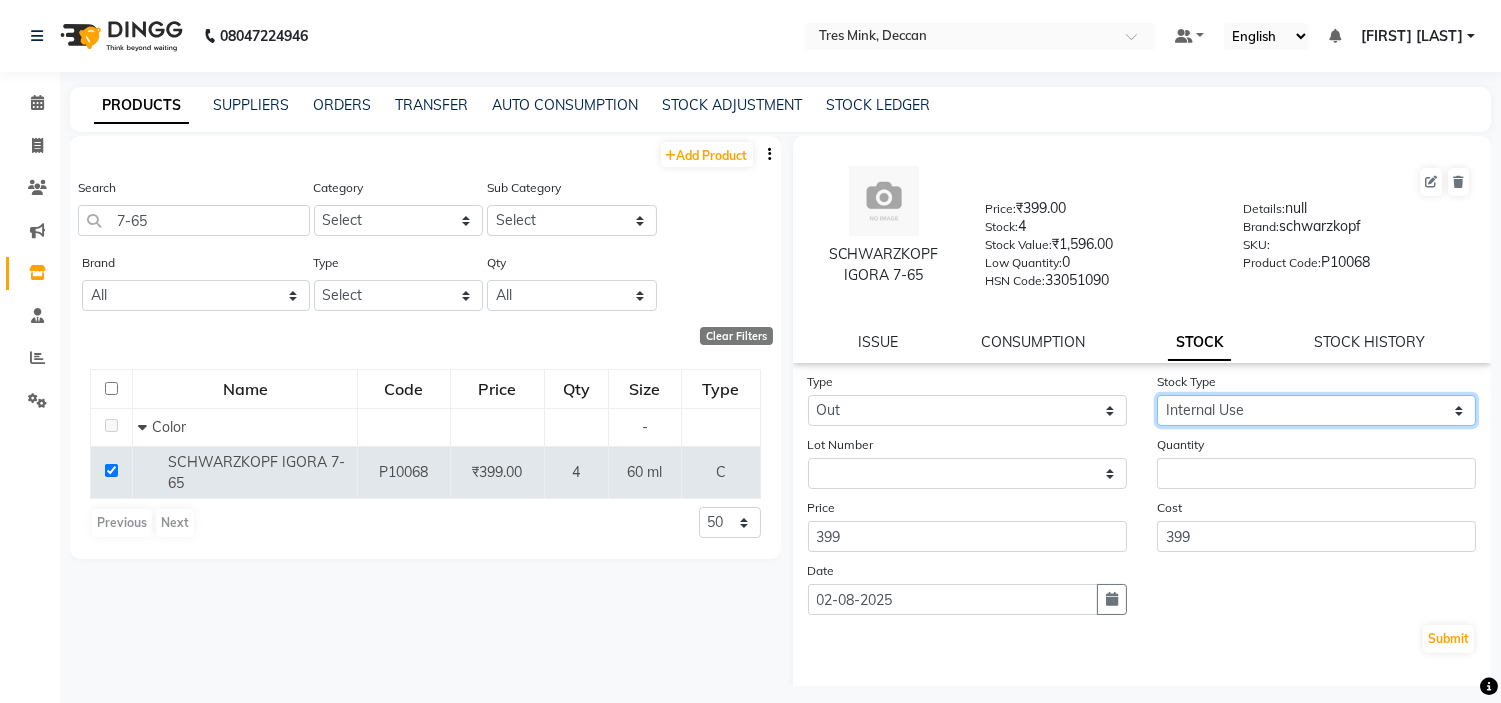 click on "Select Internal Use Damaged Expired Adjustment Return Other" 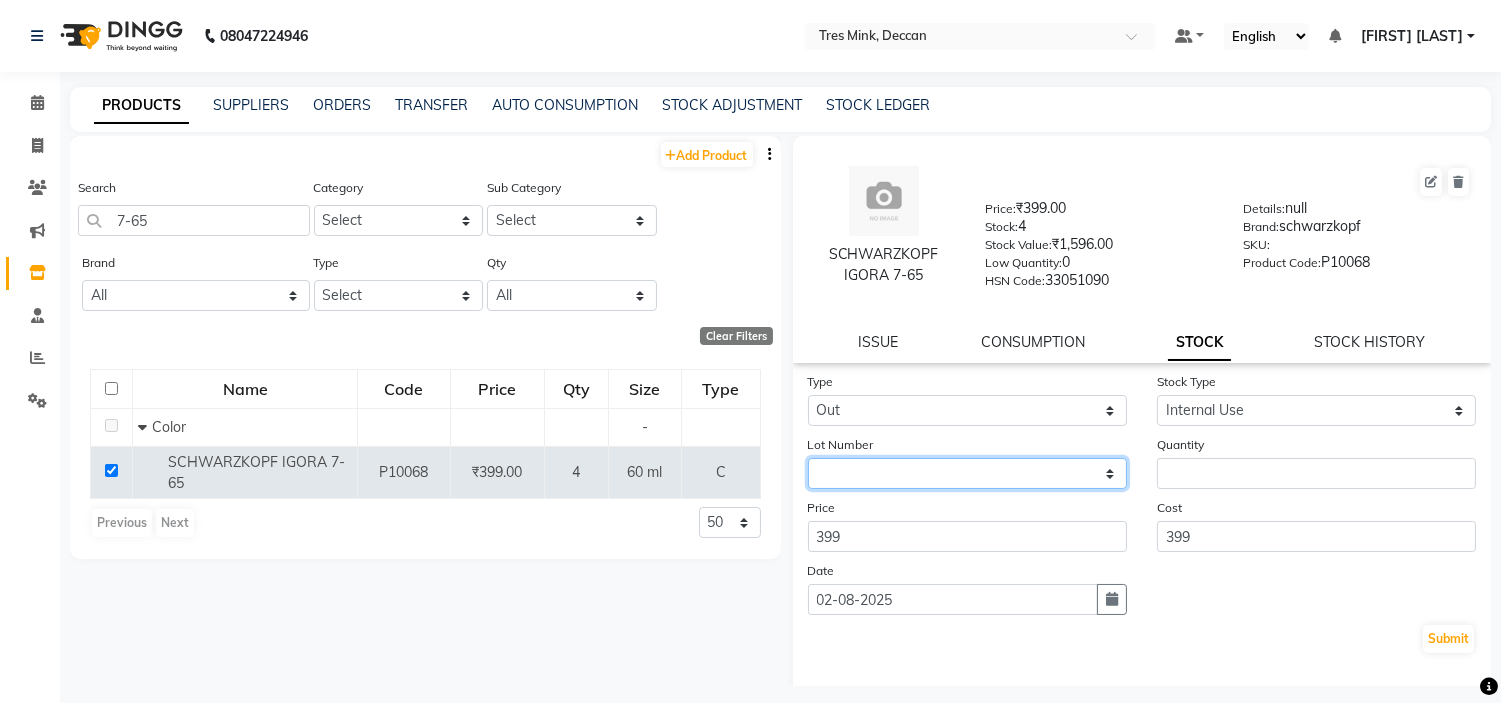 click on "None" 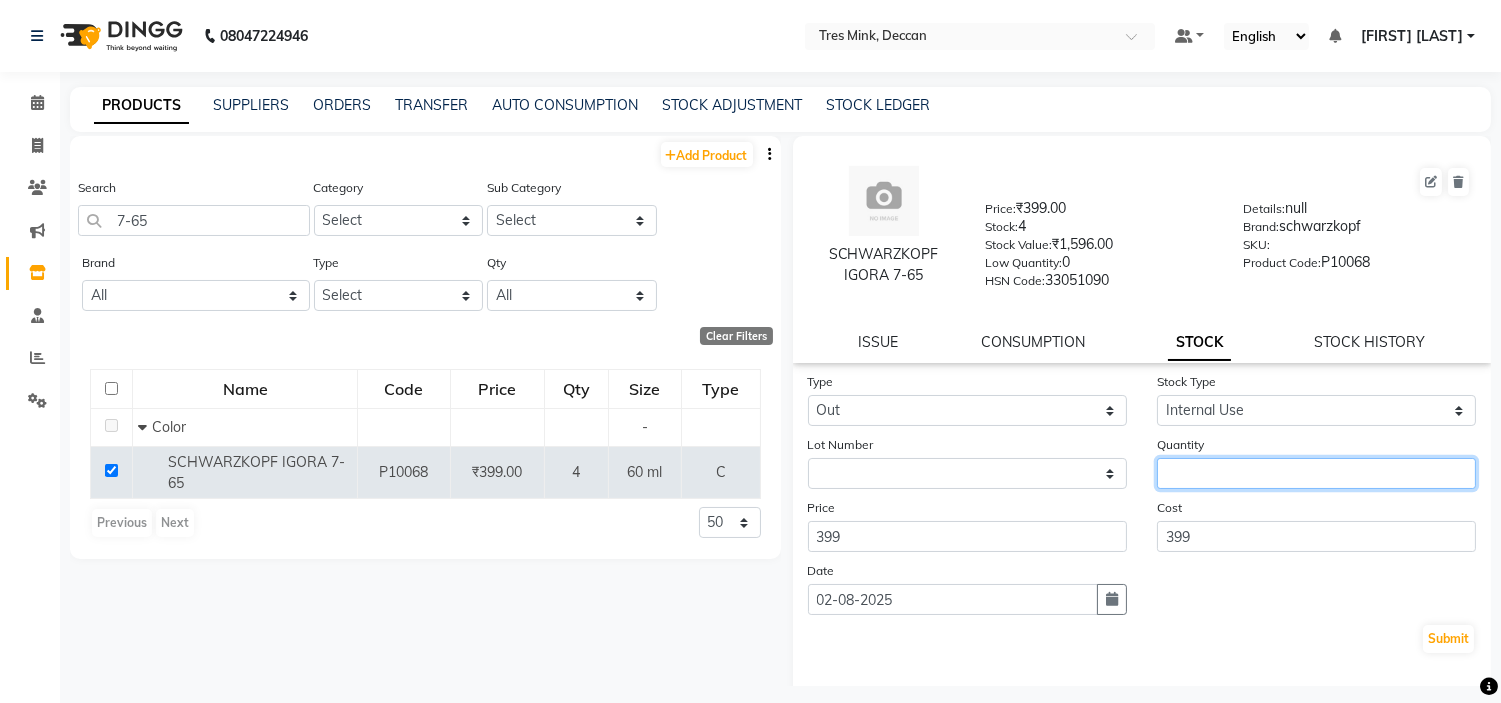 click 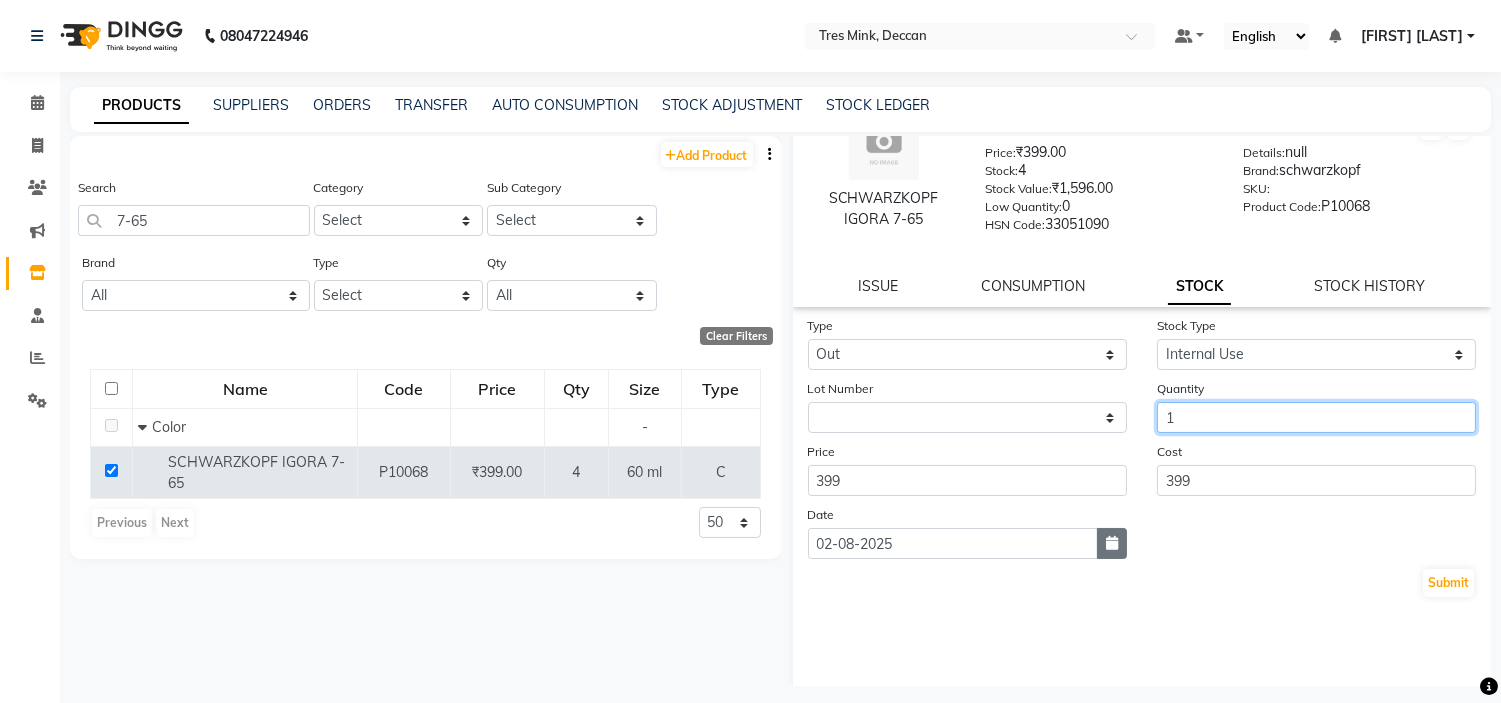 scroll, scrollTop: 85, scrollLeft: 0, axis: vertical 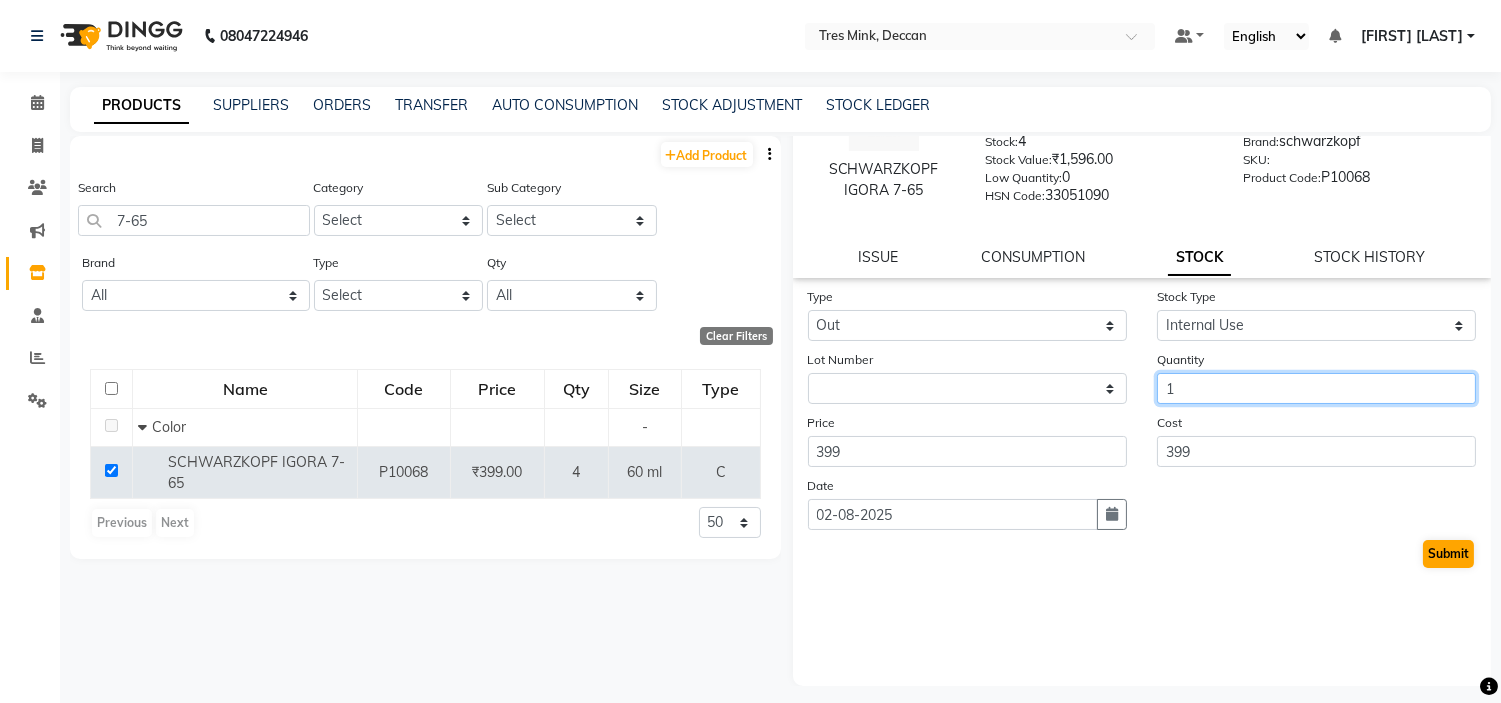 type on "1" 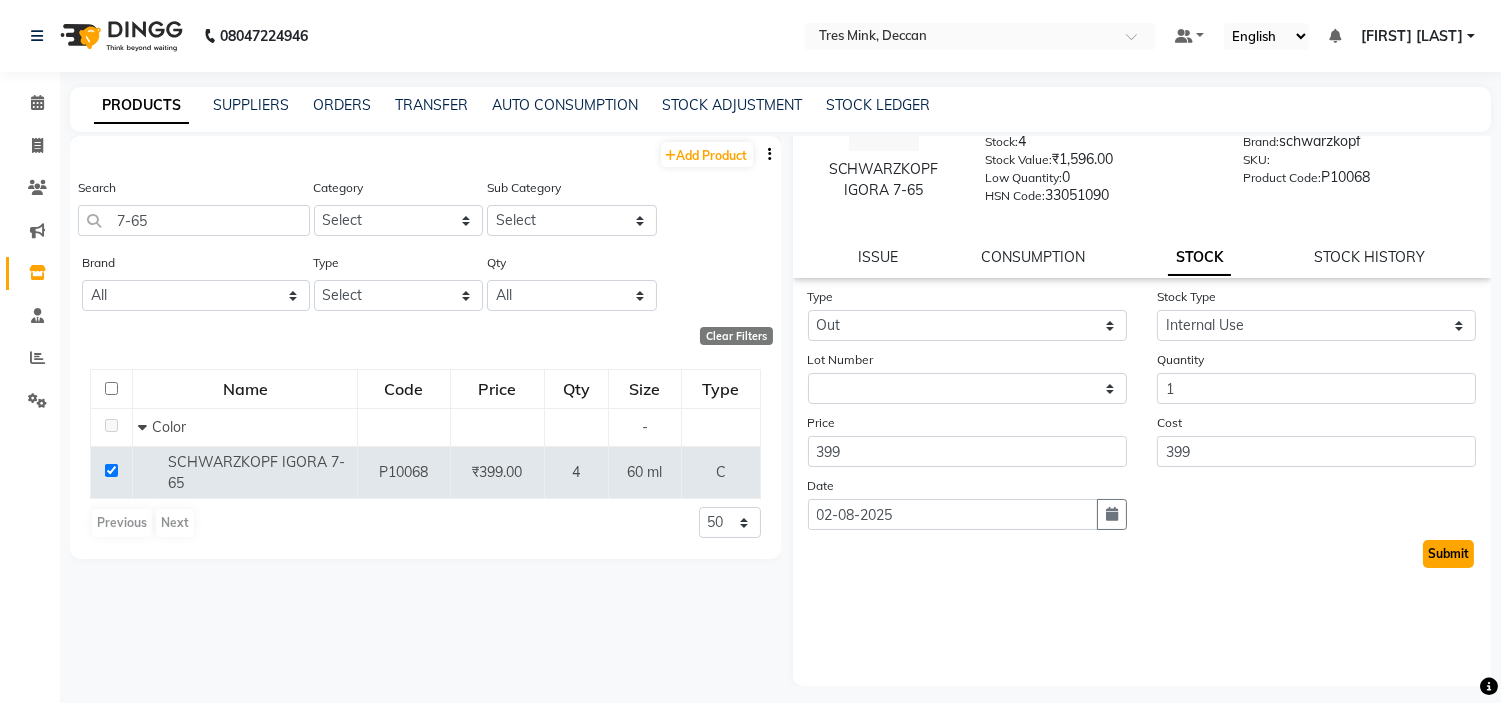 click on "Submit" 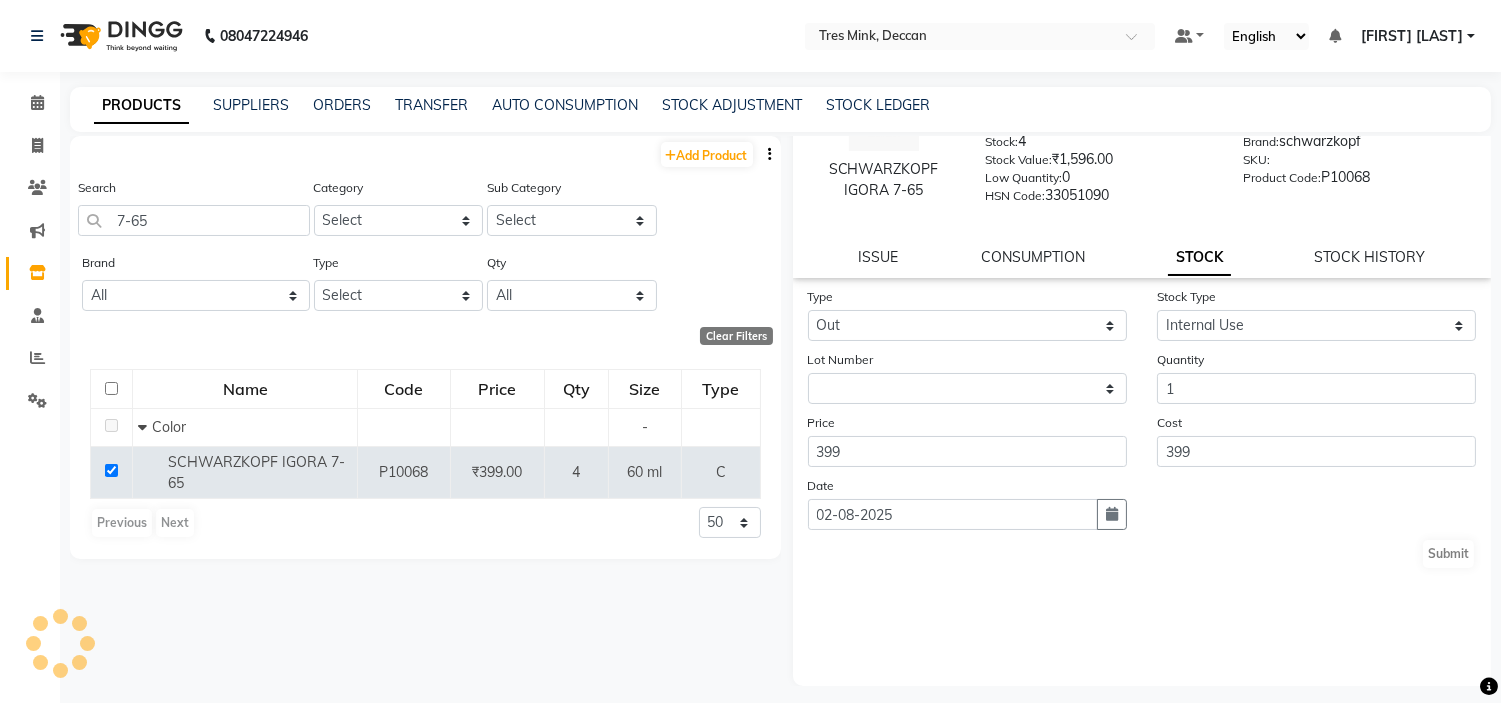 scroll, scrollTop: 0, scrollLeft: 0, axis: both 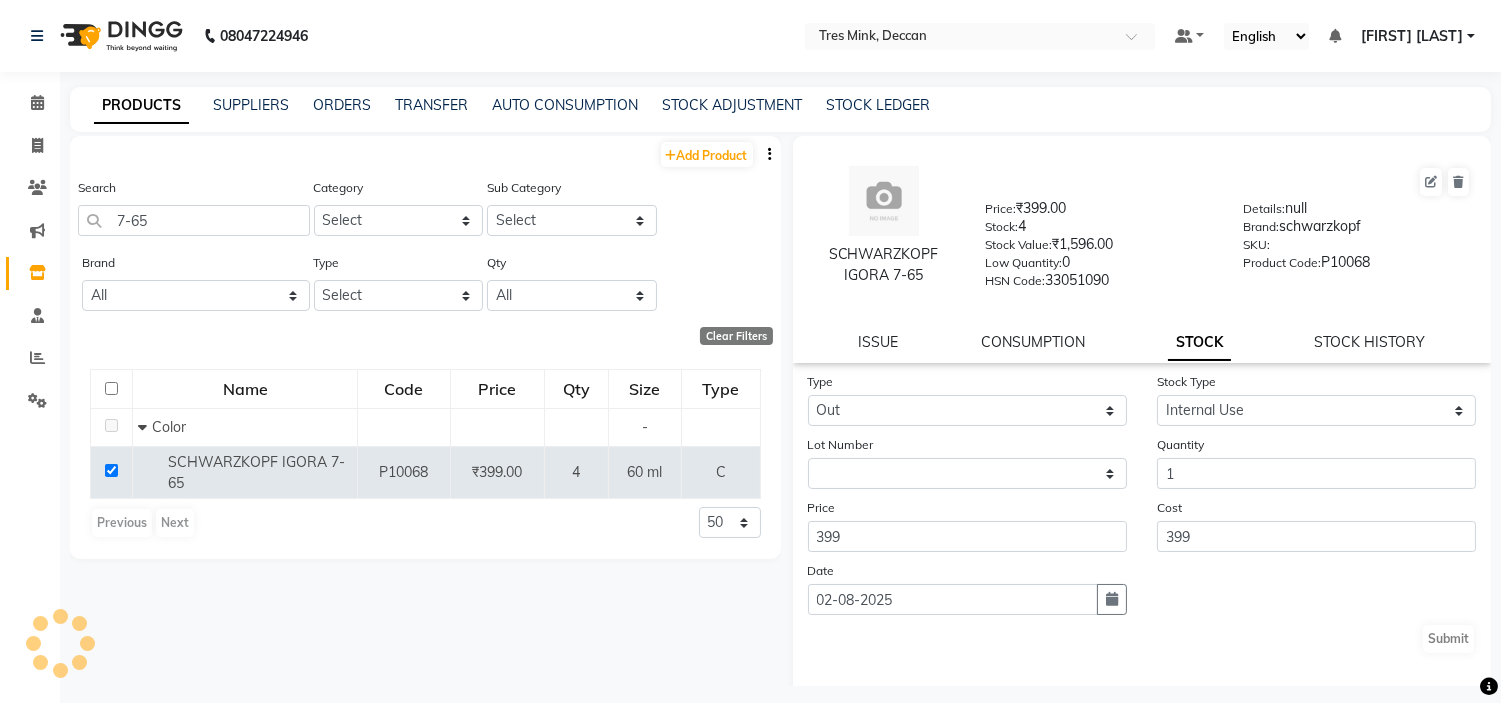 select 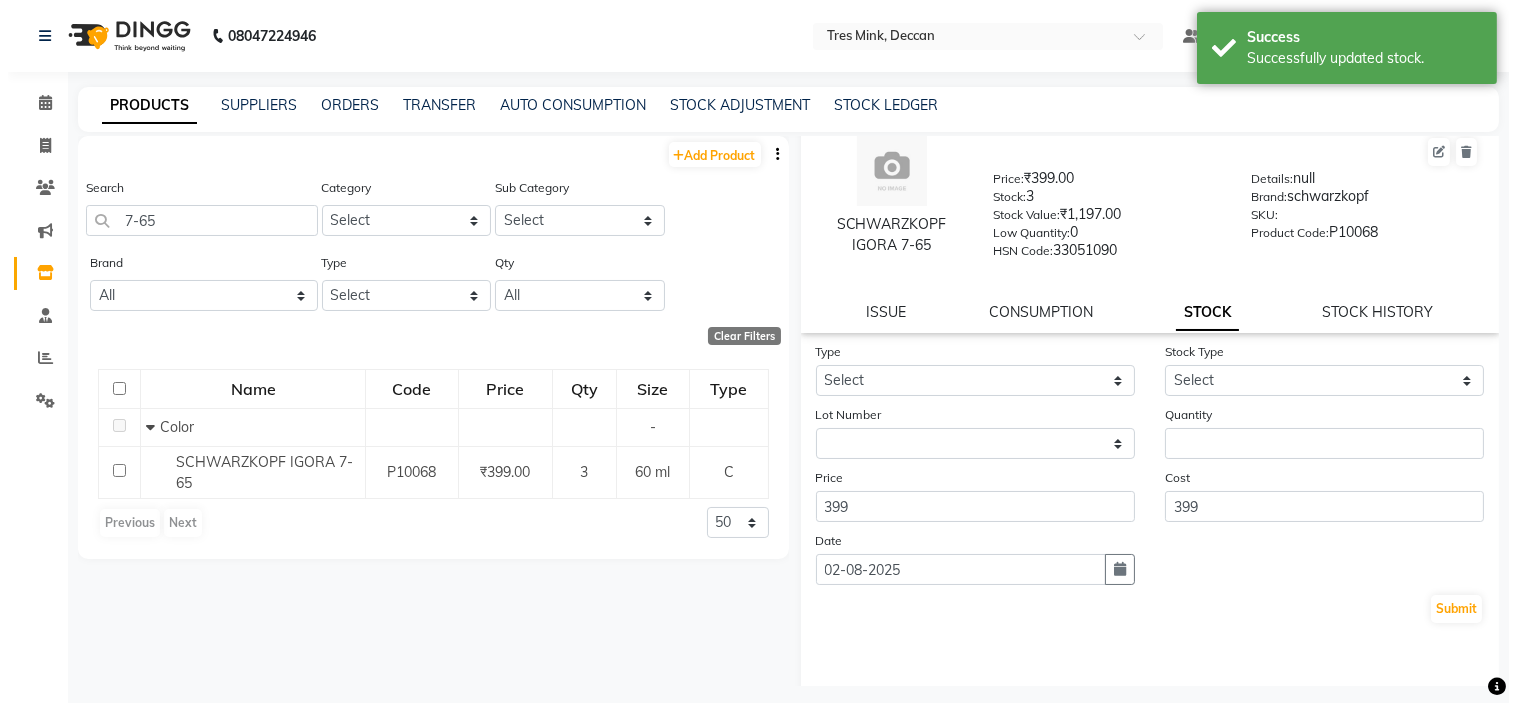 scroll, scrollTop: 0, scrollLeft: 0, axis: both 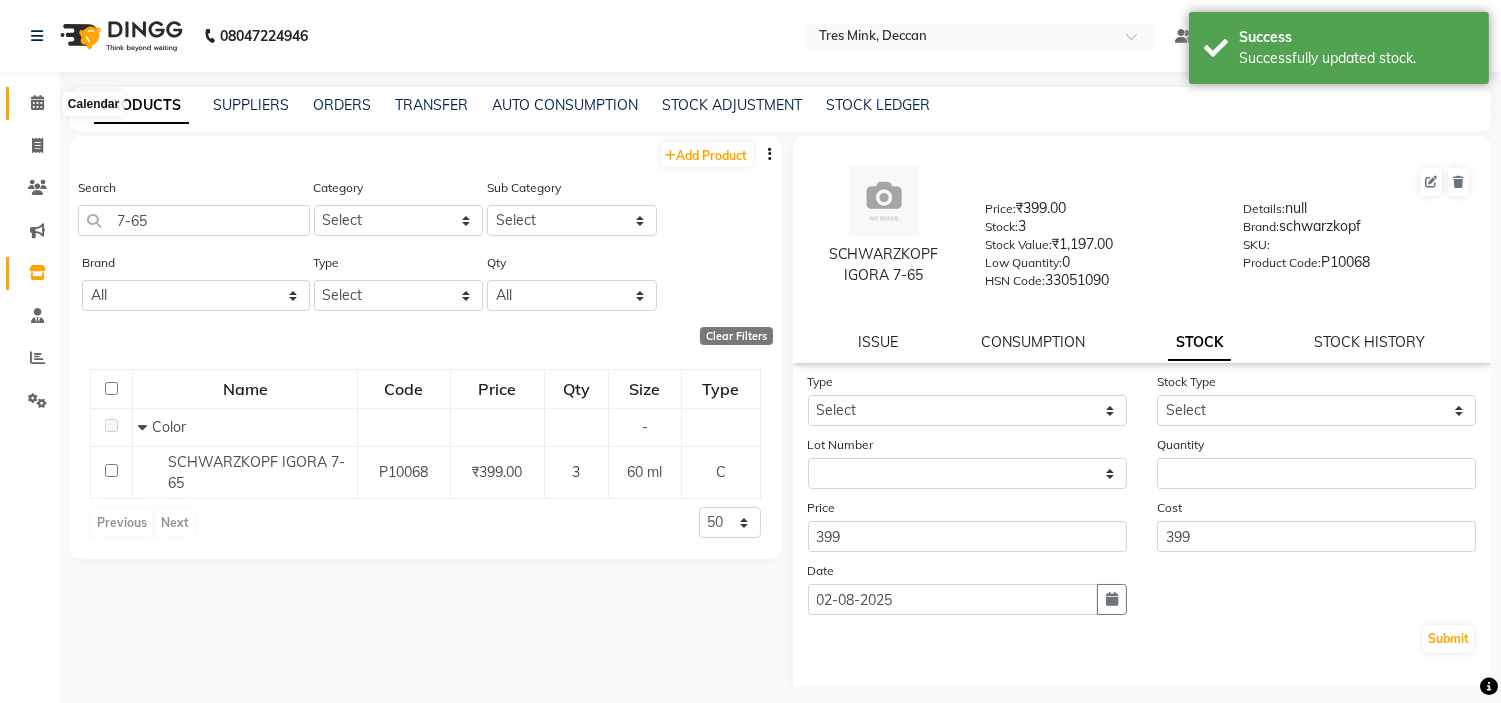 click 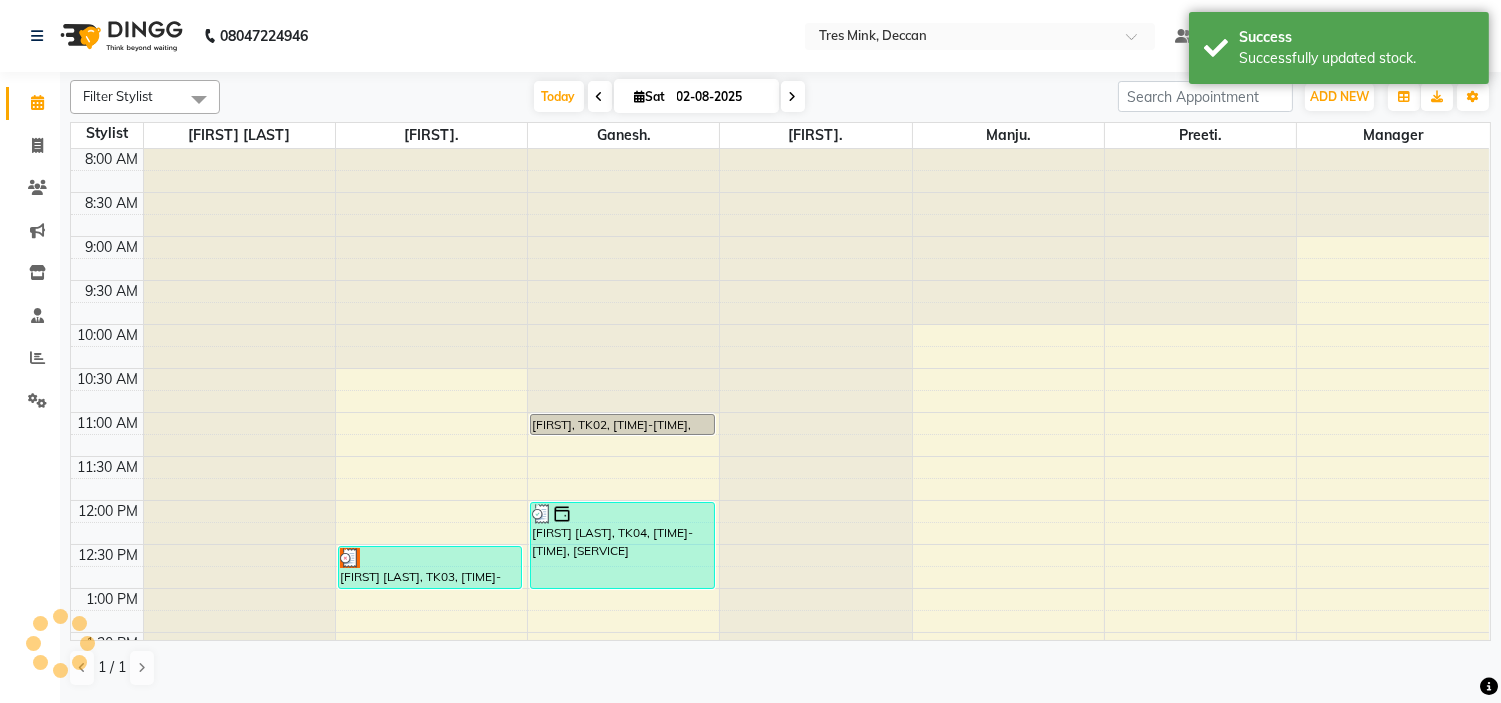 scroll, scrollTop: 618, scrollLeft: 0, axis: vertical 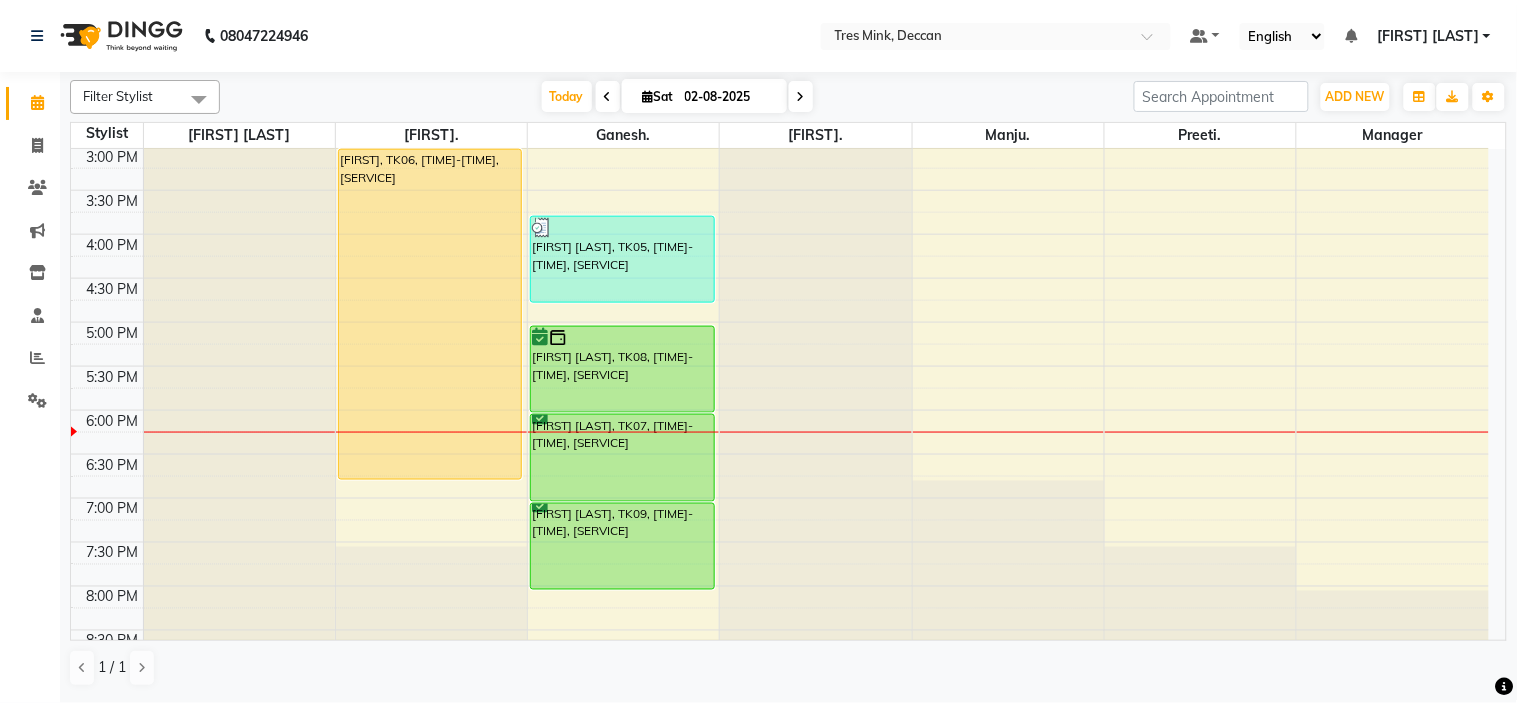 click on "5:30 PM" at bounding box center [113, 377] 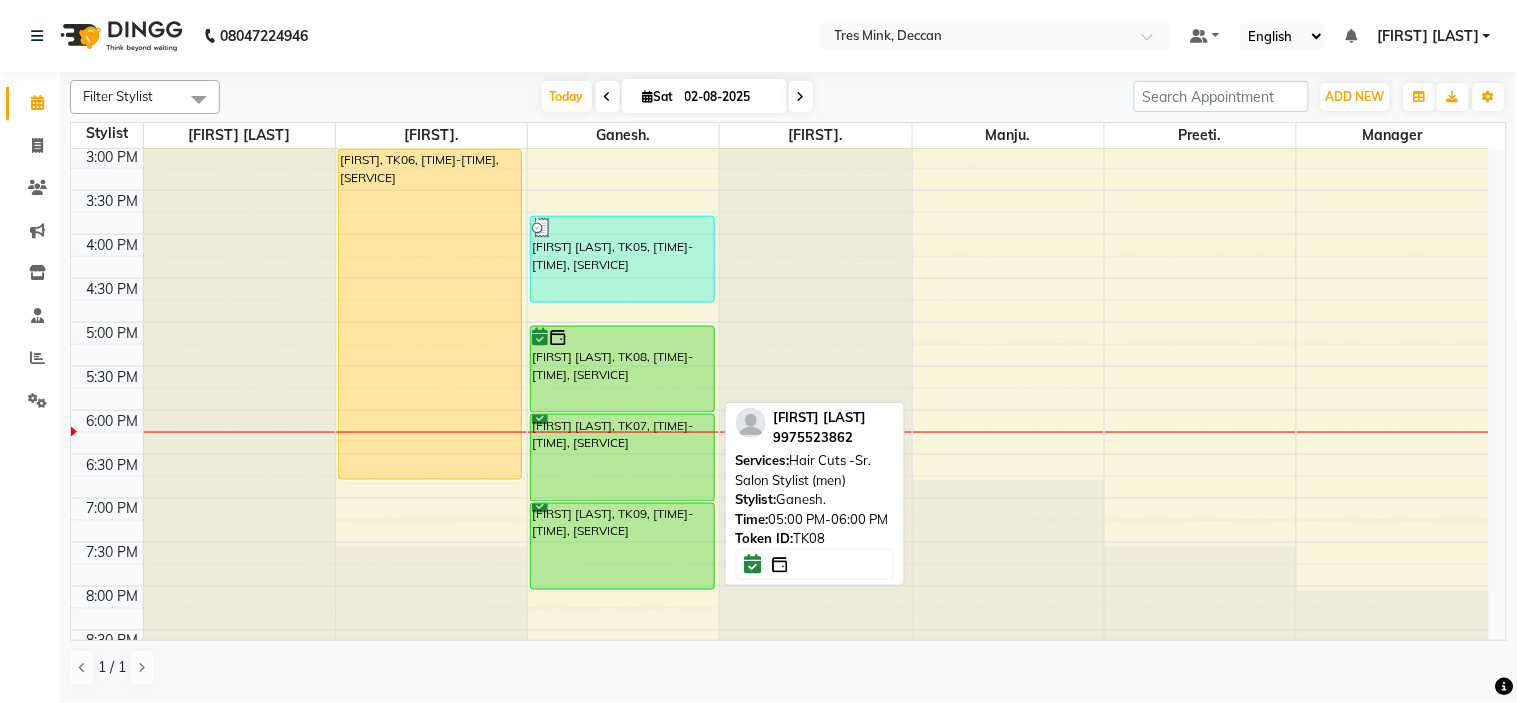 click on "[FIRST] [LAST], TK08, [TIME]-[TIME], [SERVICE]" at bounding box center [622, 369] 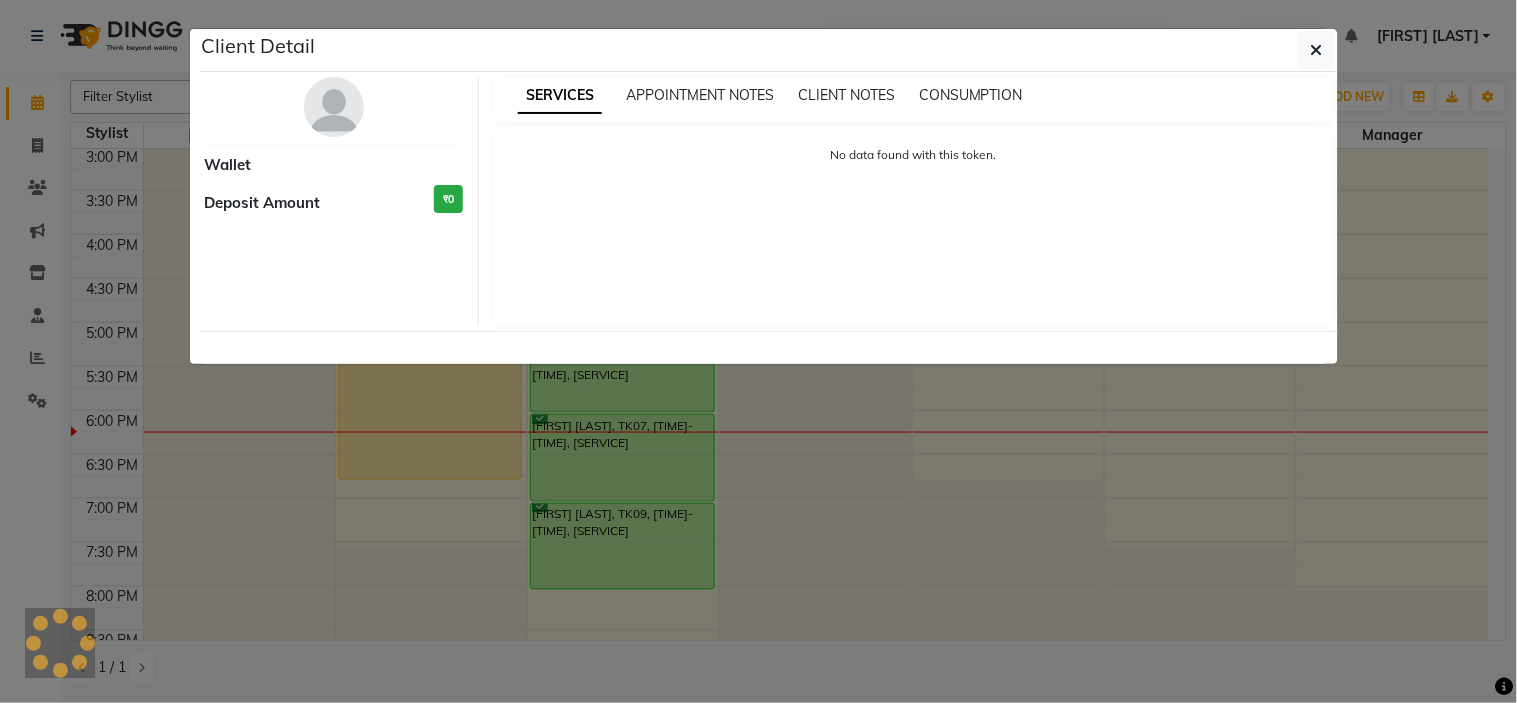 select on "6" 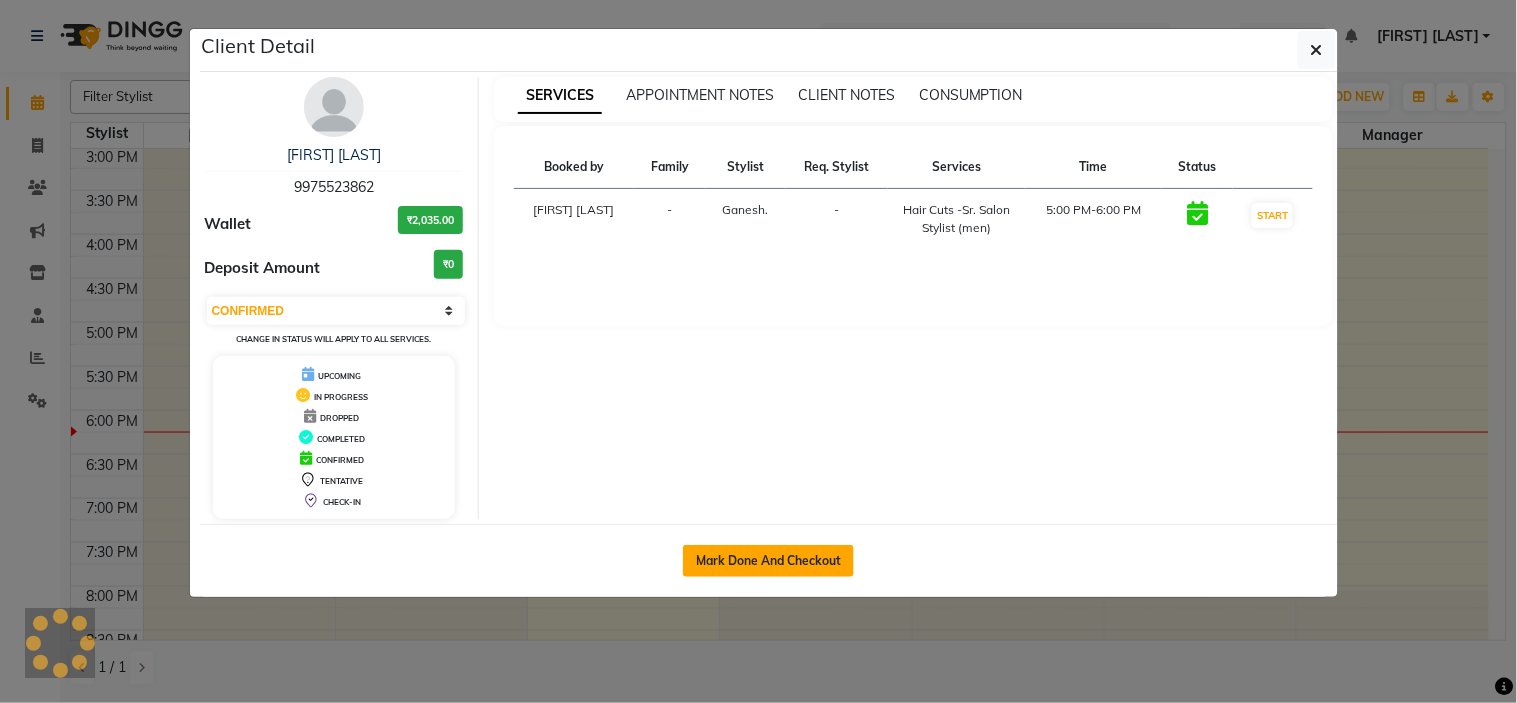 click on "Mark Done And Checkout" 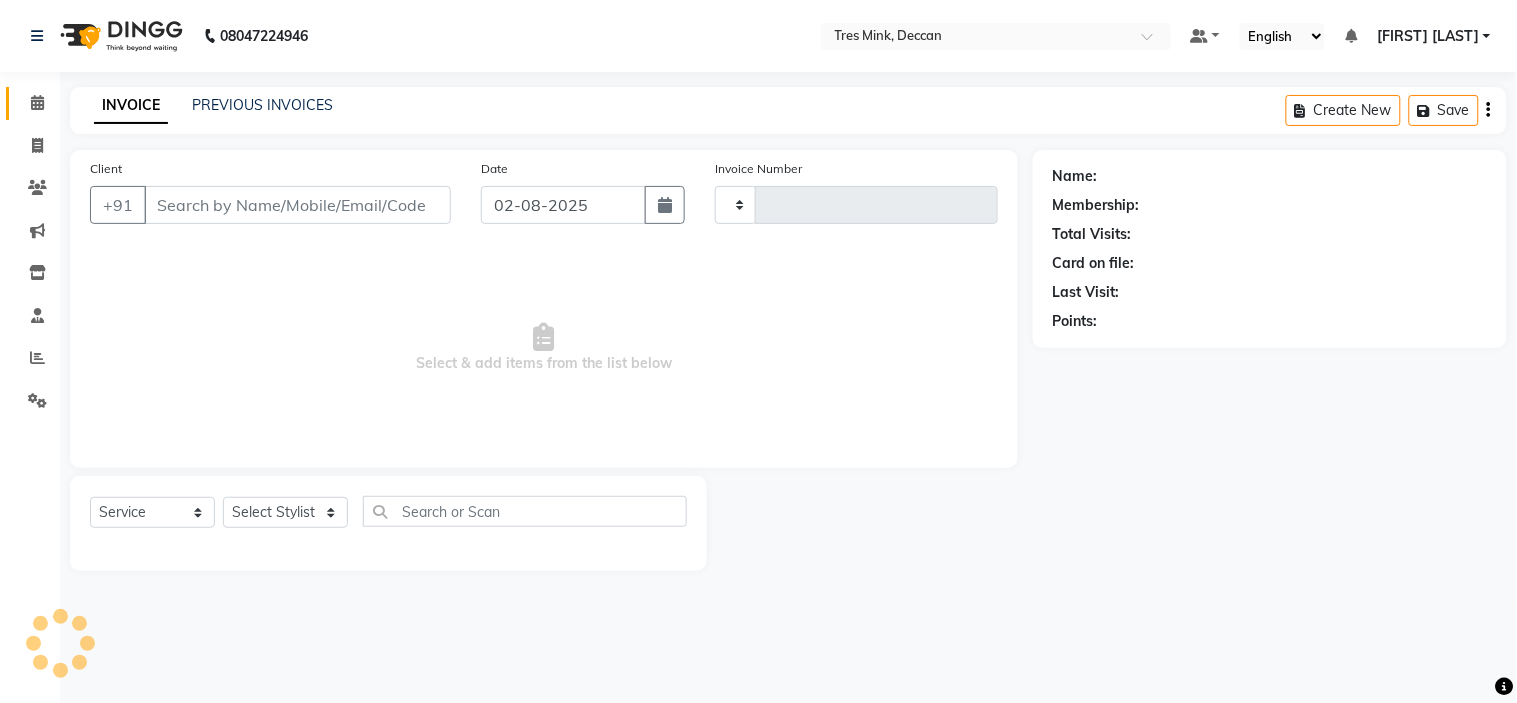 type on "0785" 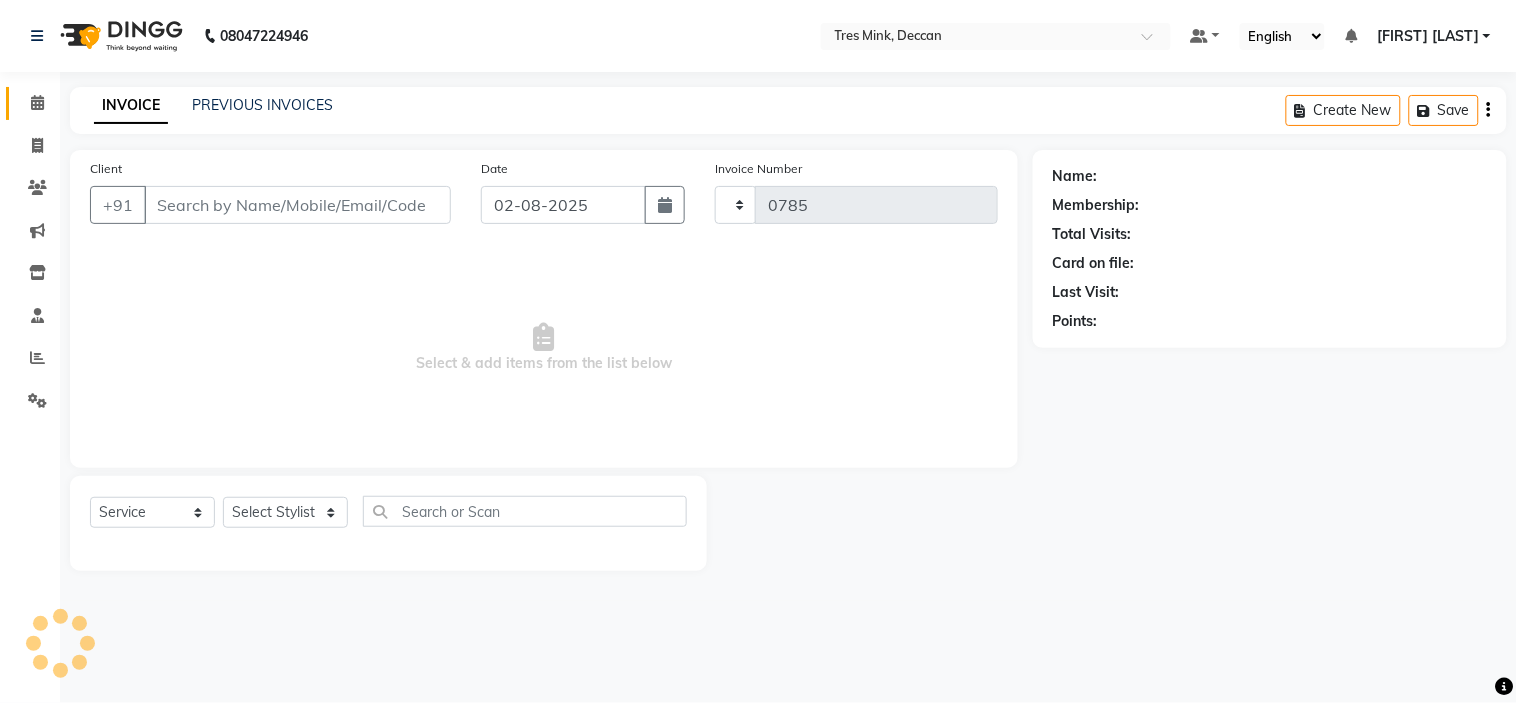 select on "8055" 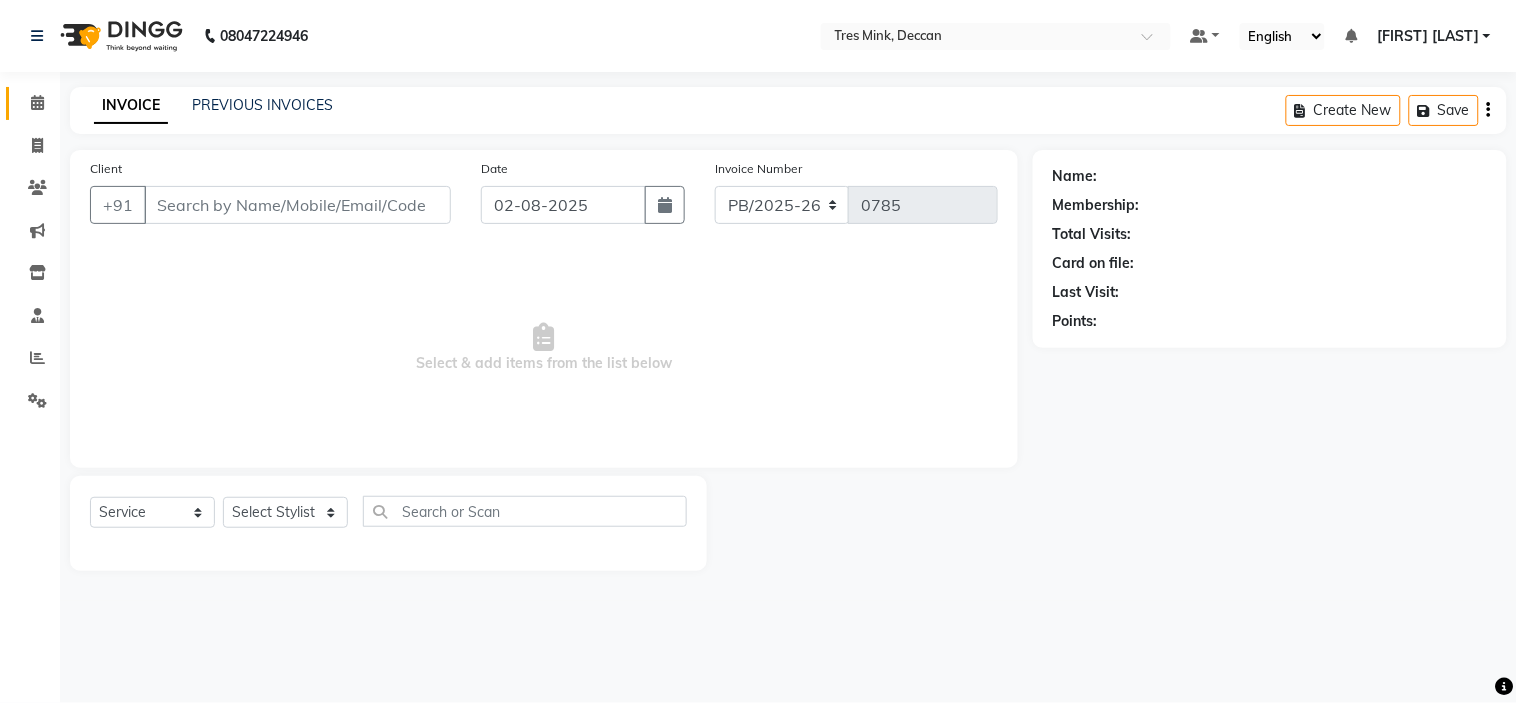type on "9975523862" 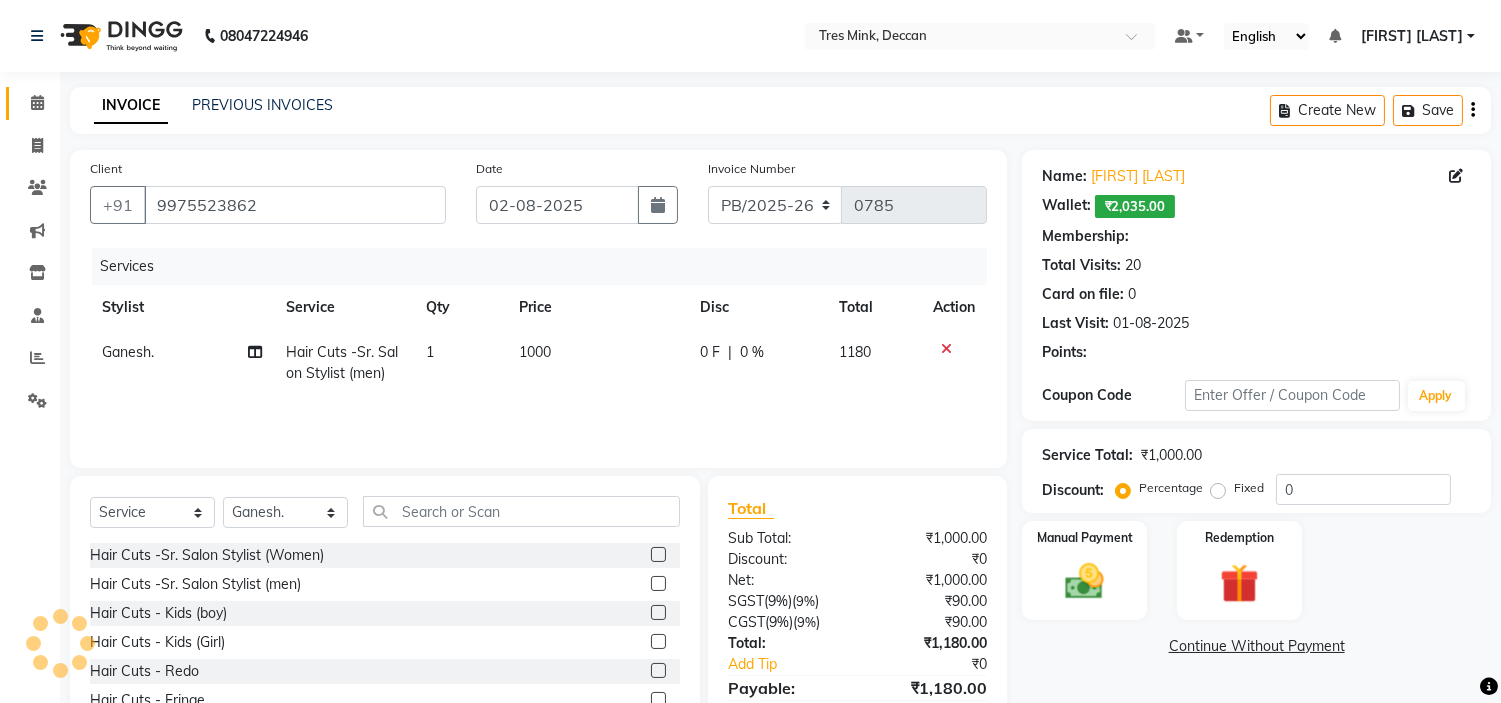 select on "1: Object" 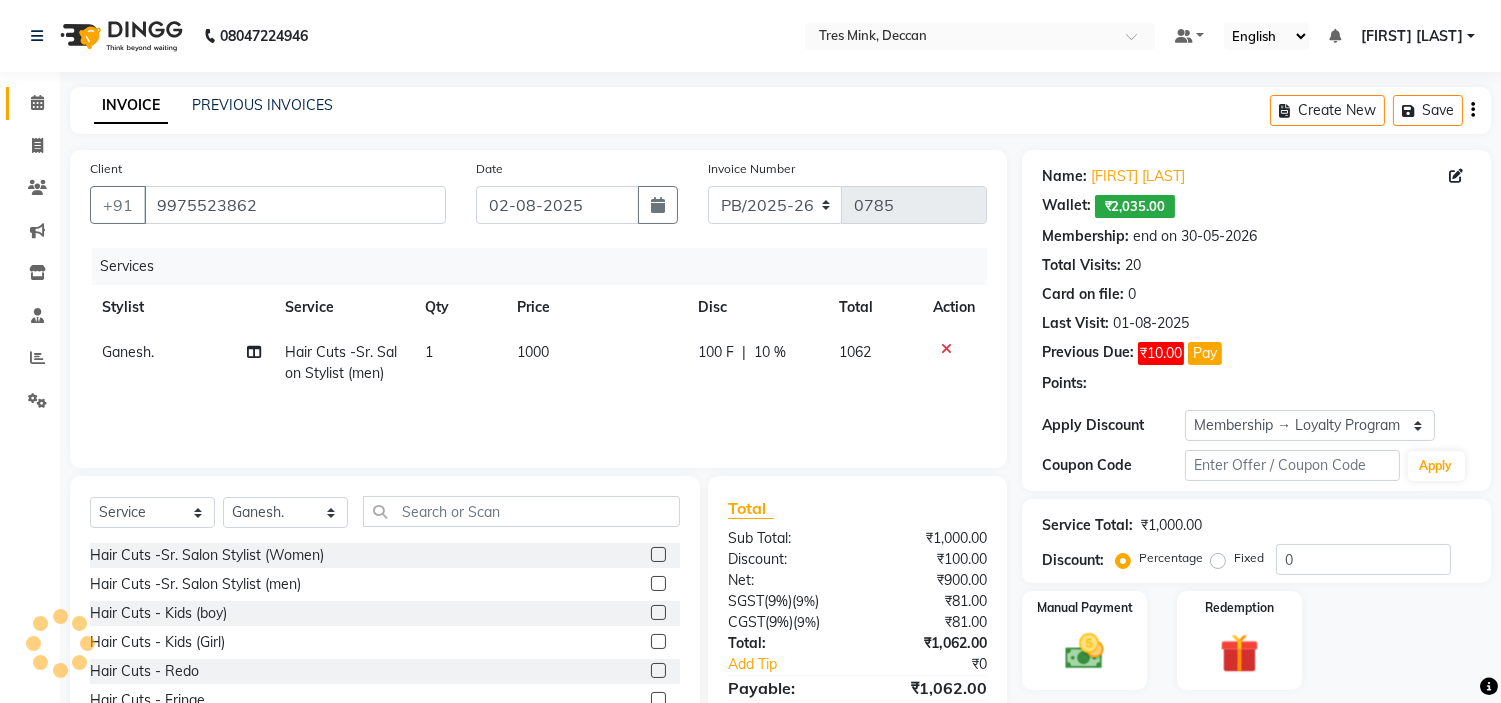 type on "10" 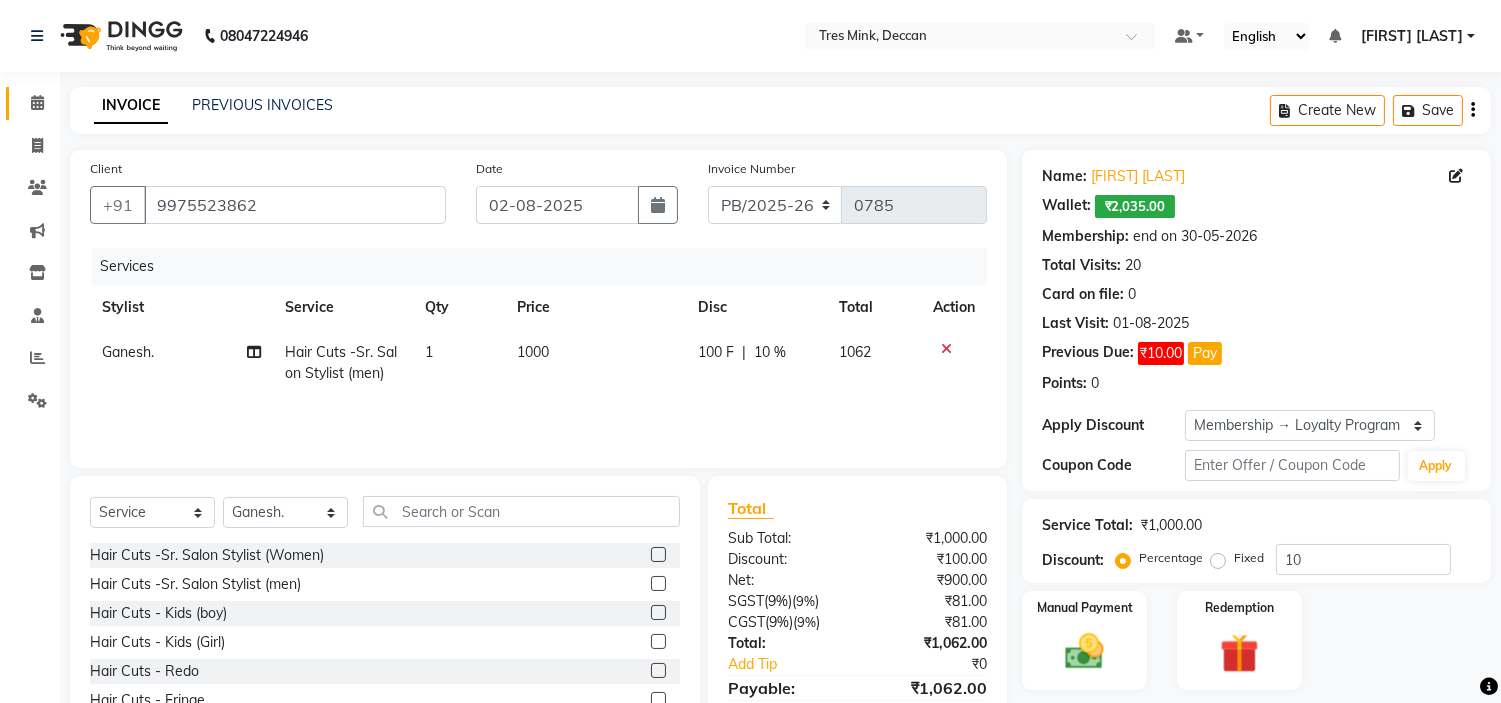 scroll, scrollTop: 97, scrollLeft: 0, axis: vertical 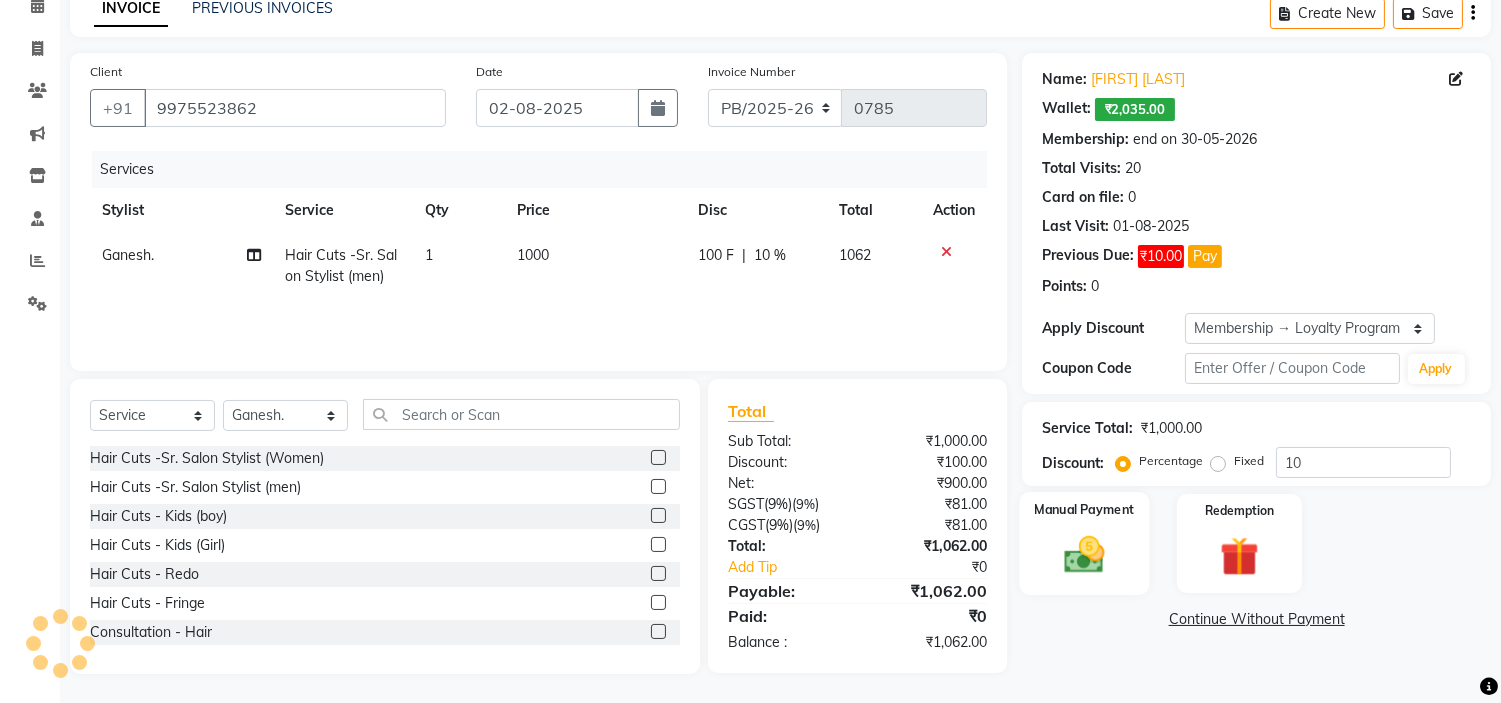 click 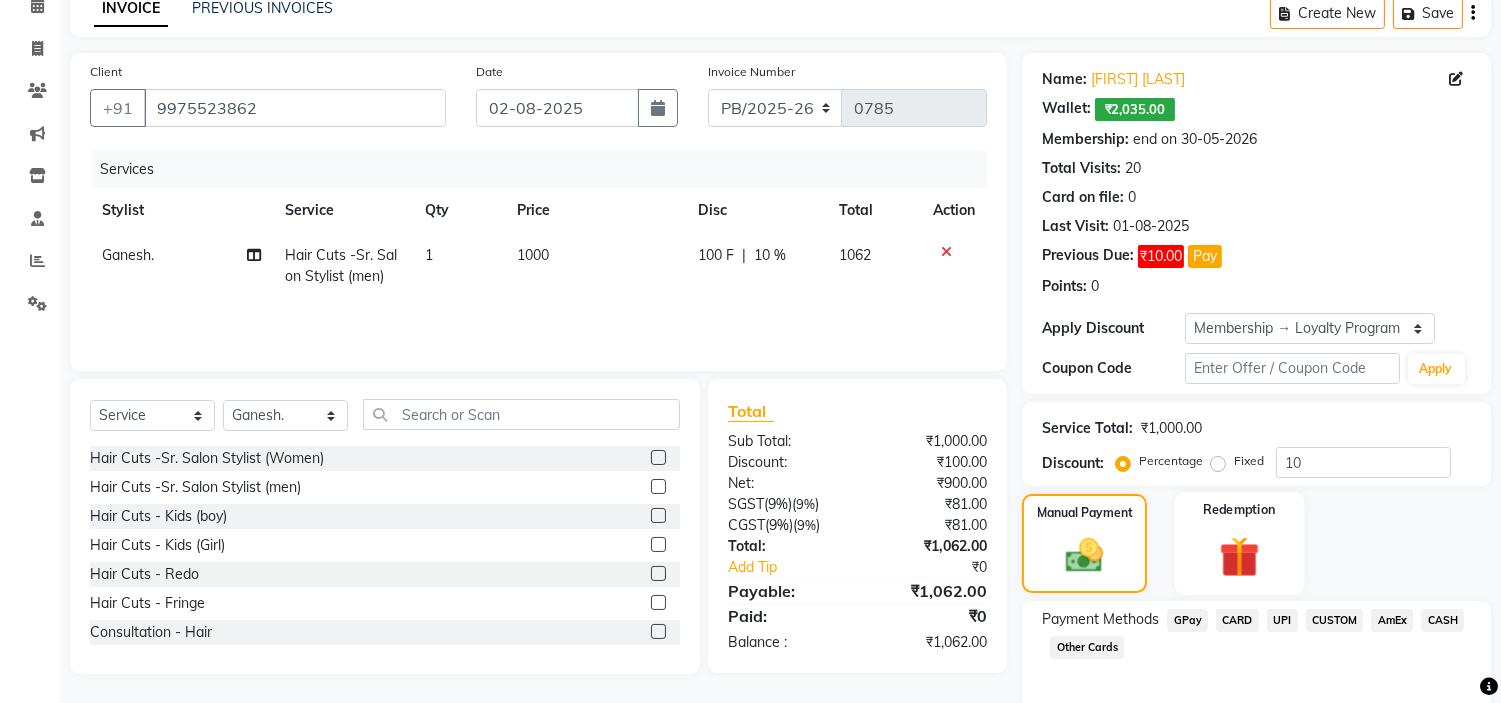 click 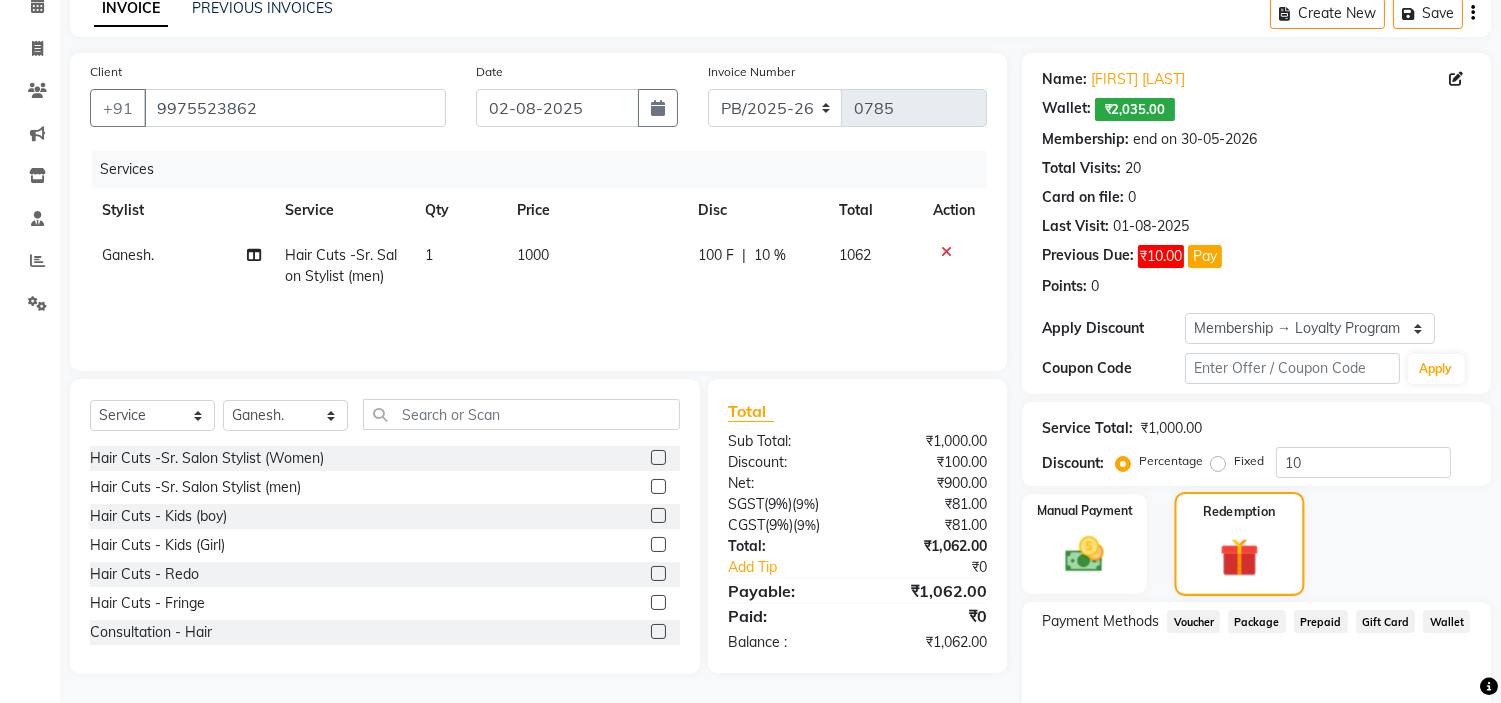 click 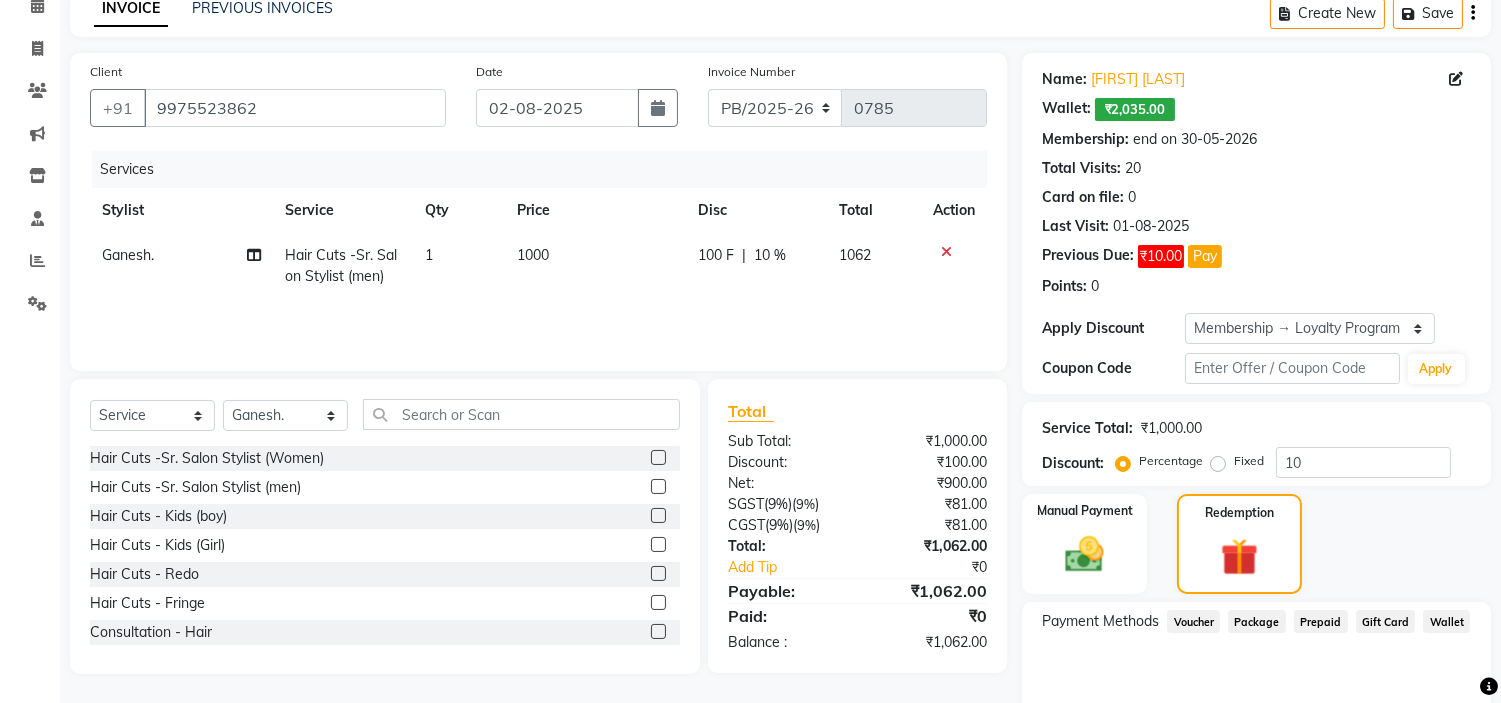 click on "Wallet" 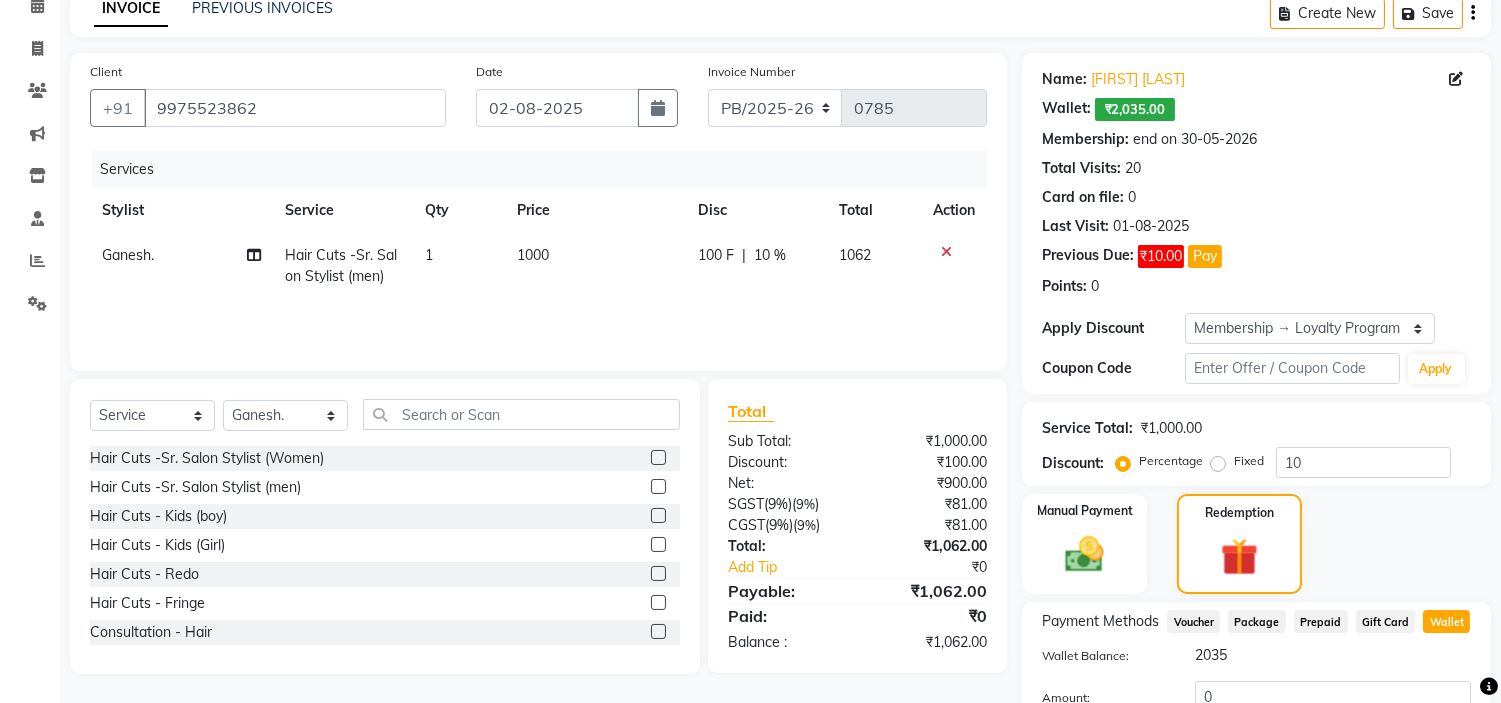 scroll, scrollTop: 252, scrollLeft: 0, axis: vertical 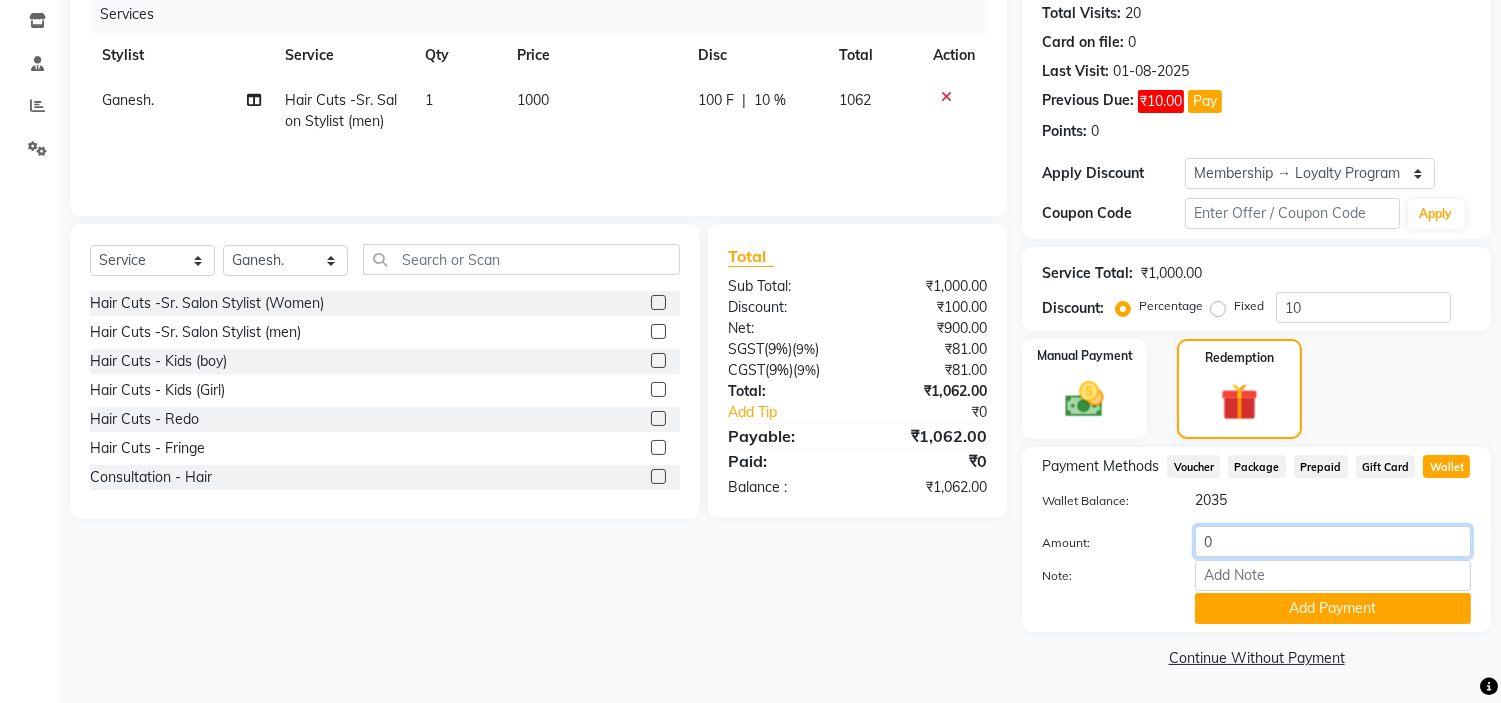 click on "0" 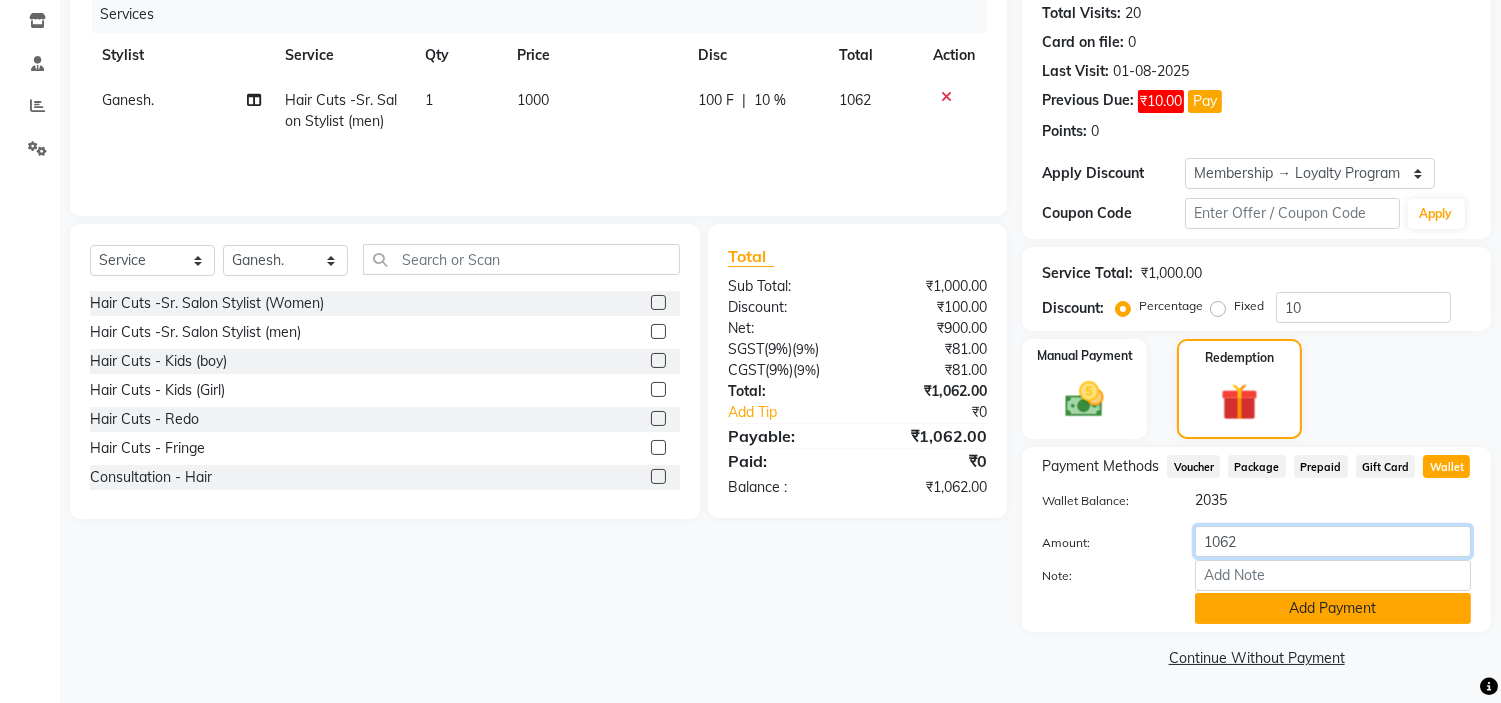 type on "1062" 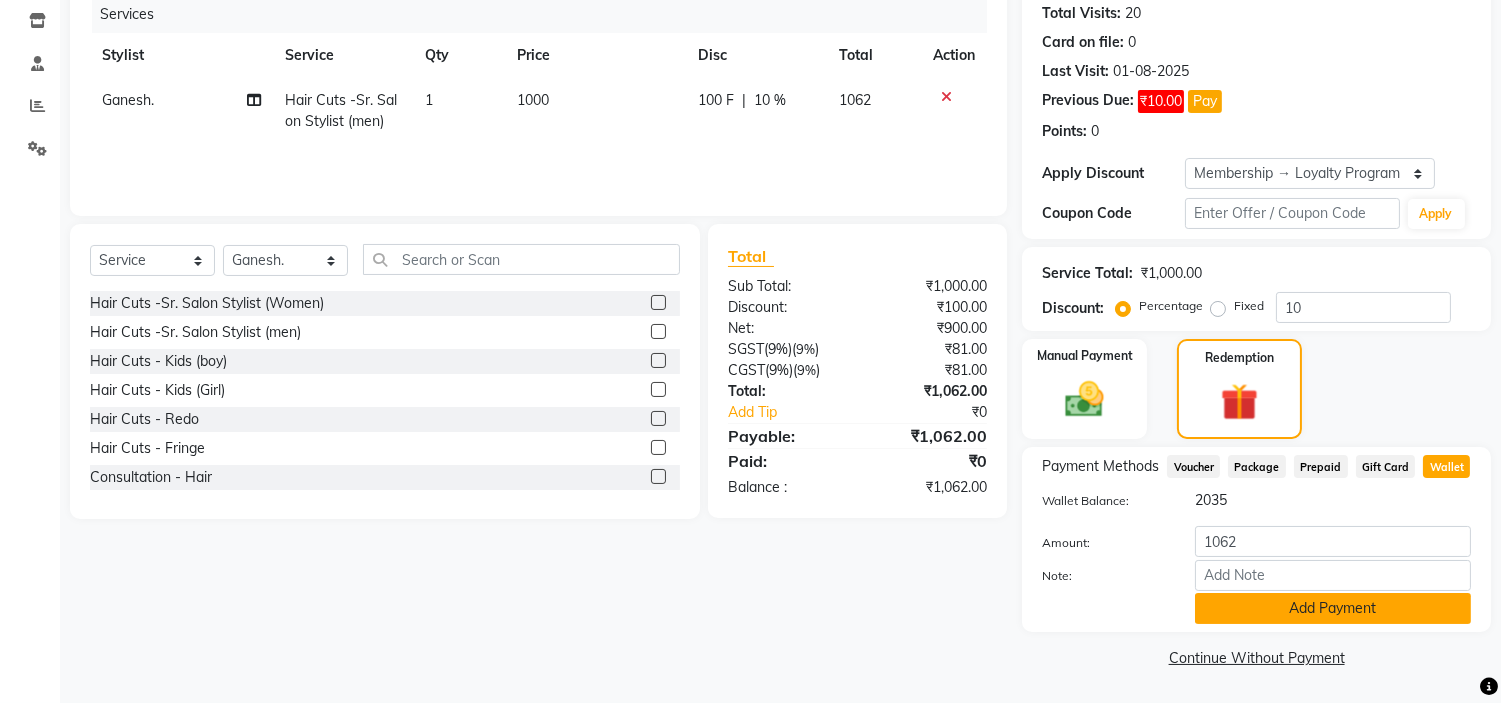 click on "Add Payment" 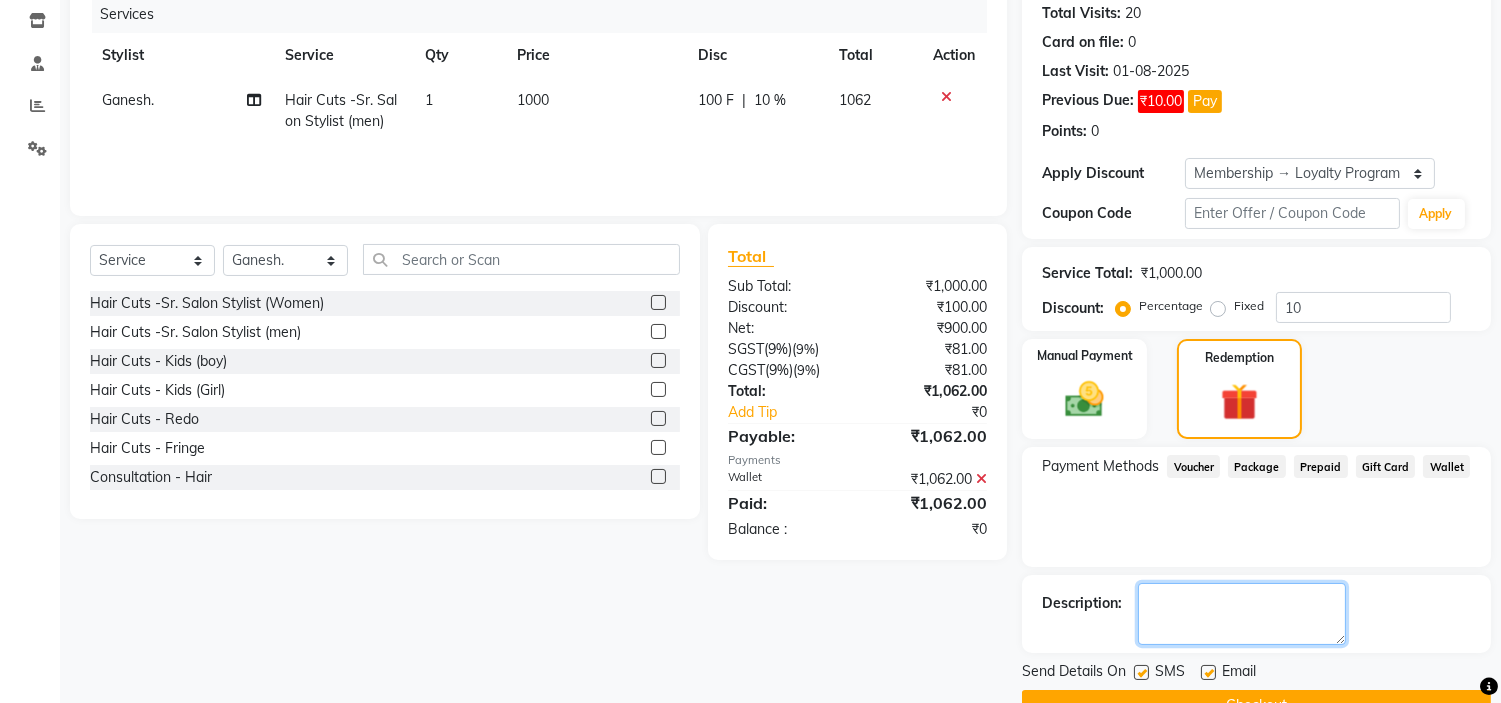 click 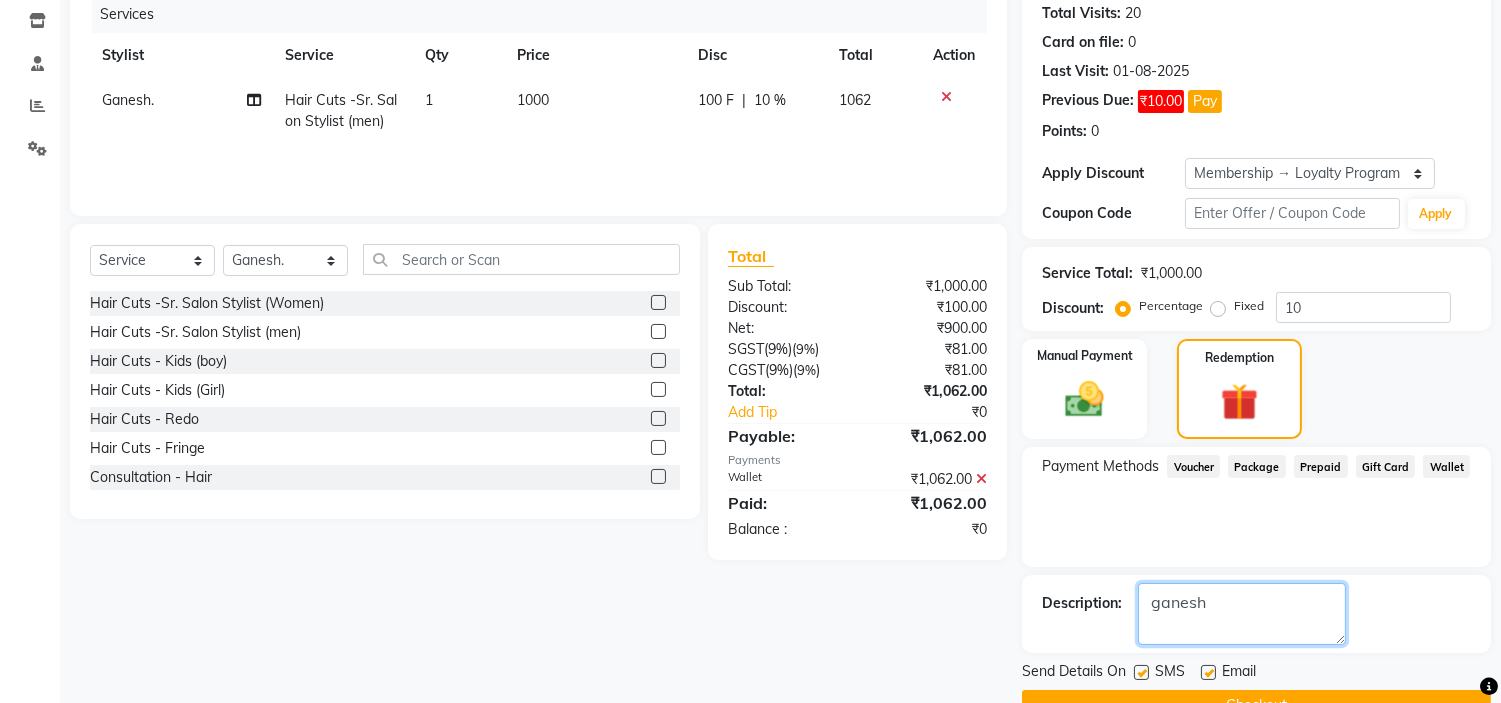 scroll, scrollTop: 298, scrollLeft: 0, axis: vertical 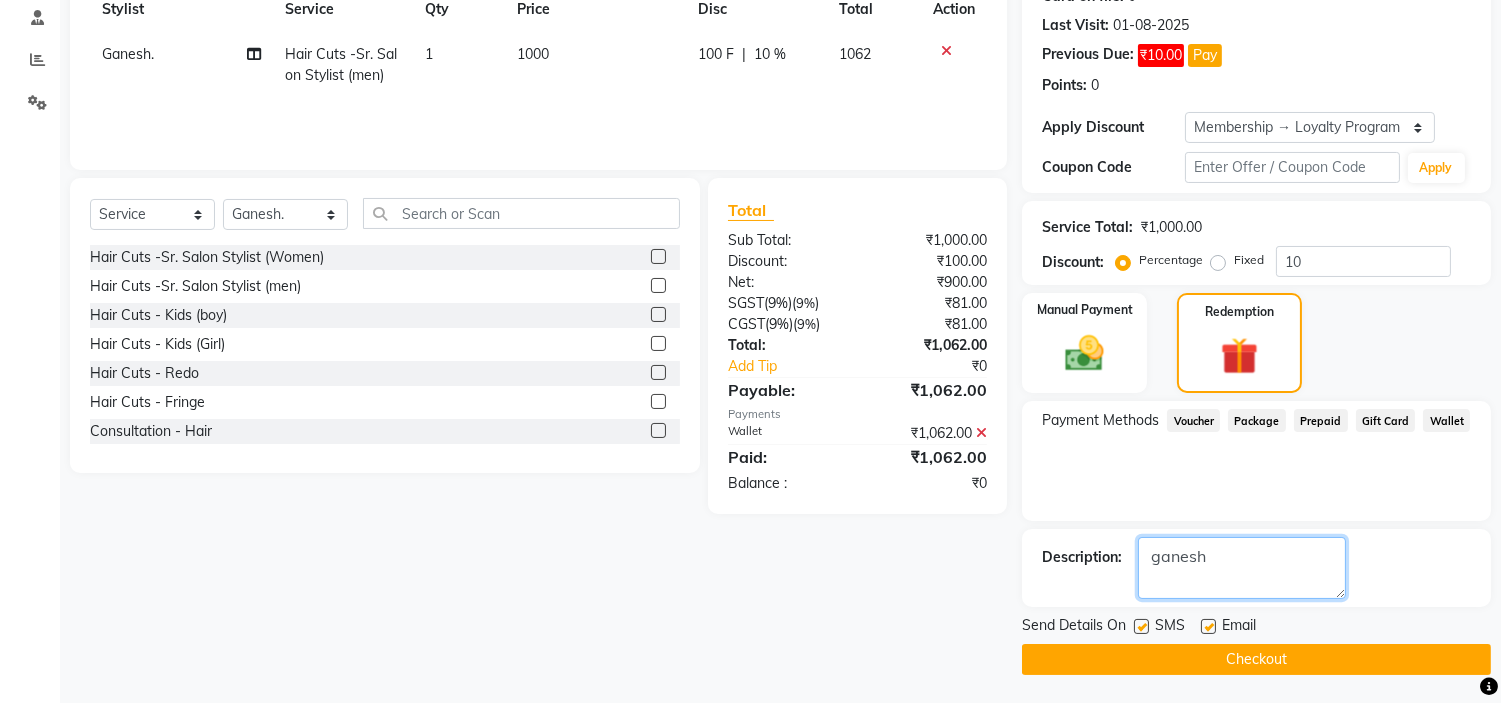 type on "ganesh" 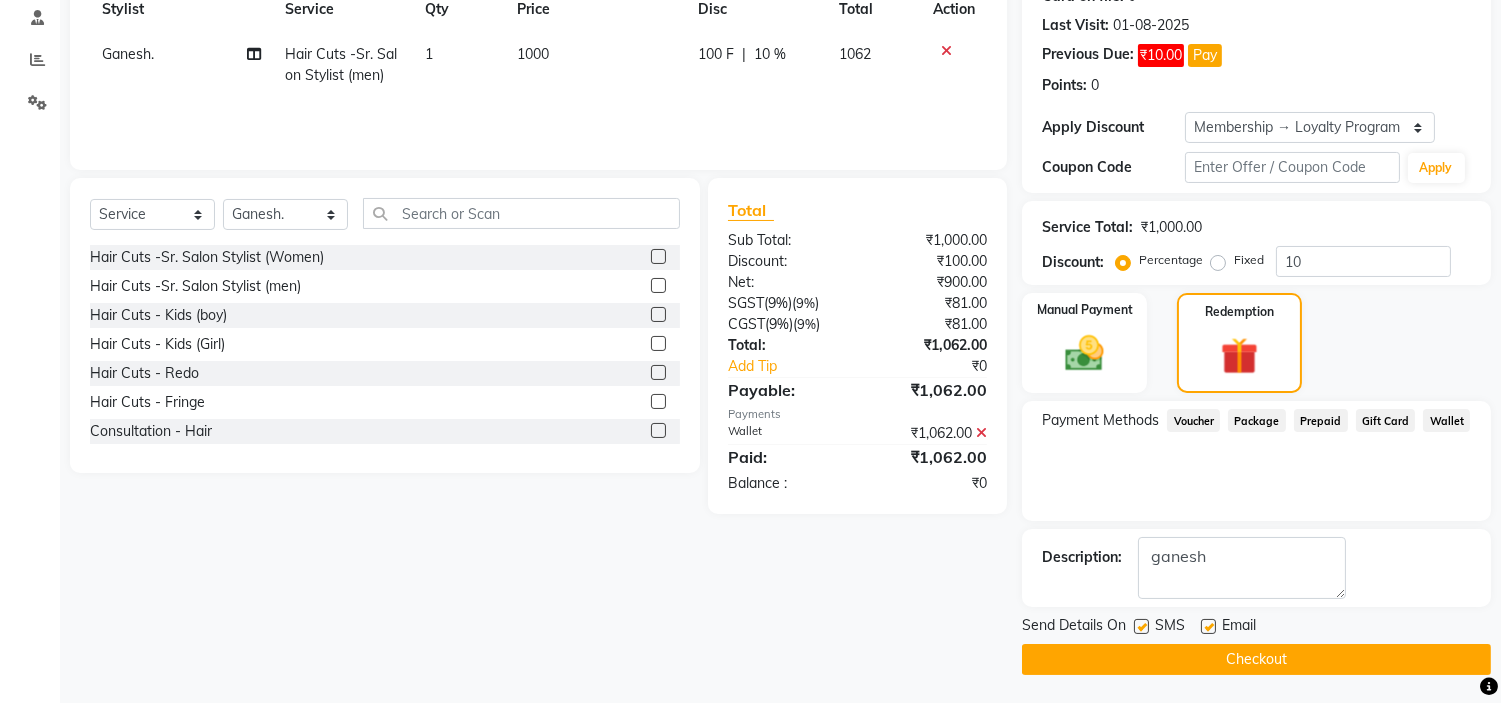 click on "Checkout" 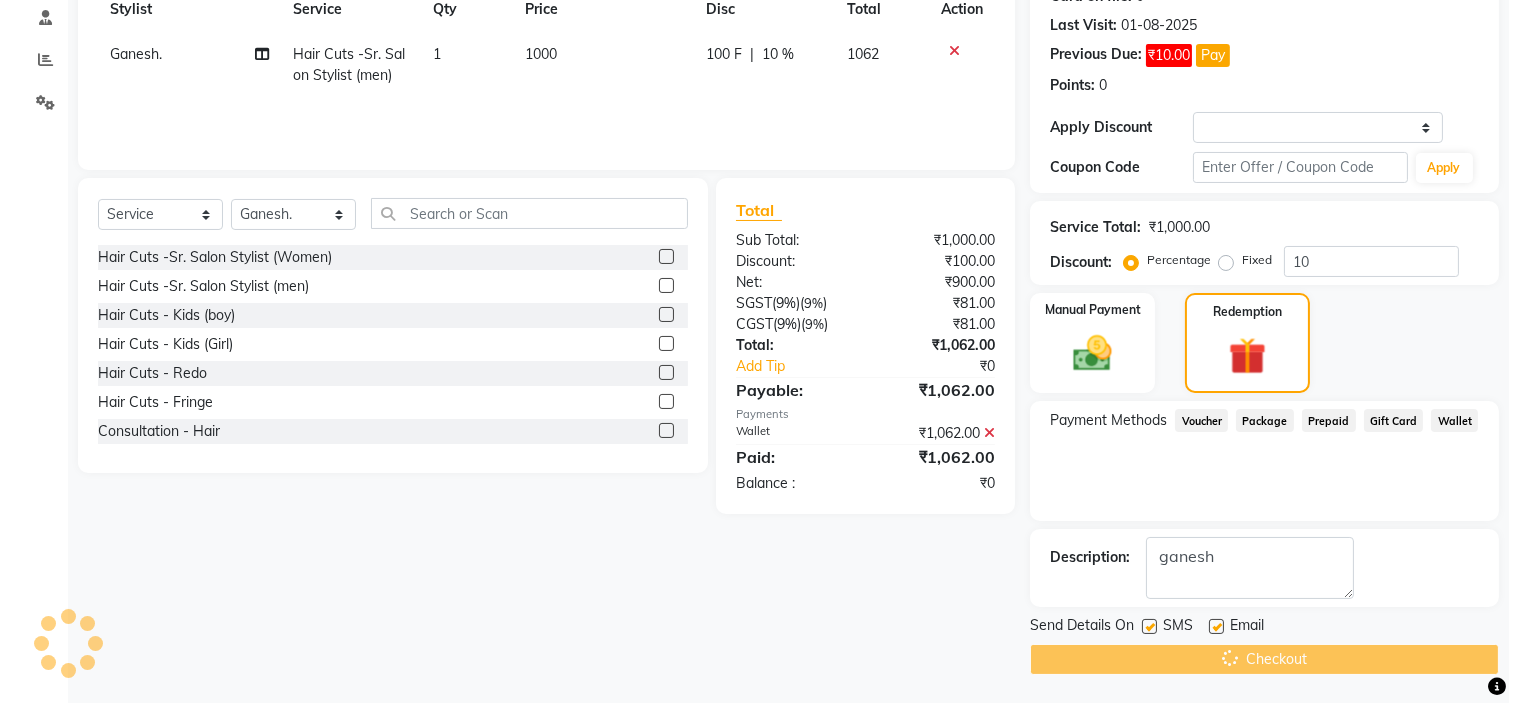 scroll, scrollTop: 0, scrollLeft: 0, axis: both 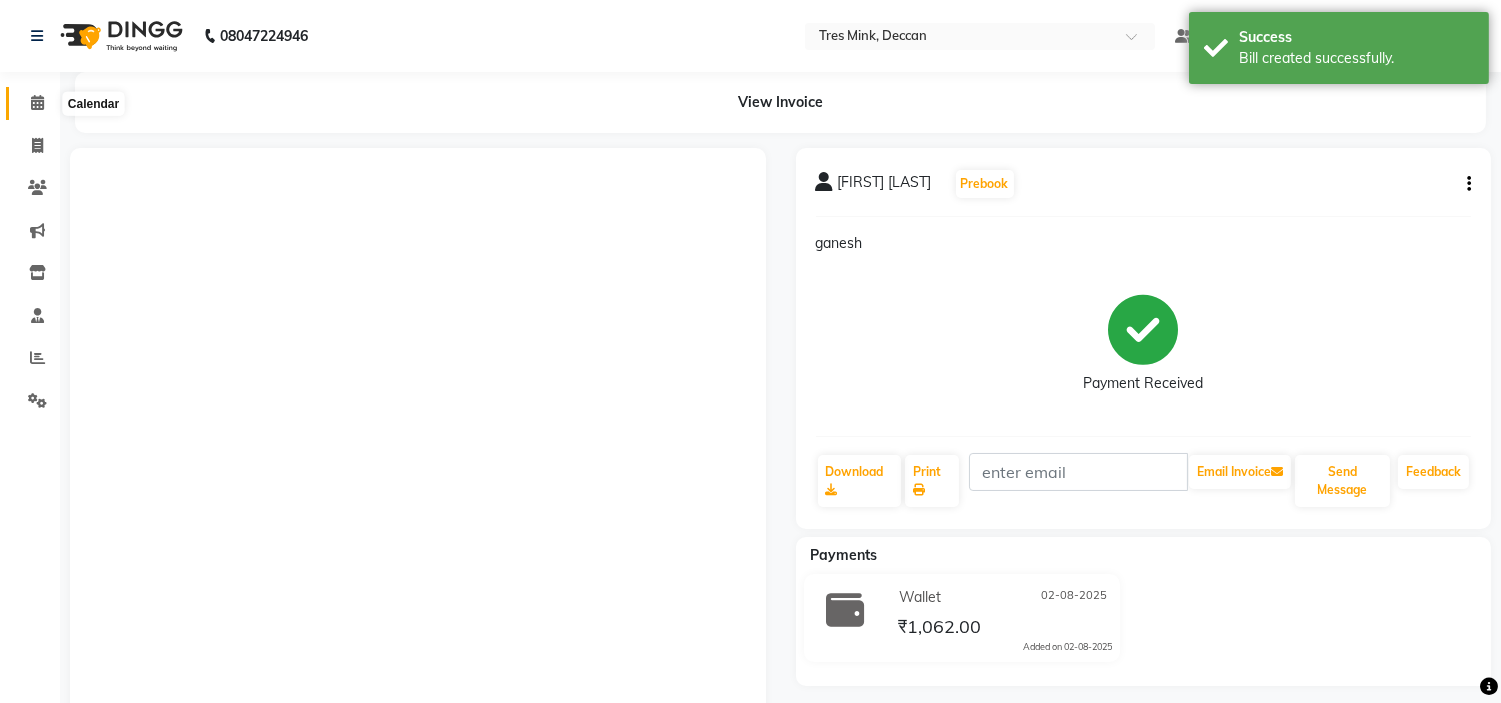 click 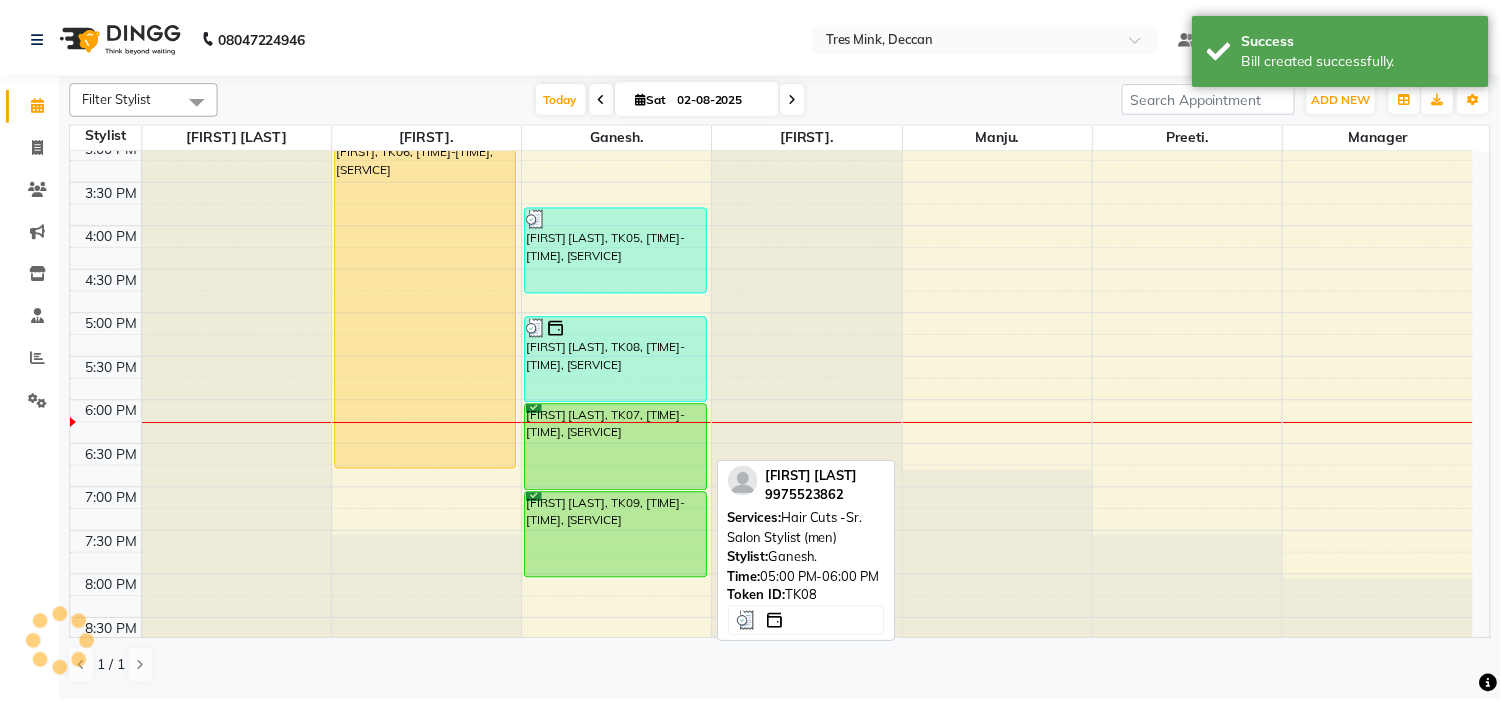 scroll, scrollTop: 656, scrollLeft: 0, axis: vertical 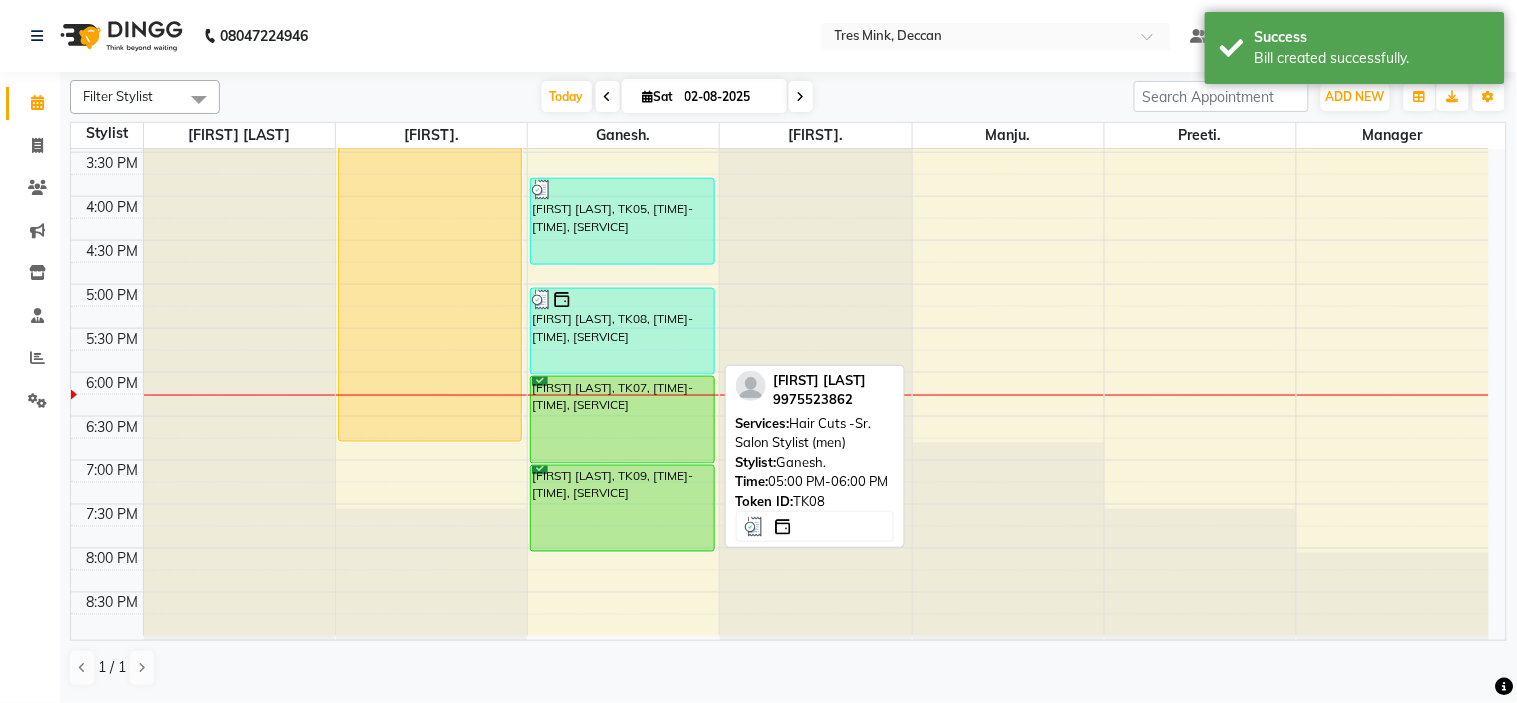click on "[FIRST] [LAST], TK08, [TIME]-[TIME], [SERVICE]" at bounding box center (622, 331) 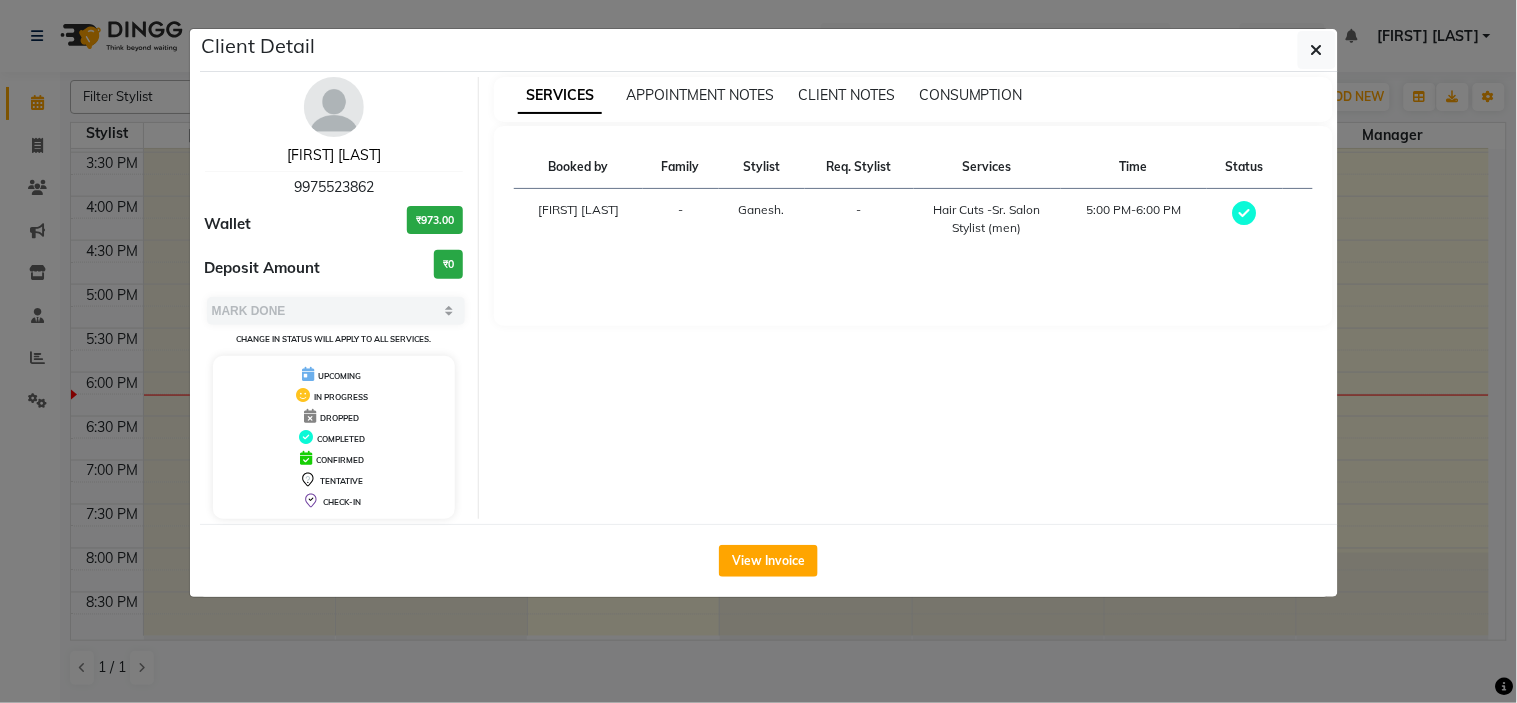 click on "[FIRST] [LAST]" at bounding box center (334, 155) 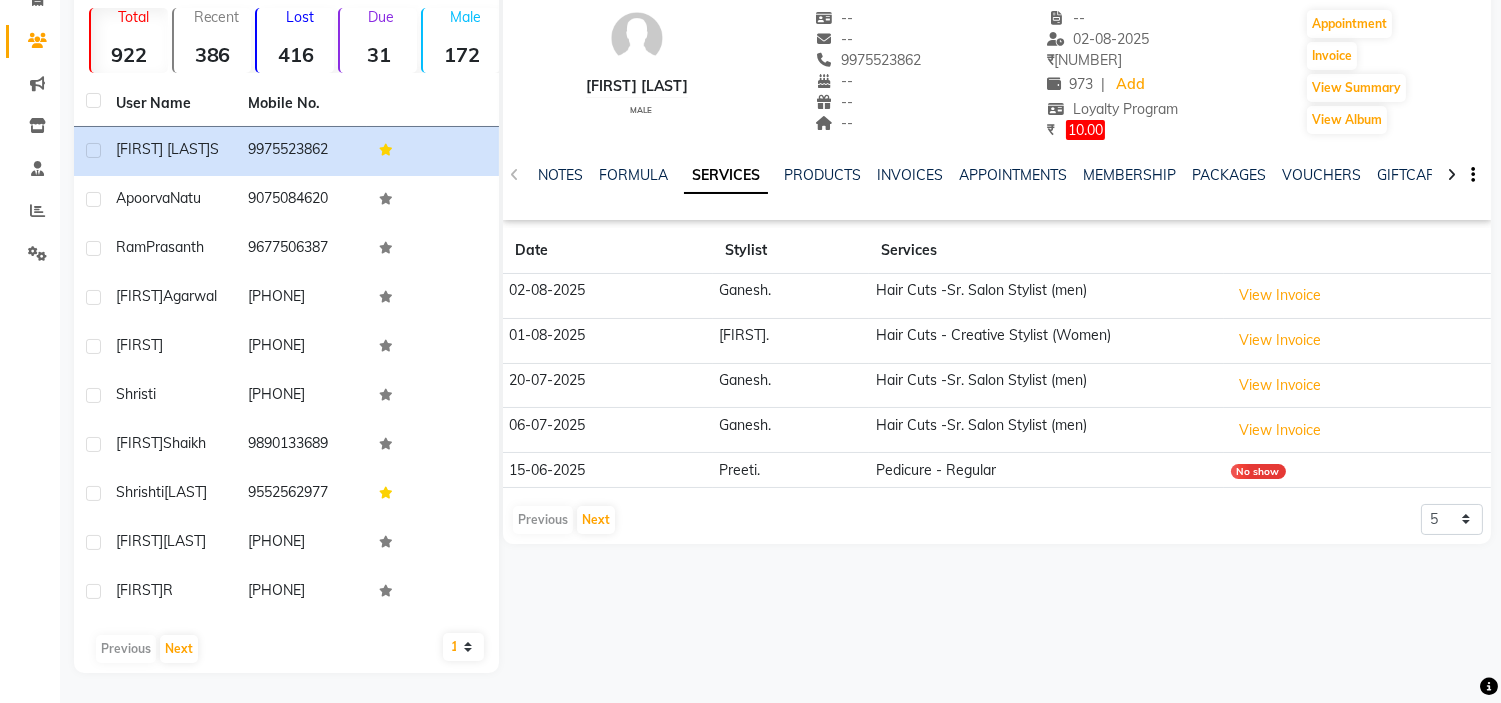 scroll, scrollTop: 163, scrollLeft: 0, axis: vertical 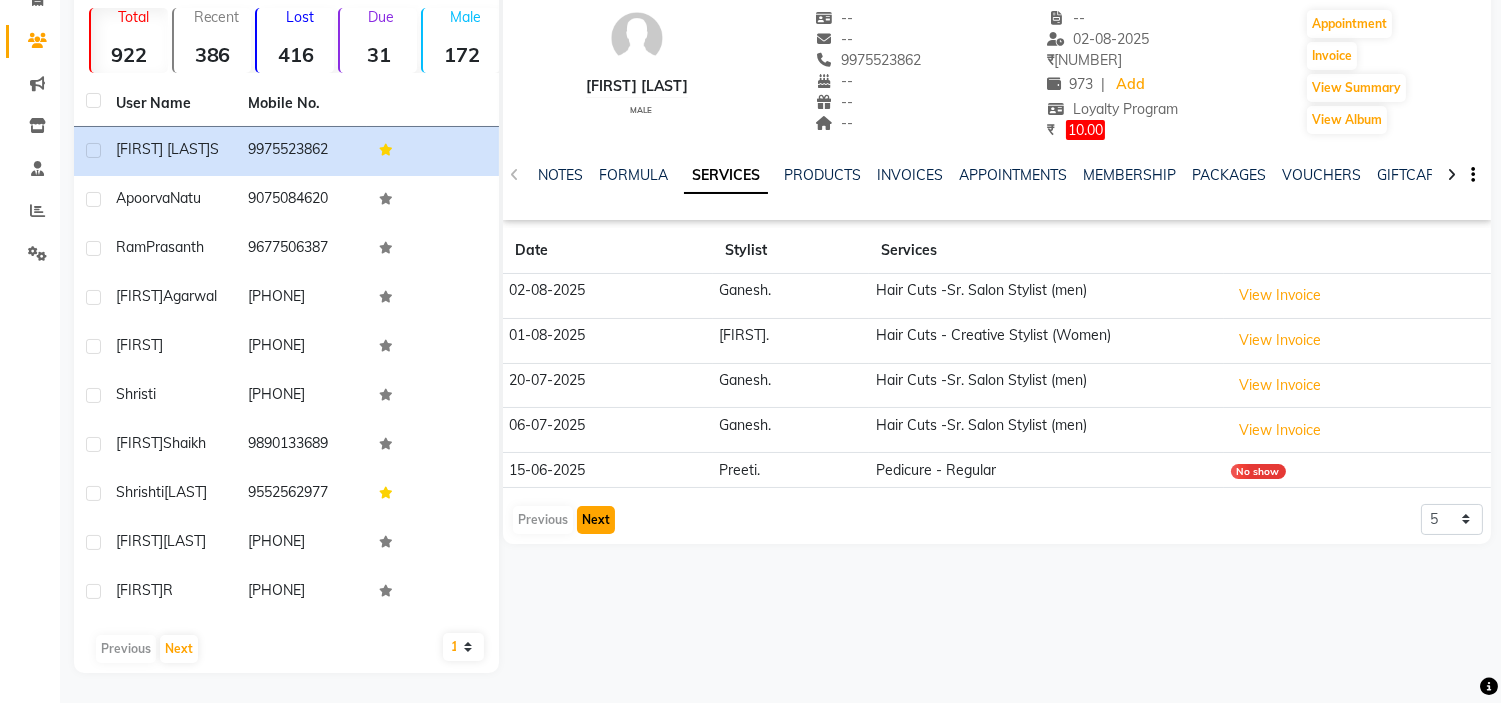 click on "Next" 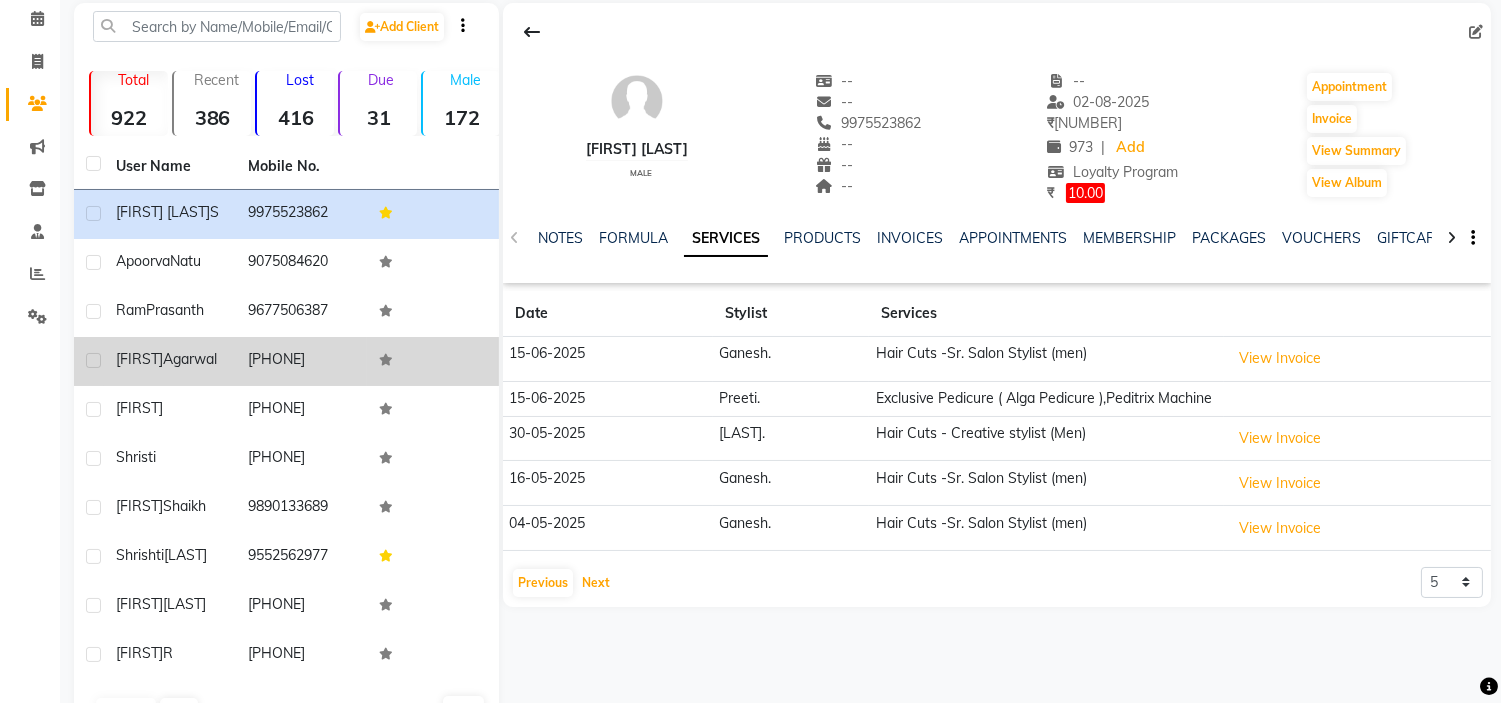 scroll, scrollTop: 0, scrollLeft: 0, axis: both 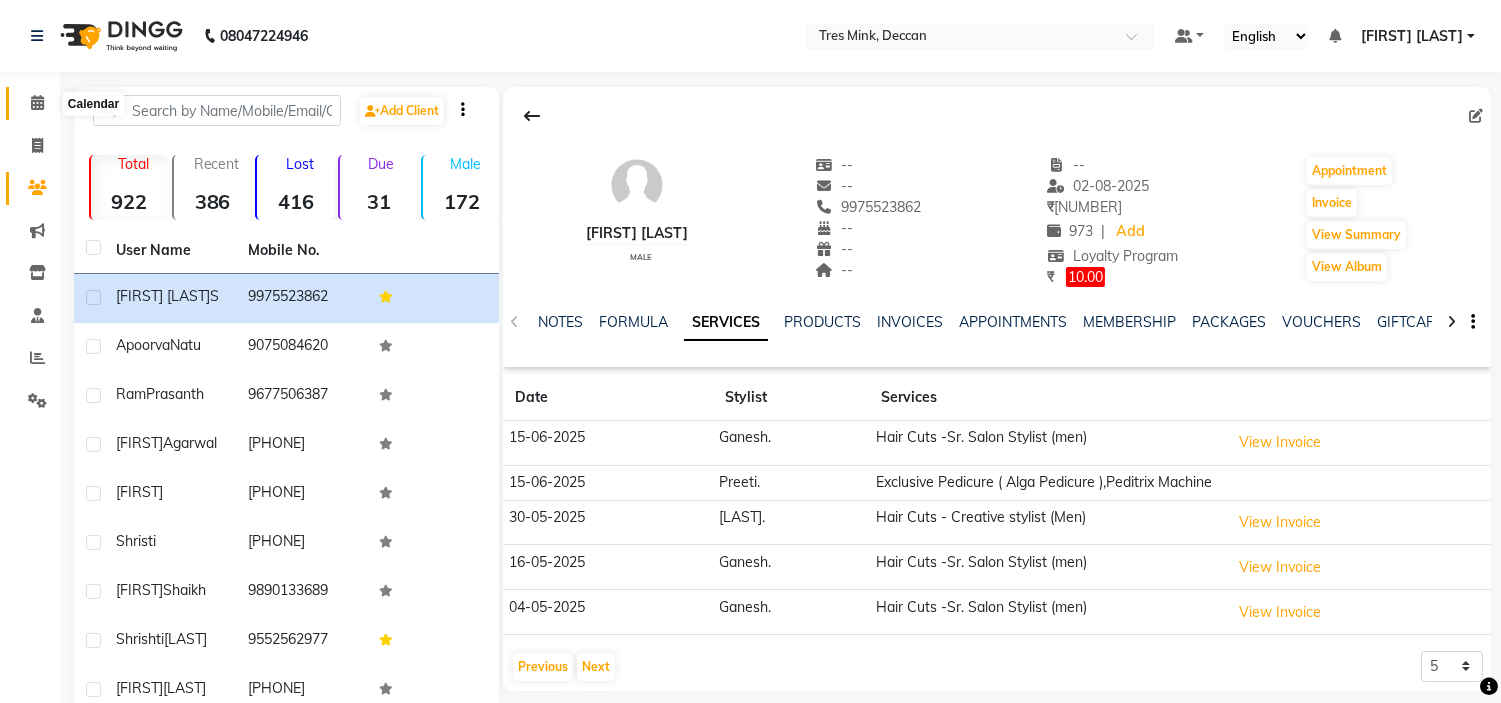 click 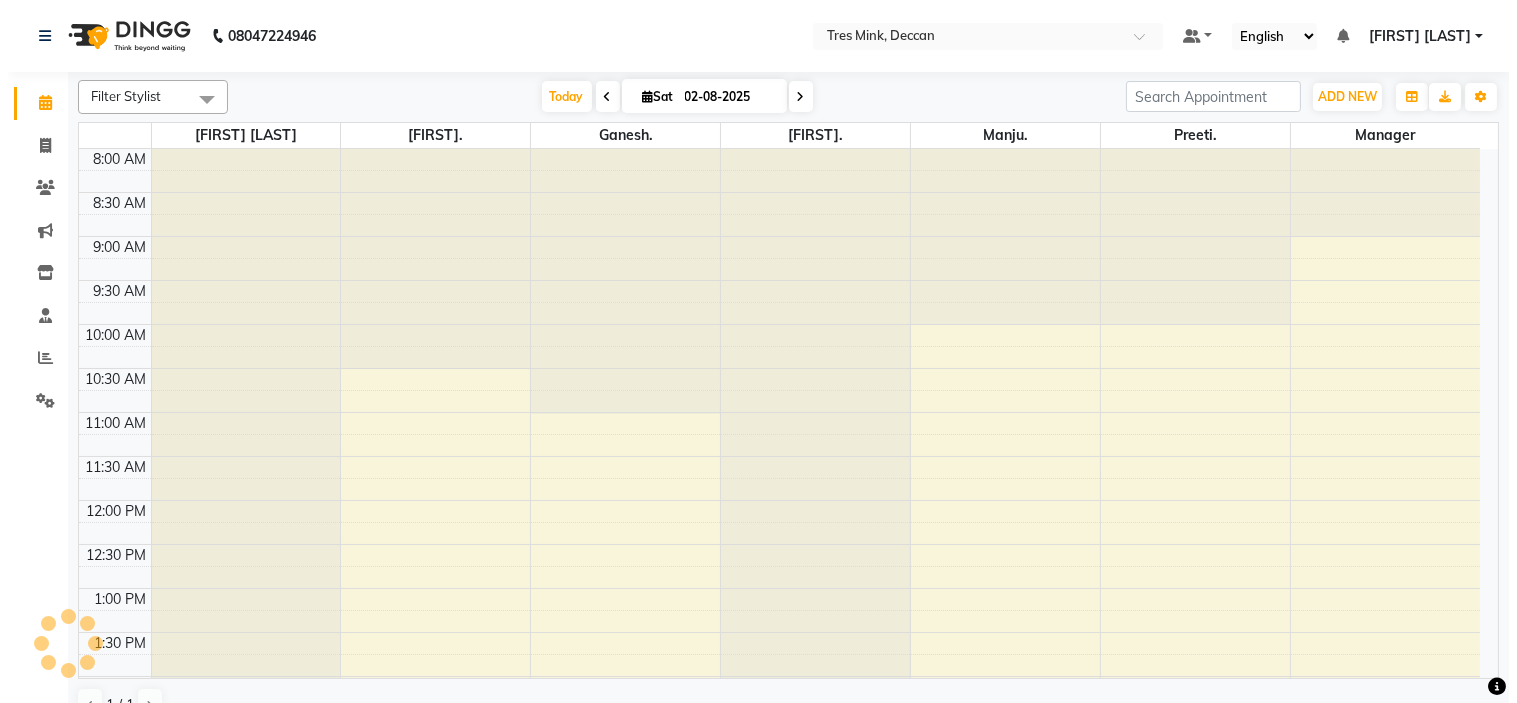 scroll, scrollTop: 527, scrollLeft: 0, axis: vertical 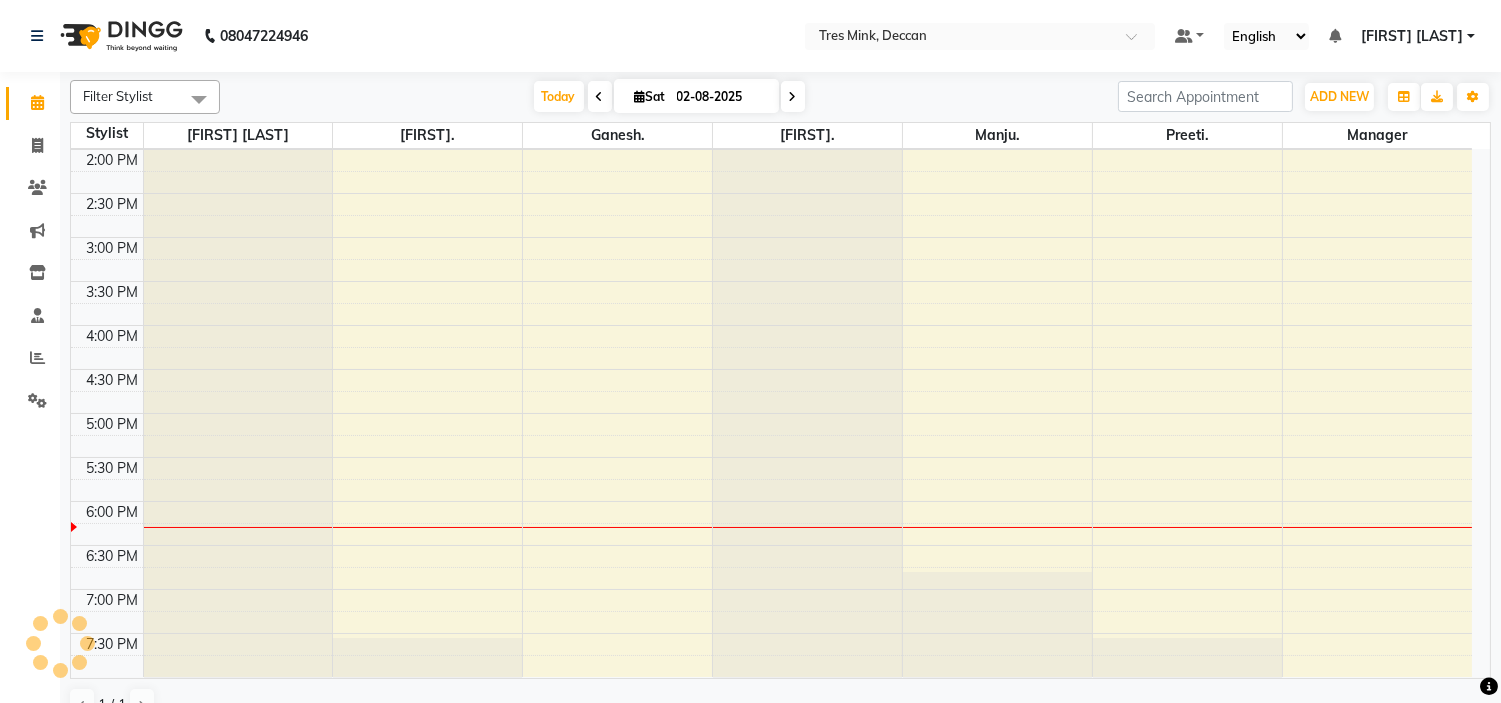 click 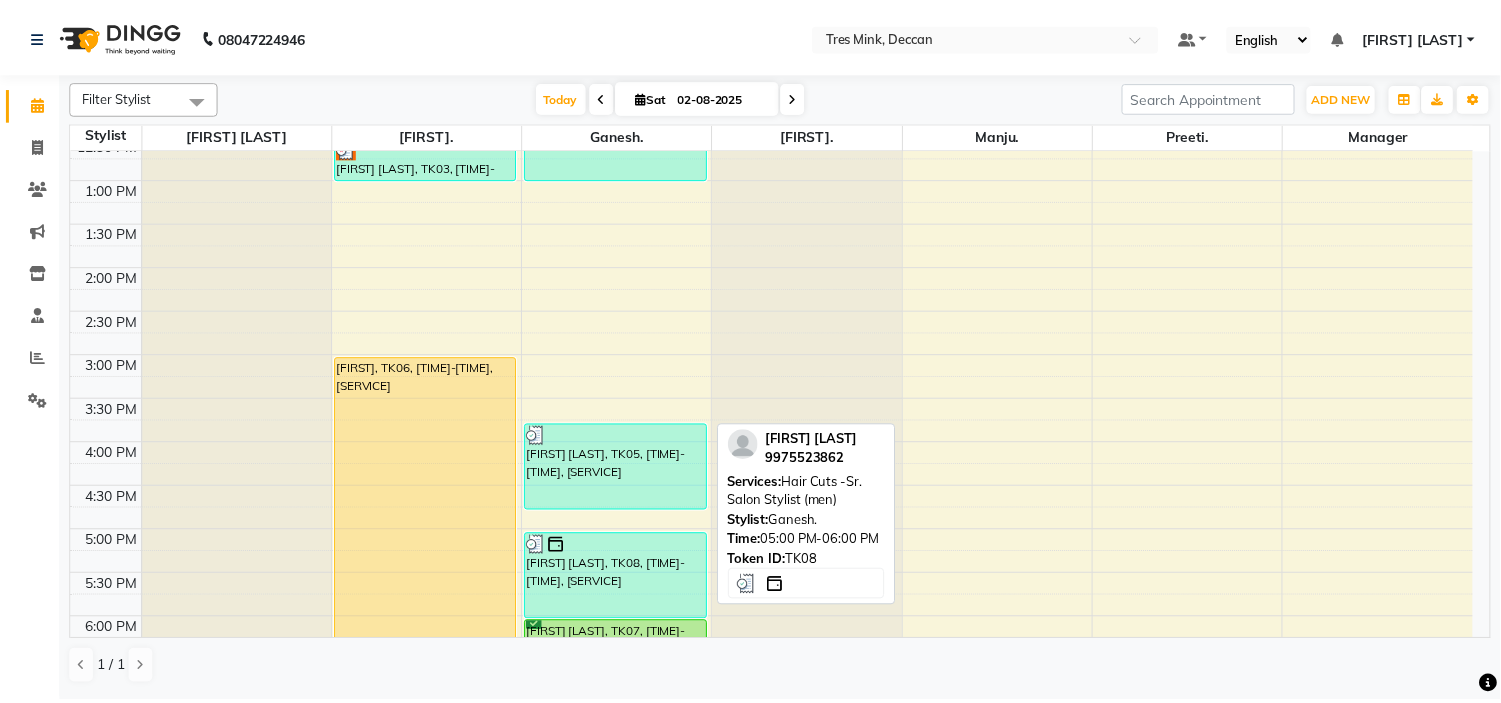 scroll, scrollTop: 324, scrollLeft: 0, axis: vertical 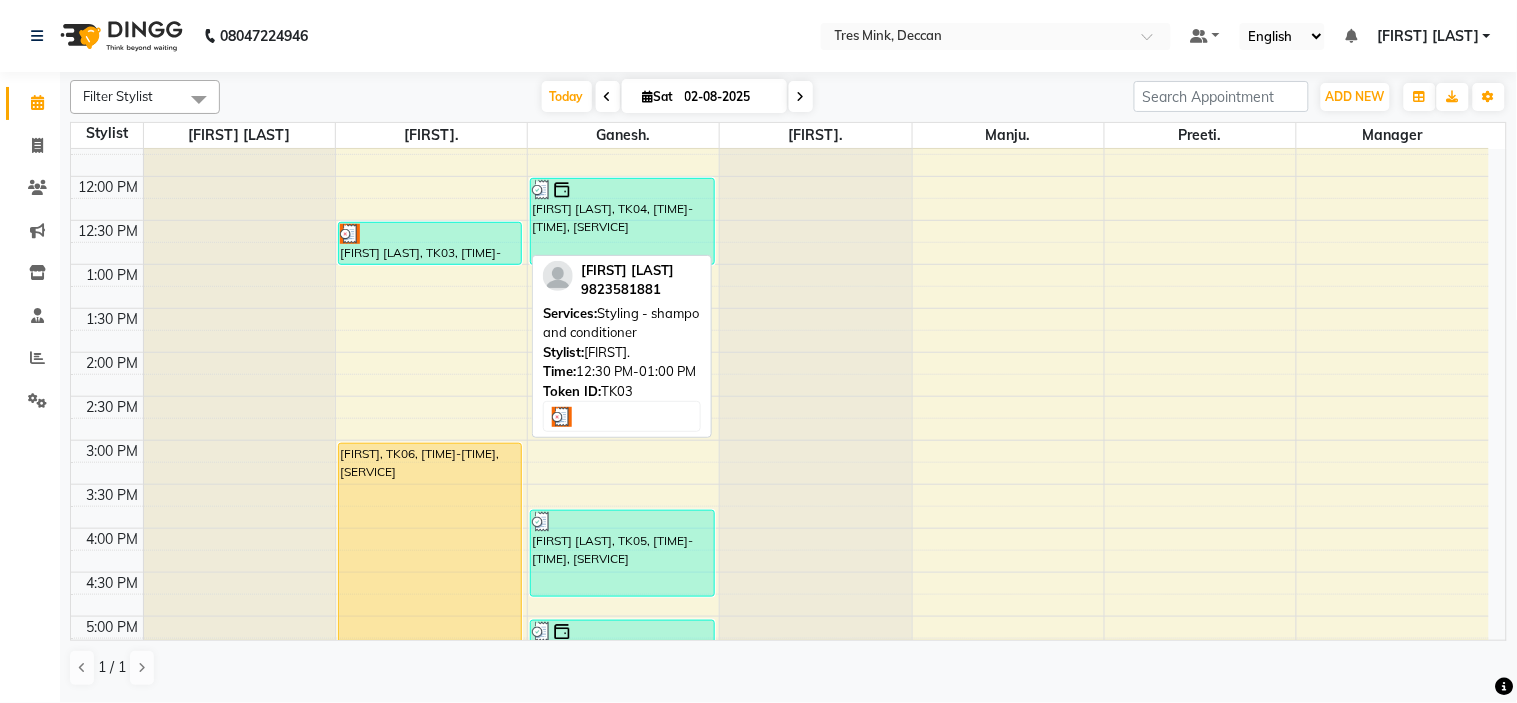 click at bounding box center [430, 234] 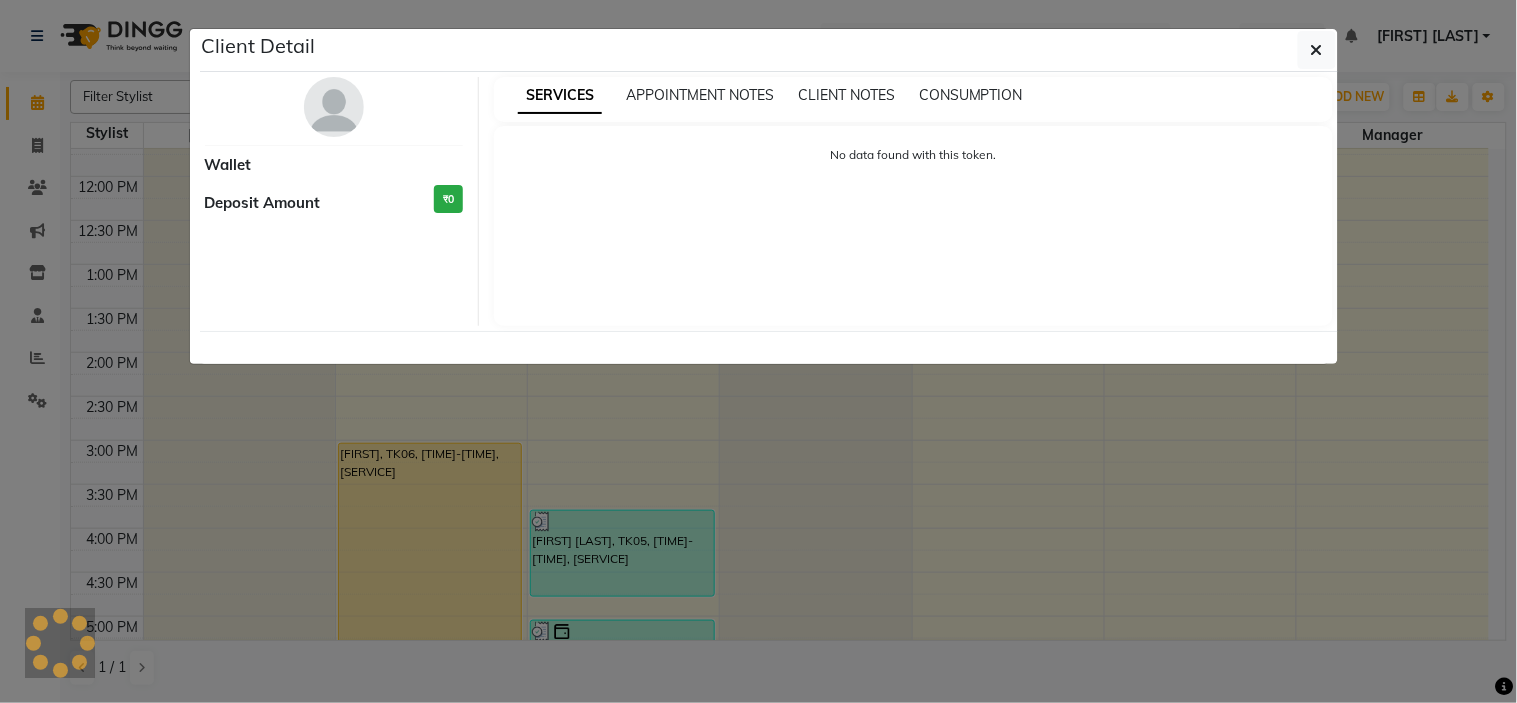 select on "3" 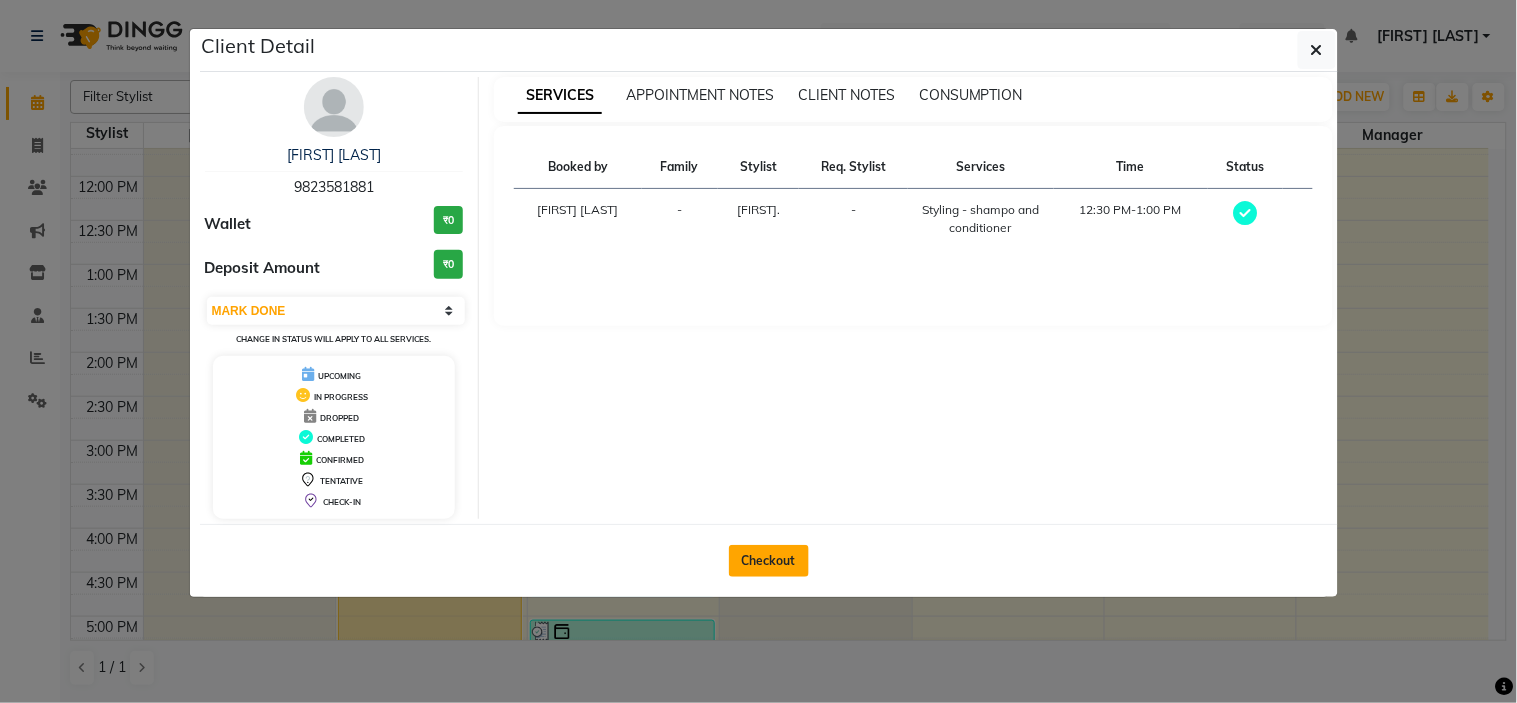click on "Checkout" 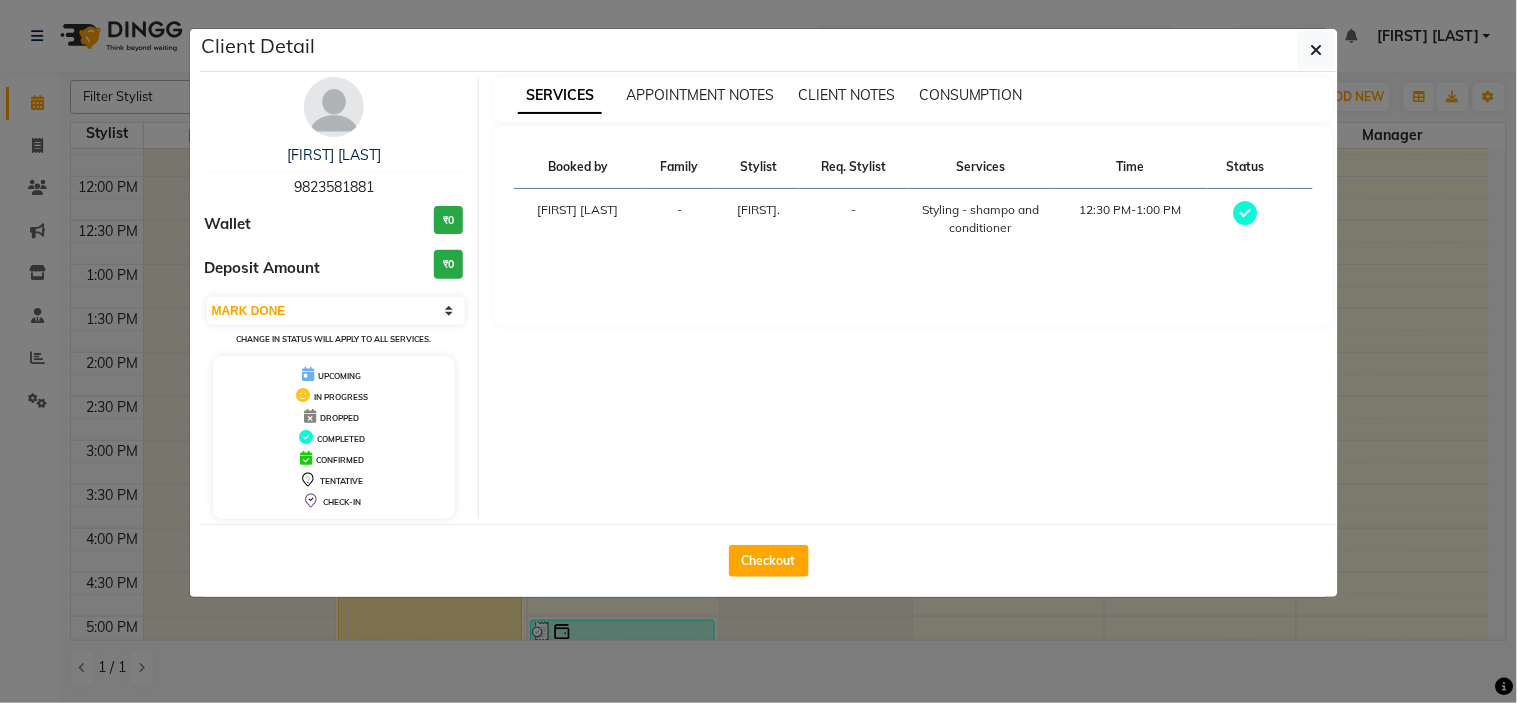 select on "service" 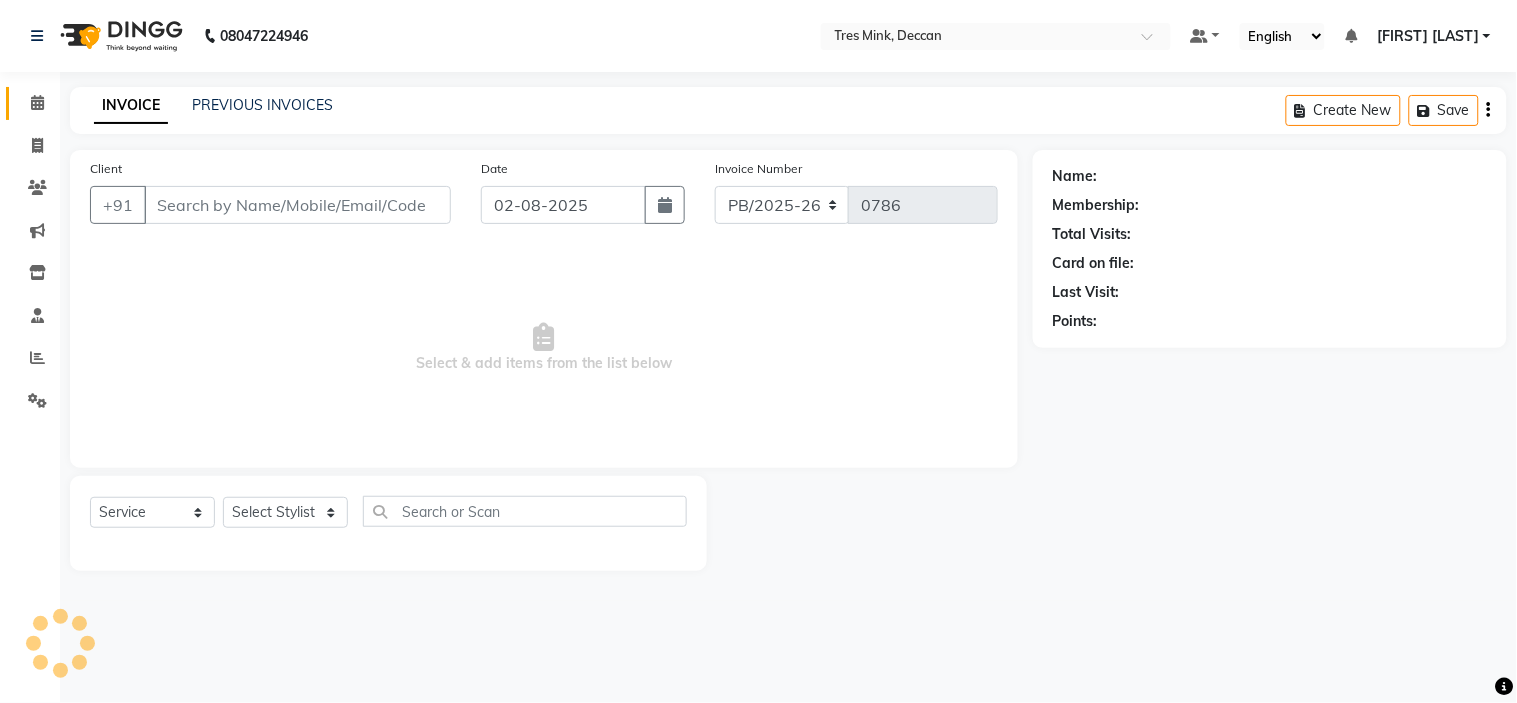type on "9823581881" 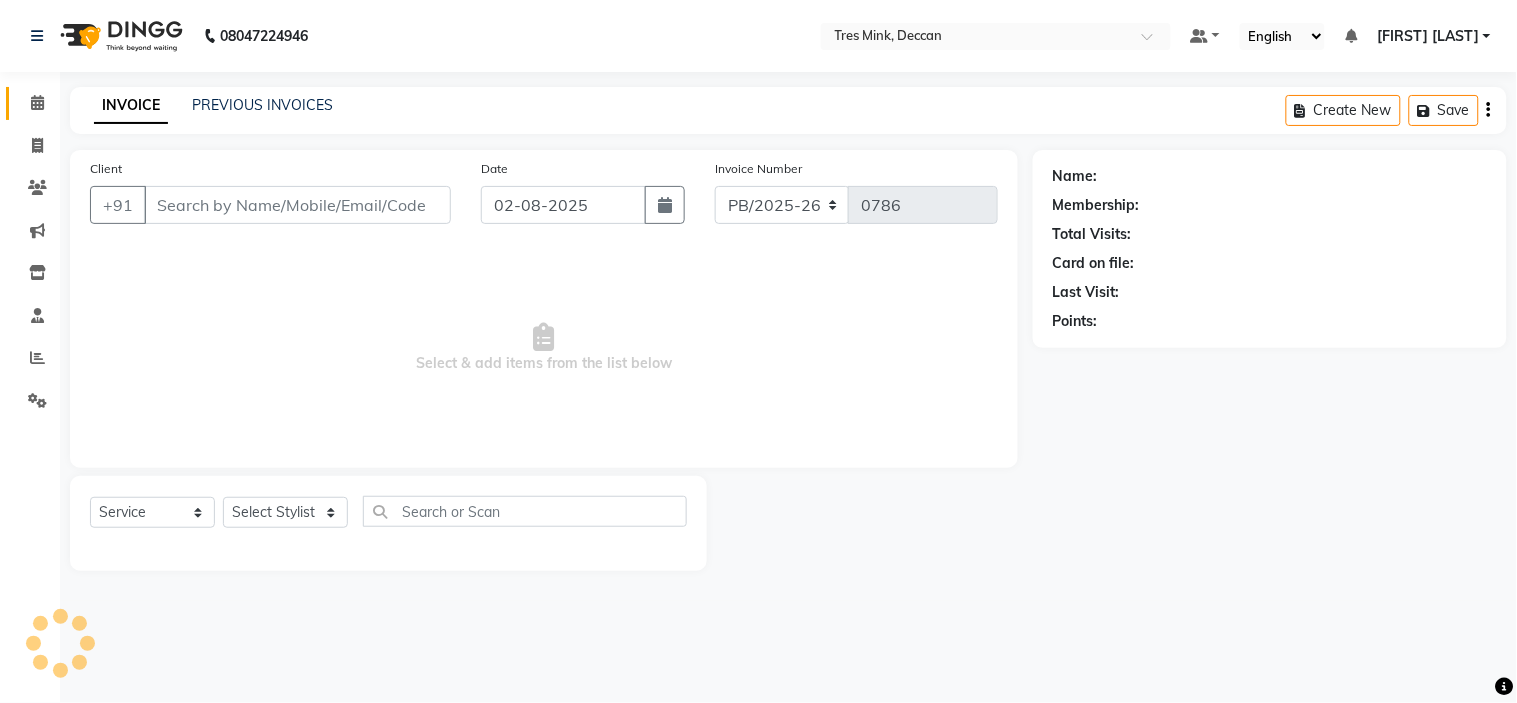 select on "59499" 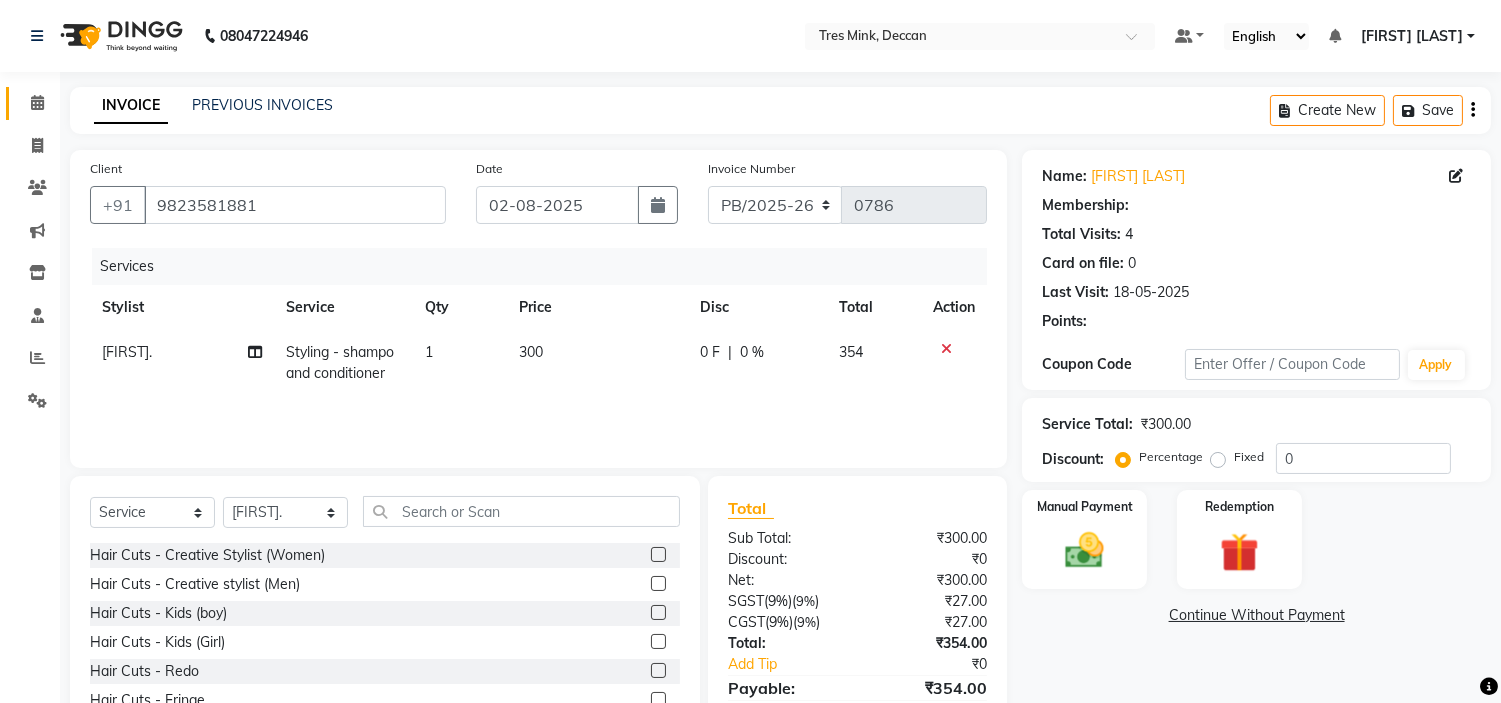 select on "1: Object" 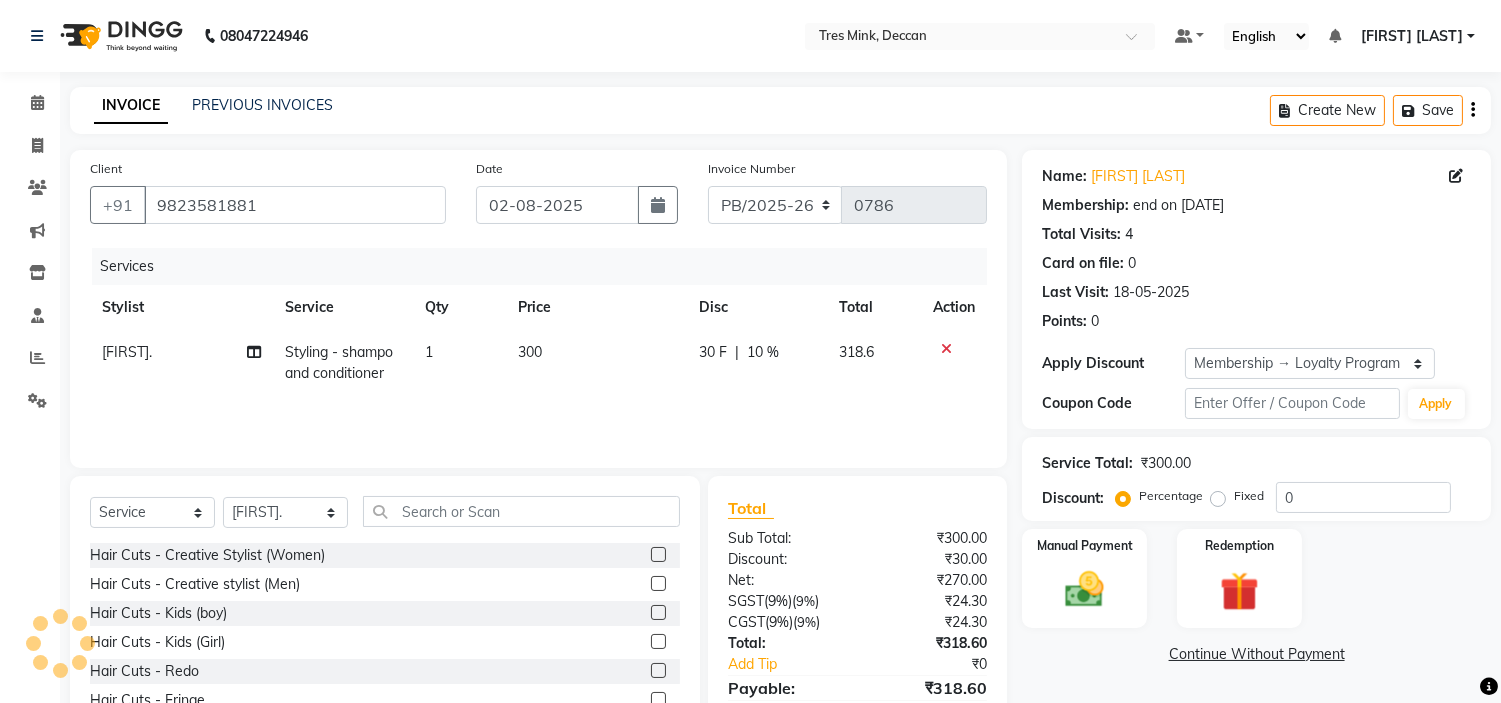 type on "10" 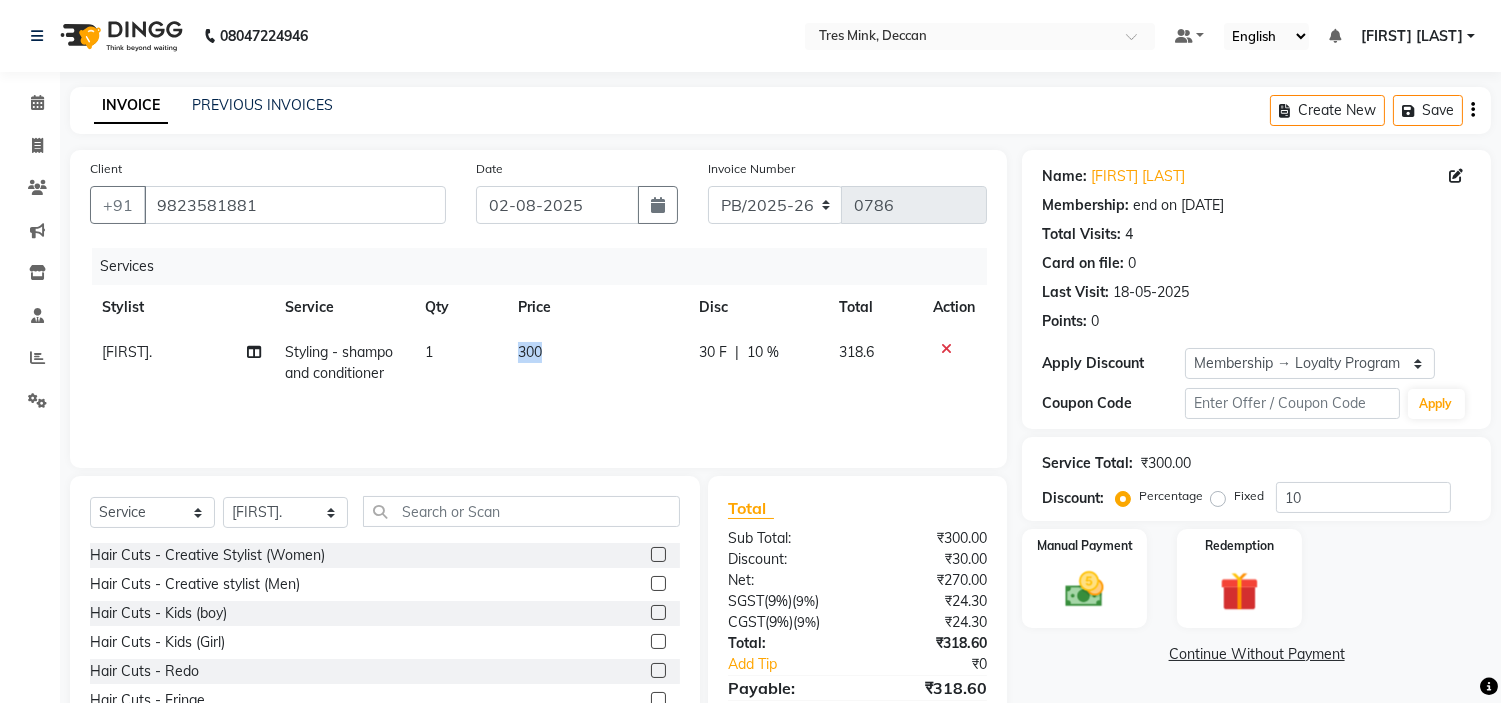 drag, startPoint x: 575, startPoint y: 350, endPoint x: 478, endPoint y: 350, distance: 97 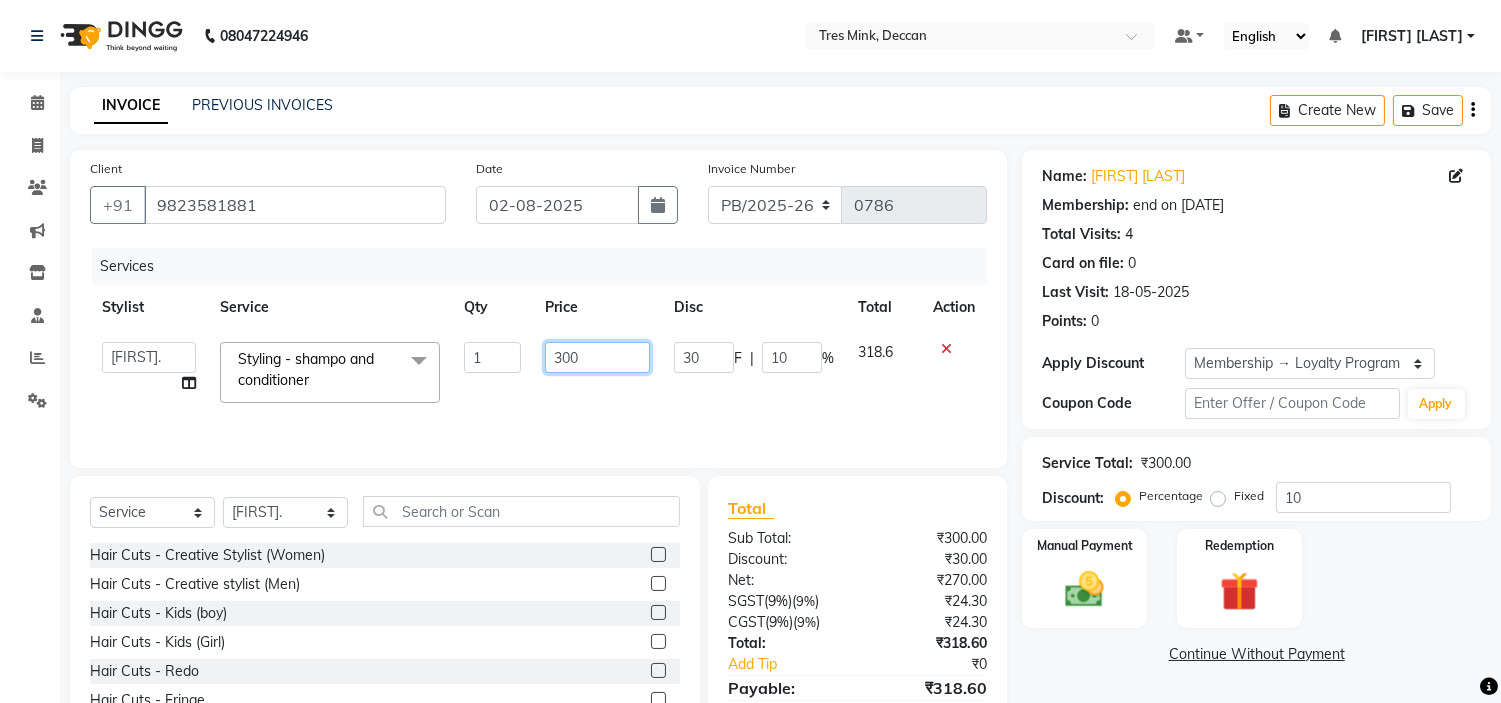 drag, startPoint x: 600, startPoint y: 357, endPoint x: 378, endPoint y: 336, distance: 222.99103 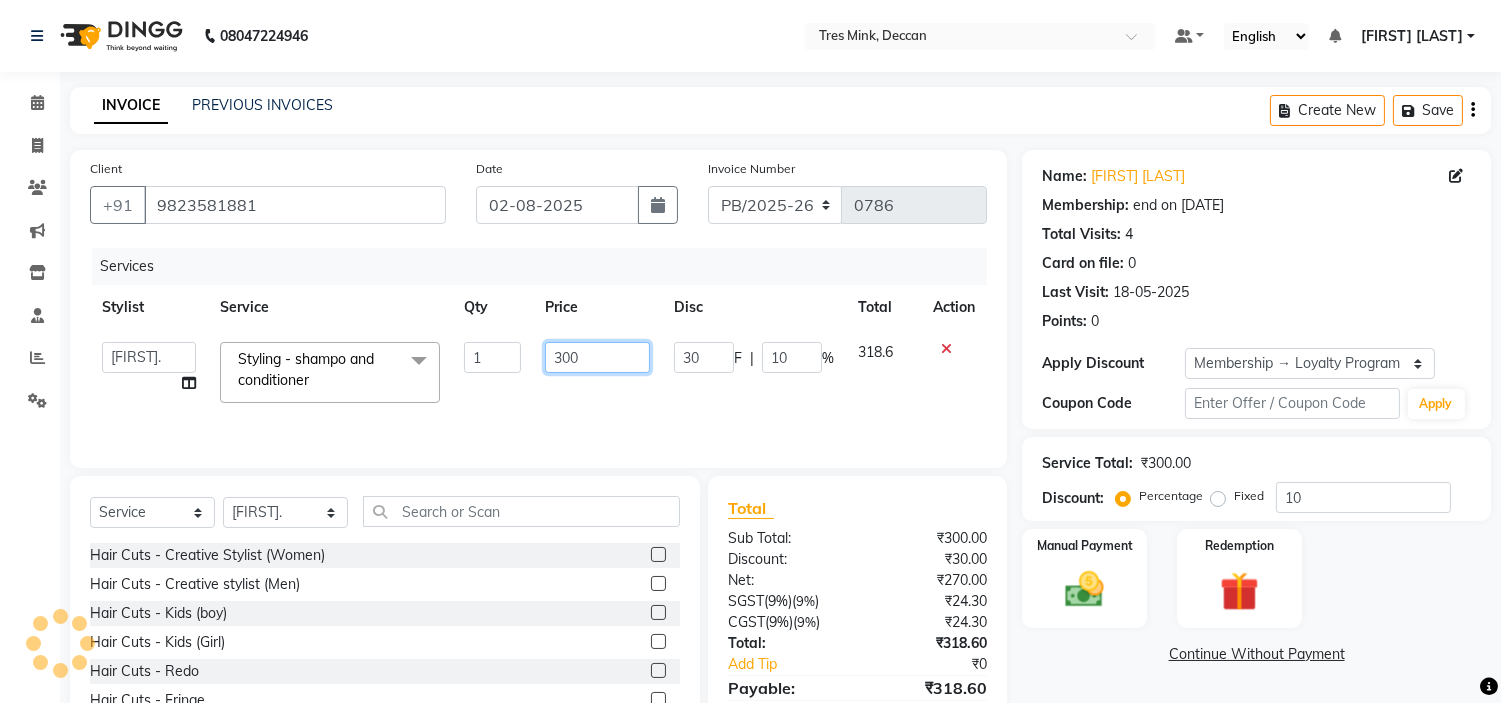 type on "0" 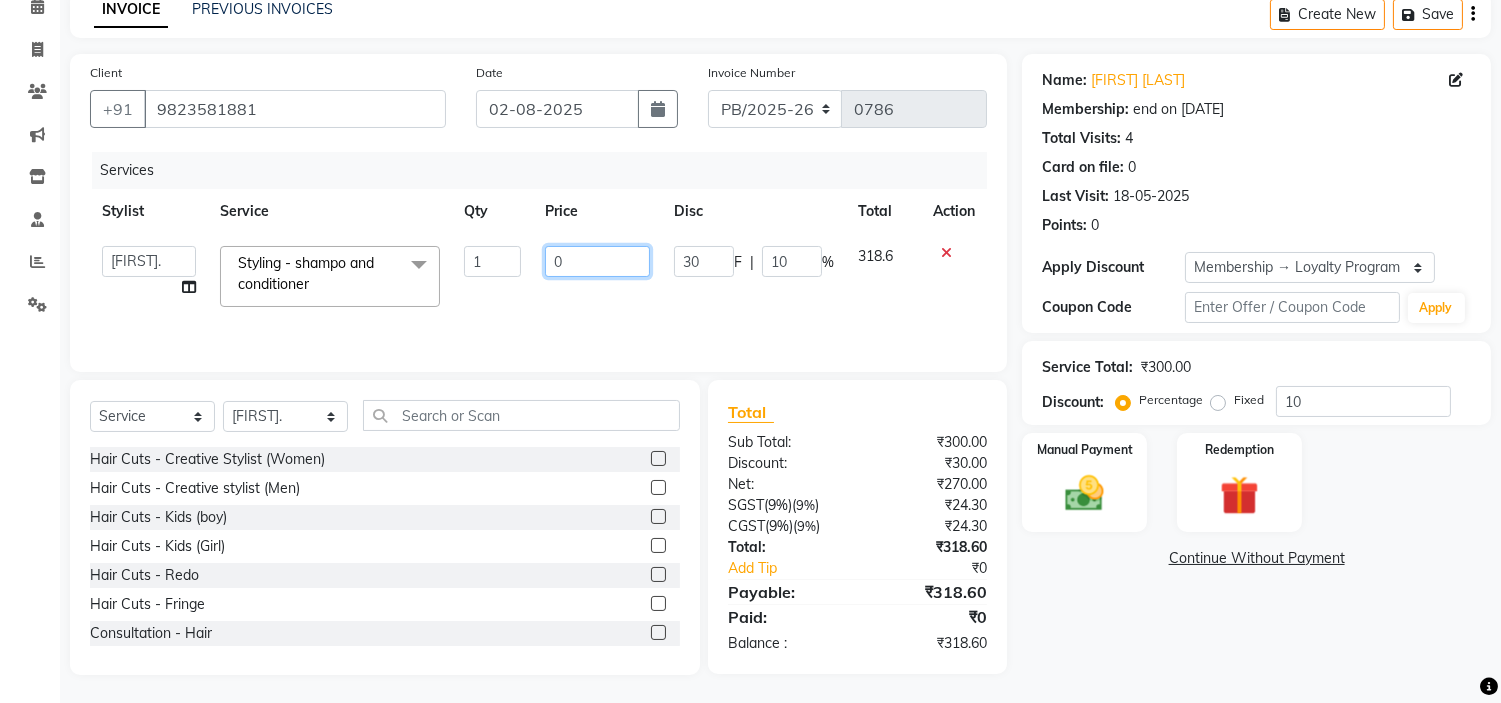scroll, scrollTop: 97, scrollLeft: 0, axis: vertical 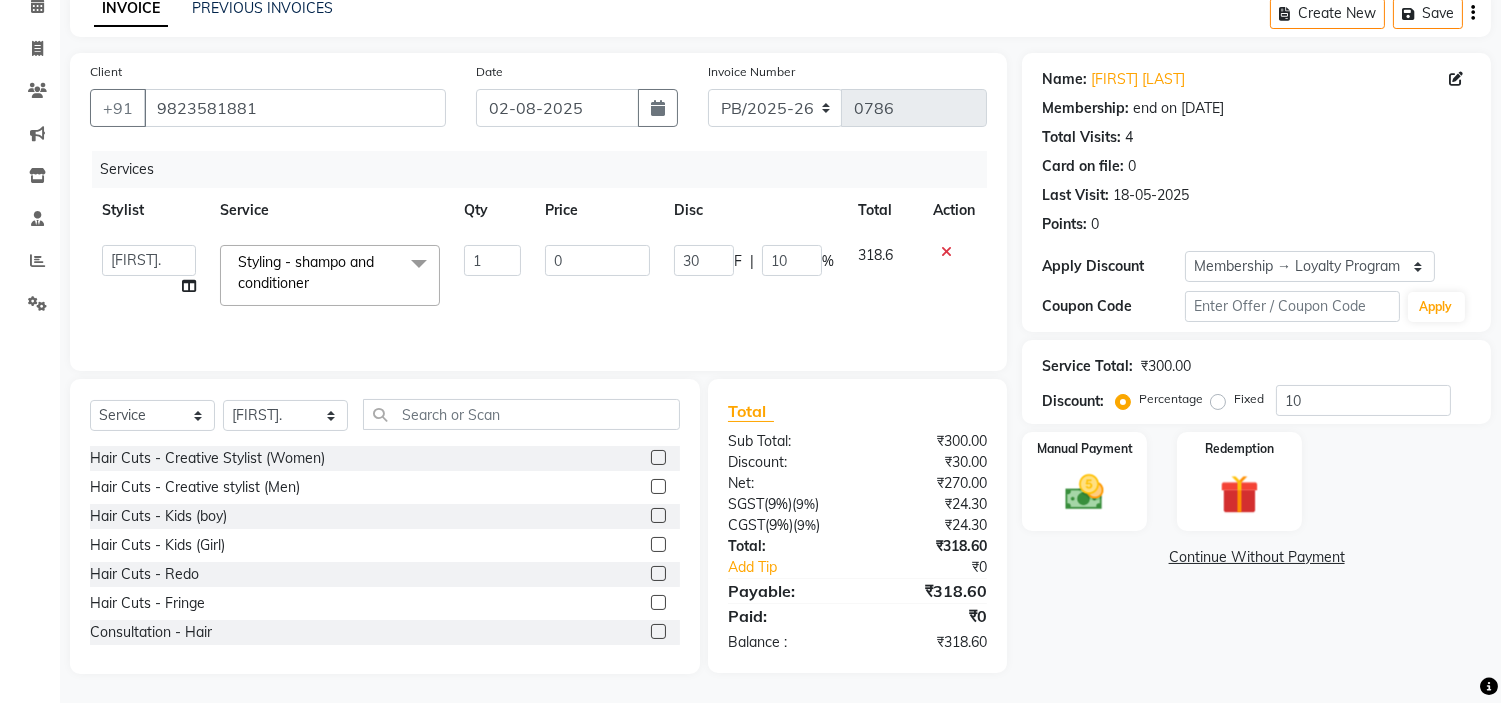 click on "Name: [FIRST] [LAST] Membership: end on [DATE] Total Visits:  4 Card on file:  0 Last Visit:   [DATE] Points:   0  Apply Discount Select Membership → Loyalty Program Coupon Code Apply Service Total:  ₹300.00  Discount:  Percentage   Fixed  10 Manual Payment Redemption  Continue Without Payment" 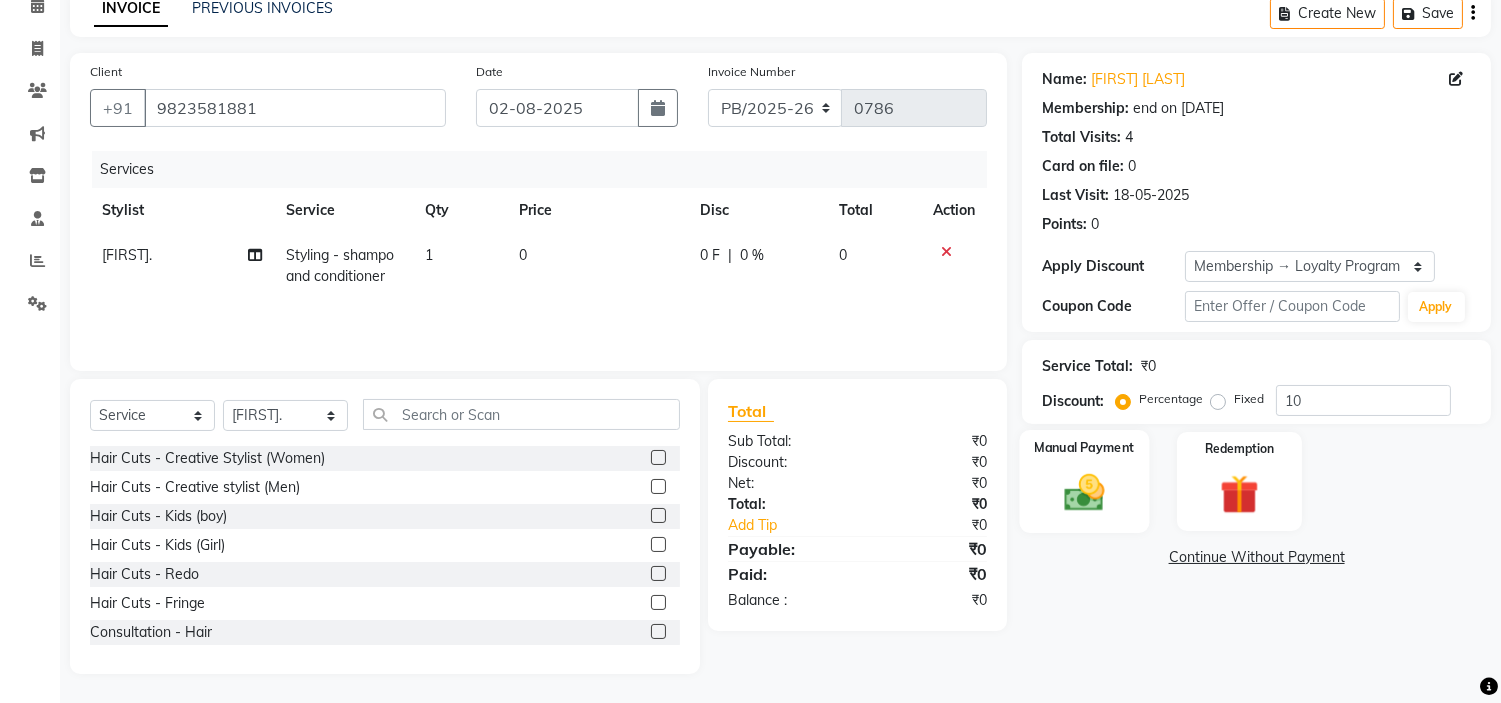 click on "Manual Payment" 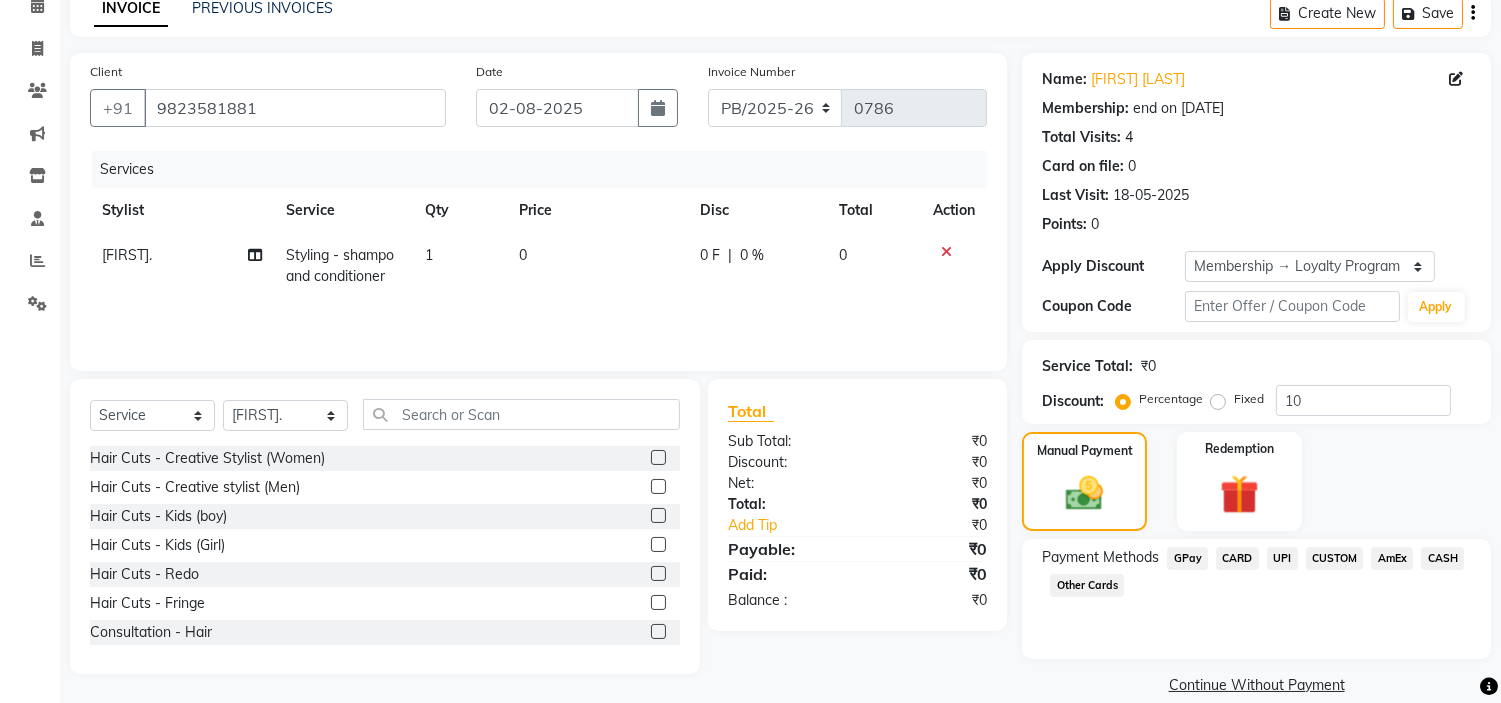 click on "CUSTOM" 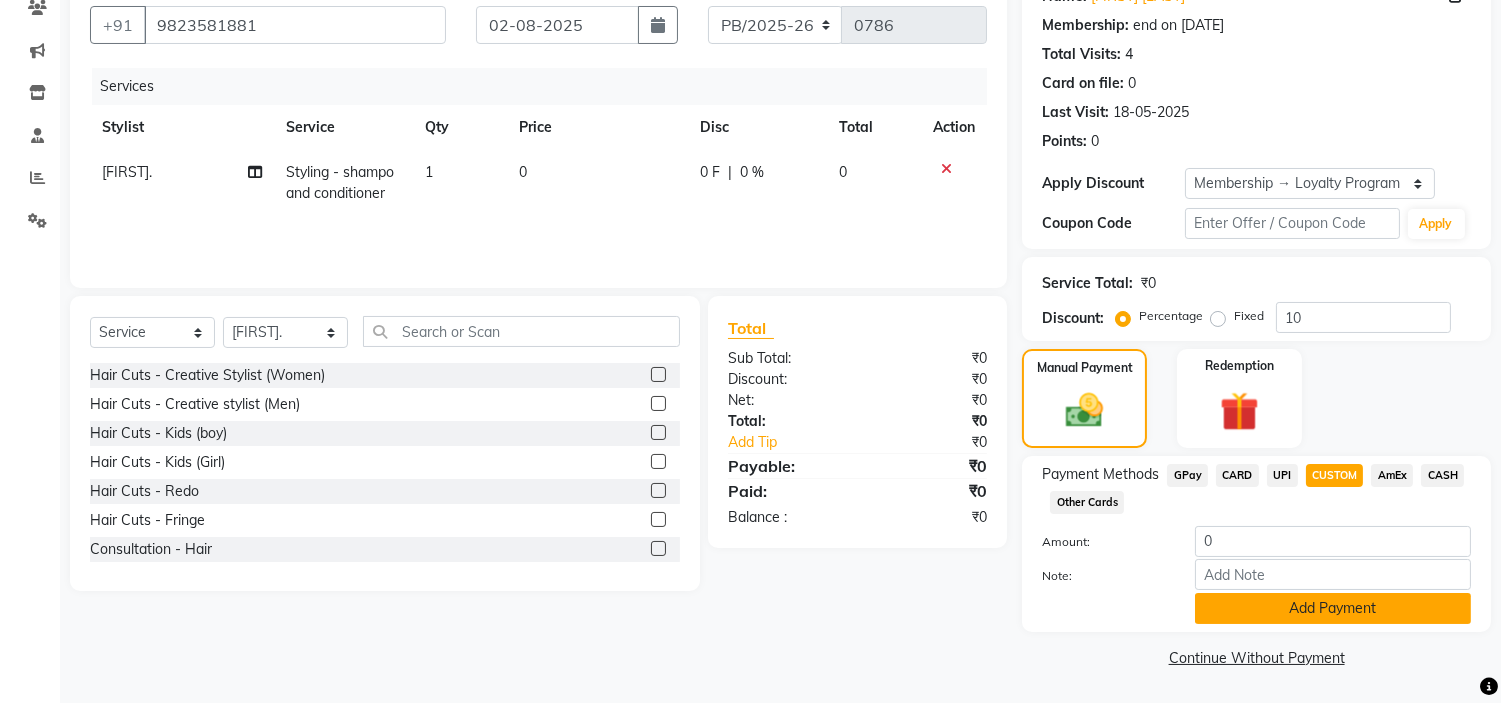 click on "Add Payment" 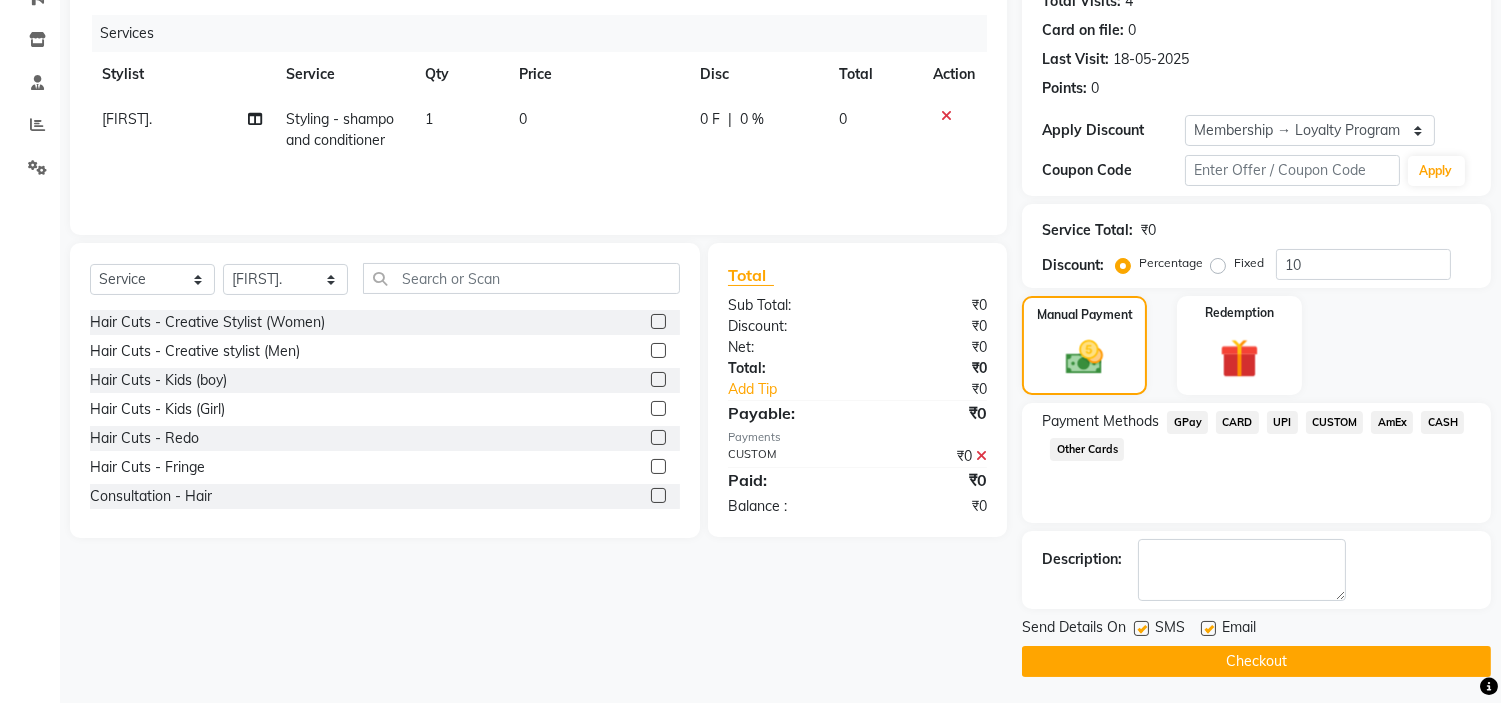 scroll, scrollTop: 236, scrollLeft: 0, axis: vertical 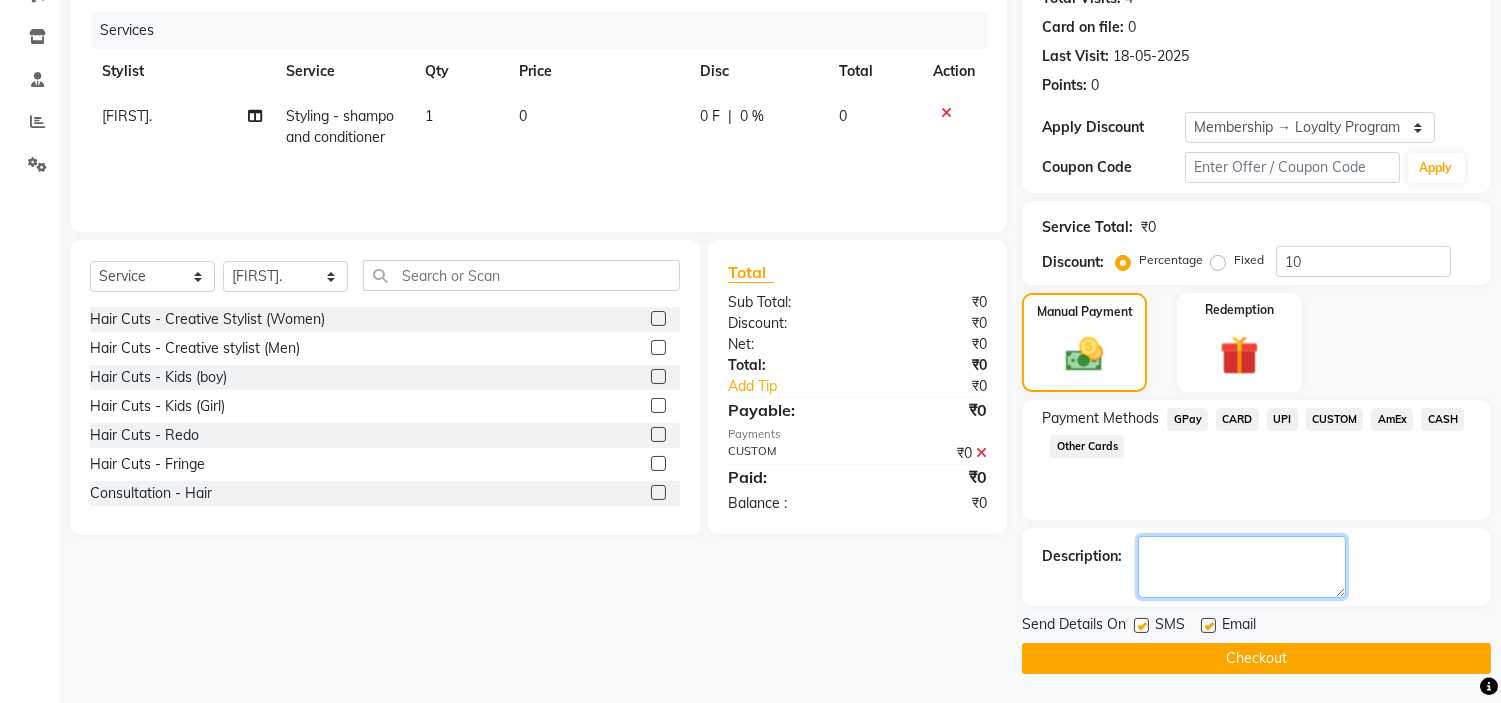 drag, startPoint x: 1207, startPoint y: 547, endPoint x: 1211, endPoint y: 557, distance: 10.770329 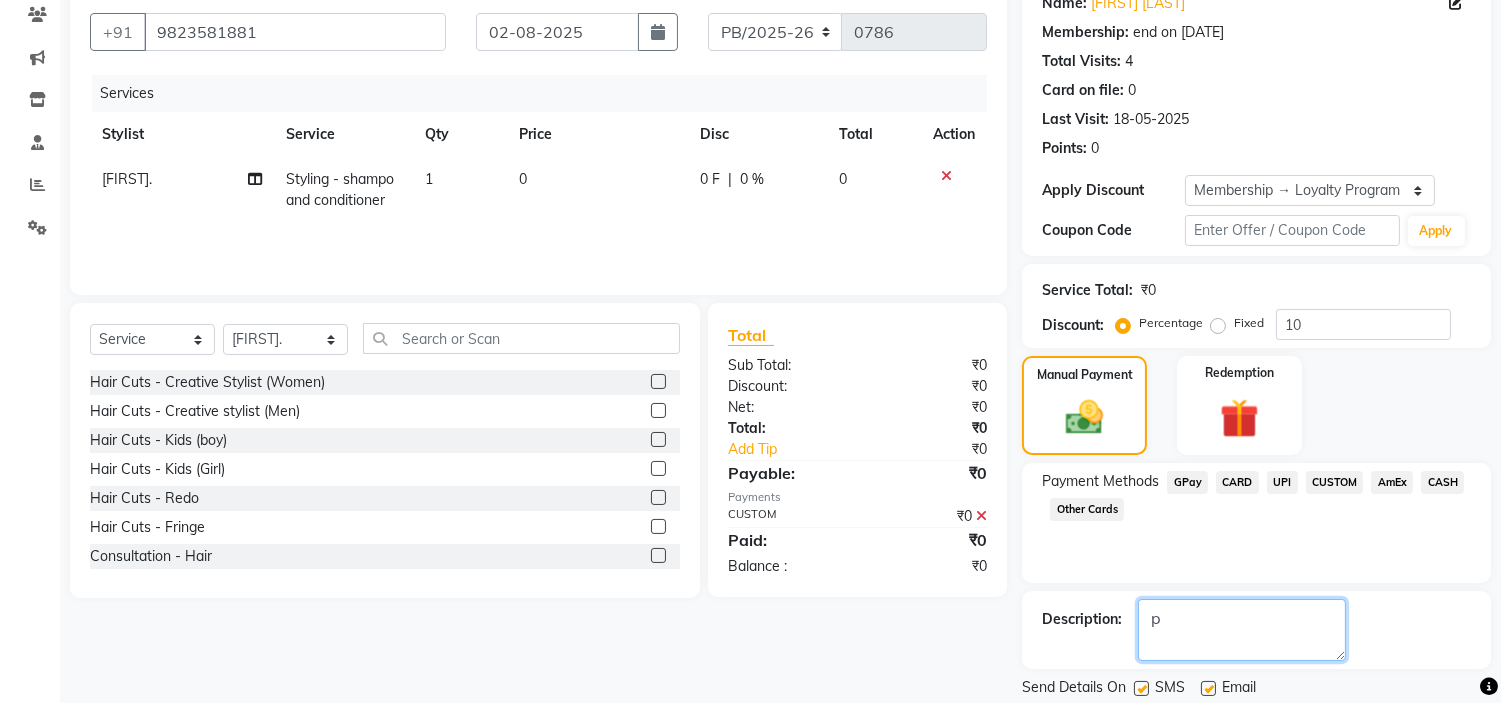 scroll, scrollTop: 236, scrollLeft: 0, axis: vertical 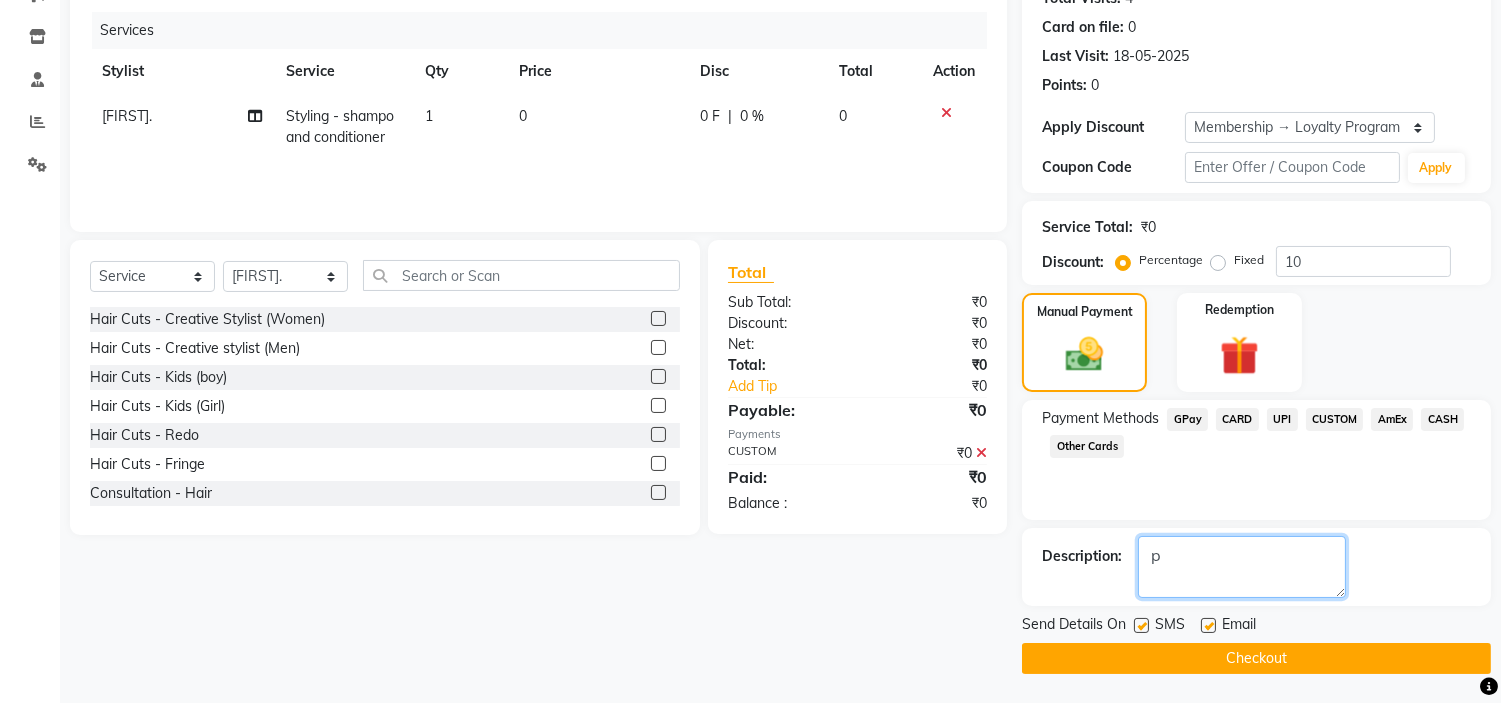 type on "p" 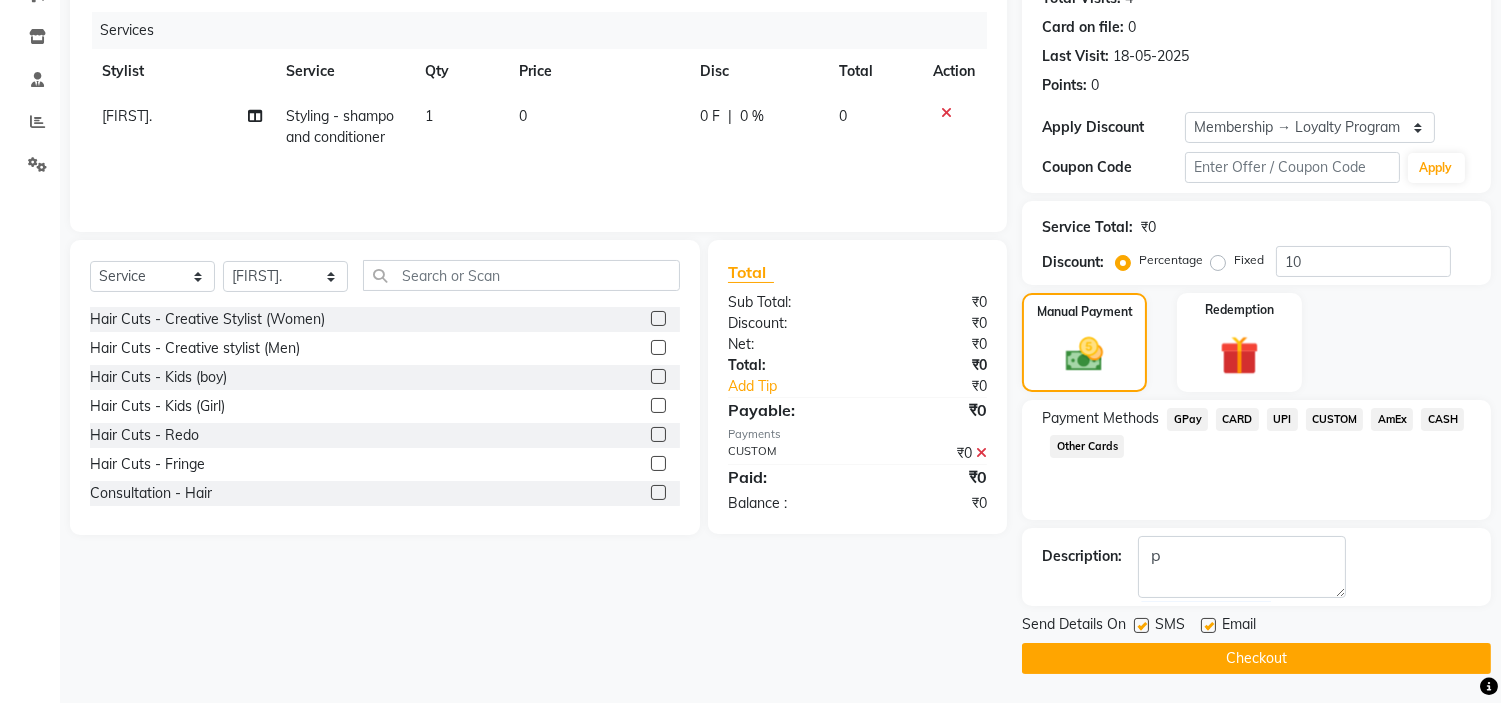 click on "Checkout" 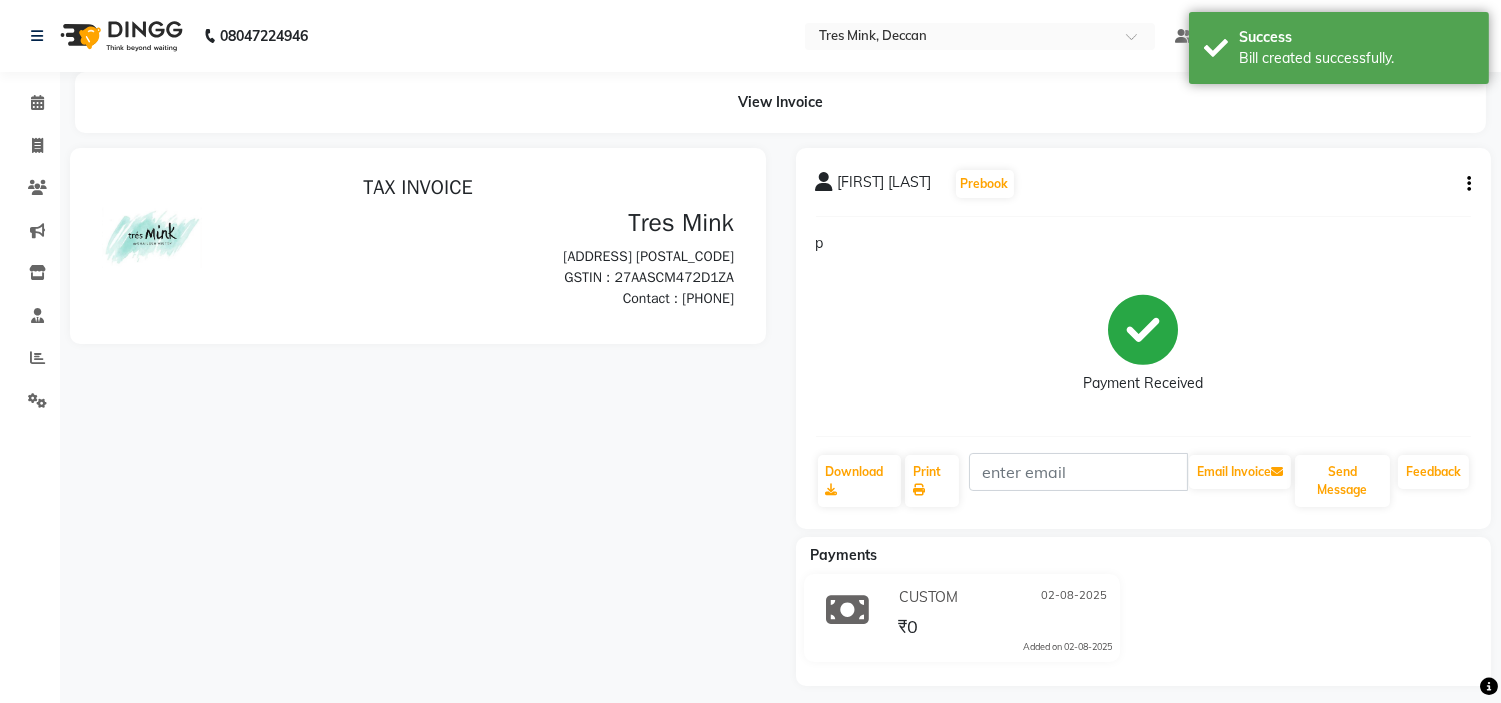 scroll, scrollTop: 0, scrollLeft: 0, axis: both 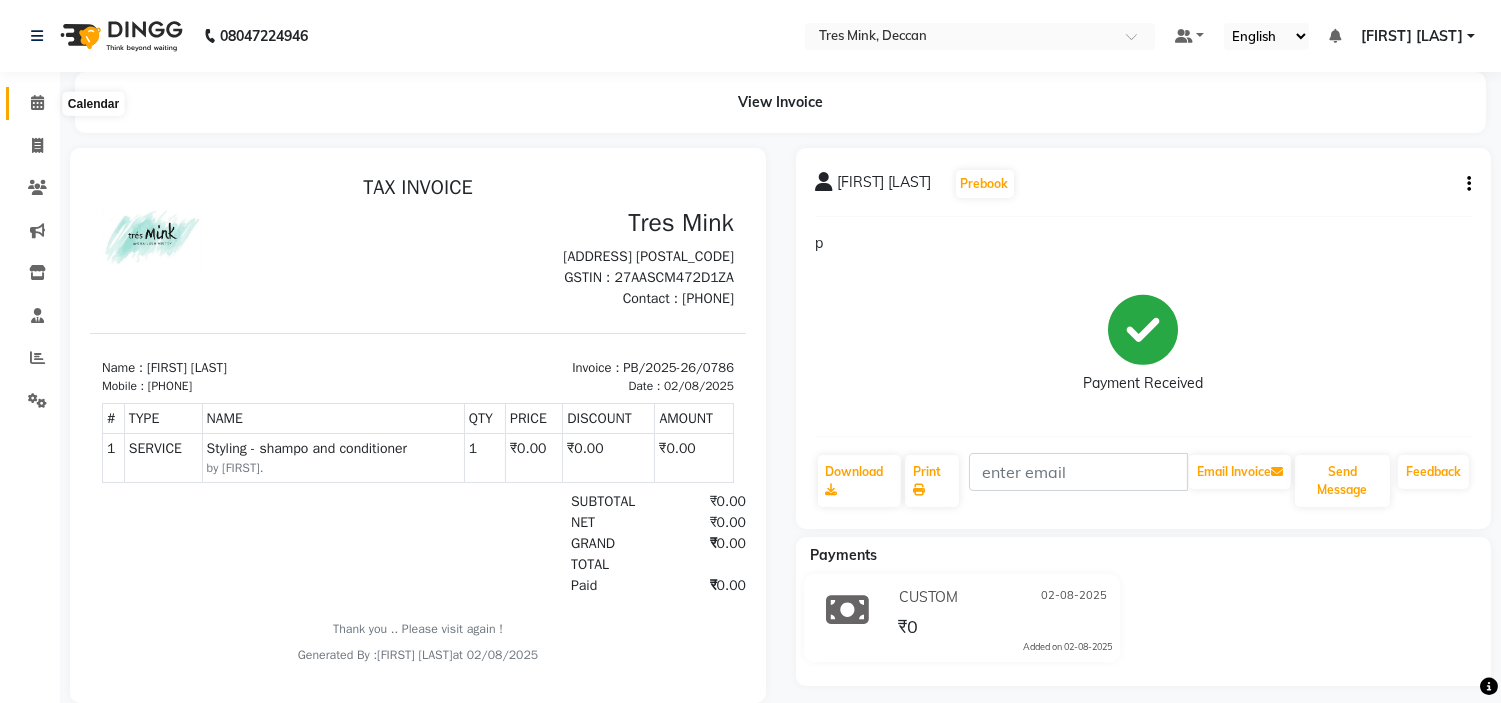 click 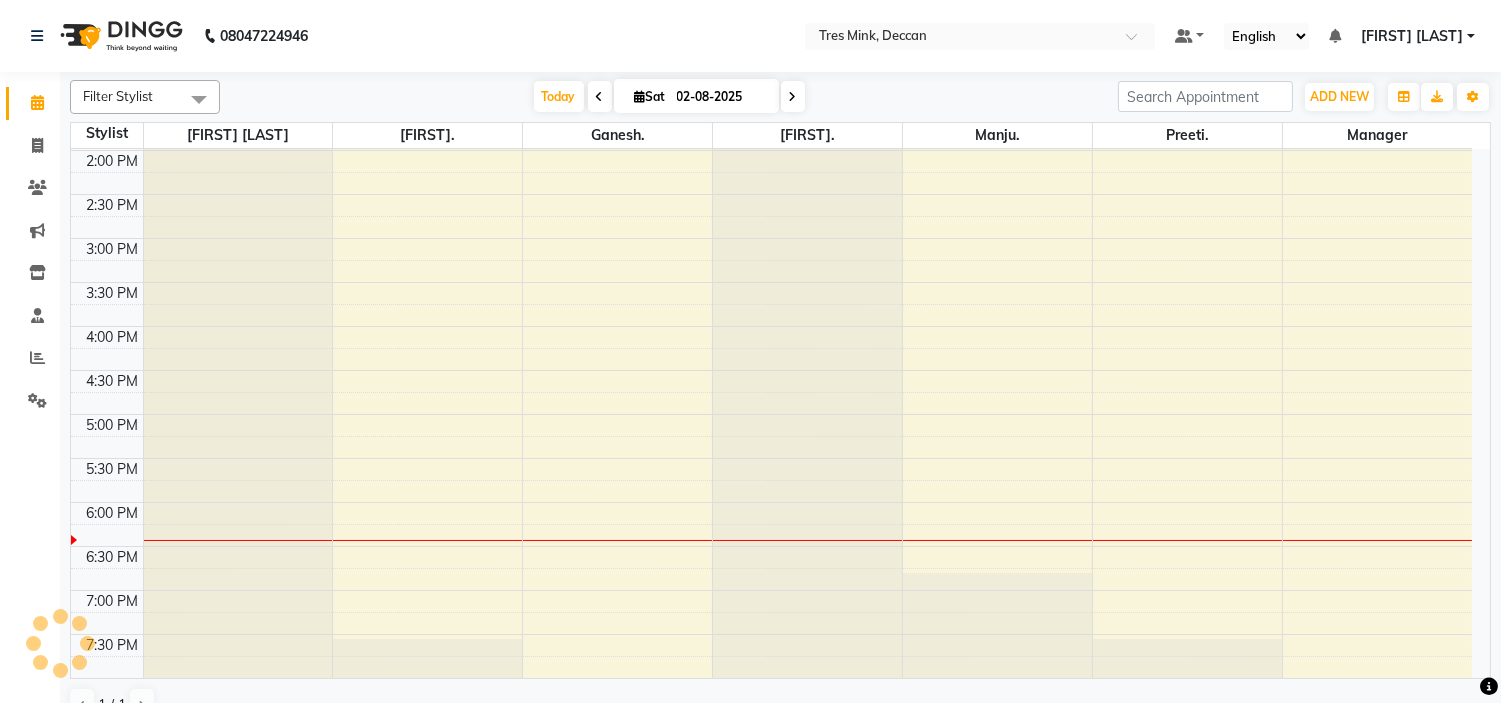 scroll, scrollTop: 531, scrollLeft: 0, axis: vertical 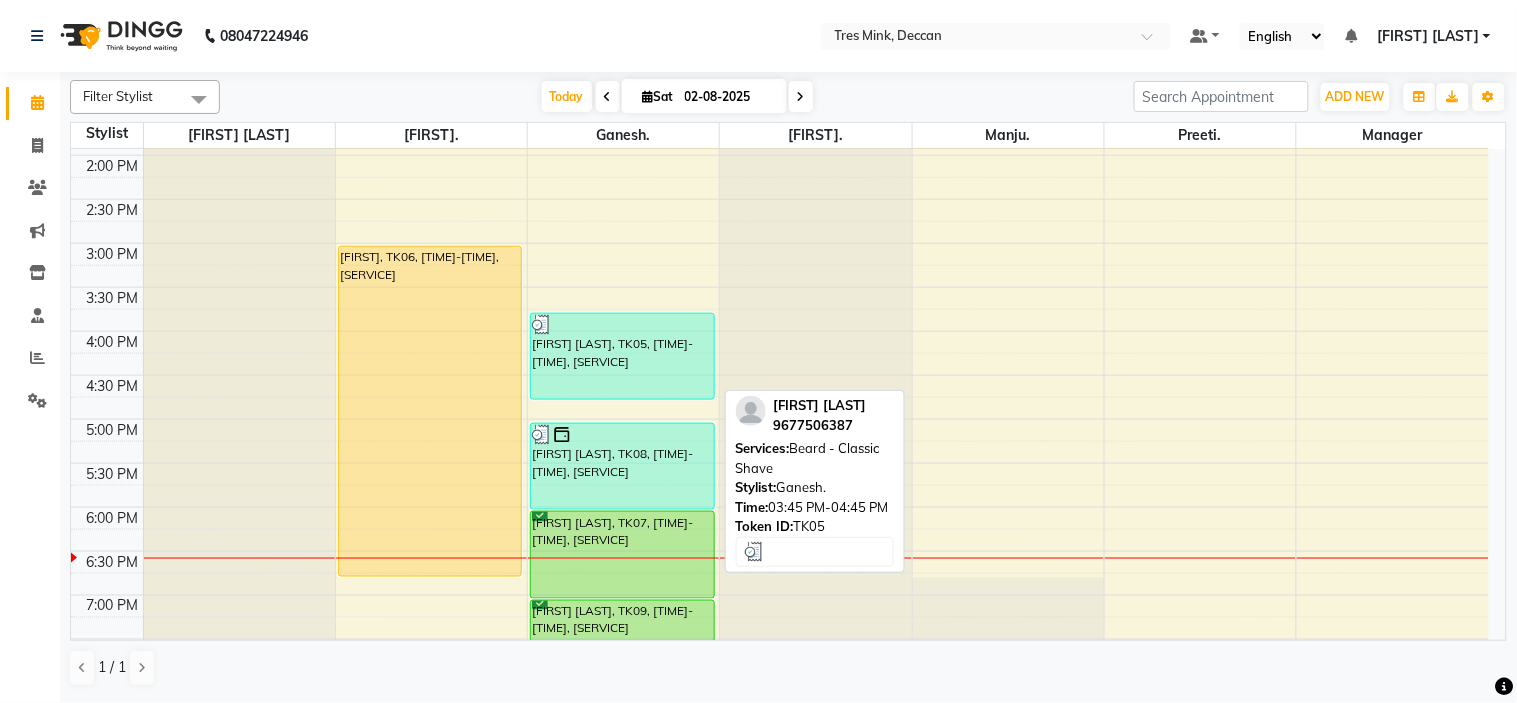 click on "[FIRST] [LAST], TK05, [TIME]-[TIME], [SERVICE]" at bounding box center (622, 356) 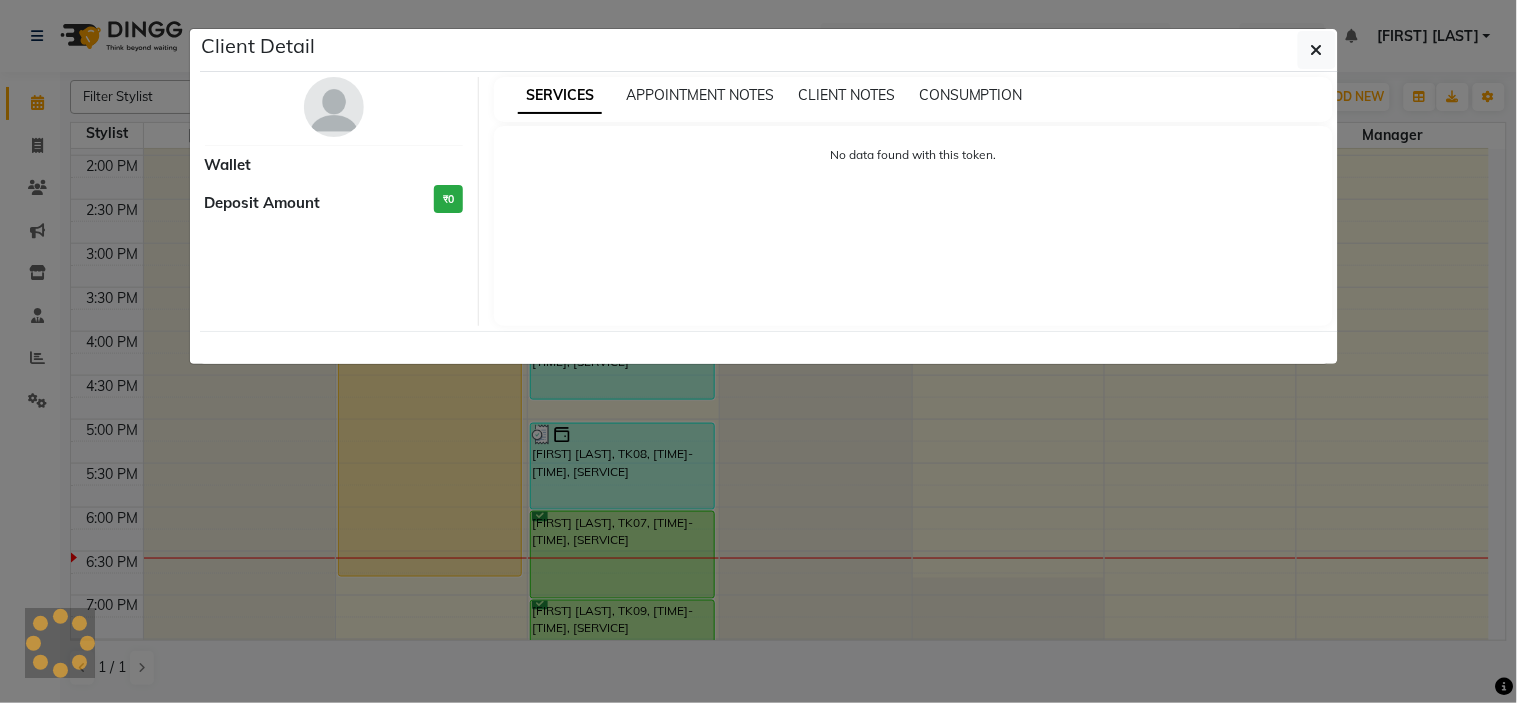 select on "3" 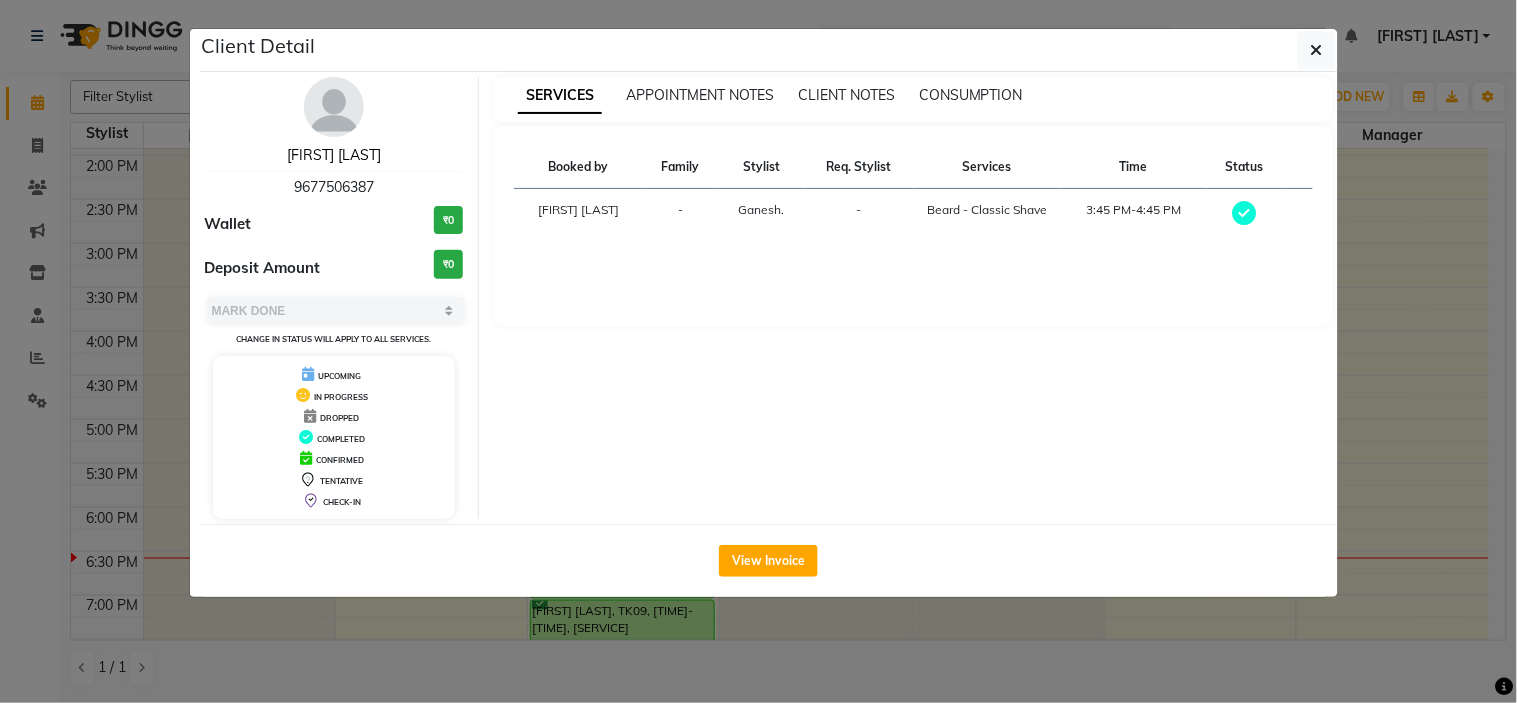 click on "[FIRST] [LAST]" at bounding box center [334, 155] 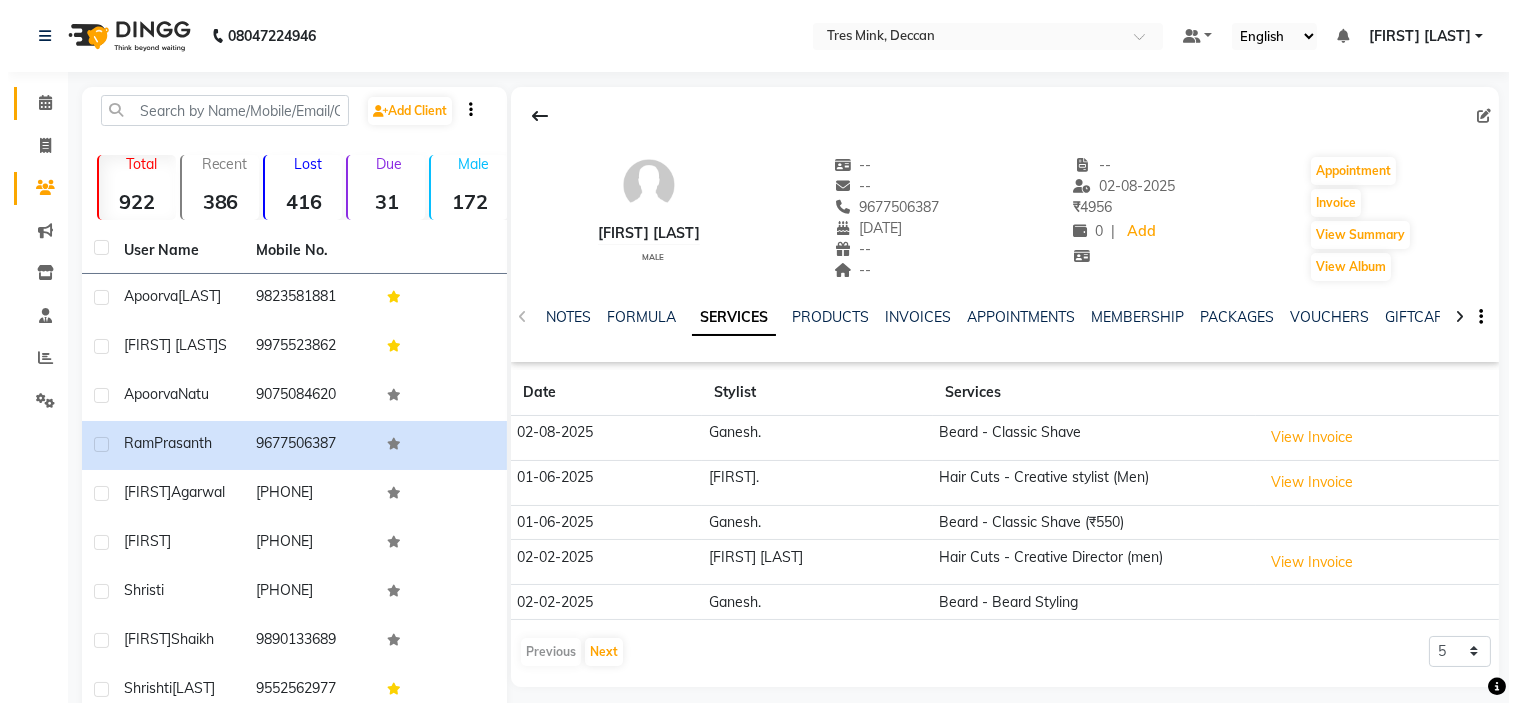 scroll, scrollTop: 180, scrollLeft: 0, axis: vertical 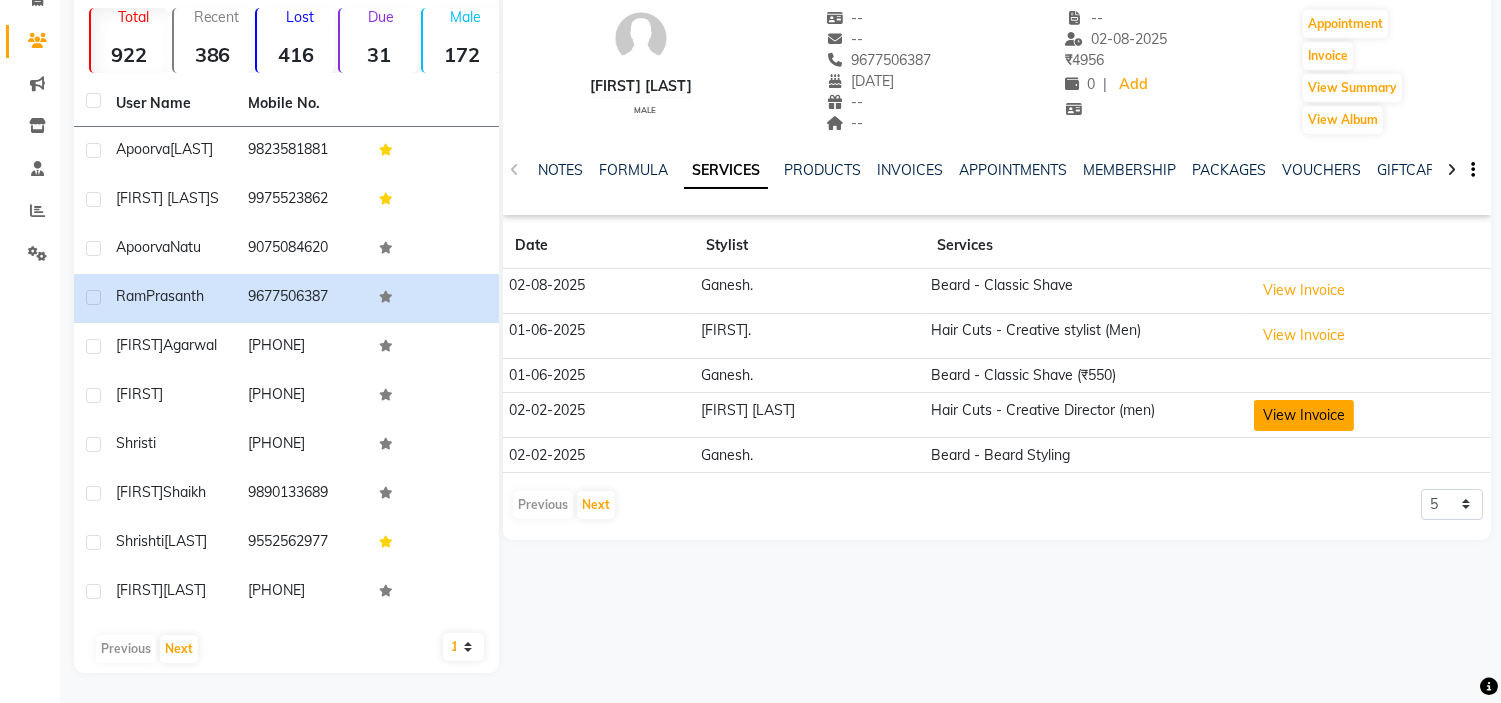 click on "View Invoice" 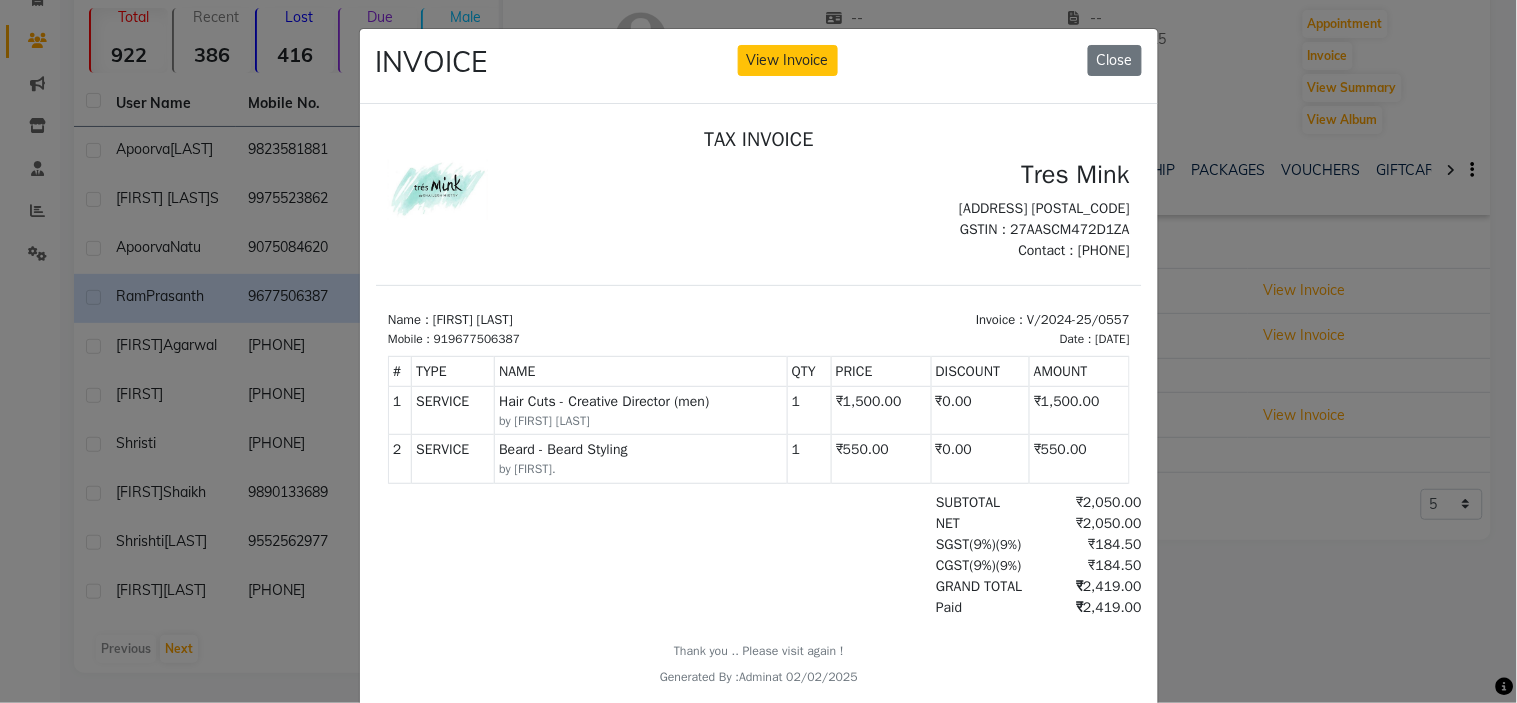 scroll, scrollTop: 0, scrollLeft: 0, axis: both 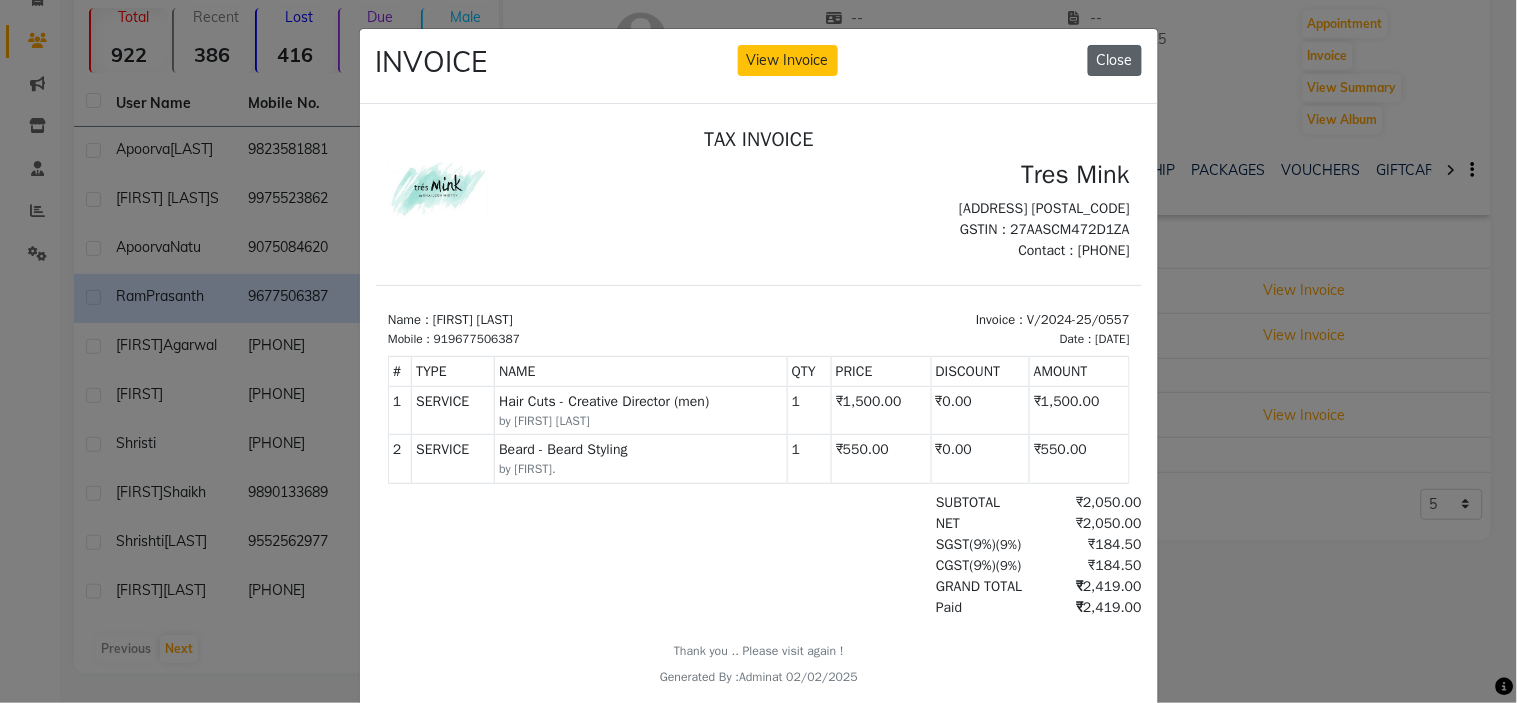 click on "Close" 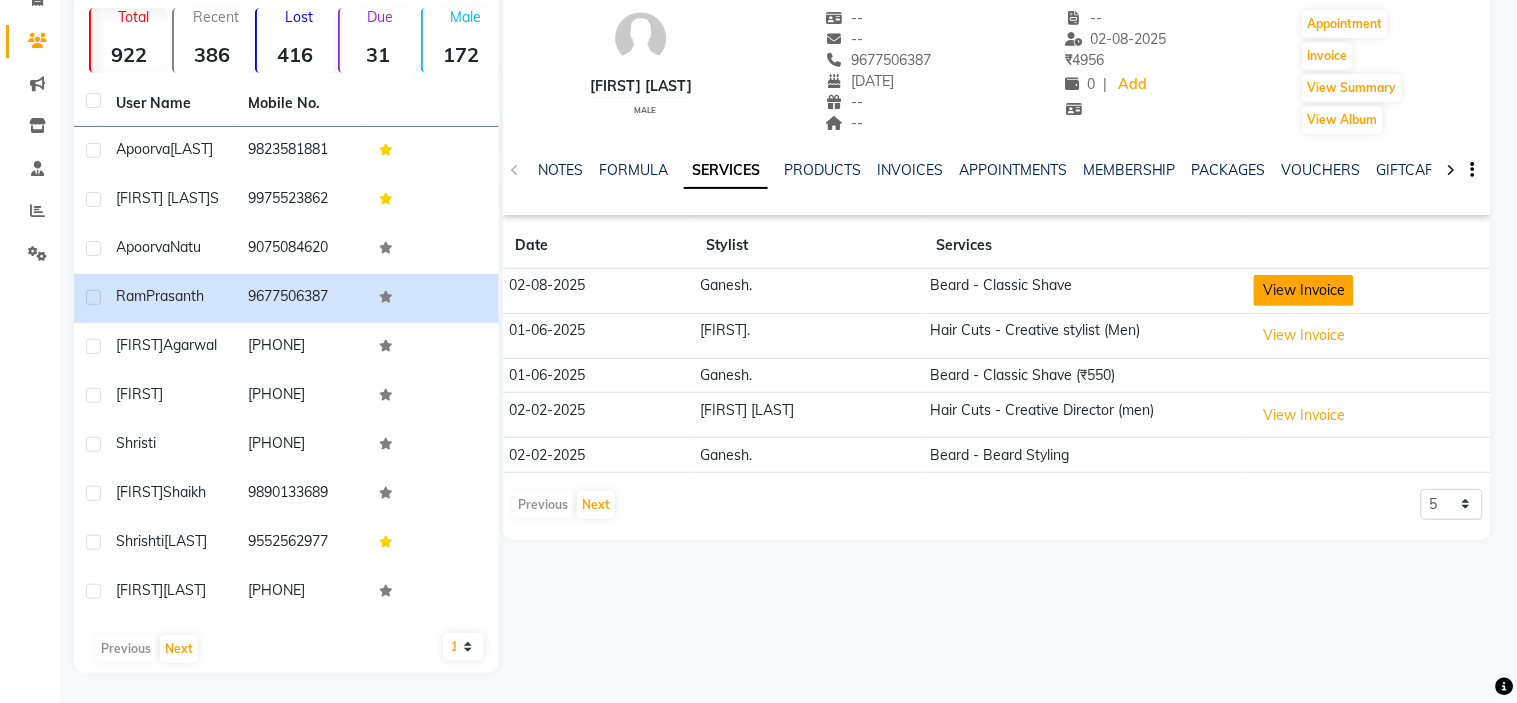 scroll, scrollTop: 163, scrollLeft: 0, axis: vertical 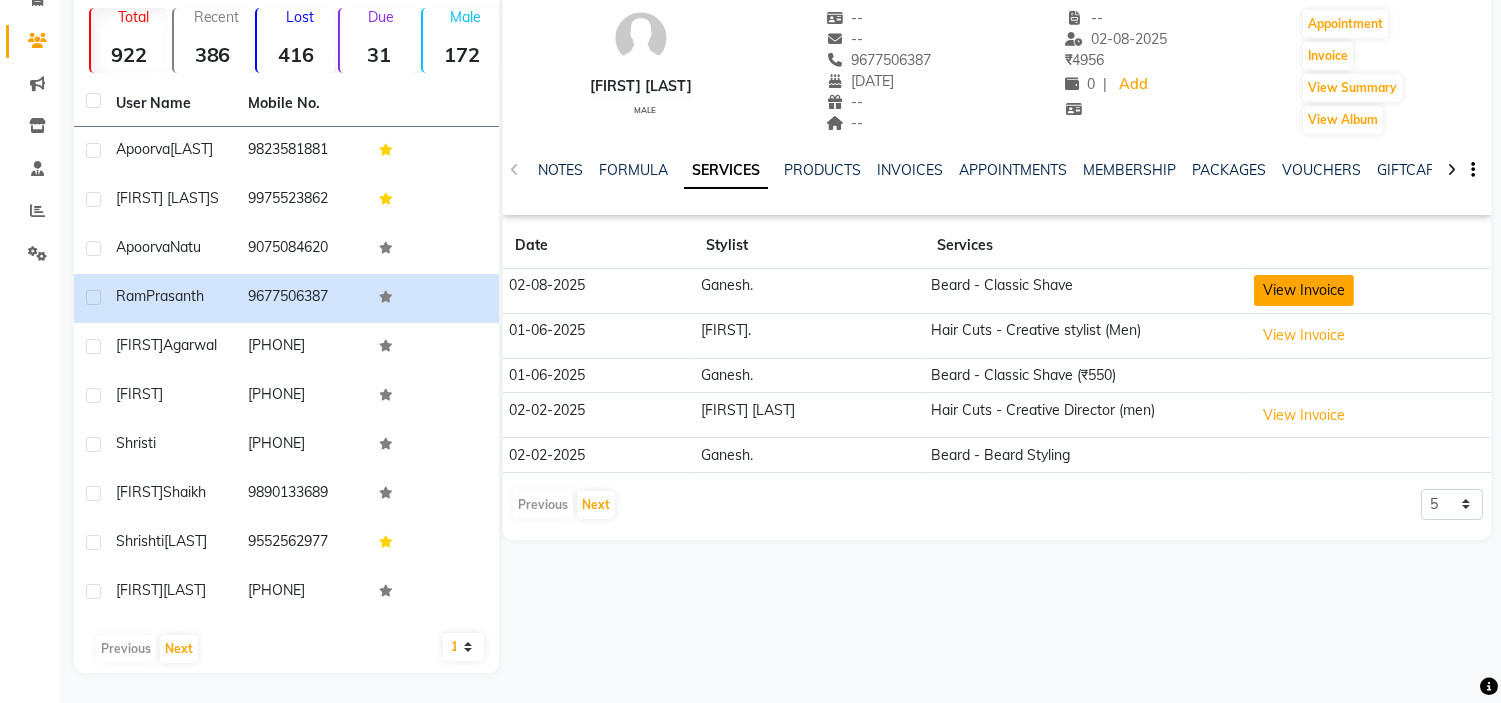 click on "View Invoice" 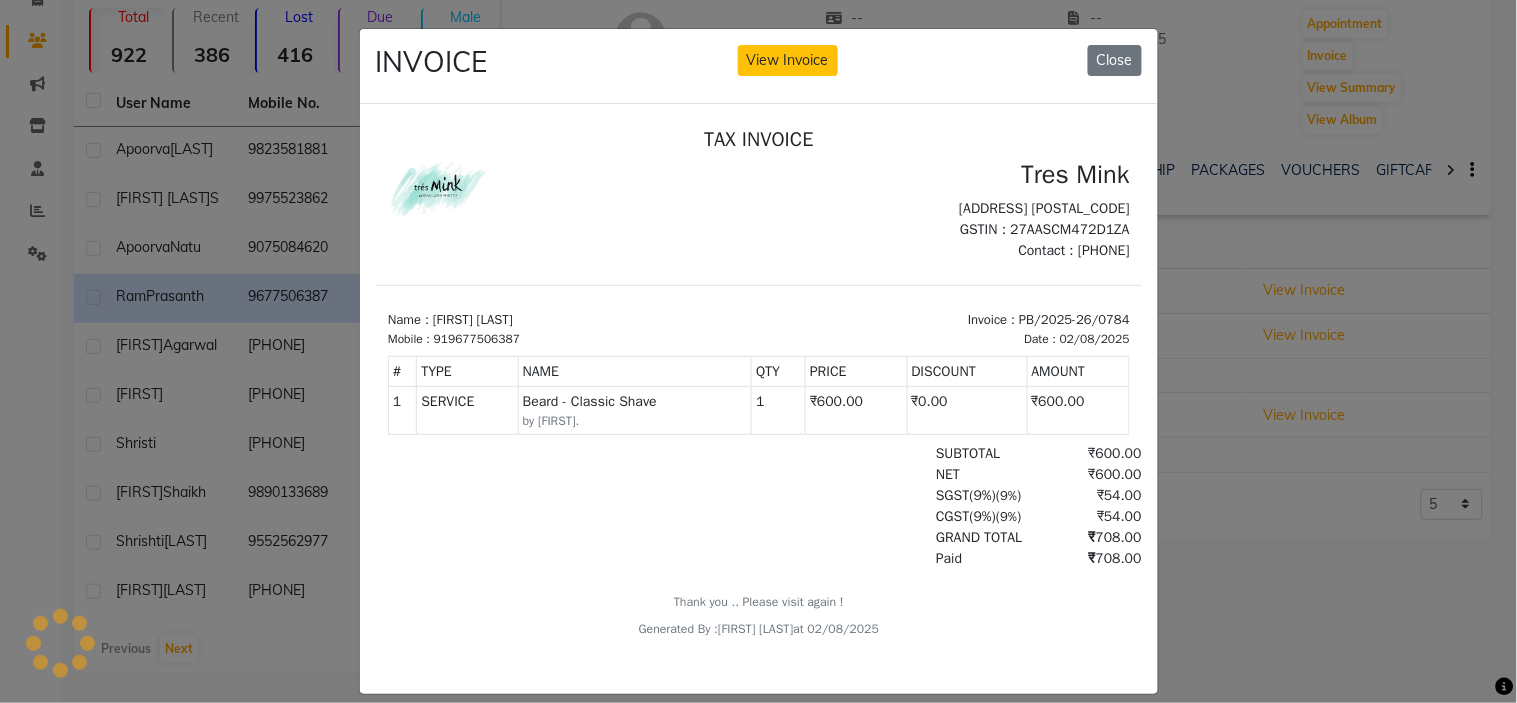 scroll, scrollTop: 0, scrollLeft: 0, axis: both 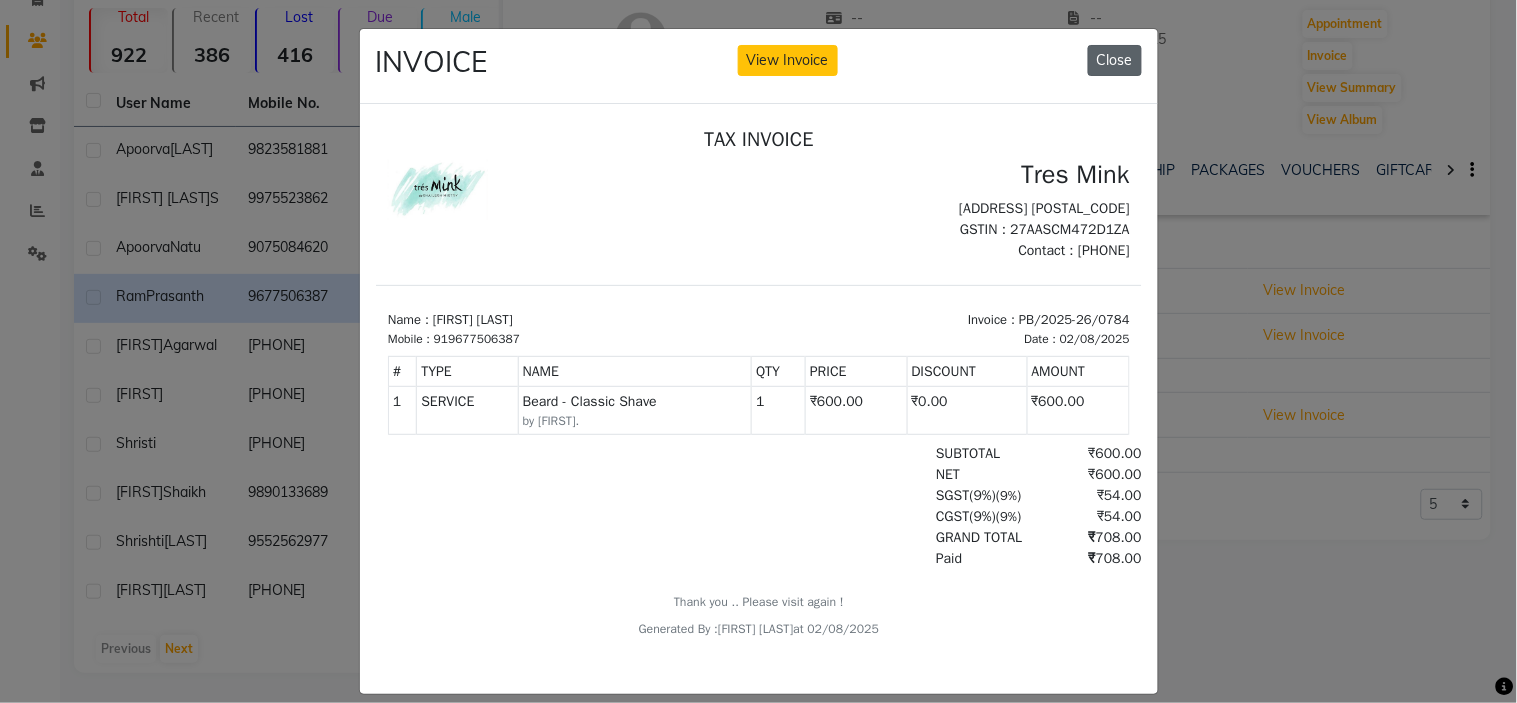 click on "Close" 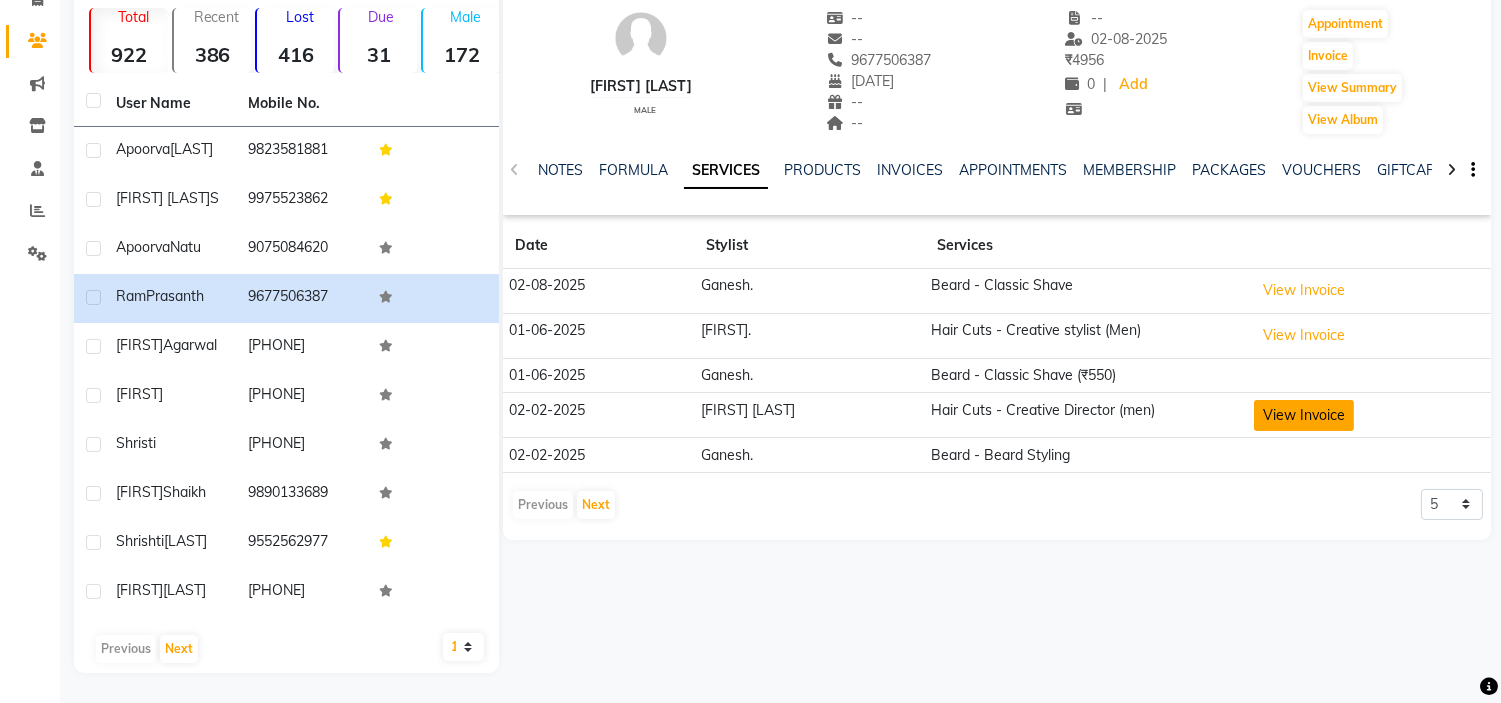 click on "View Invoice" 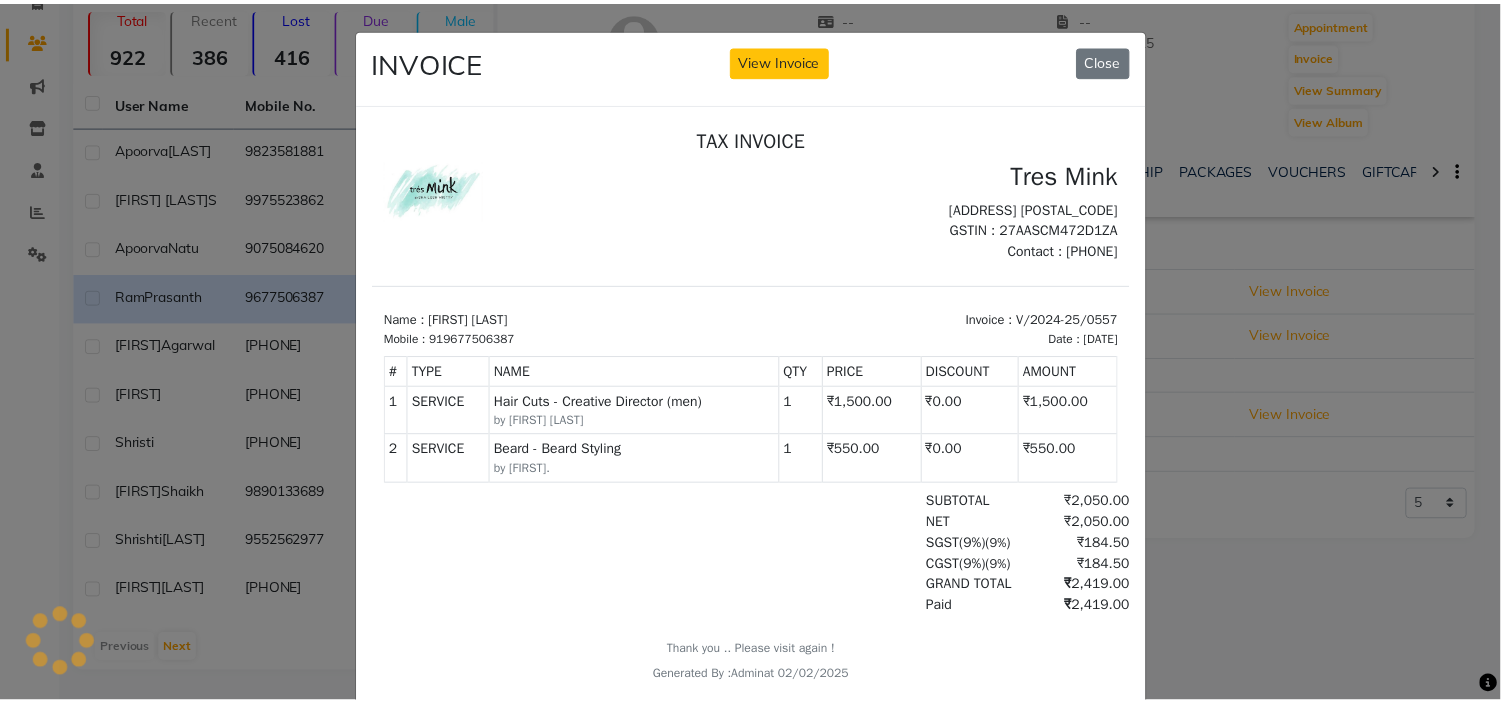 scroll, scrollTop: 0, scrollLeft: 0, axis: both 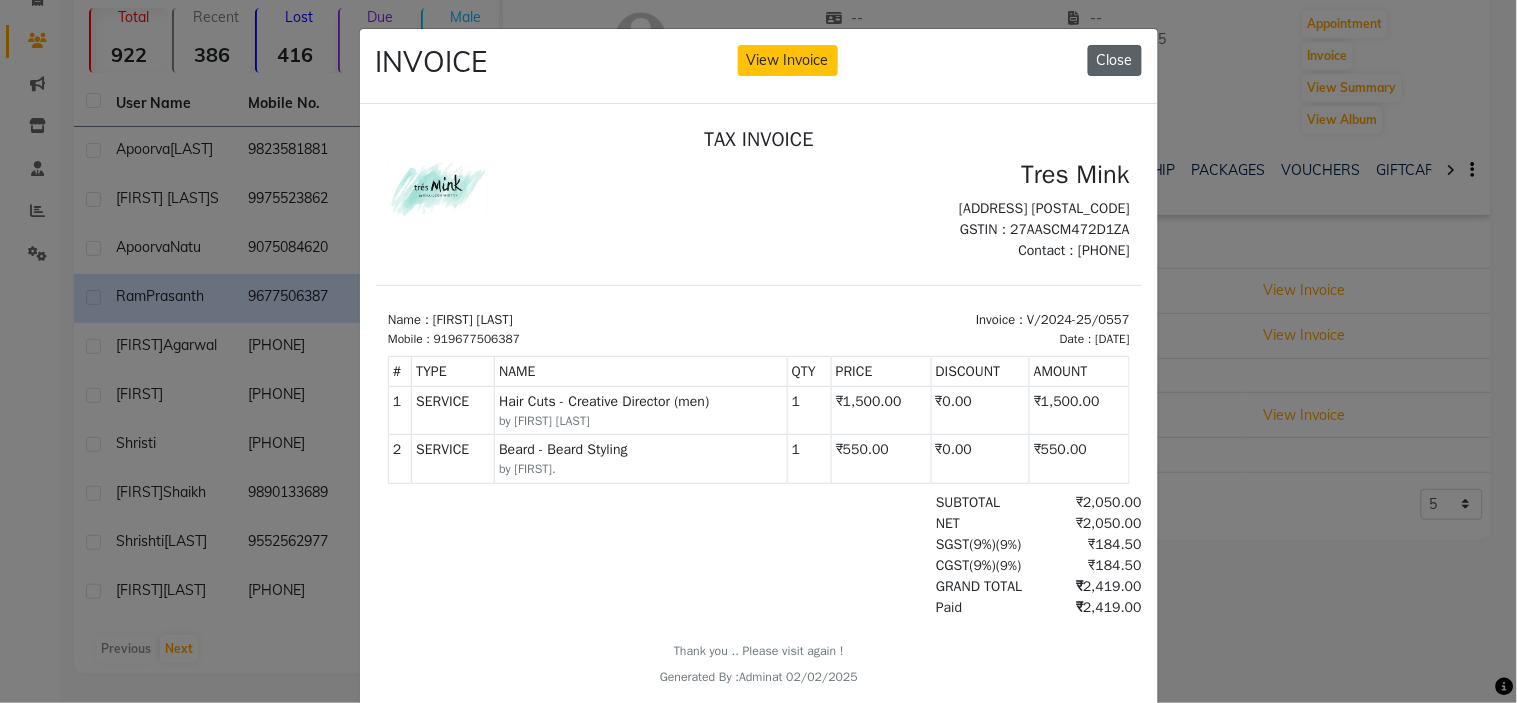 click on "Close" 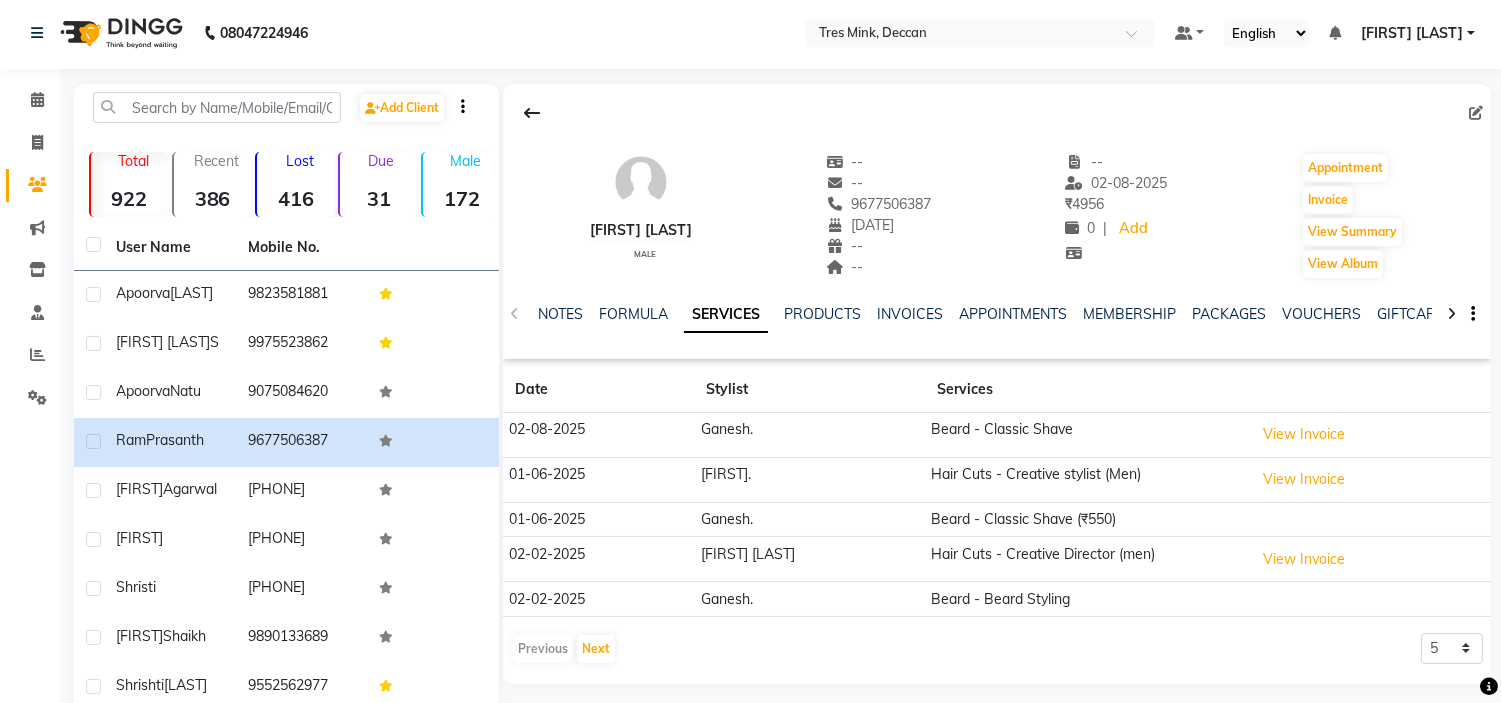 scroll, scrollTop: 0, scrollLeft: 0, axis: both 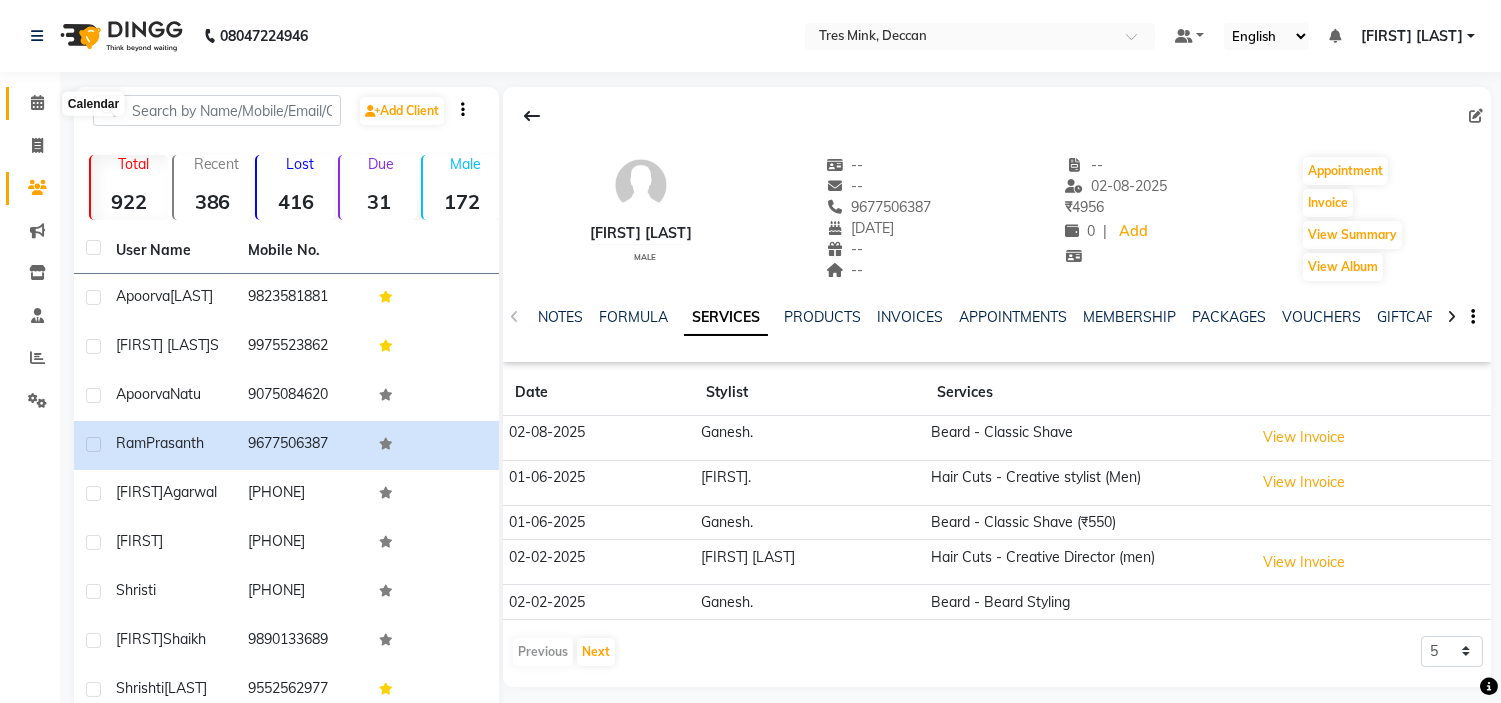 click 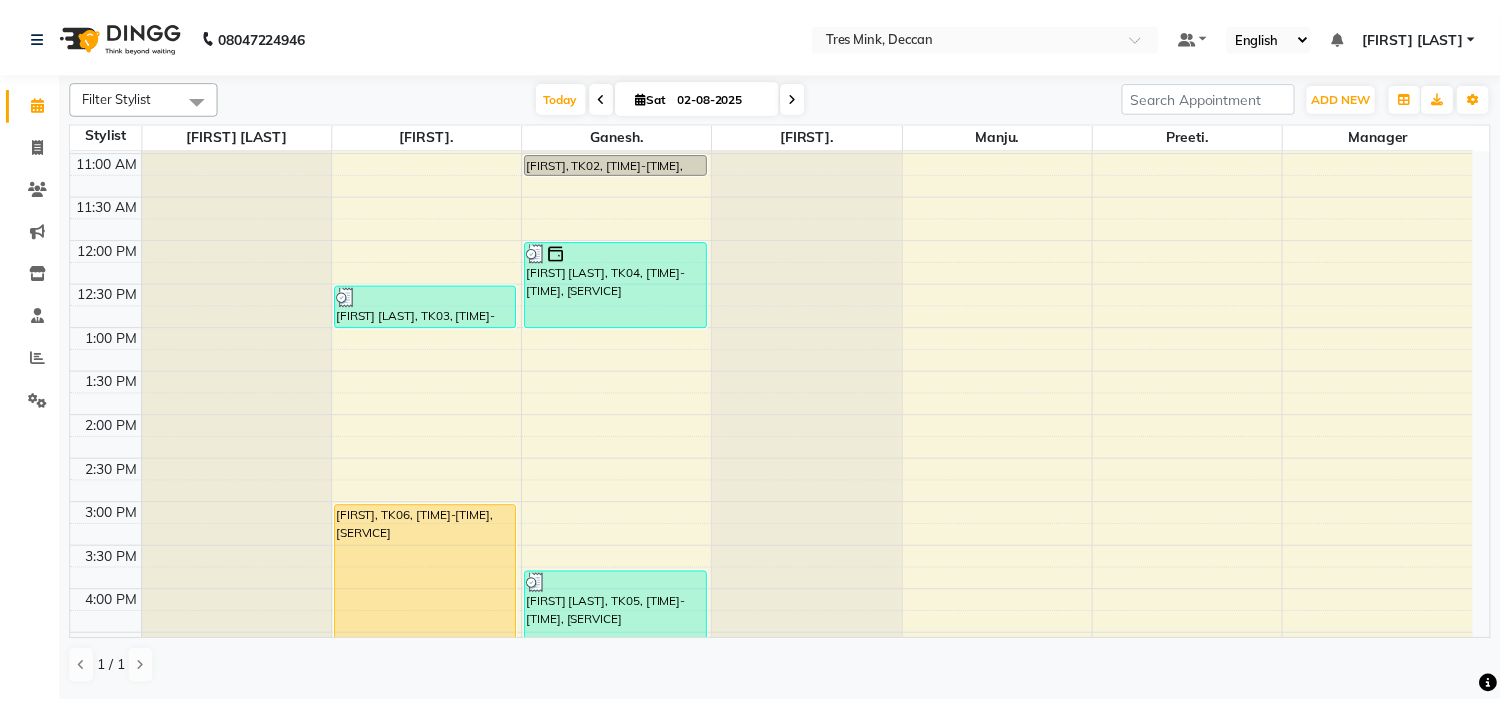 scroll, scrollTop: 222, scrollLeft: 0, axis: vertical 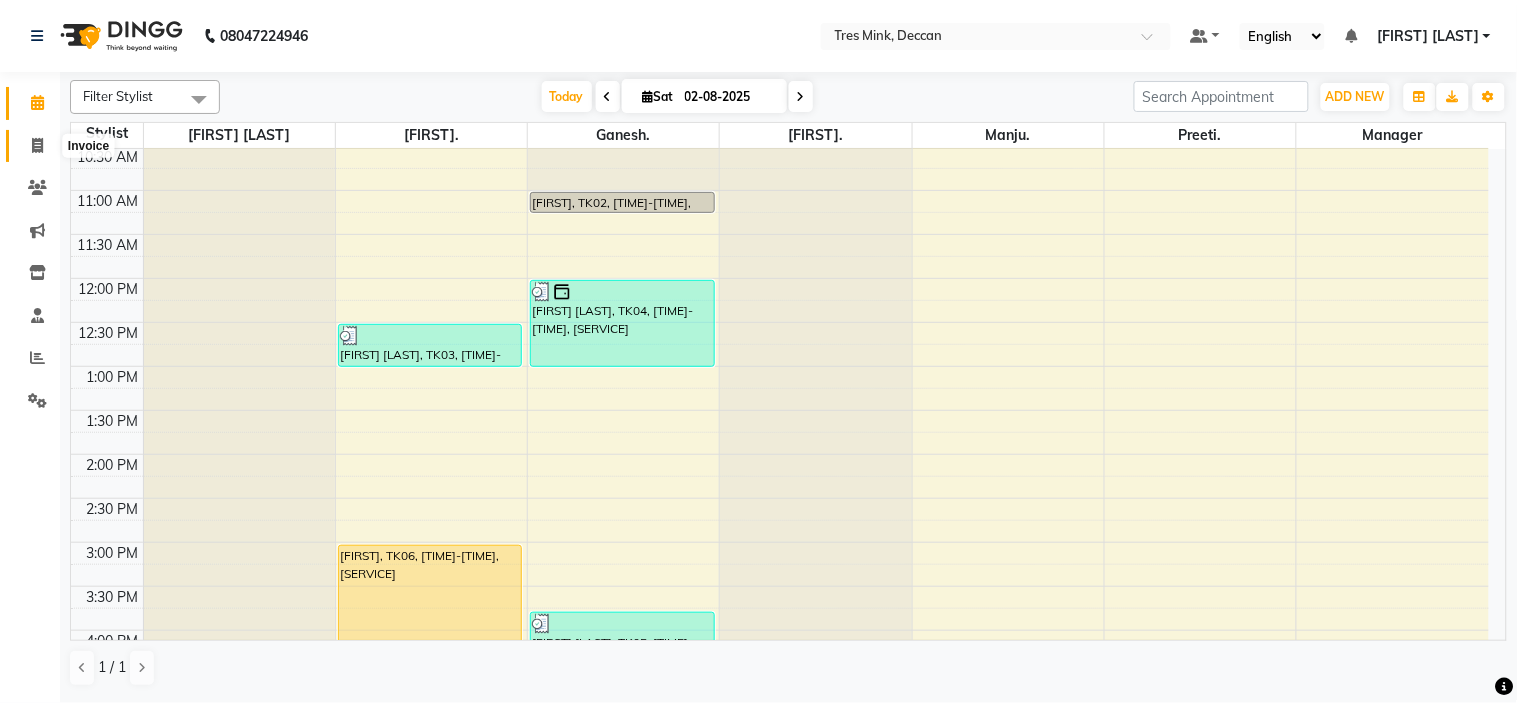 click 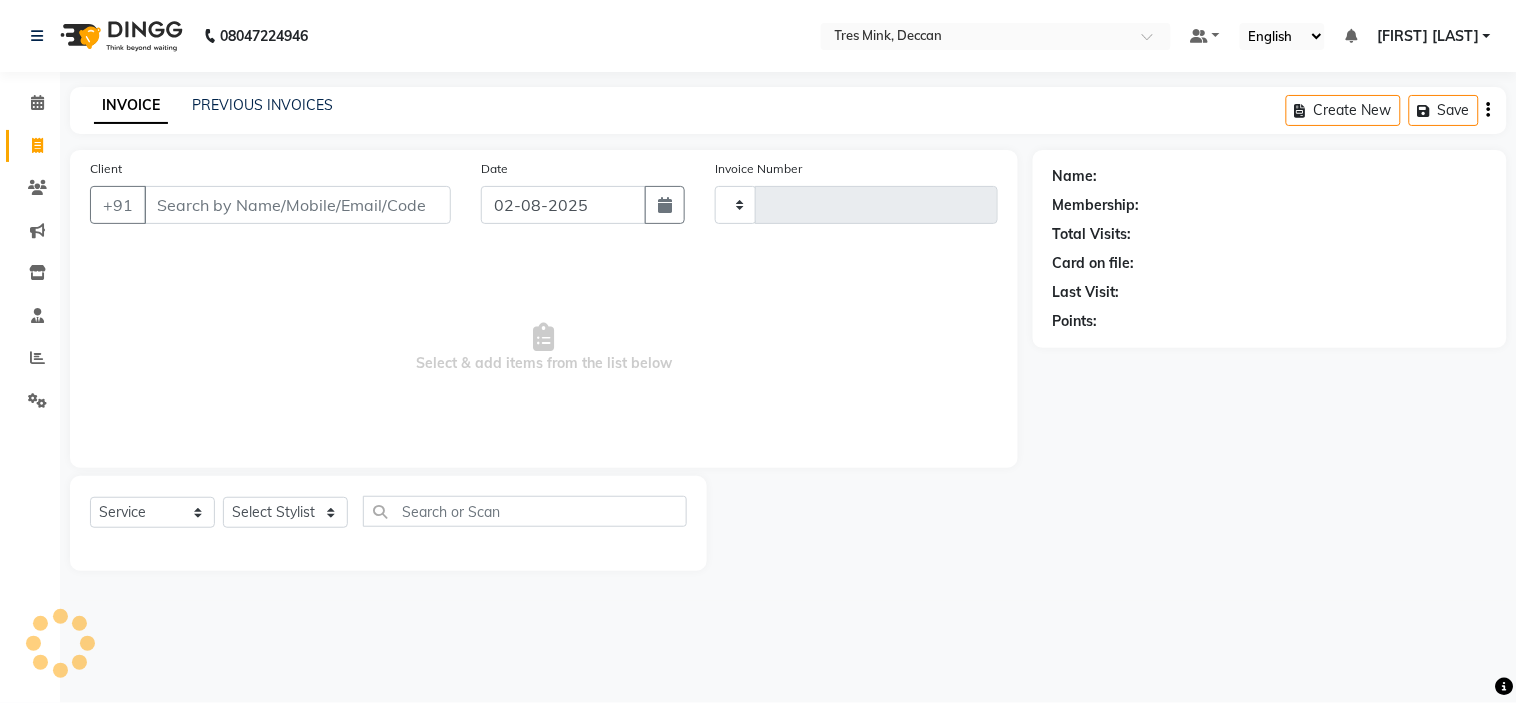 type on "0787" 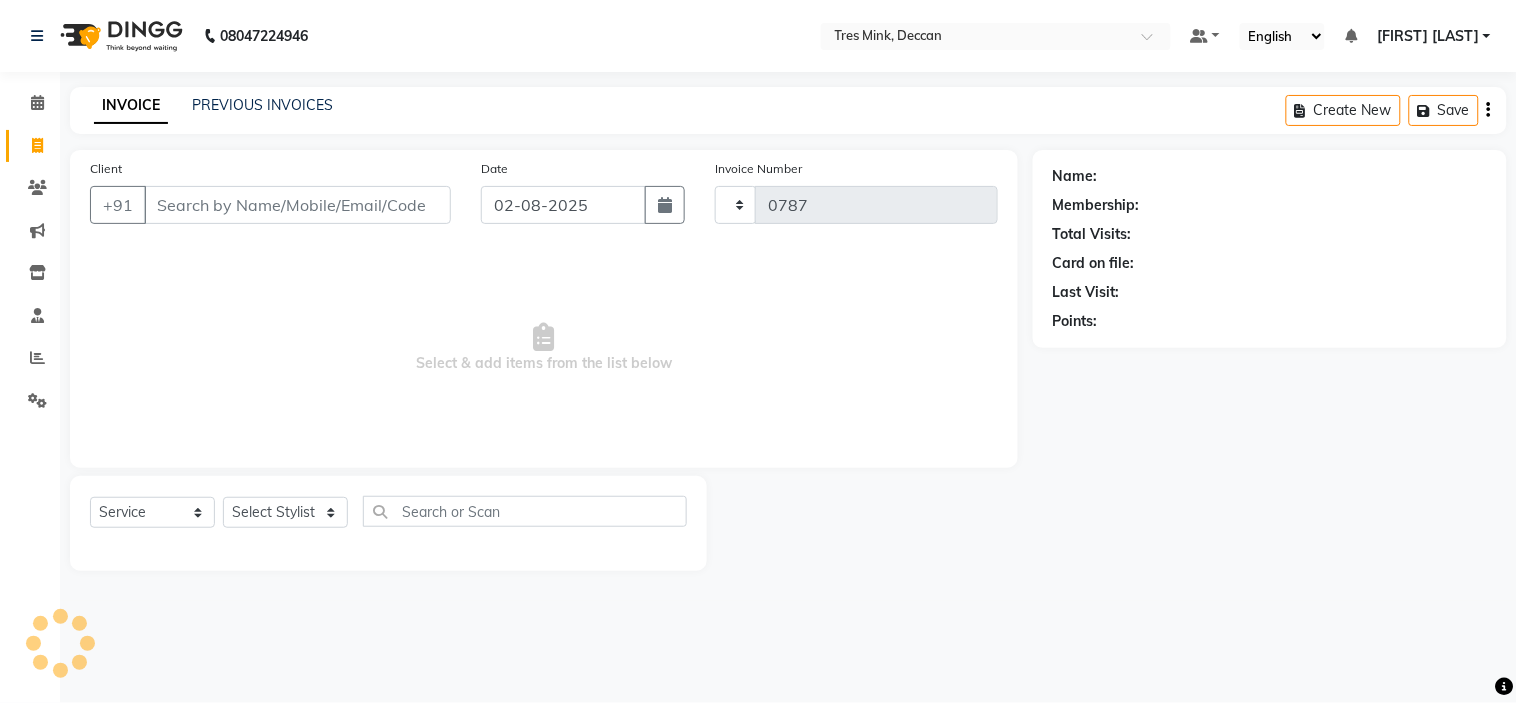 select on "8055" 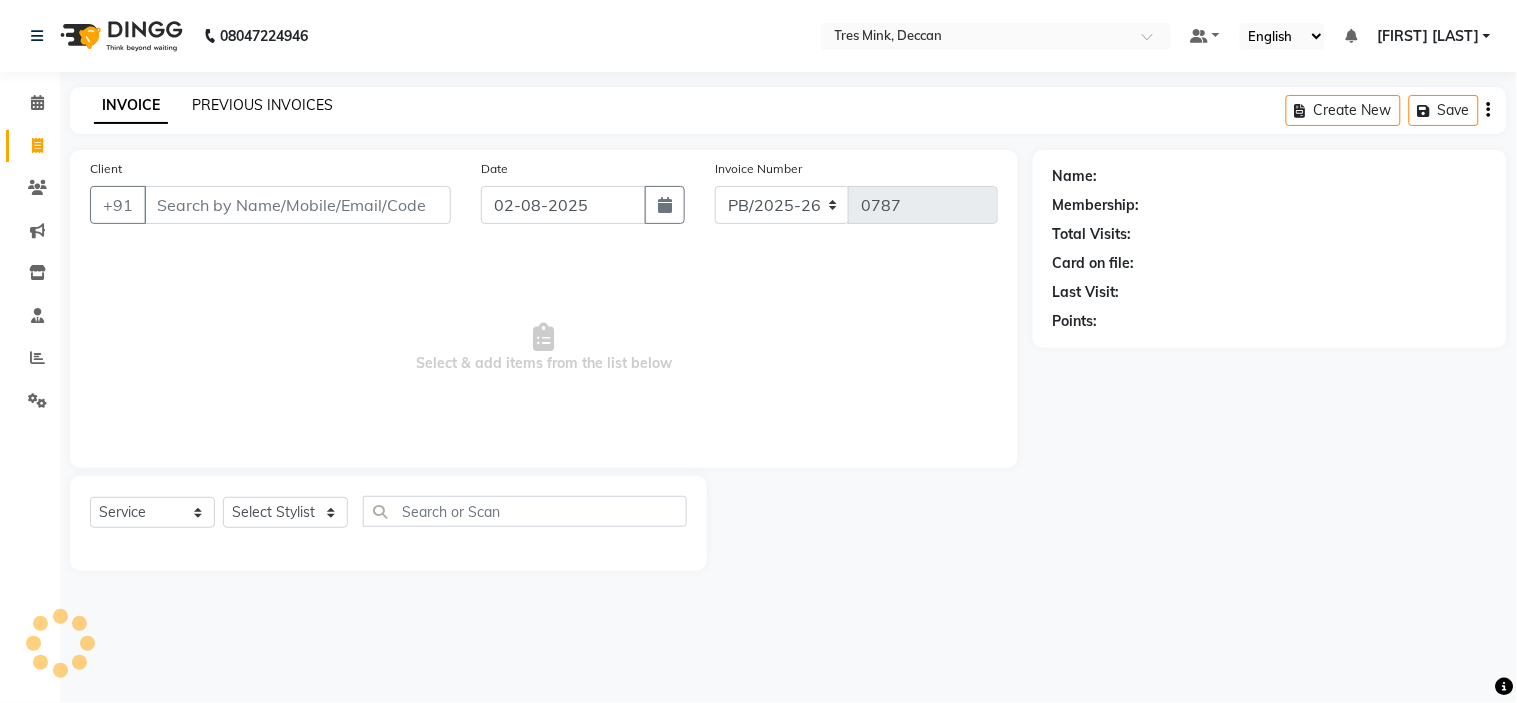 click on "PREVIOUS INVOICES" 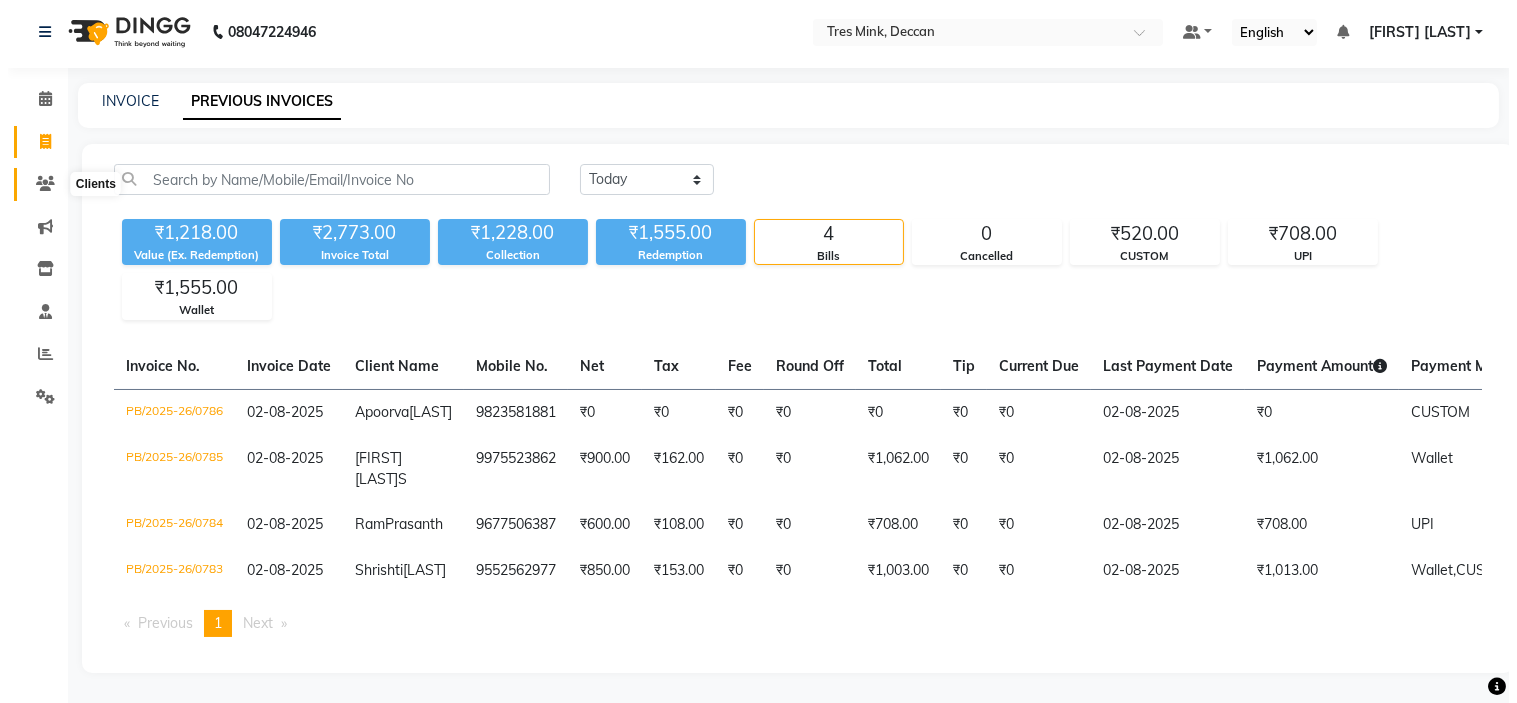 scroll, scrollTop: 0, scrollLeft: 0, axis: both 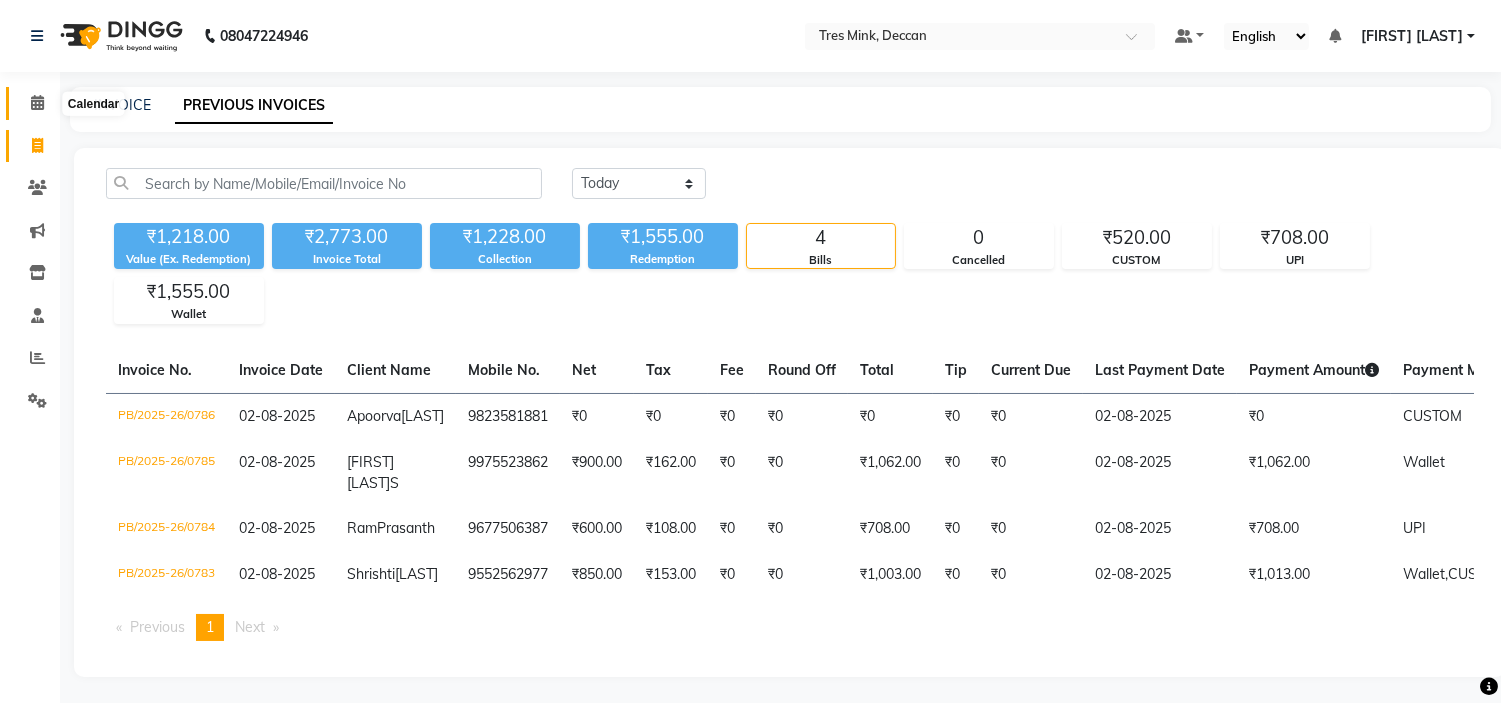drag, startPoint x: 44, startPoint y: 101, endPoint x: 77, endPoint y: 110, distance: 34.20526 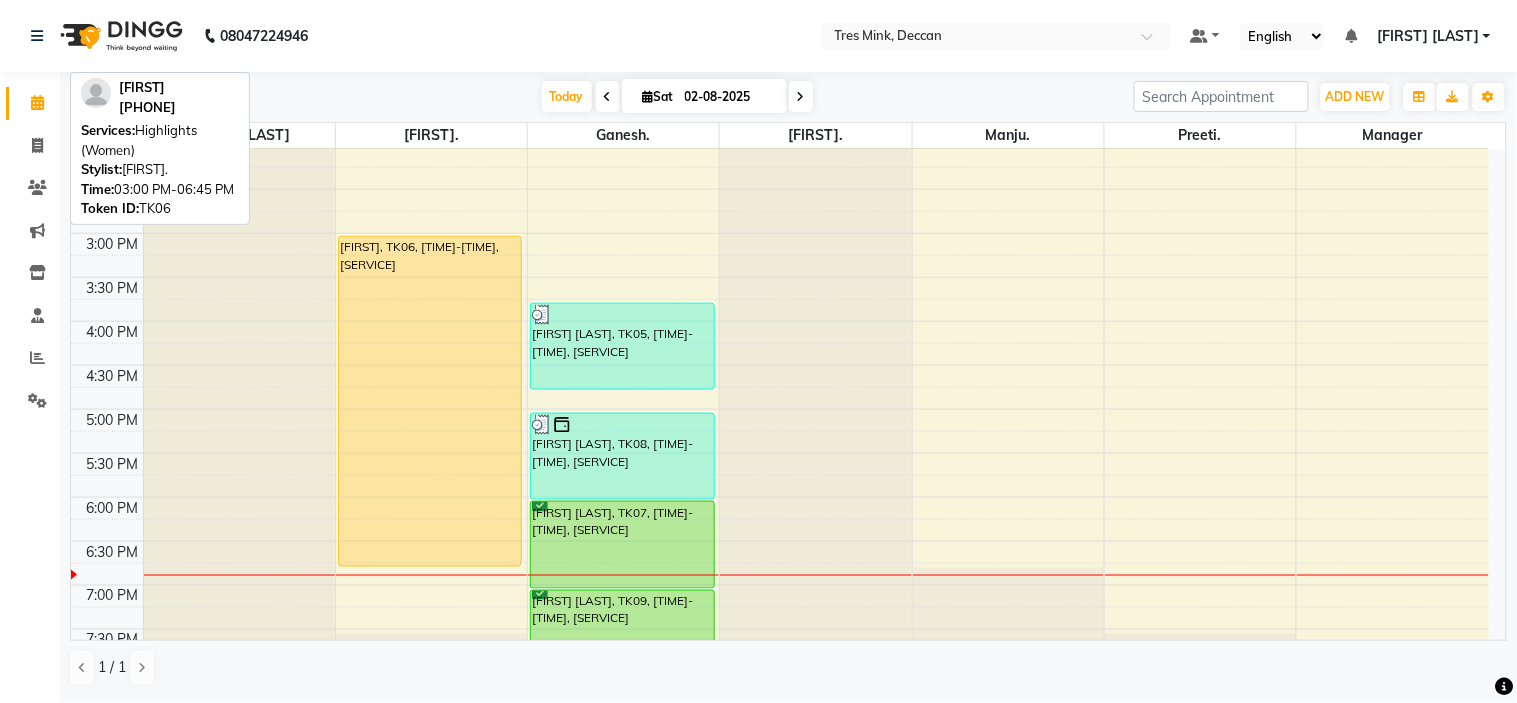 scroll, scrollTop: 656, scrollLeft: 0, axis: vertical 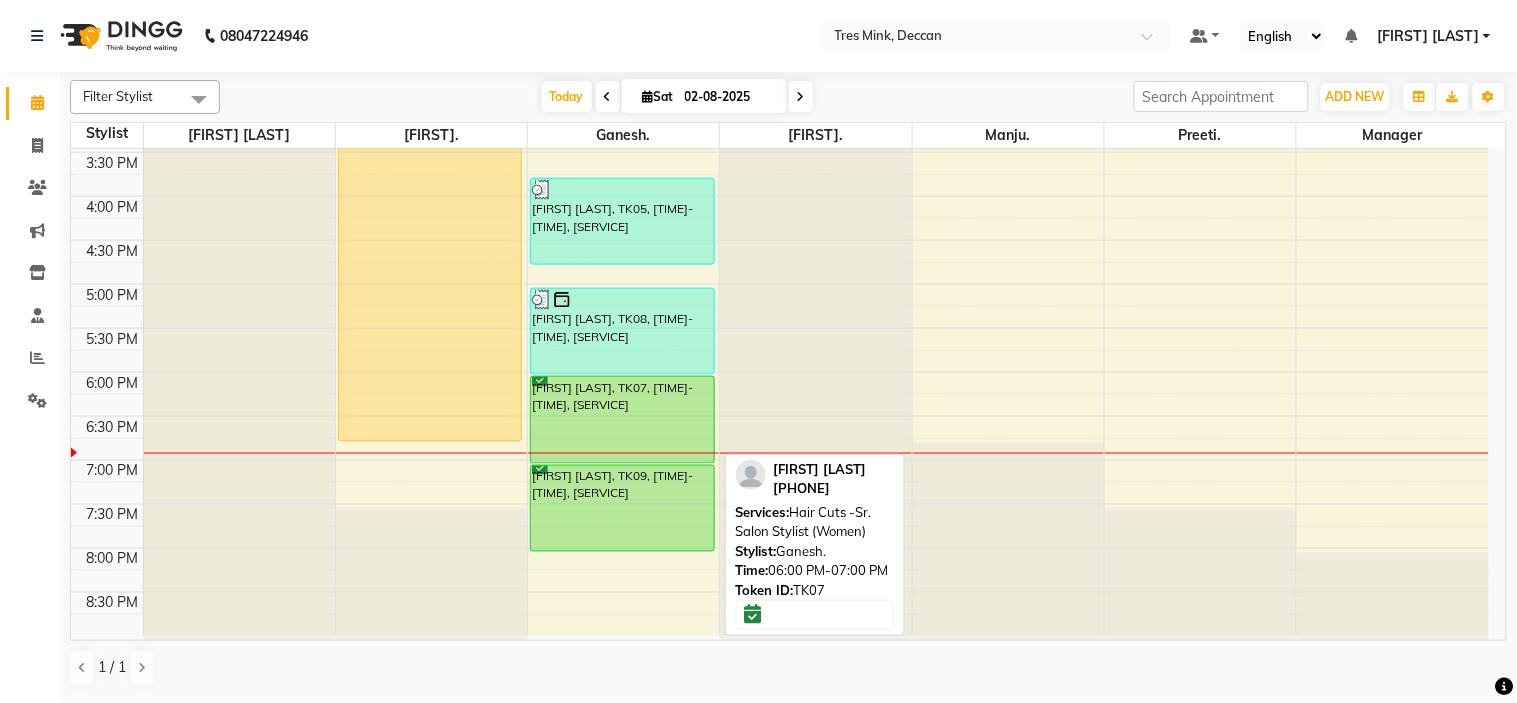 click on "[FIRST] [LAST], TK07, [TIME]-[TIME], [SERVICE]" at bounding box center [622, 420] 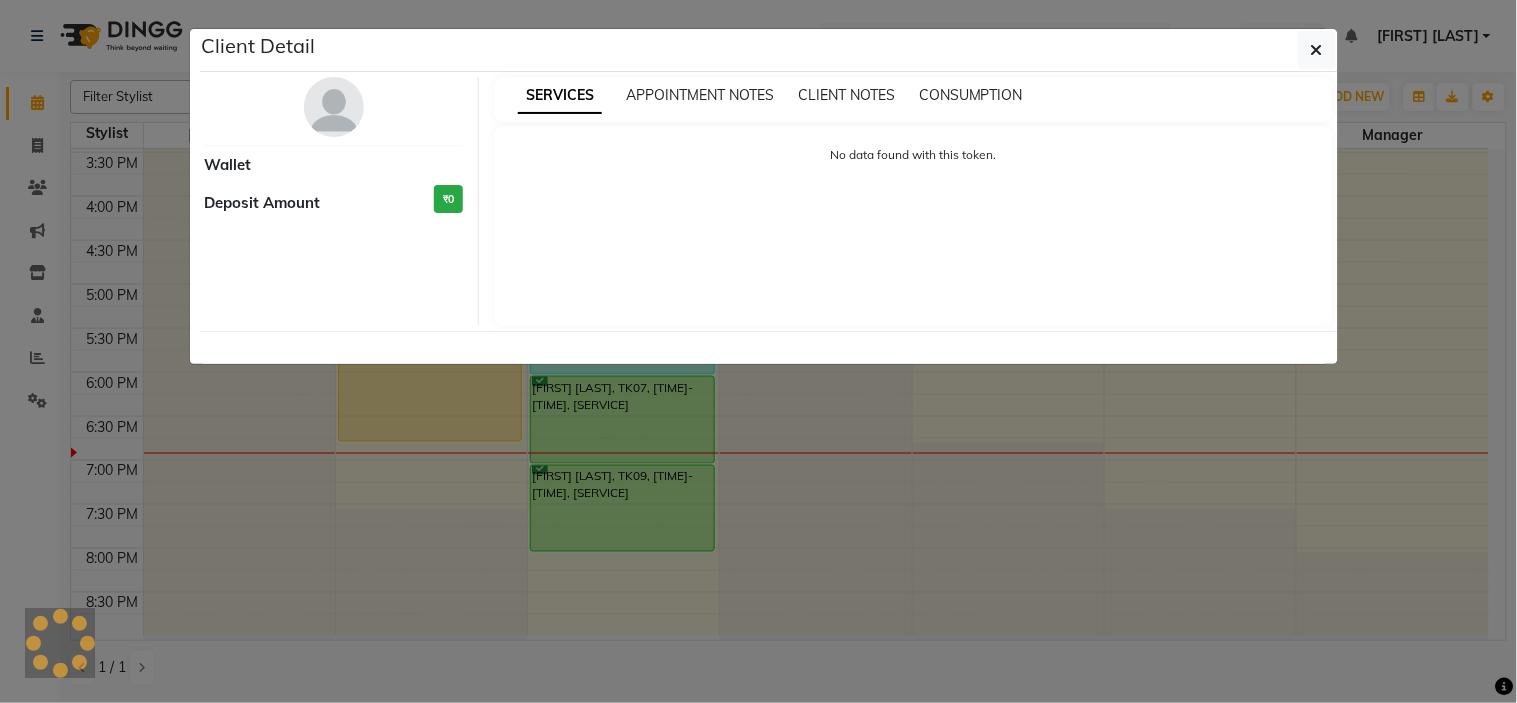 select on "6" 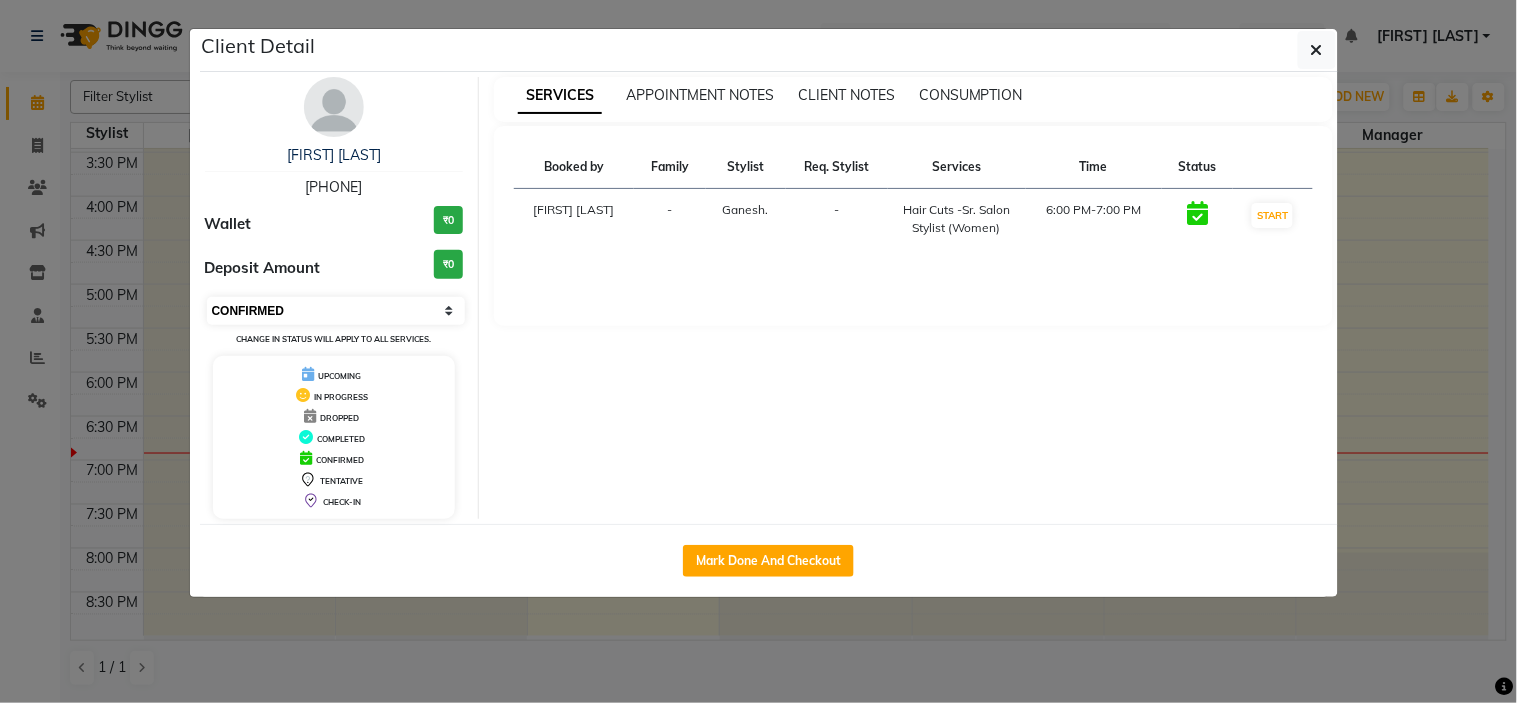 drag, startPoint x: 444, startPoint y: 301, endPoint x: 408, endPoint y: 320, distance: 40.706264 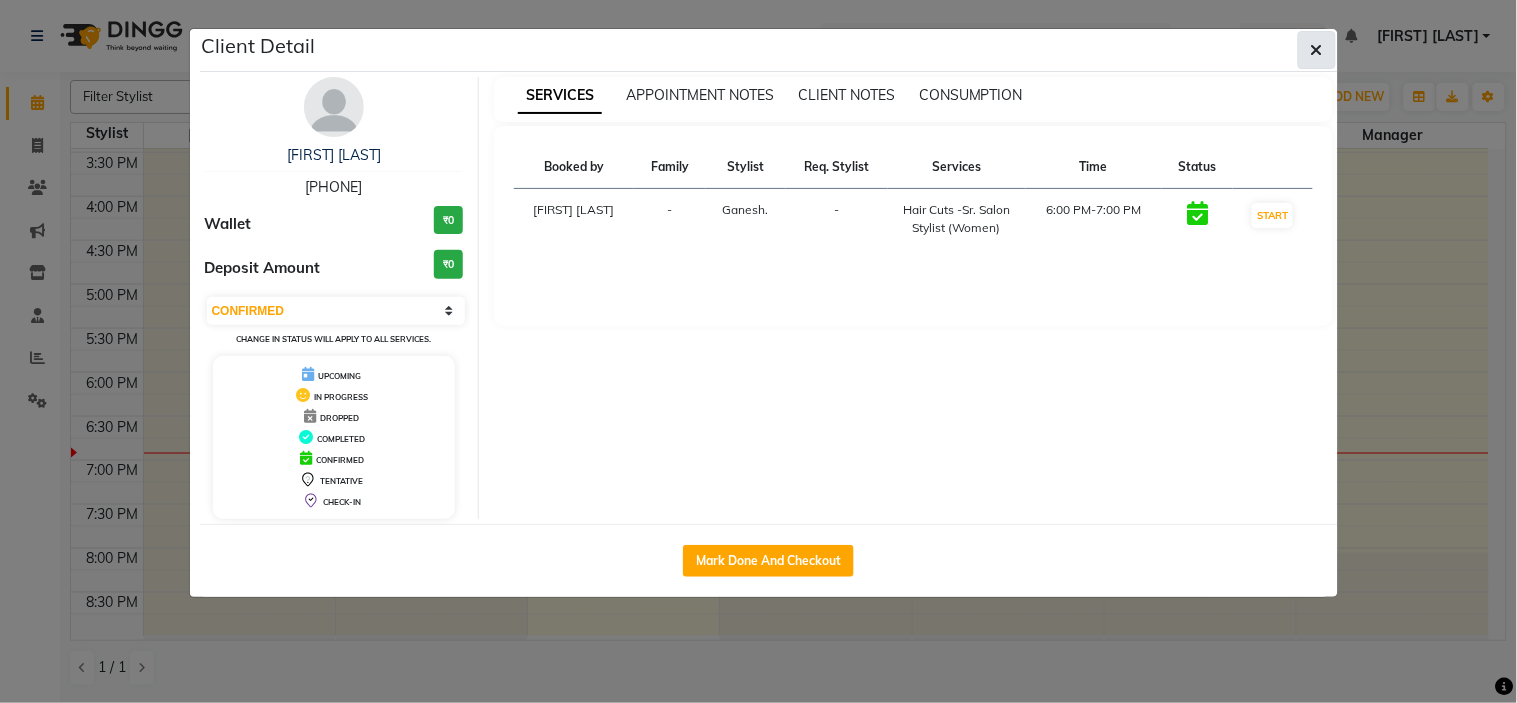 click 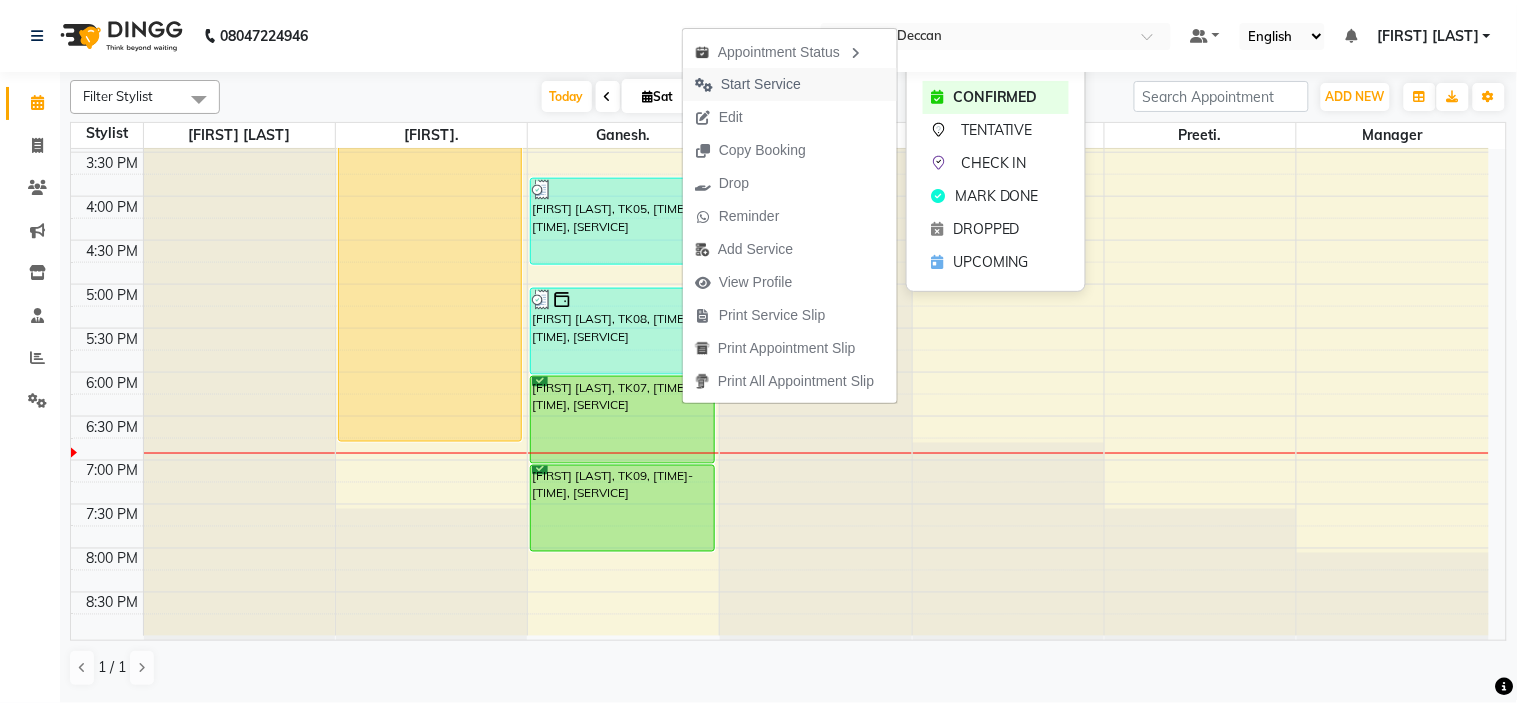 click on "Start Service" at bounding box center [761, 84] 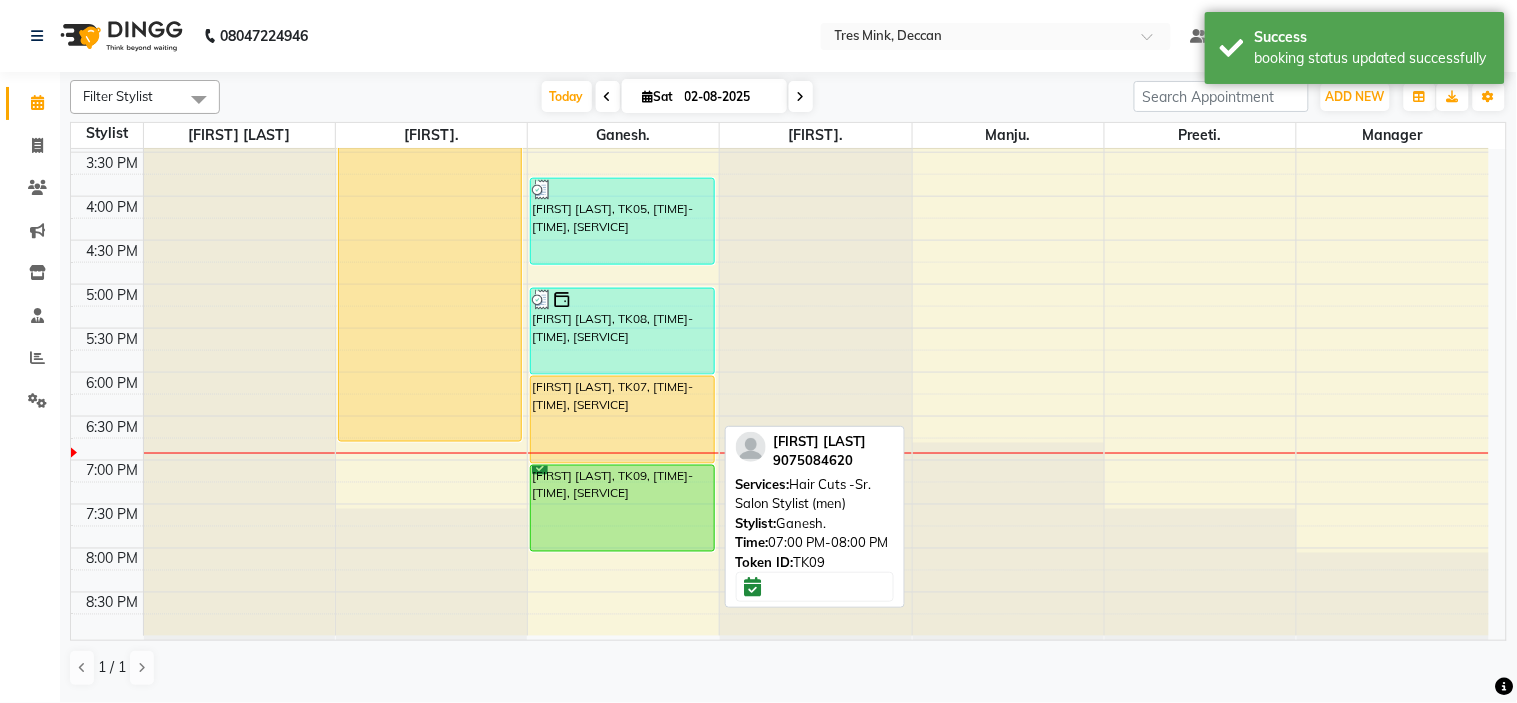 click on "[FIRST] [LAST], TK09, [TIME]-[TIME], [SERVICE]" at bounding box center (622, 508) 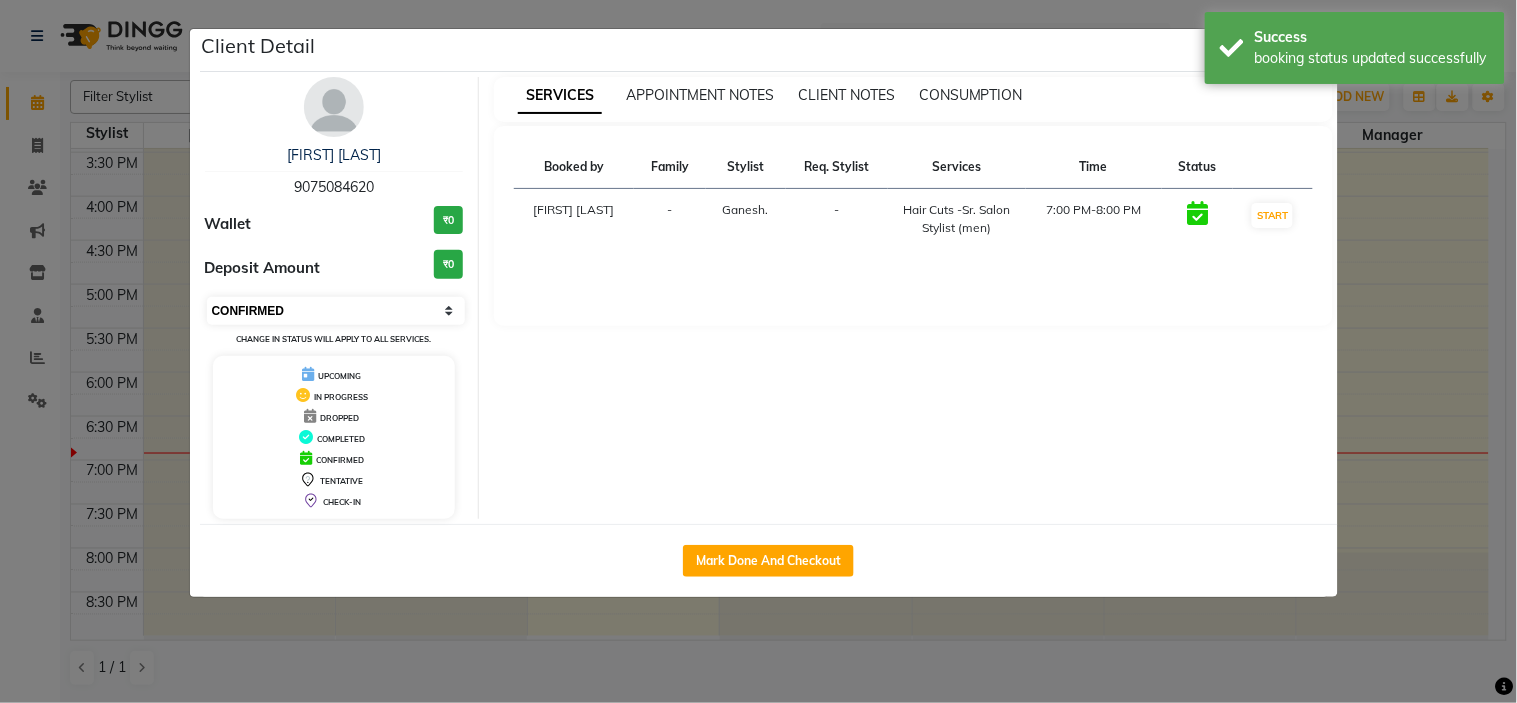 click on "Select IN SERVICE CONFIRMED TENTATIVE CHECK IN MARK DONE DROPPED UPCOMING" at bounding box center (336, 311) 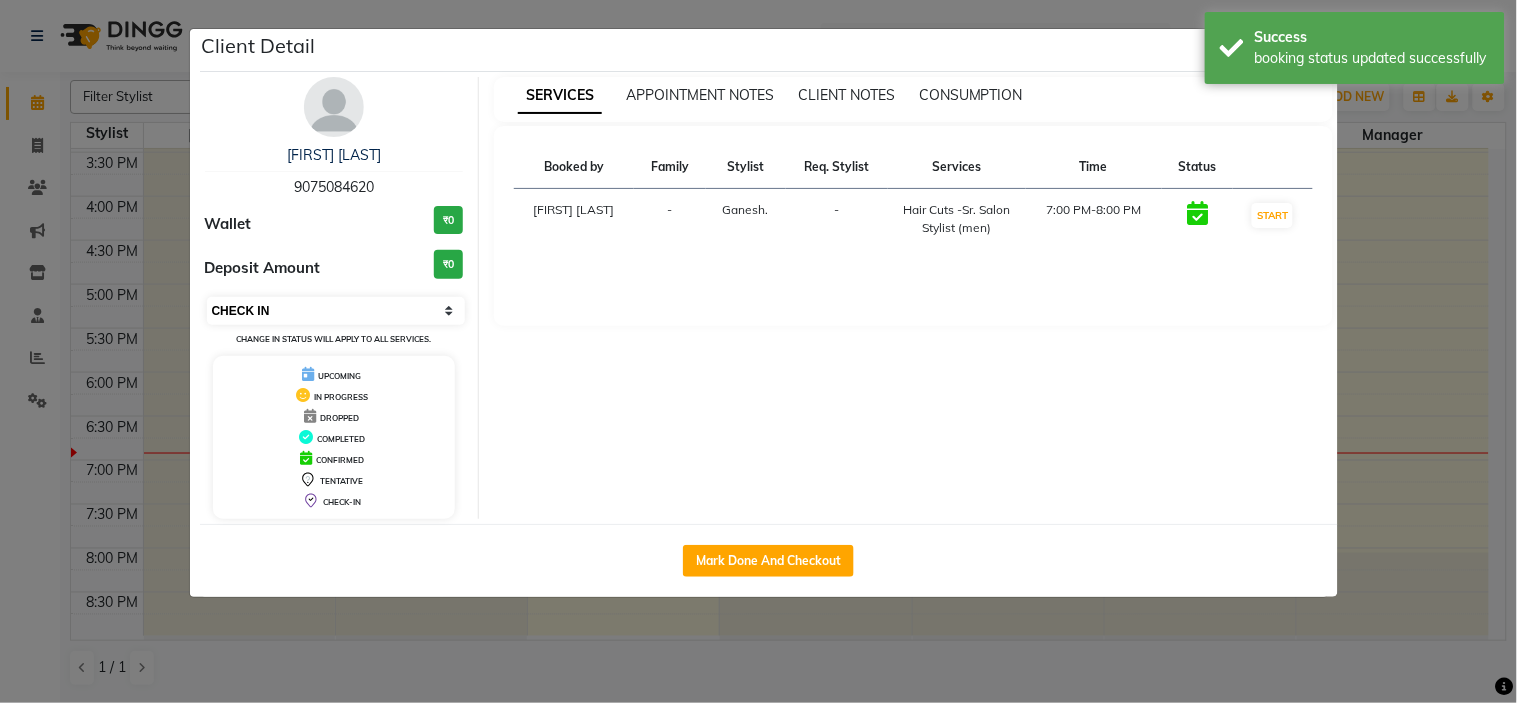 click on "Select IN SERVICE CONFIRMED TENTATIVE CHECK IN MARK DONE DROPPED UPCOMING" at bounding box center [336, 311] 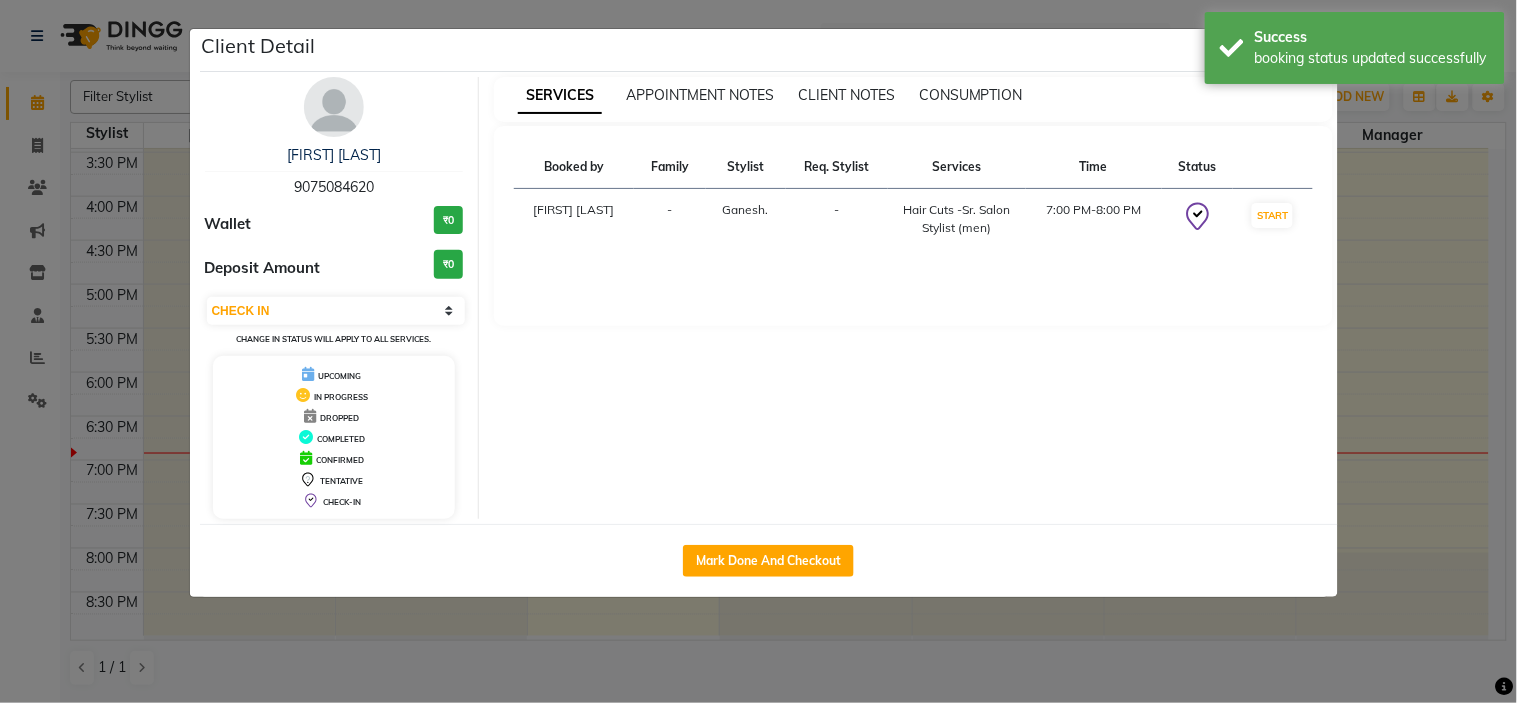 click on "Client Detail  [FIRST] [LAST]   [PHONE] Wallet ₹0 Deposit Amount  ₹0  Select IN SERVICE CONFIRMED TENTATIVE CHECK IN MARK DONE DROPPED UPCOMING Change in status will apply to all services. UPCOMING IN PROGRESS DROPPED COMPLETED CONFIRMED TENTATIVE CHECK-IN SERVICES APPOINTMENT NOTES CLIENT NOTES CONSUMPTION Booked by Family Stylist Req. Stylist Services Time Status  [FIRST] [LAST]  - Ganesh. -  Hair Cuts -Sr. Salon Stylist (men)   [TIME]-[TIME]   START   Mark Done And Checkout" 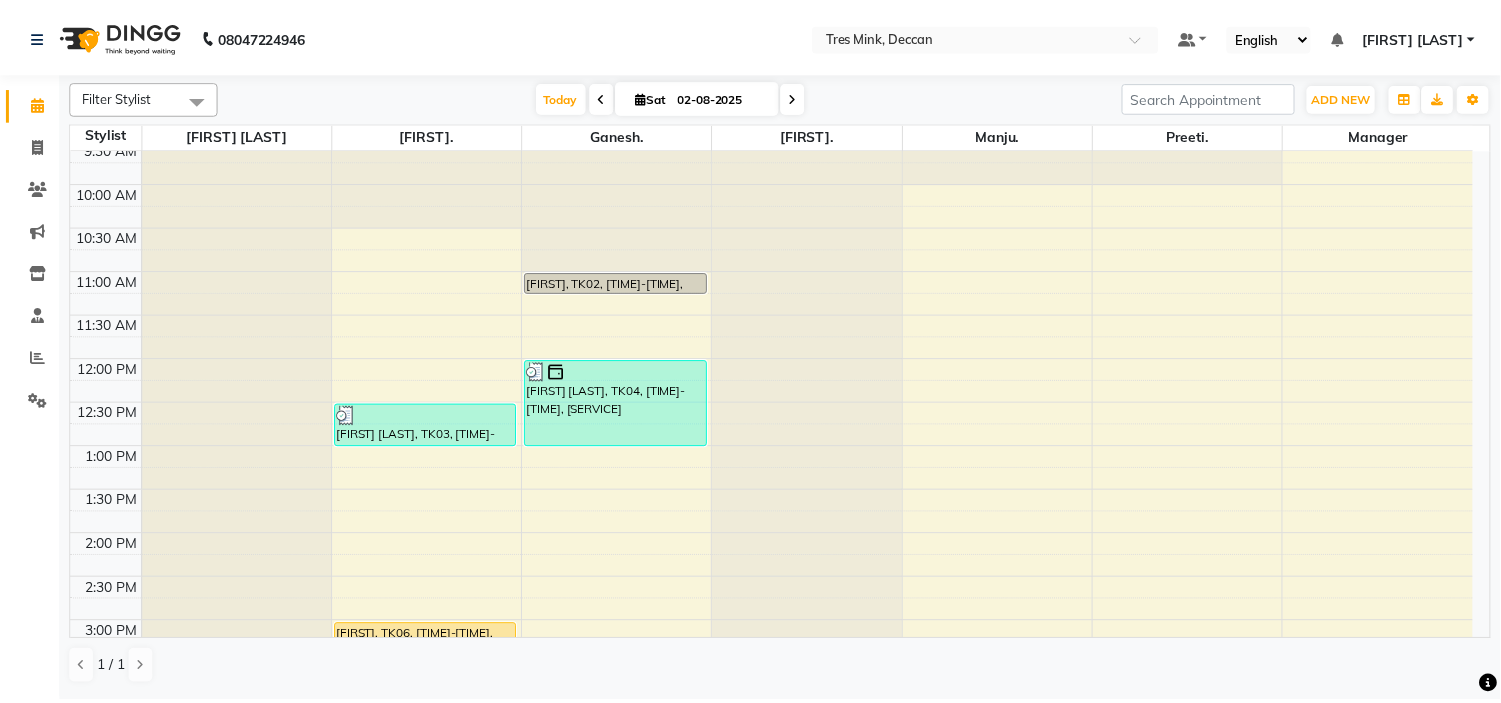 scroll, scrollTop: 140, scrollLeft: 0, axis: vertical 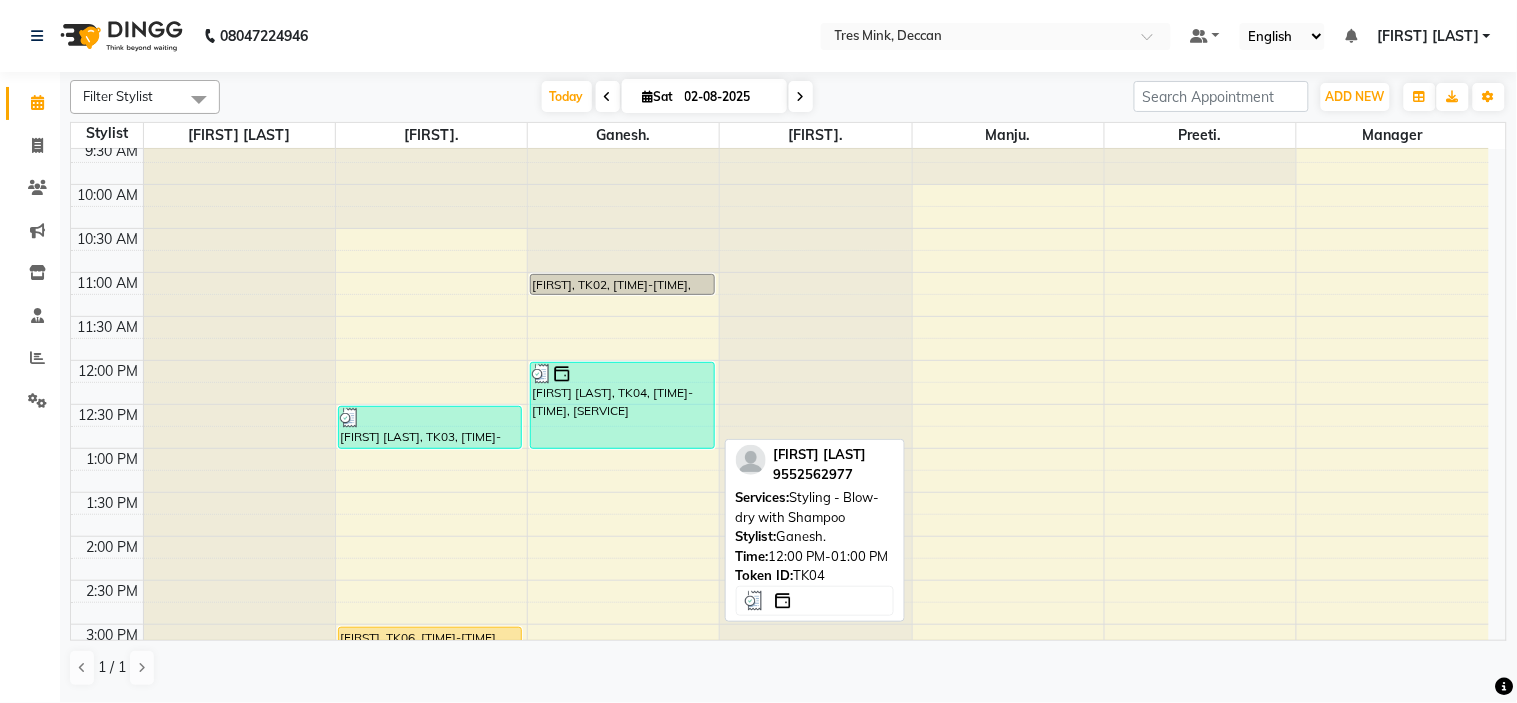 click on "[FIRST] [LAST], TK04, [TIME]-[TIME], [SERVICE]" at bounding box center (622, 405) 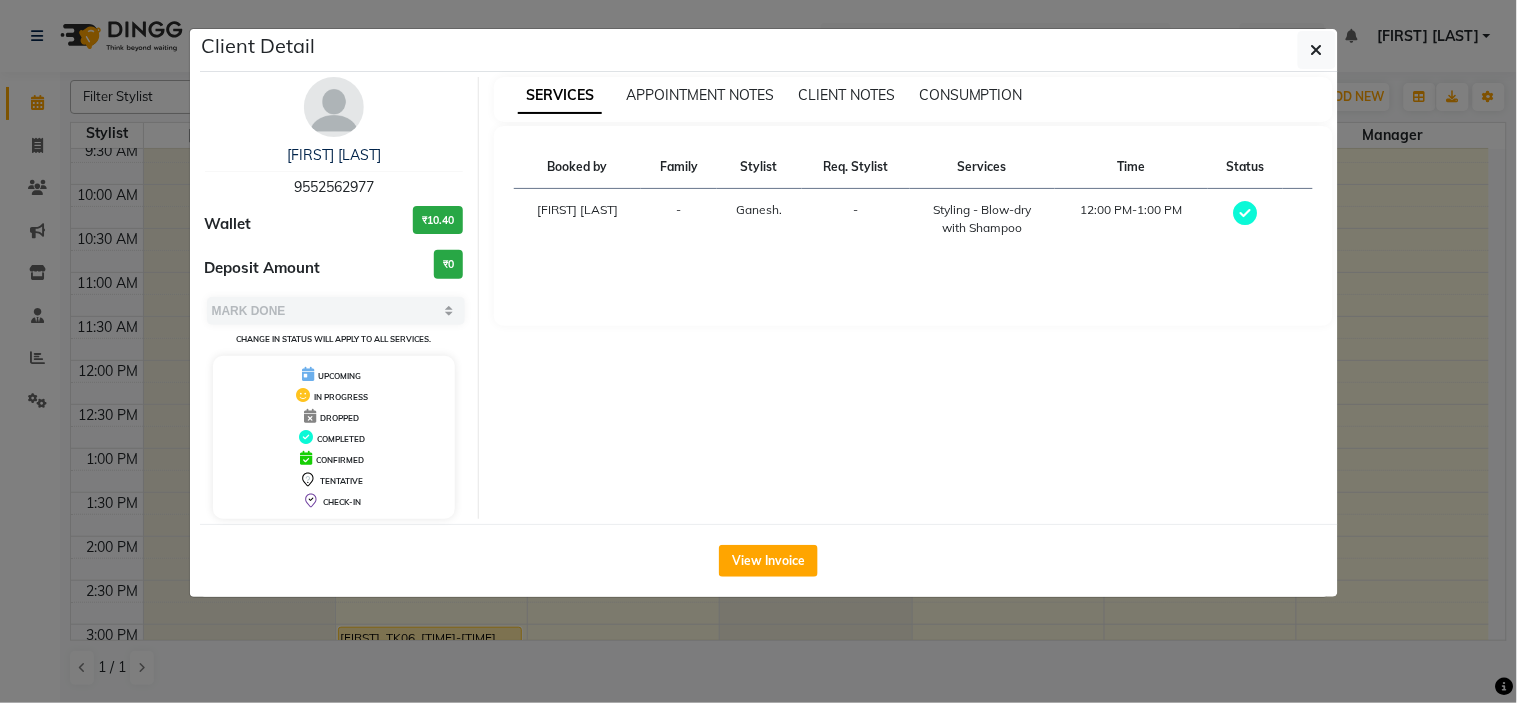click on "View Invoice" 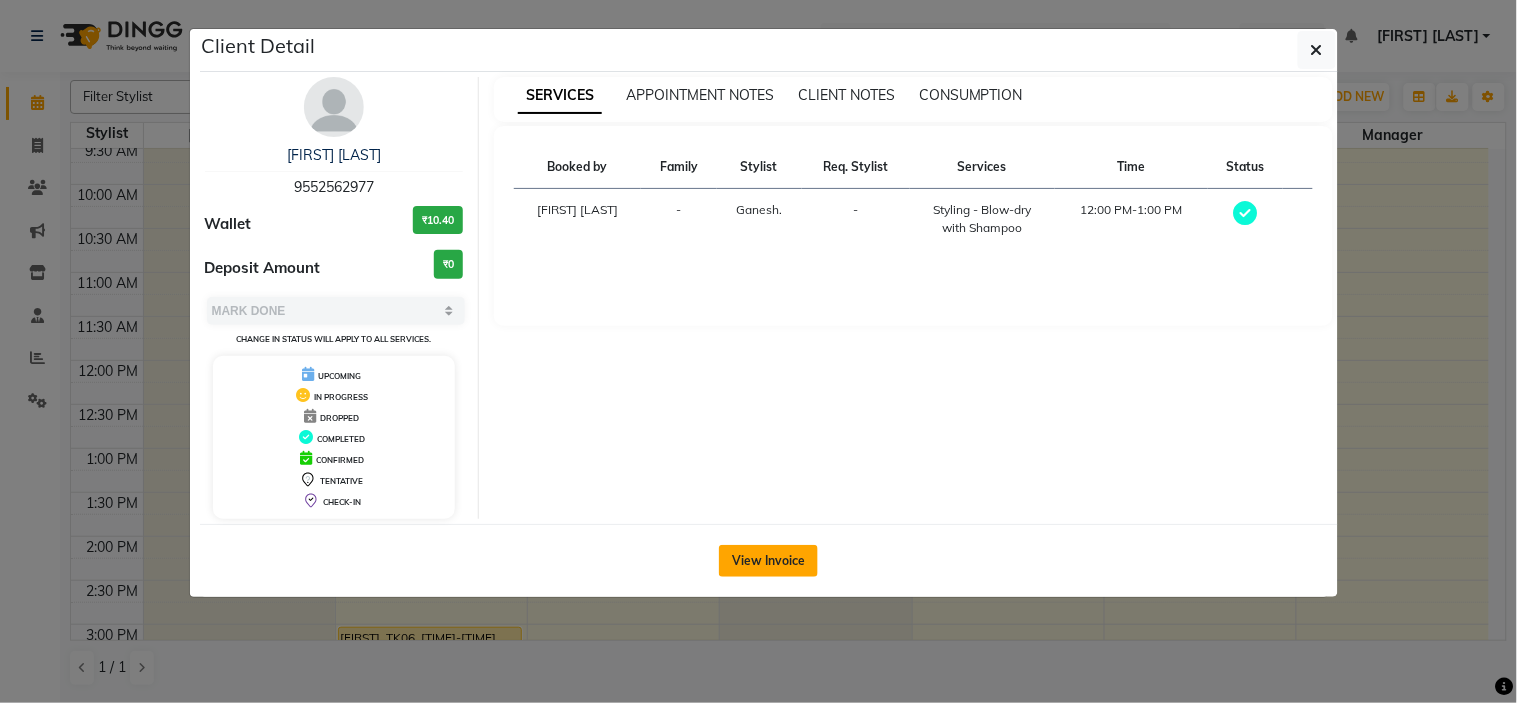click on "View Invoice" 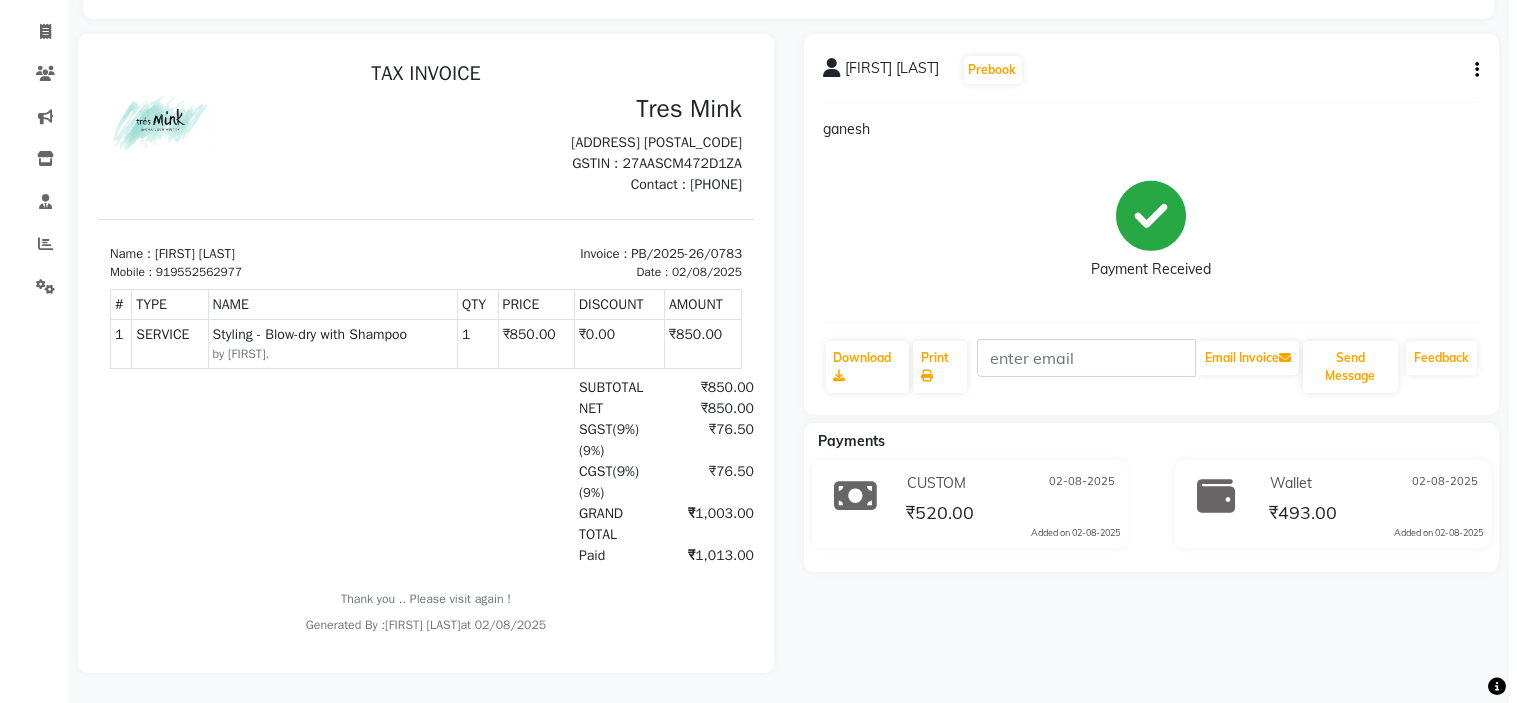scroll, scrollTop: 0, scrollLeft: 0, axis: both 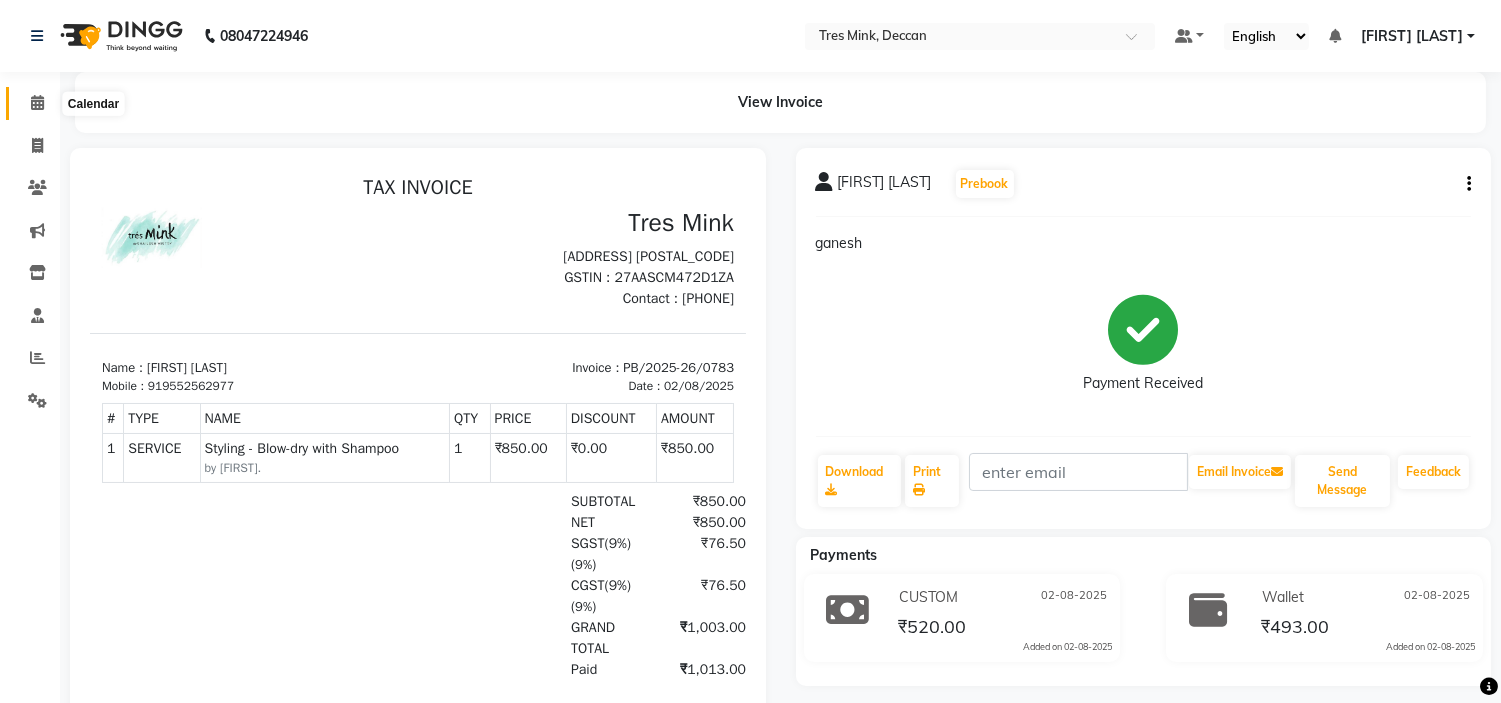 click 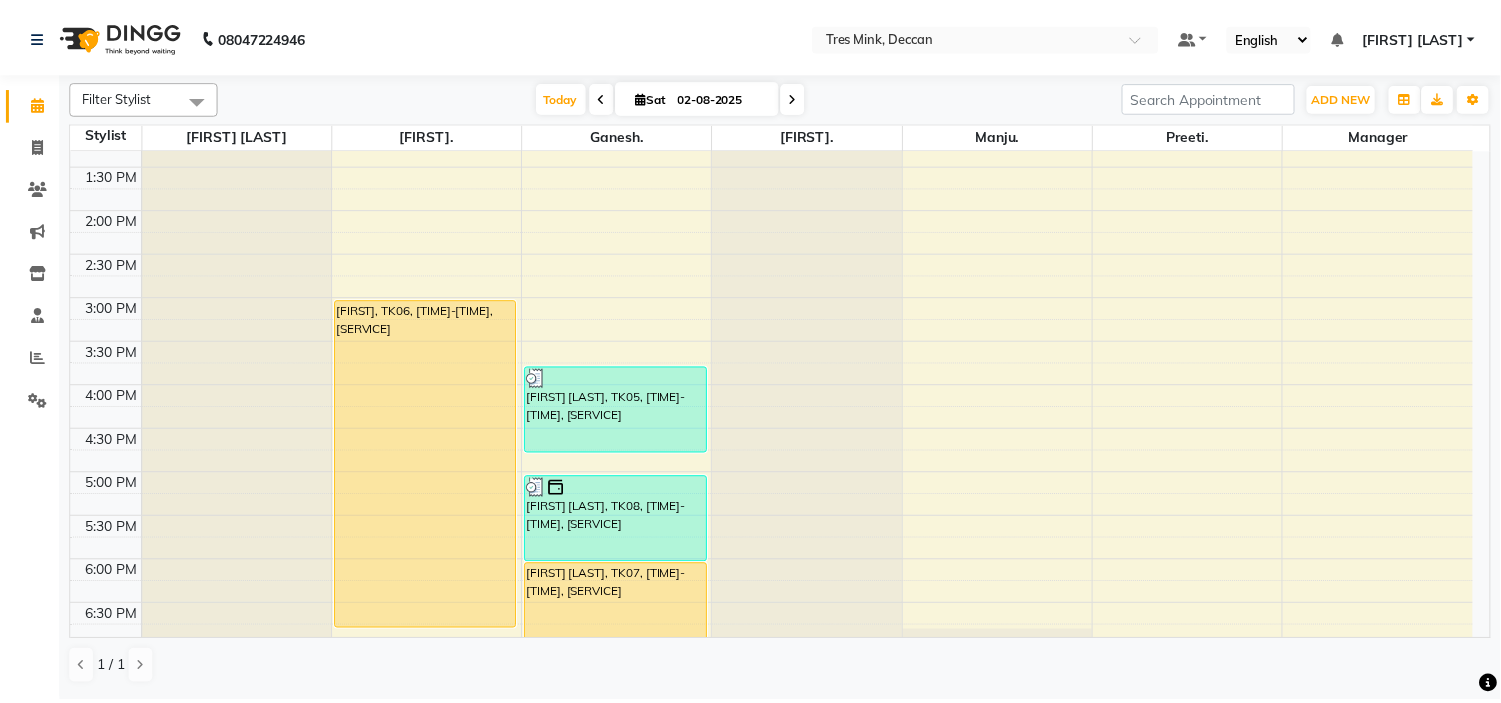 scroll, scrollTop: 617, scrollLeft: 0, axis: vertical 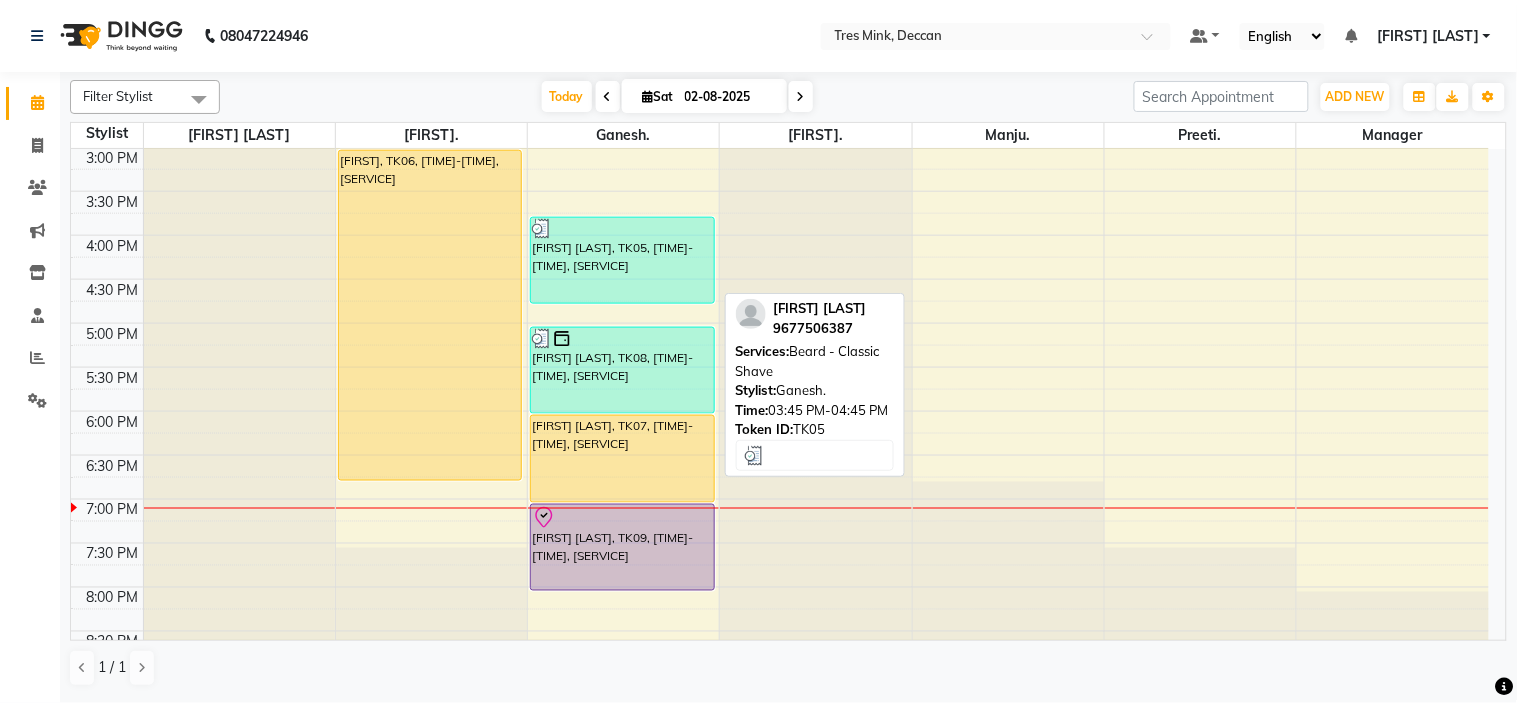 click on "[FIRST] [LAST], TK05, [TIME]-[TIME], [SERVICE]" at bounding box center [622, 260] 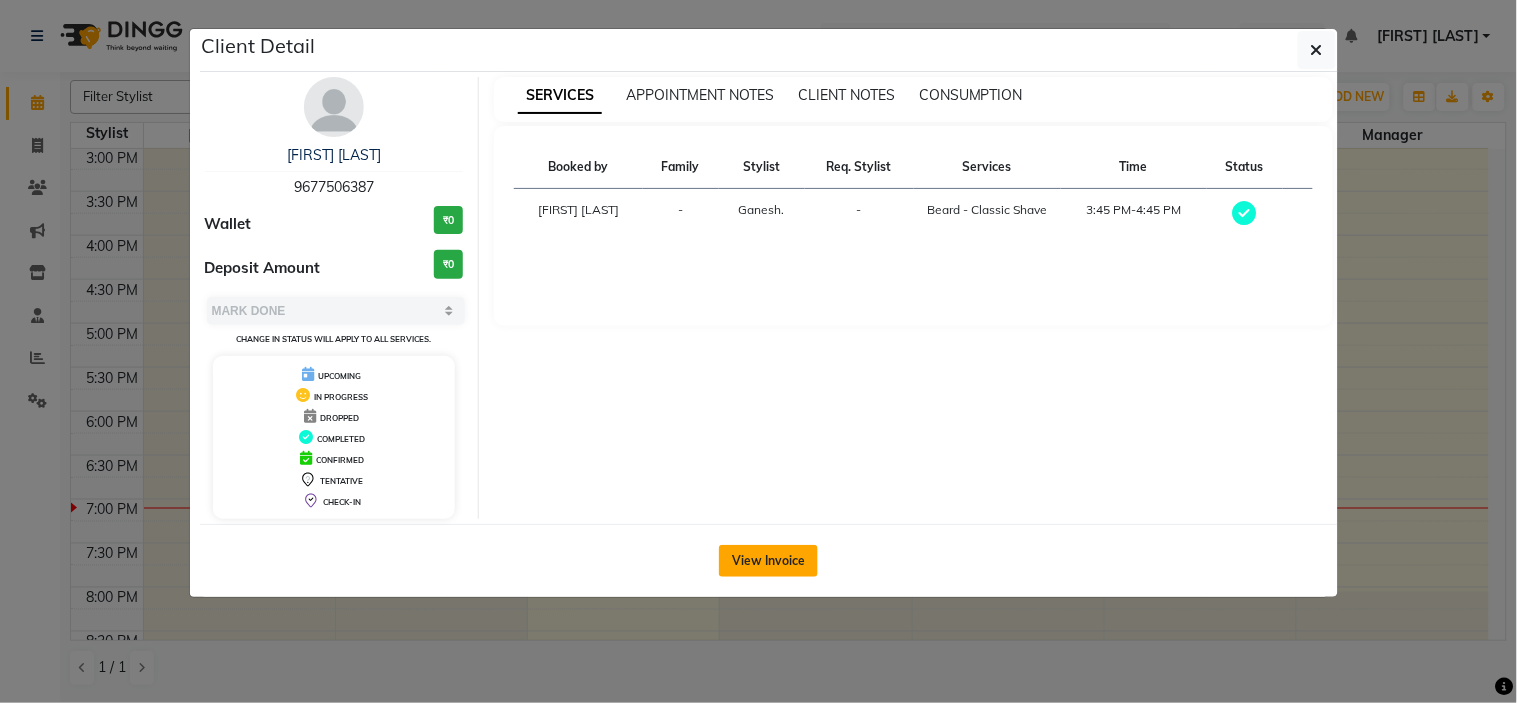 drag, startPoint x: 763, startPoint y: 543, endPoint x: 762, endPoint y: 553, distance: 10.049875 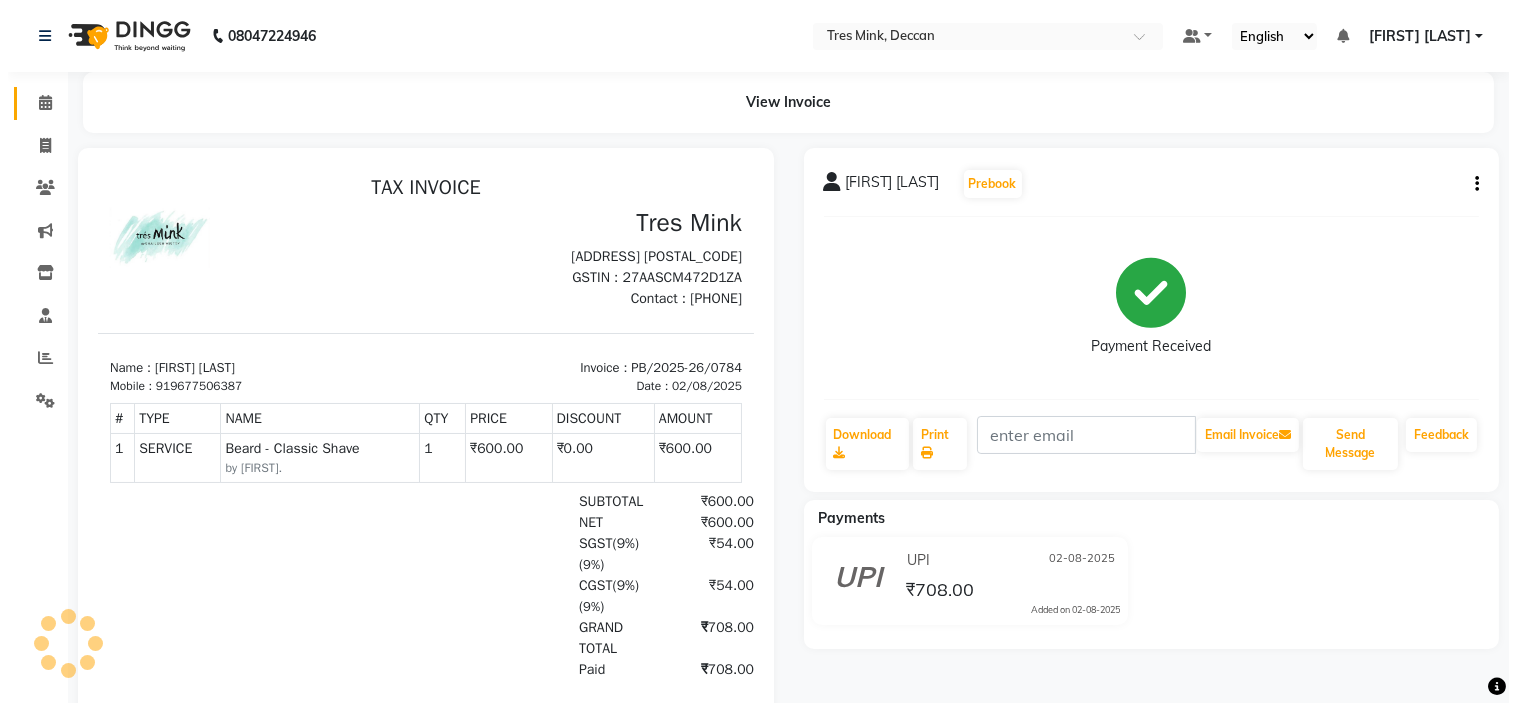scroll, scrollTop: 0, scrollLeft: 0, axis: both 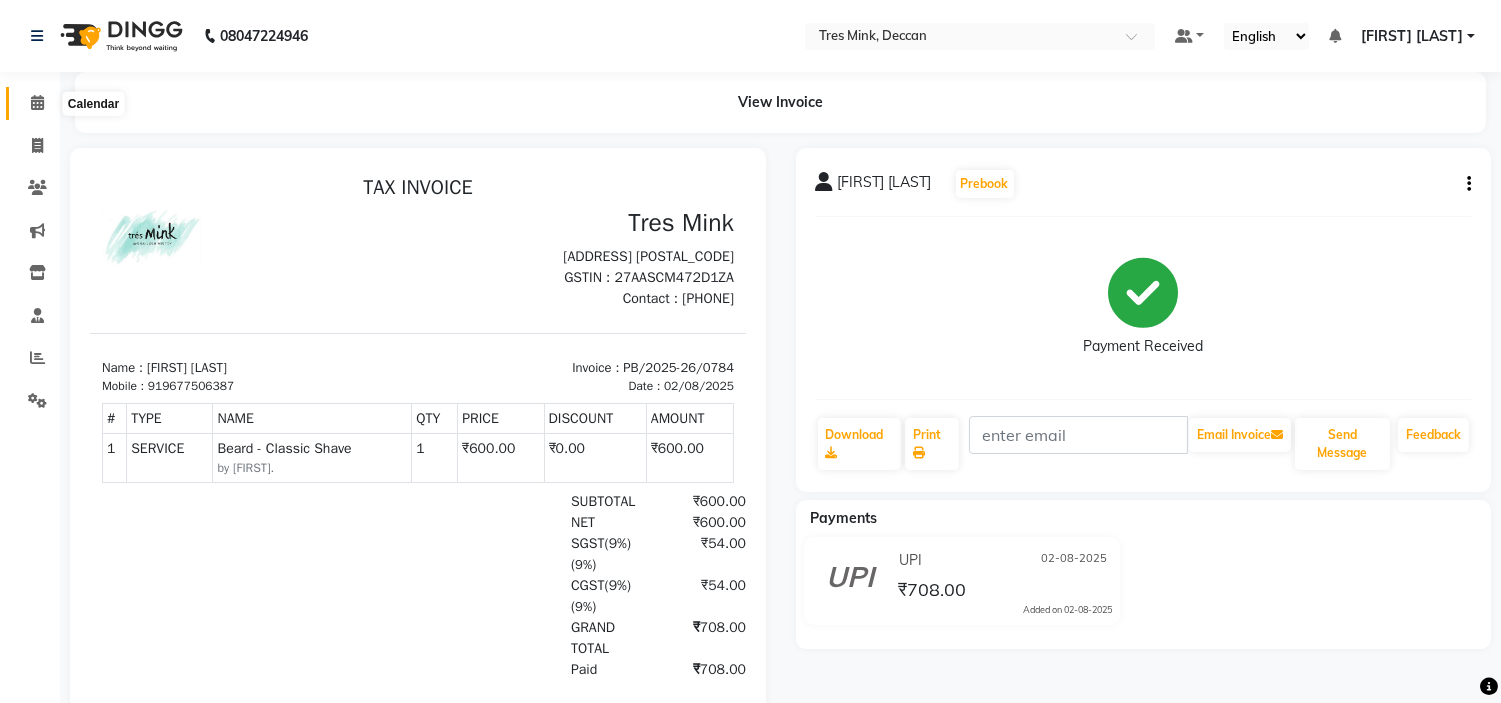 click 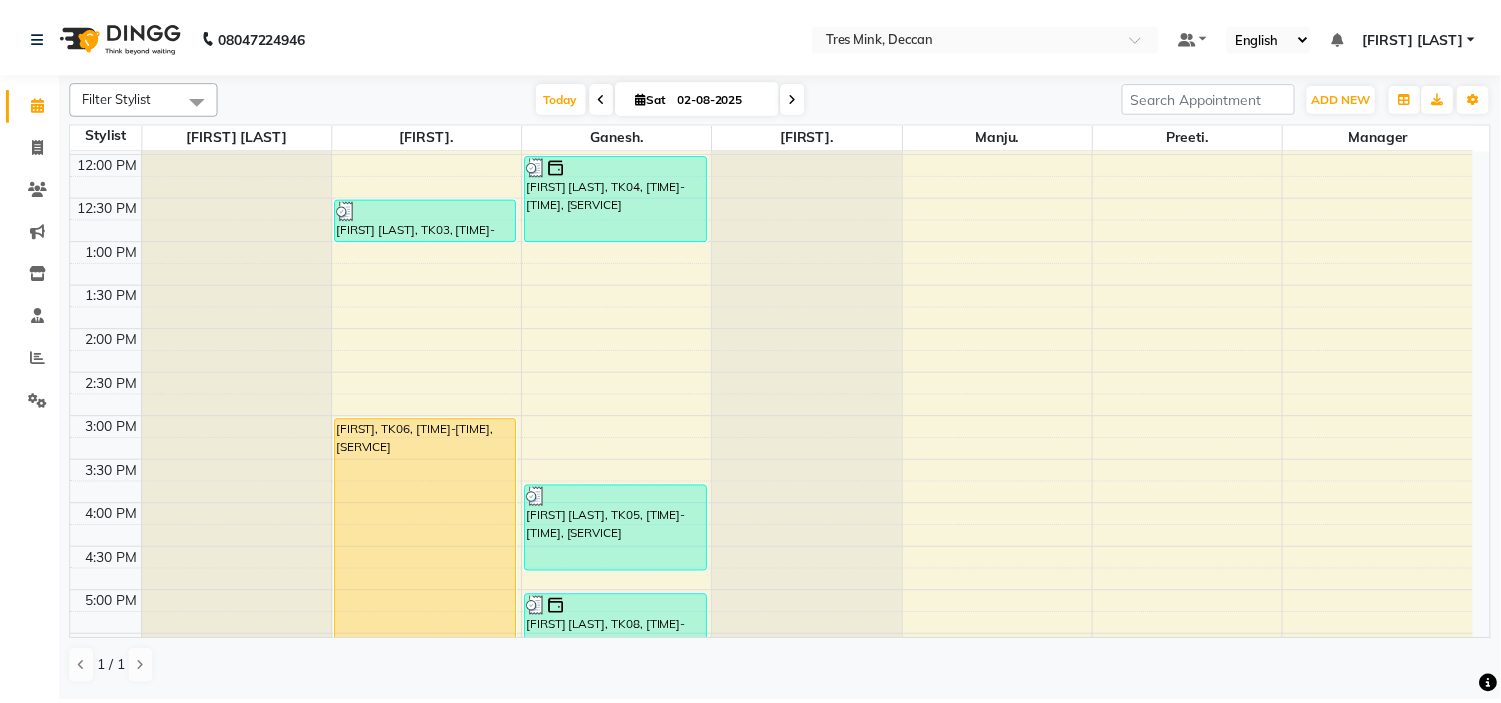 scroll, scrollTop: 616, scrollLeft: 0, axis: vertical 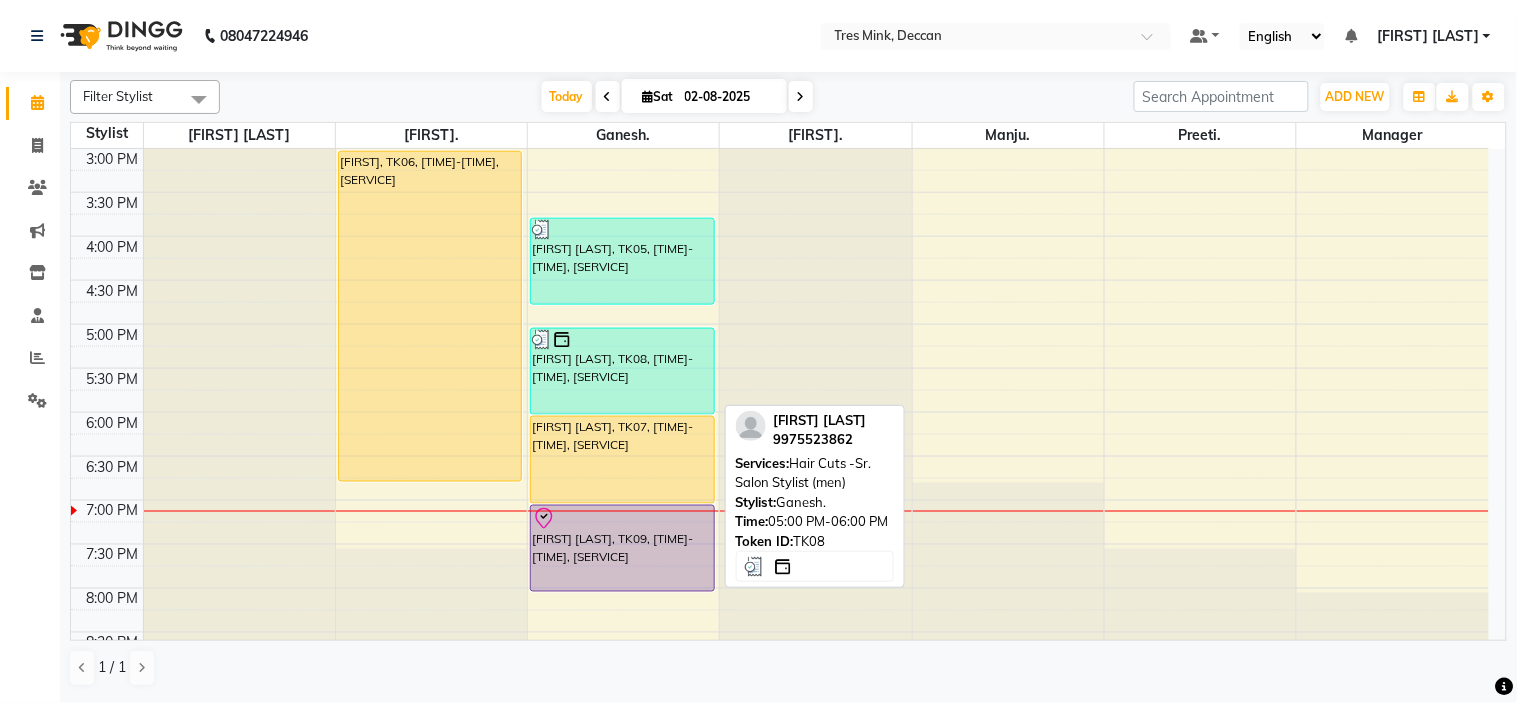 click on "[FIRST] [LAST], TK08, [TIME]-[TIME], [SERVICE]" at bounding box center (622, 371) 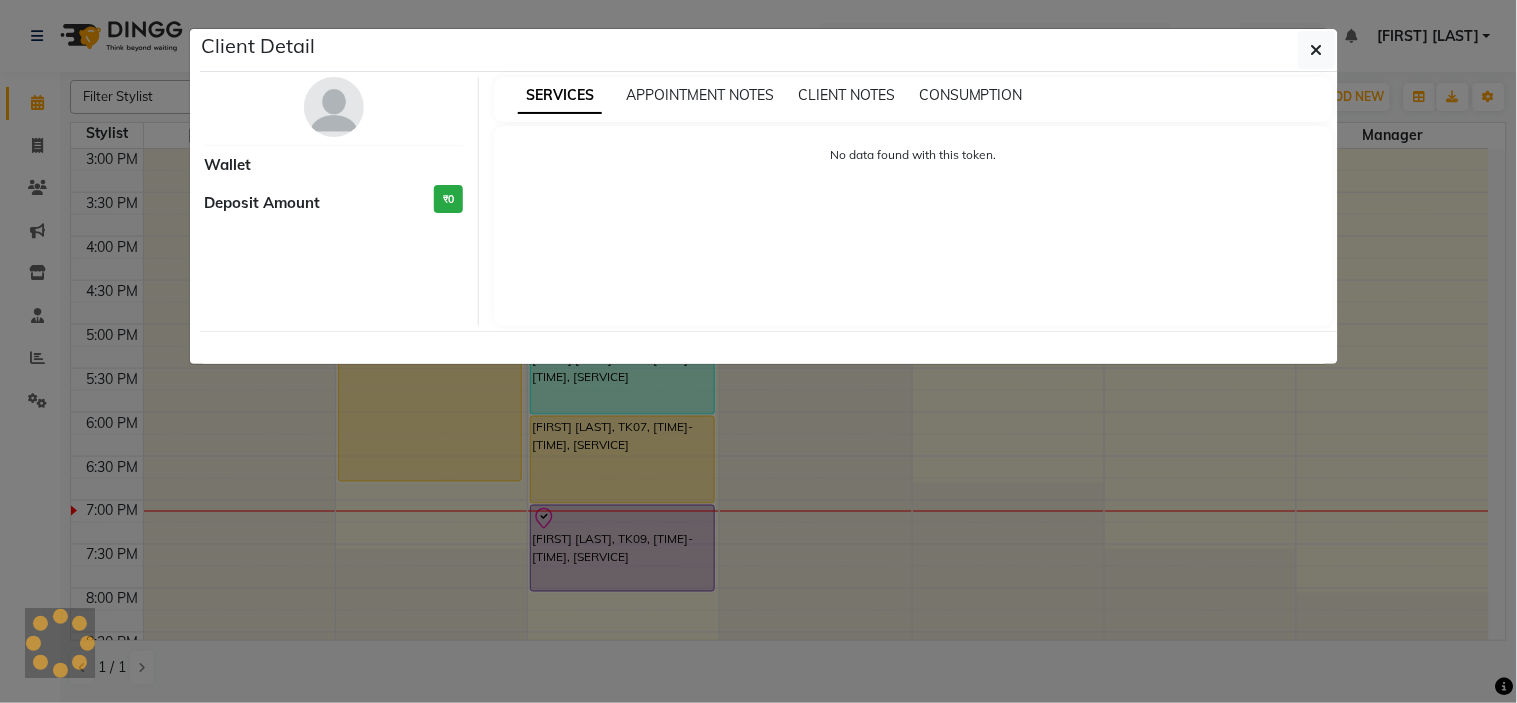 select on "3" 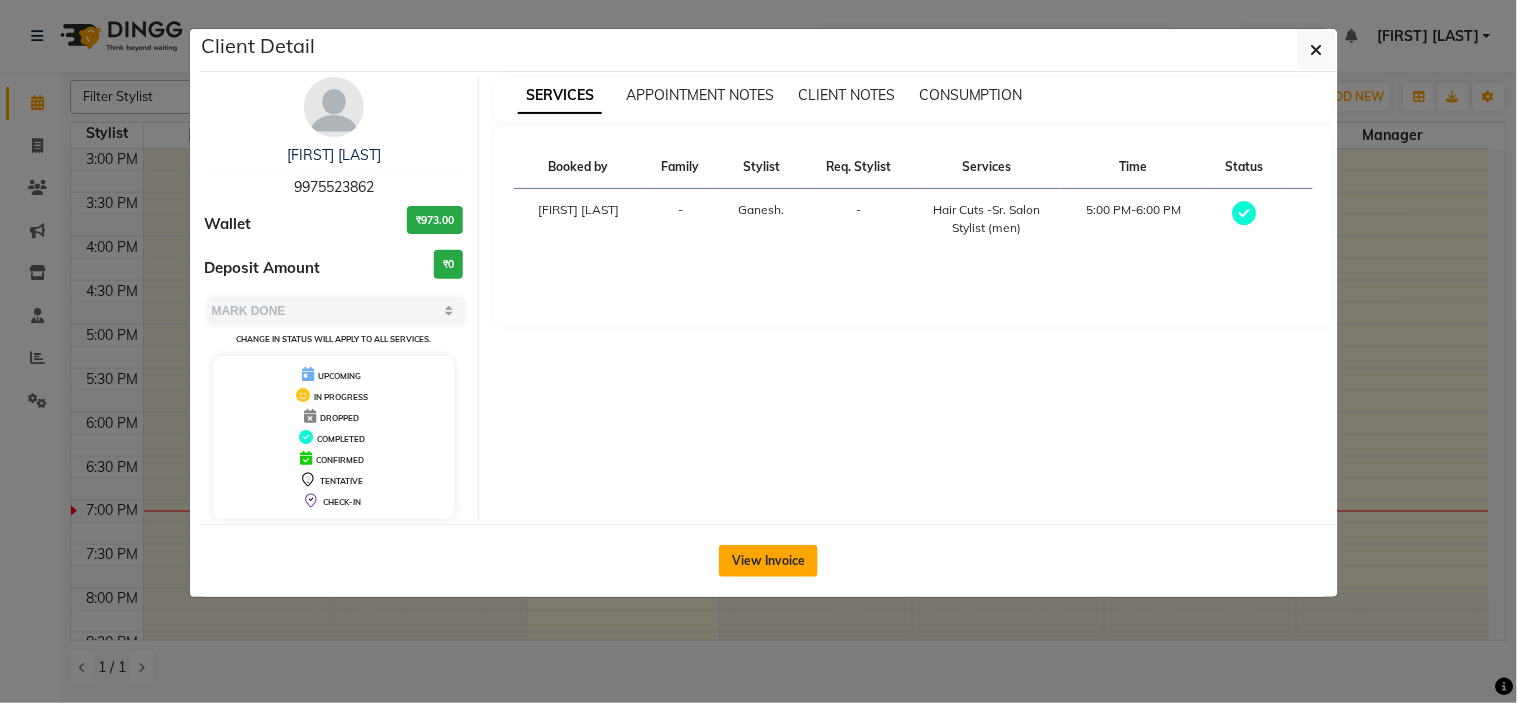 click on "View Invoice" 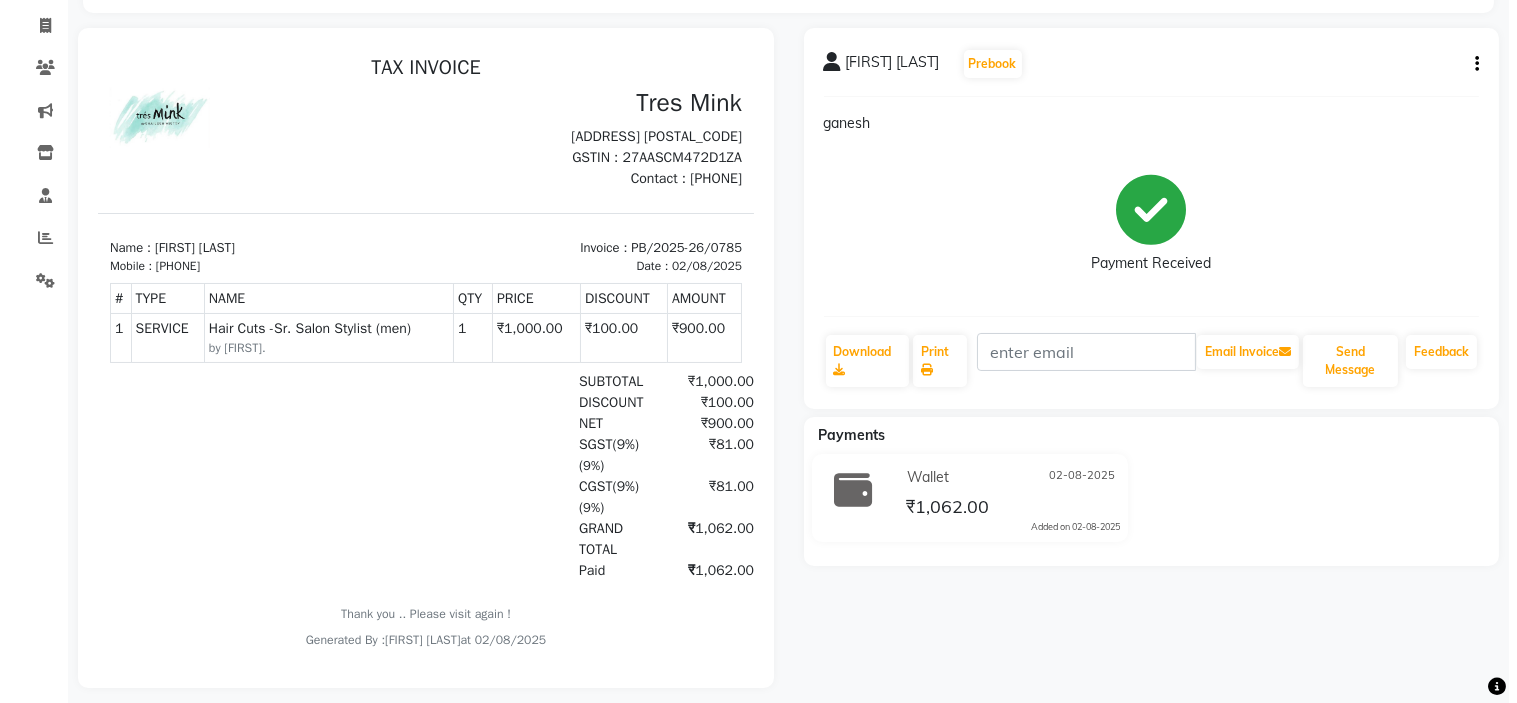 scroll, scrollTop: 0, scrollLeft: 0, axis: both 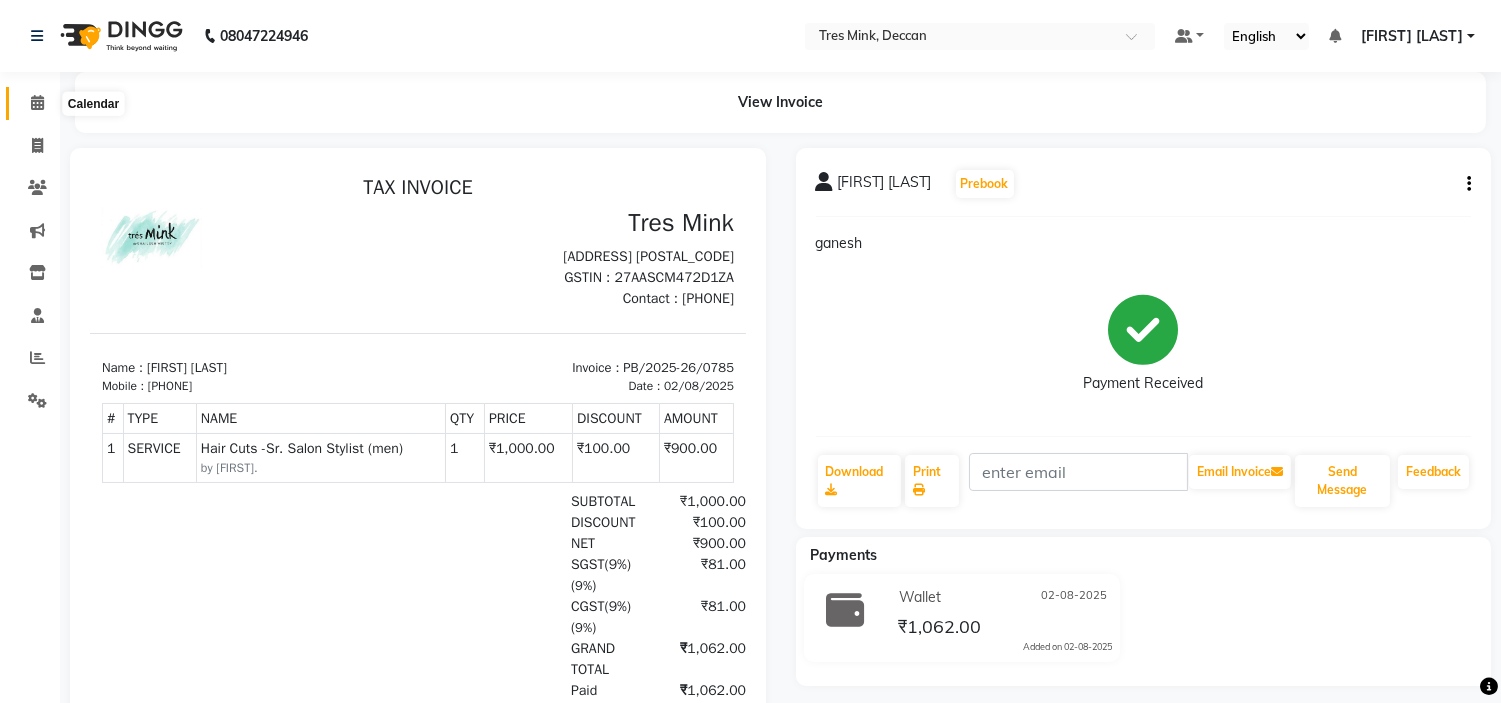 click 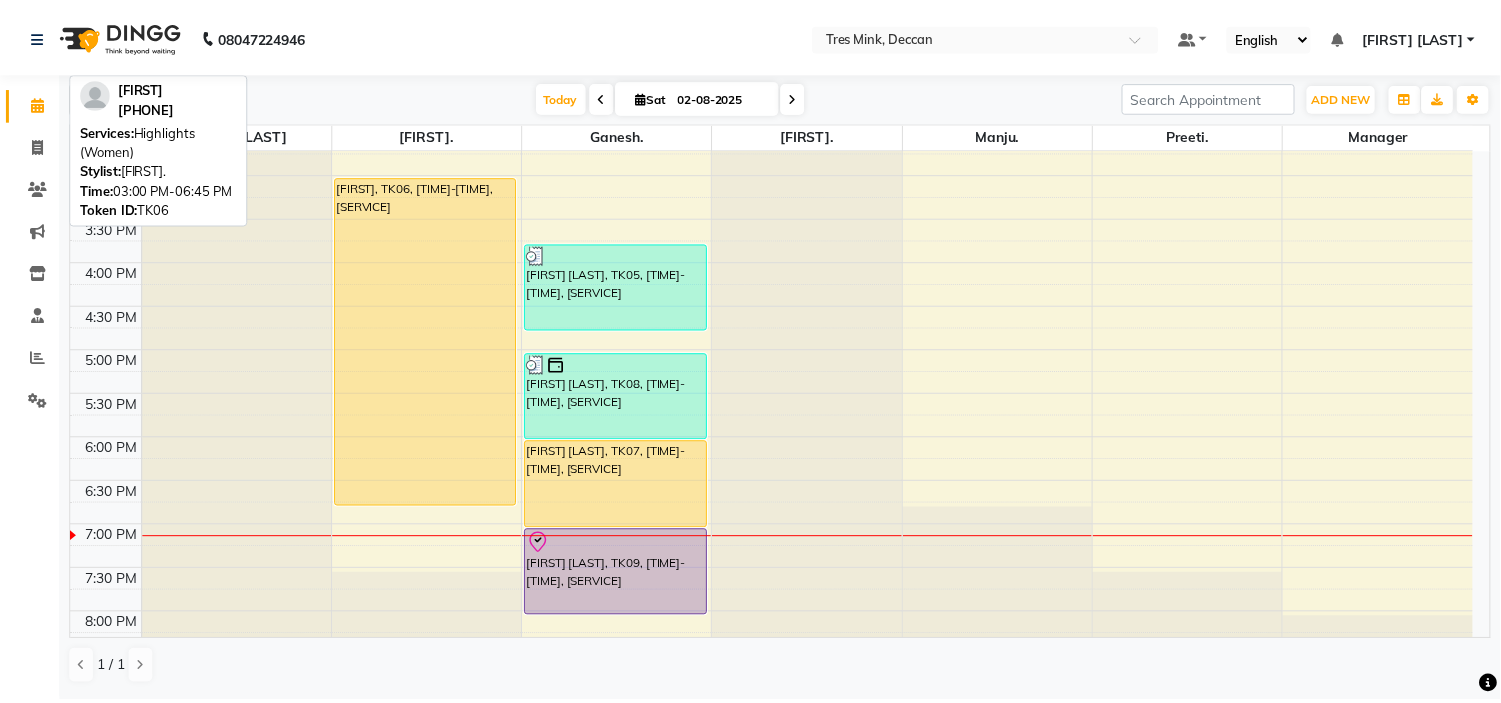 scroll, scrollTop: 656, scrollLeft: 0, axis: vertical 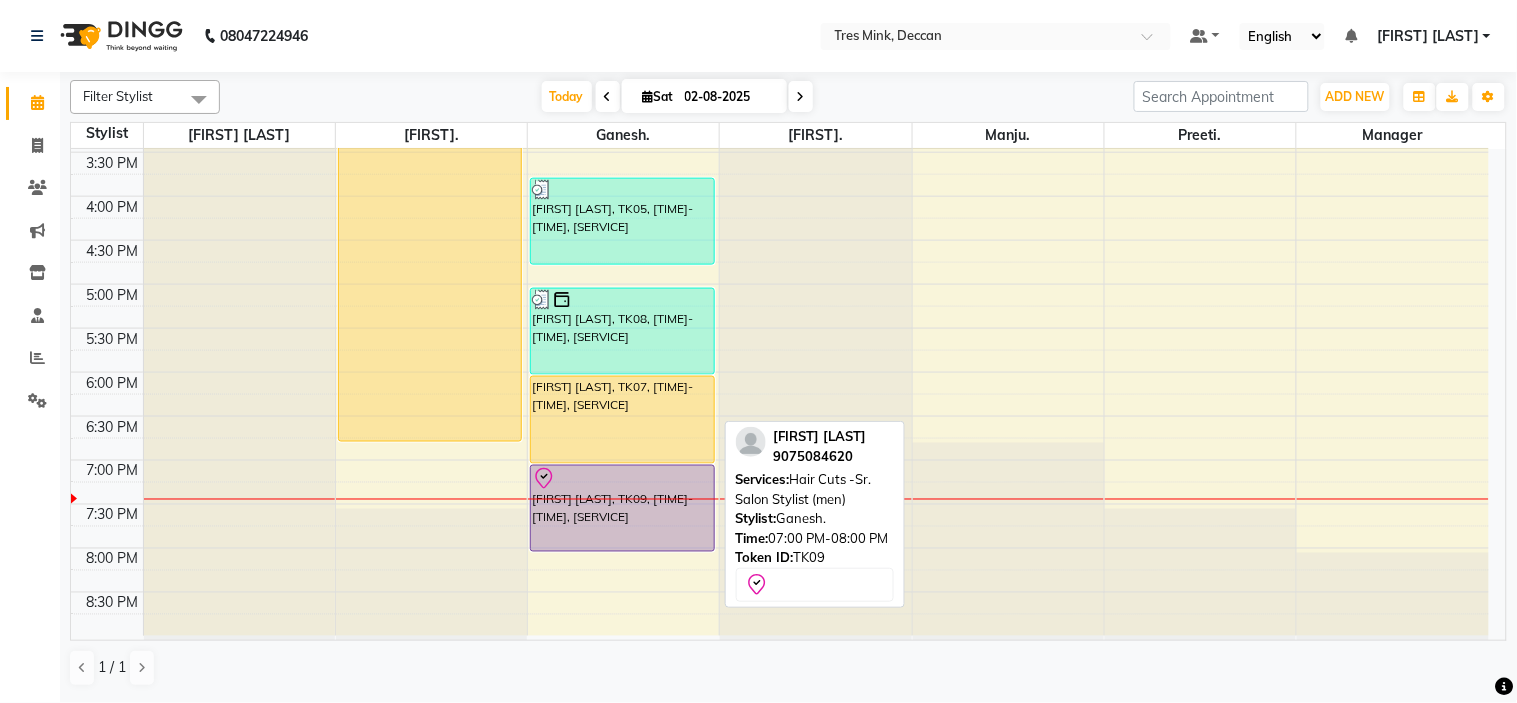 click on "[FIRST] [LAST], TK09, [TIME]-[TIME], [SERVICE]" at bounding box center [622, 508] 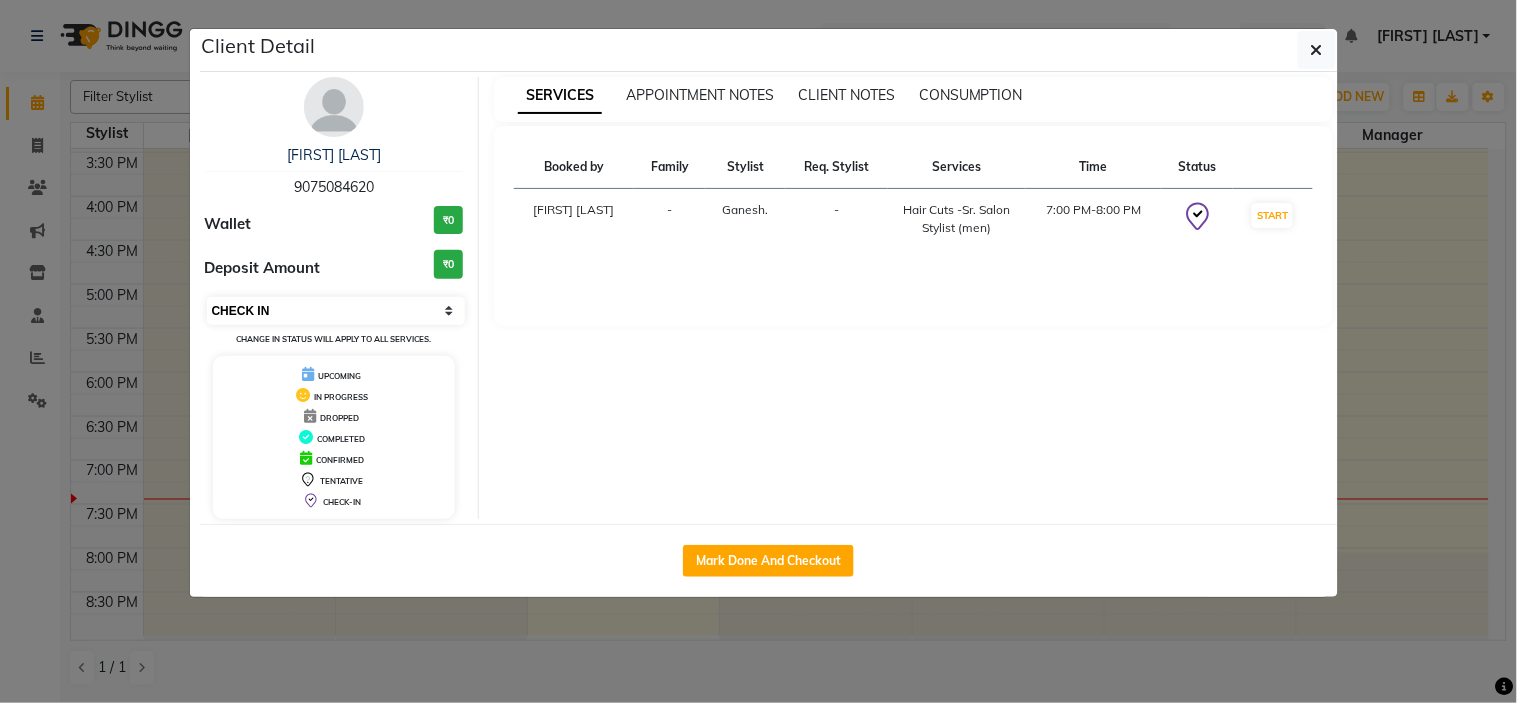click on "Select IN SERVICE CONFIRMED TENTATIVE CHECK IN MARK DONE DROPPED UPCOMING" at bounding box center (336, 311) 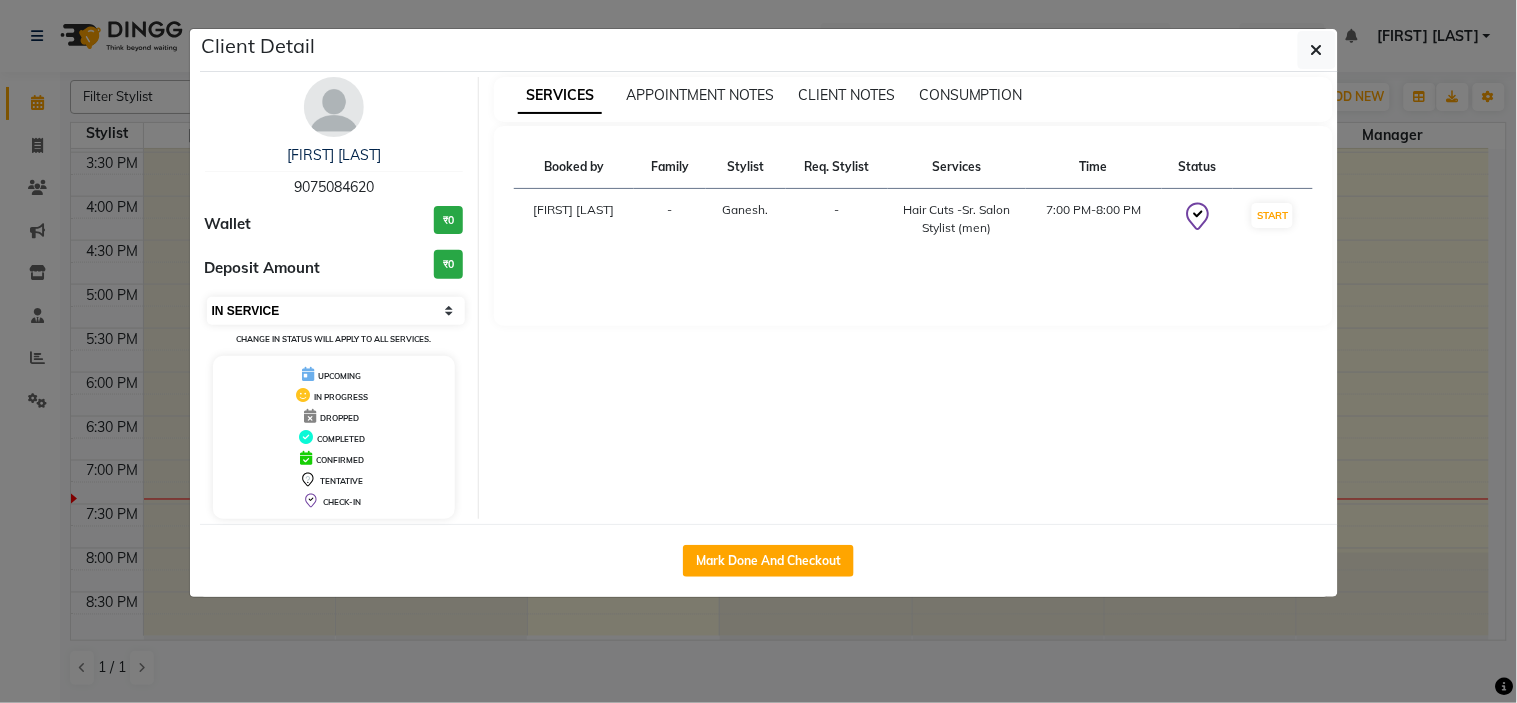 click on "Select IN SERVICE CONFIRMED TENTATIVE CHECK IN MARK DONE DROPPED UPCOMING" at bounding box center (336, 311) 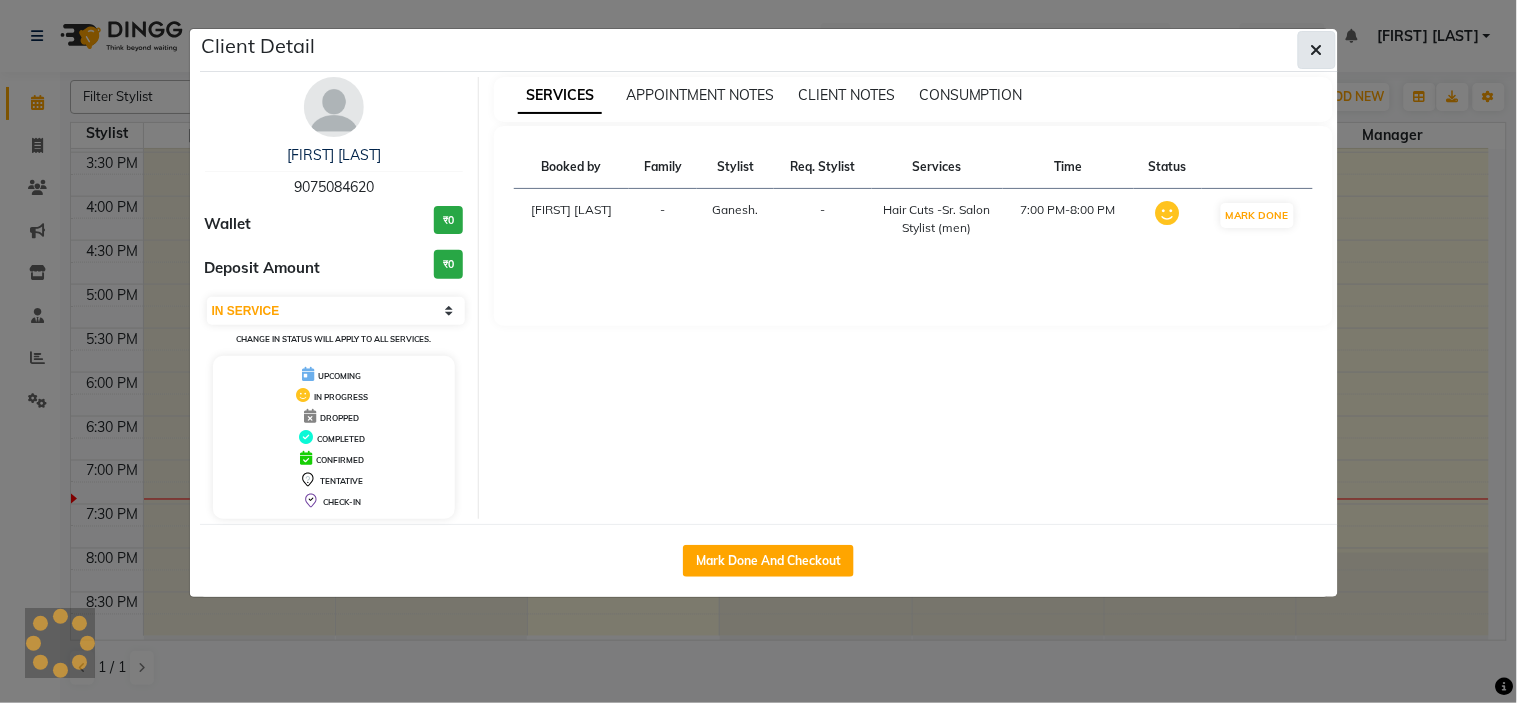 click 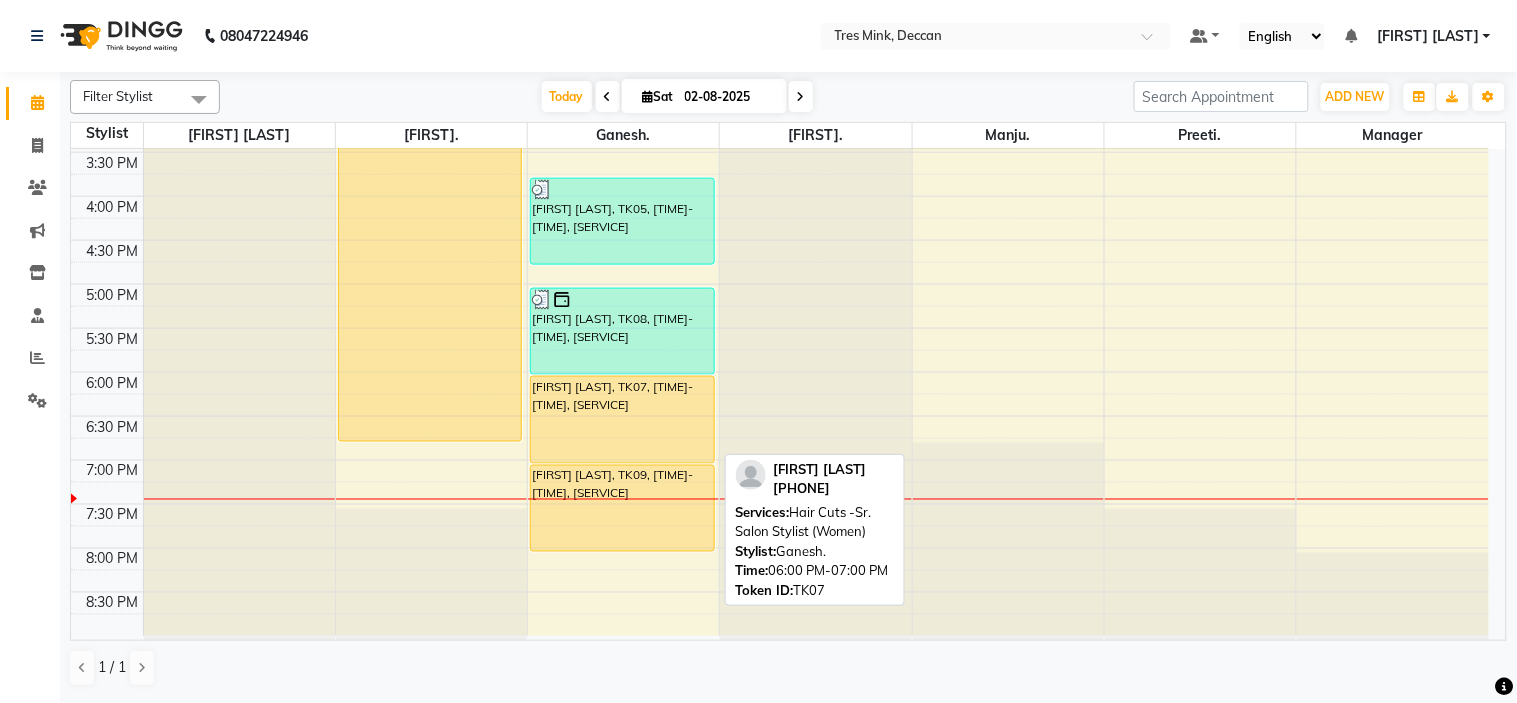click on "[FIRST] [LAST], TK07, [TIME]-[TIME], [SERVICE]" at bounding box center (622, 420) 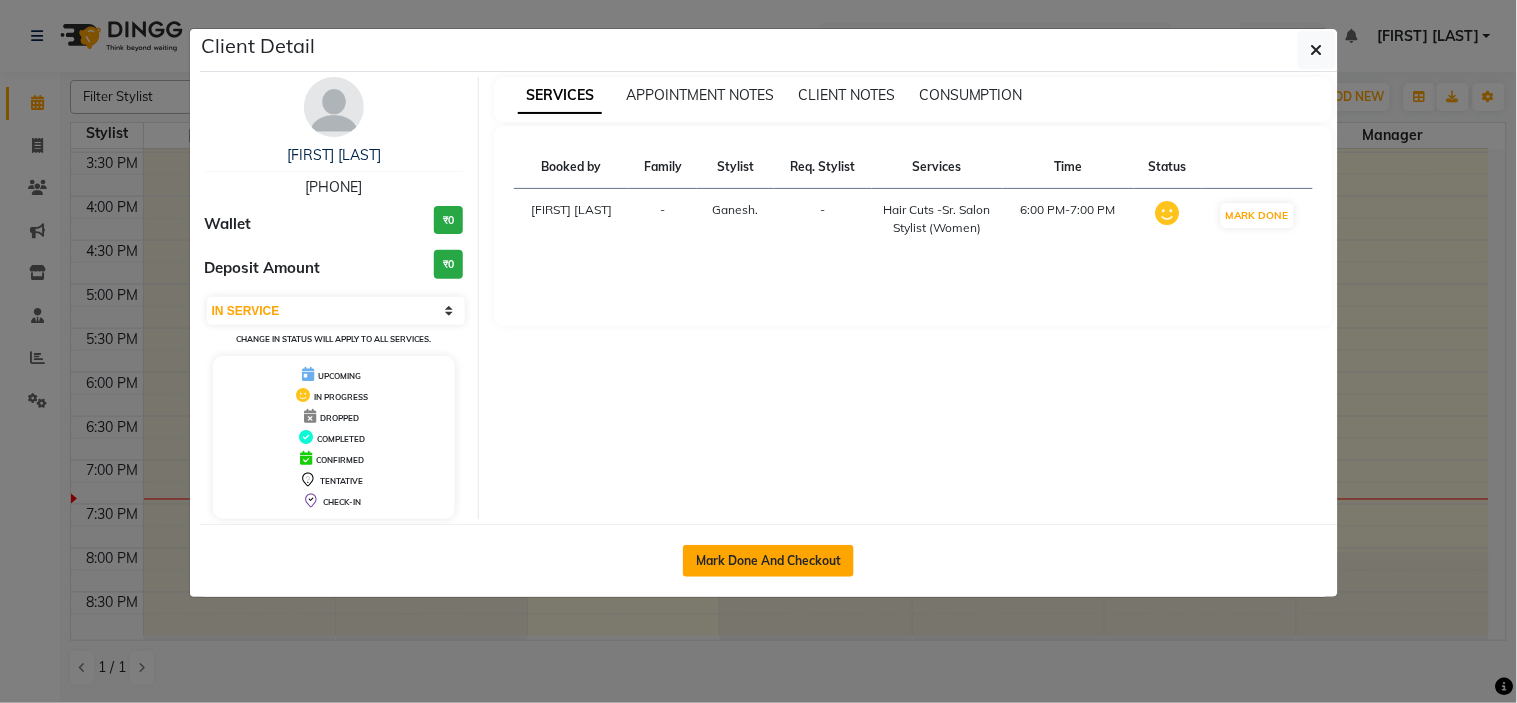 click on "Mark Done And Checkout" 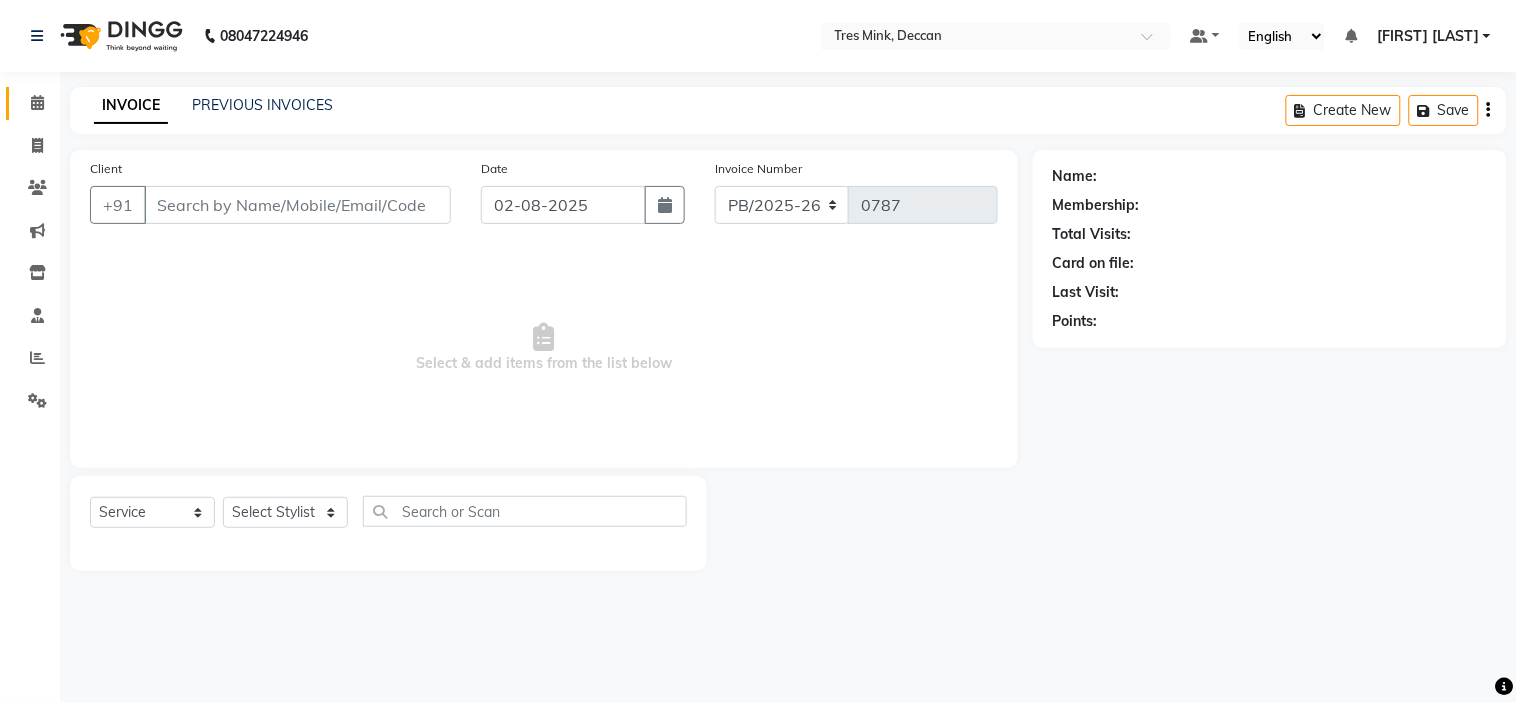 type on "[PHONE]" 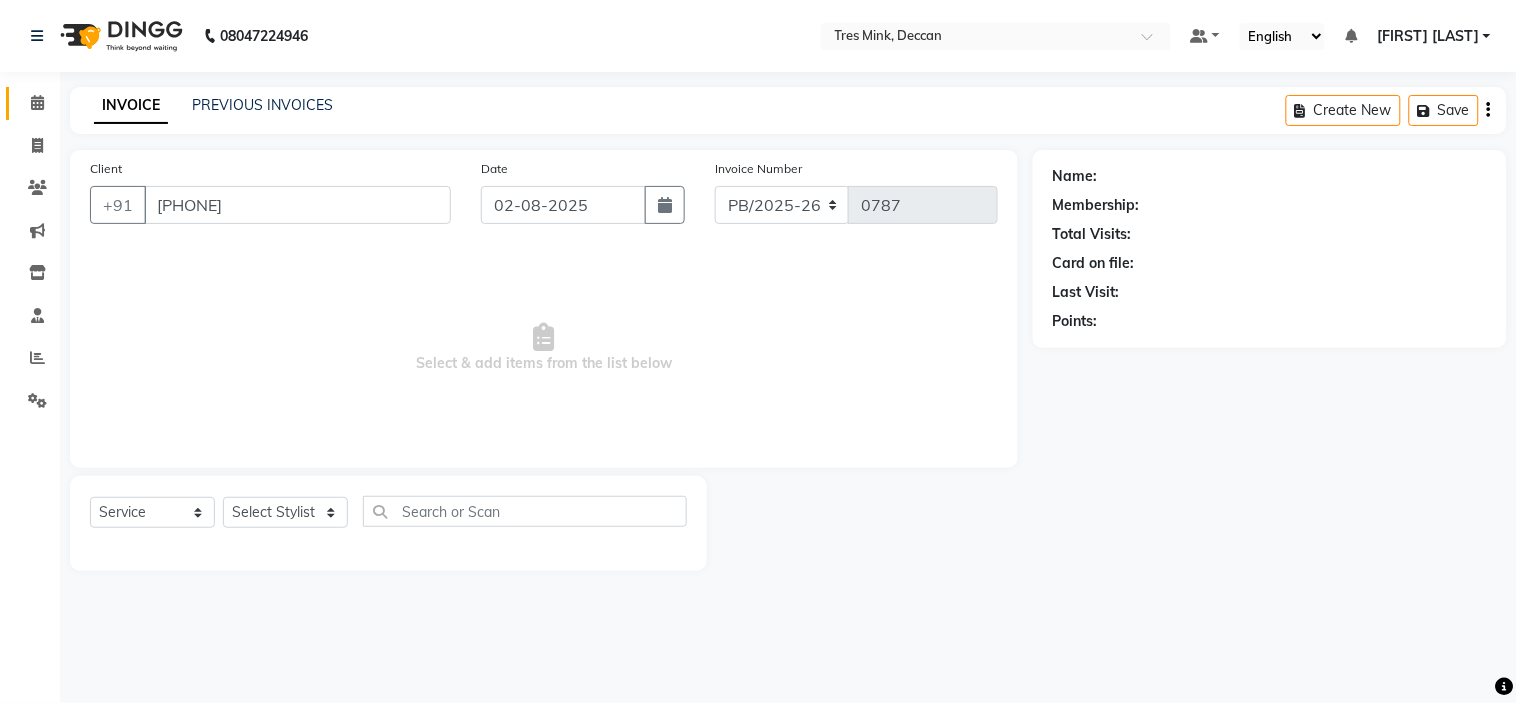 select on "59501" 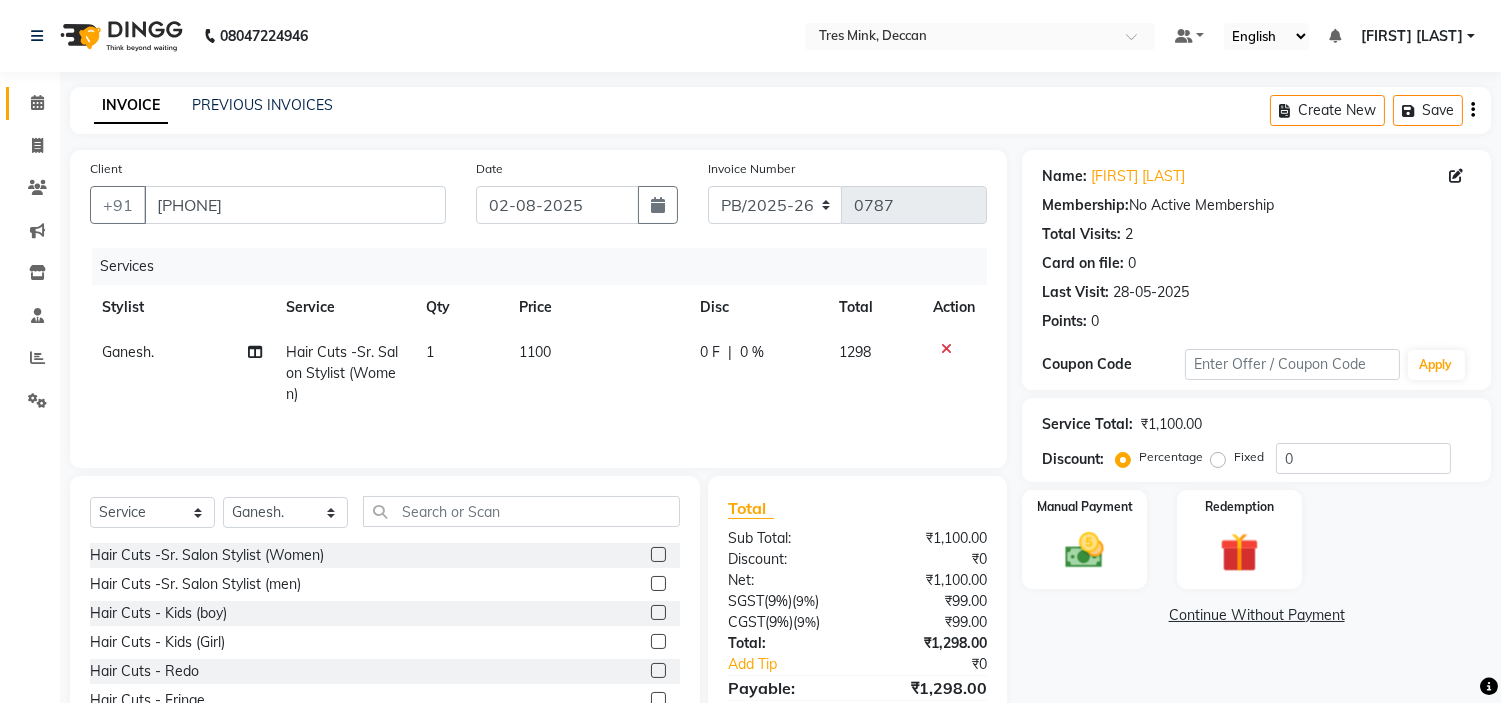 scroll, scrollTop: 100, scrollLeft: 0, axis: vertical 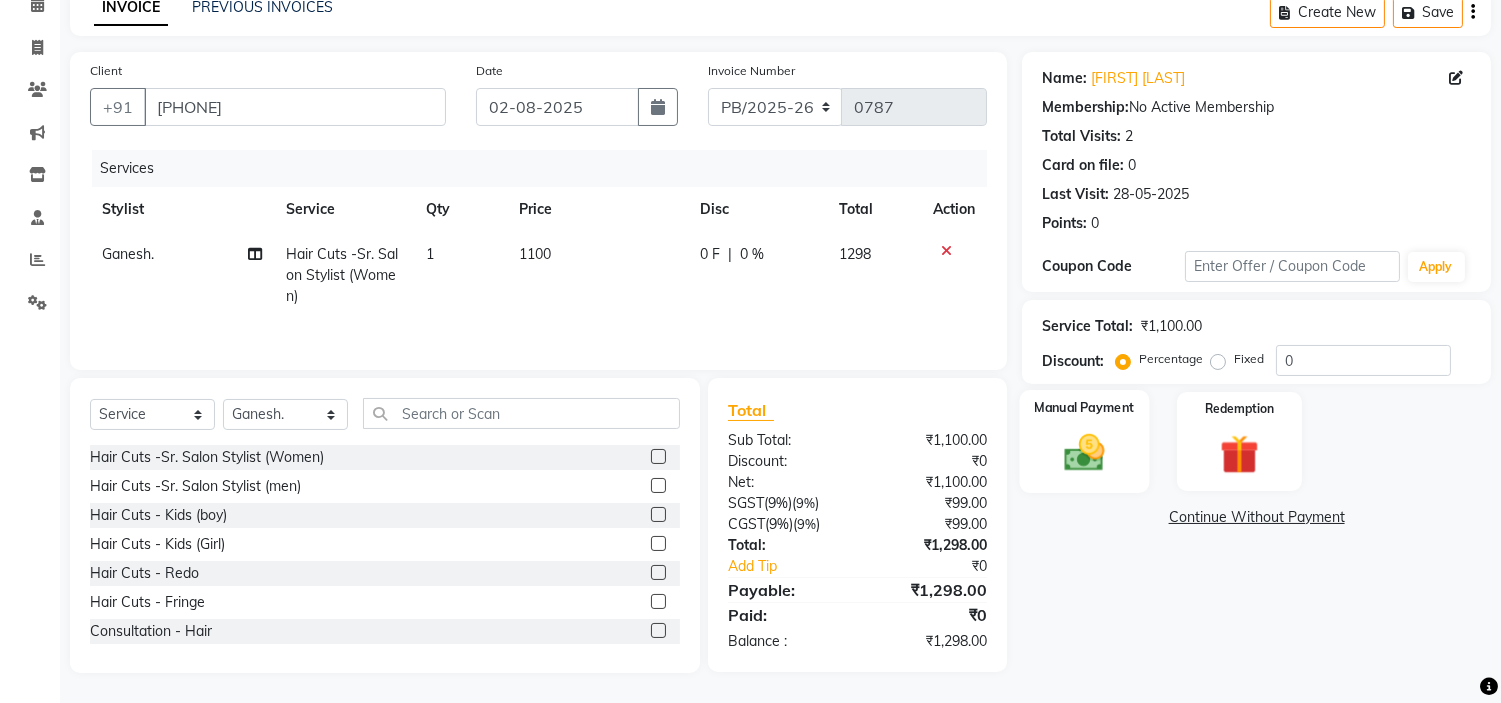 click 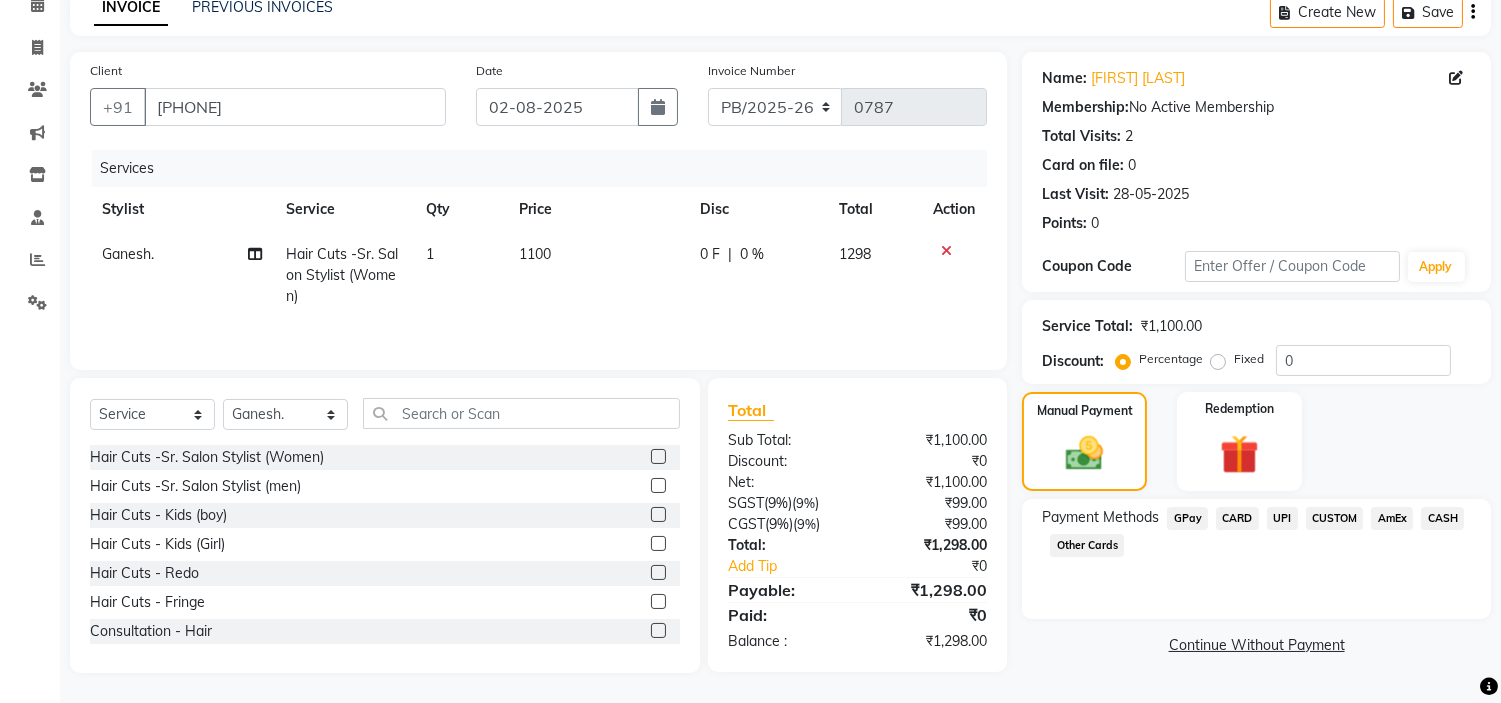 click on "UPI" 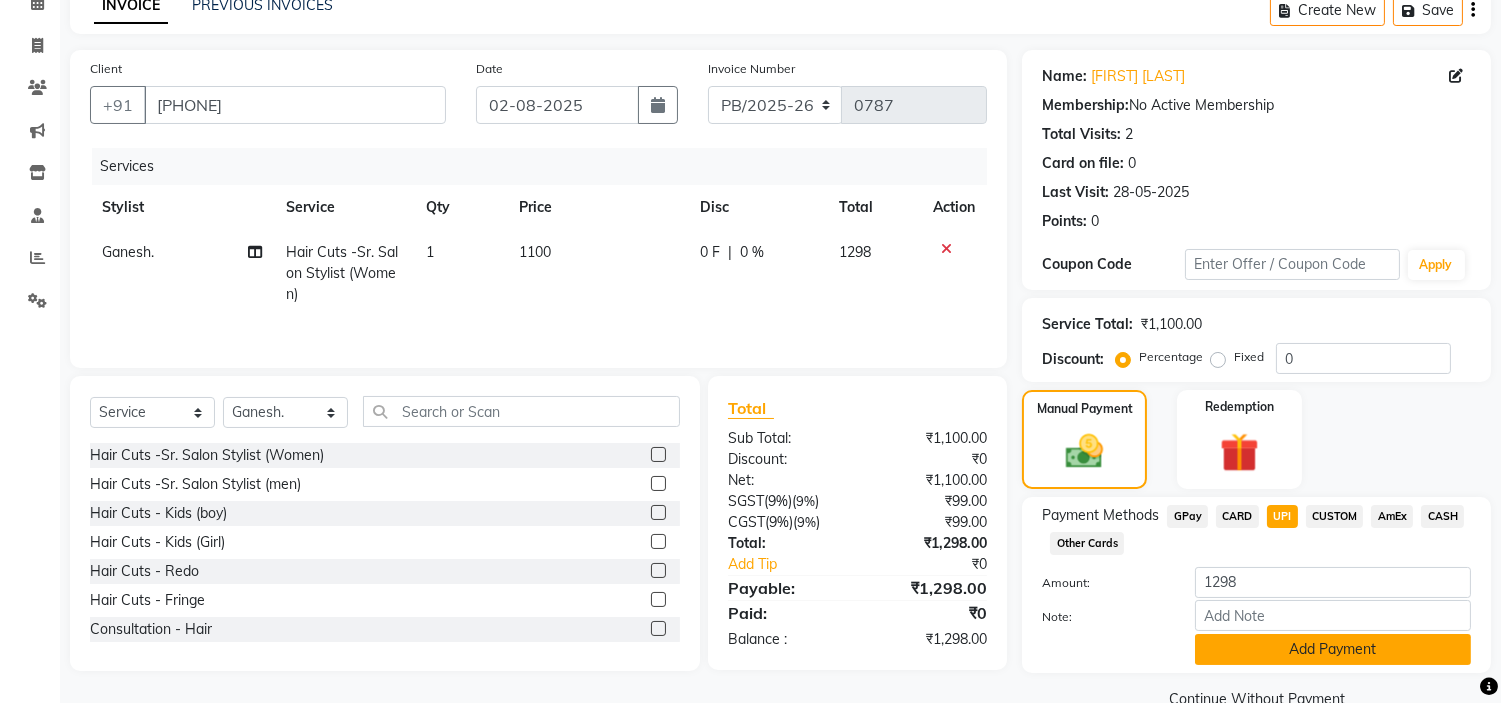 click on "Add Payment" 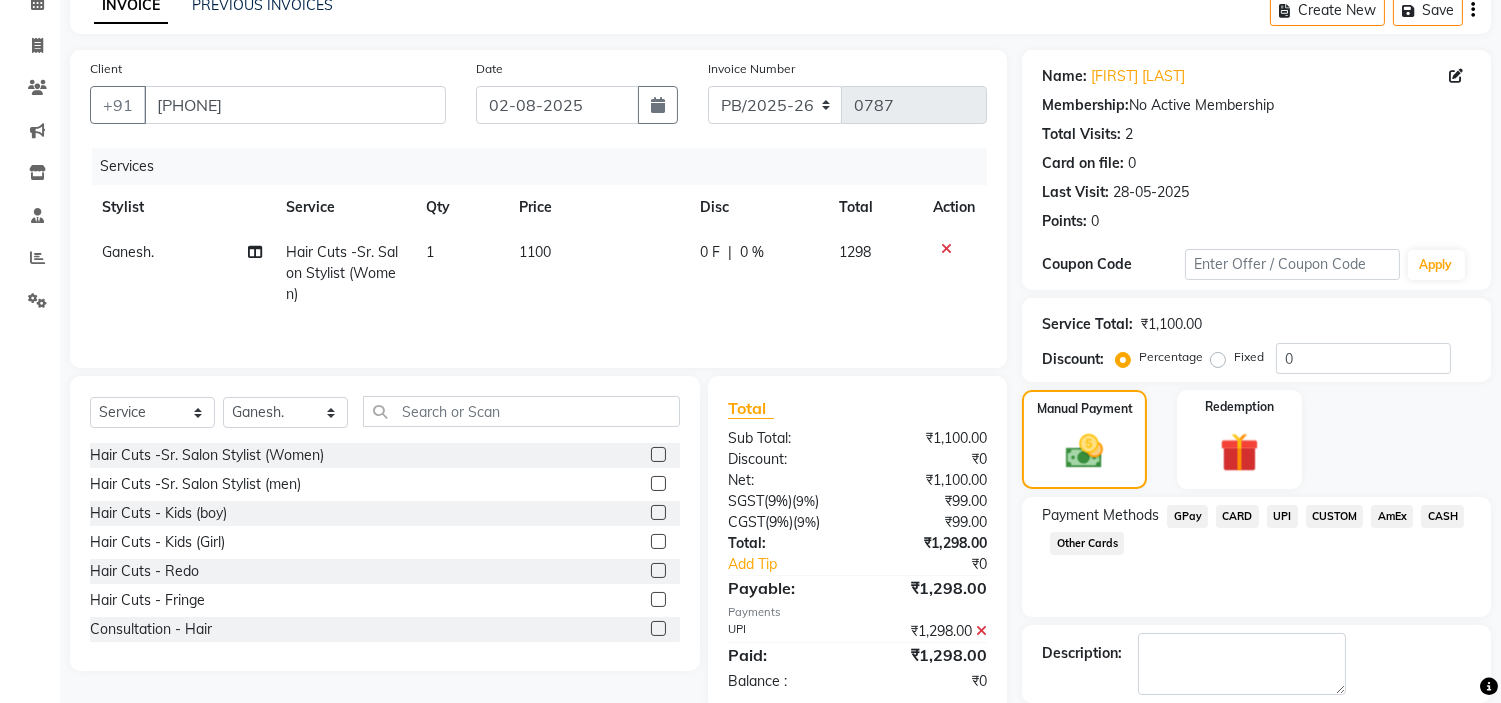 scroll, scrollTop: 196, scrollLeft: 0, axis: vertical 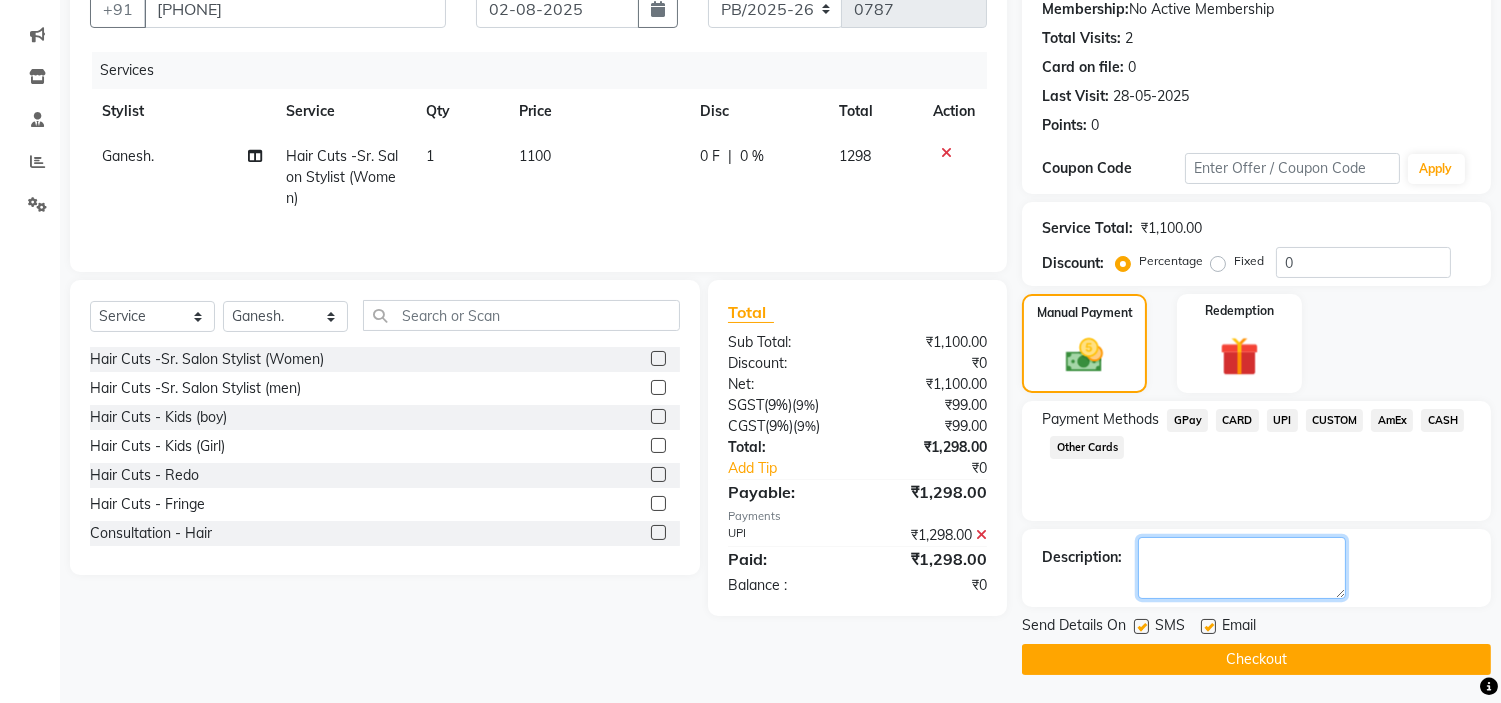 click 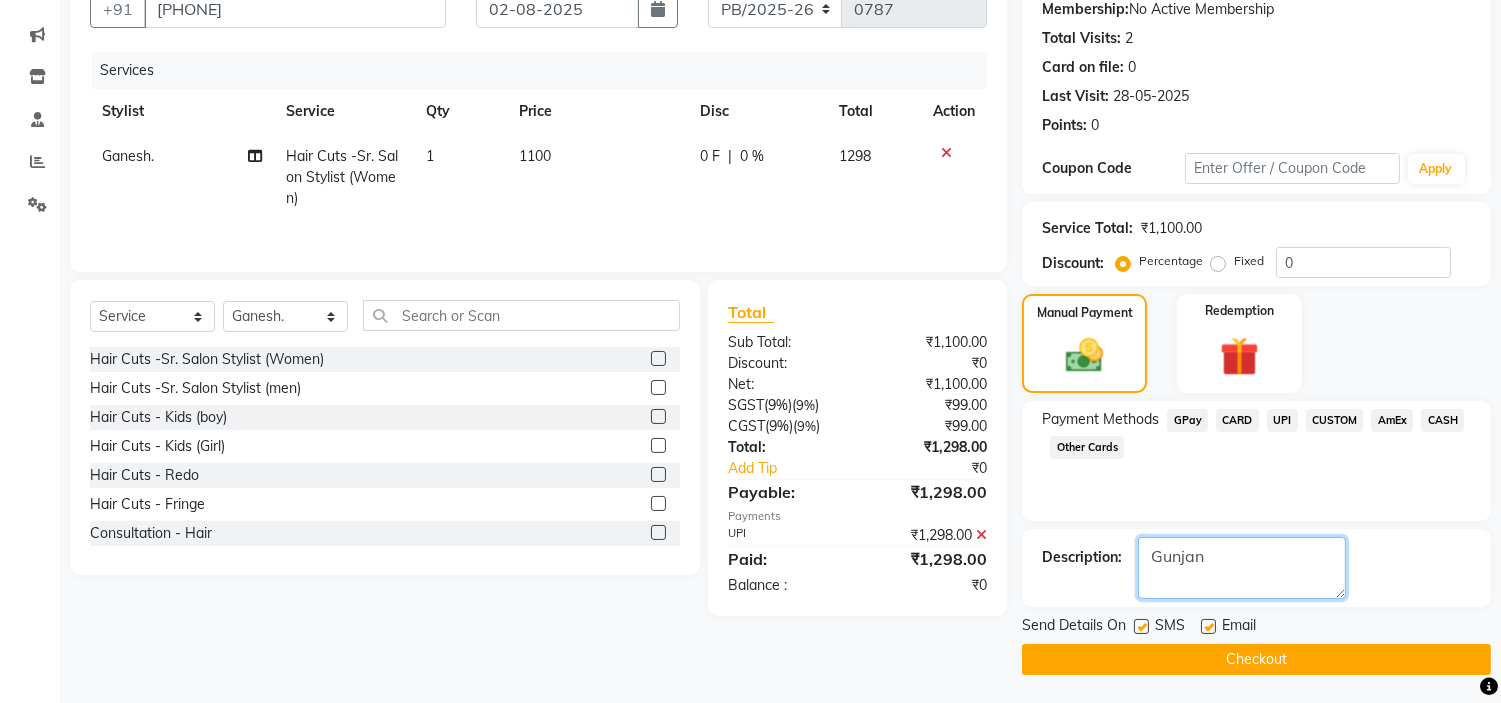 type on "Gunjan" 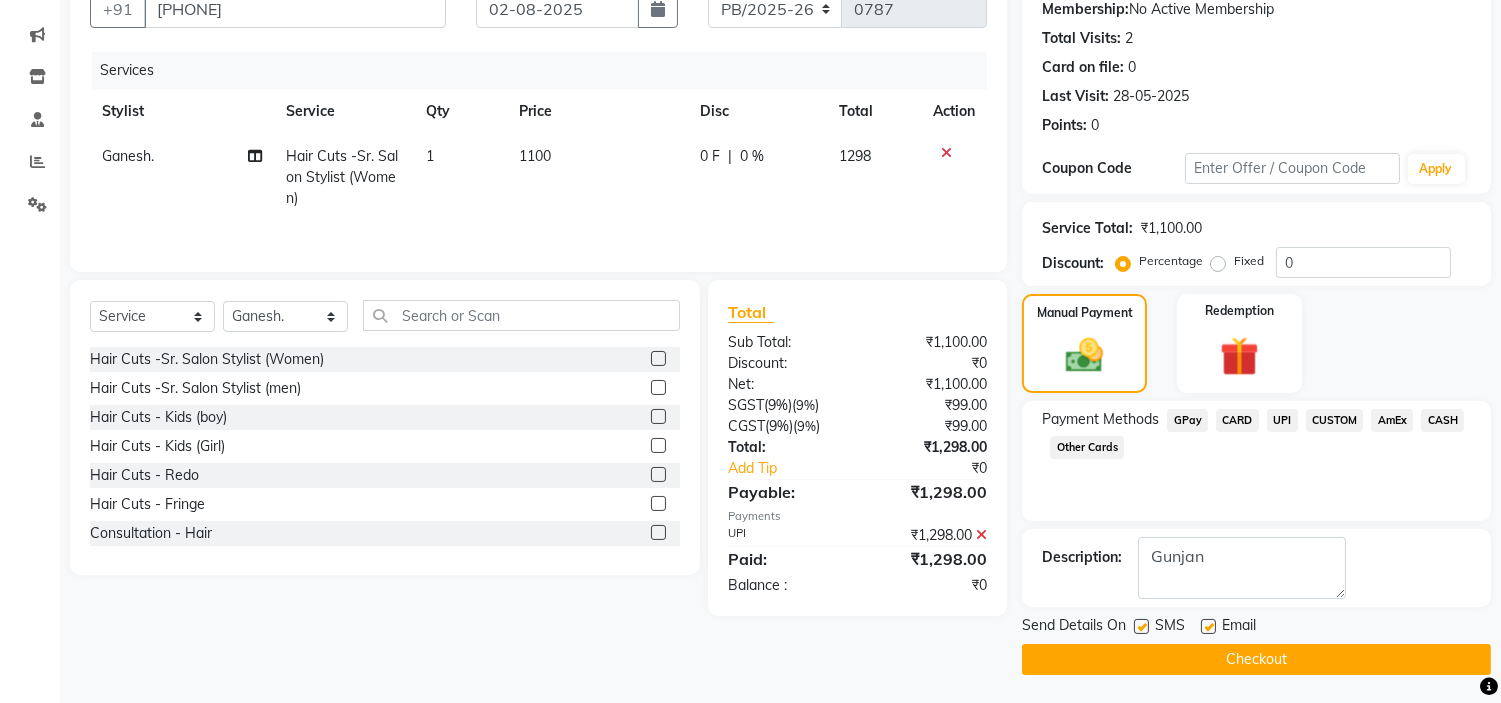 click 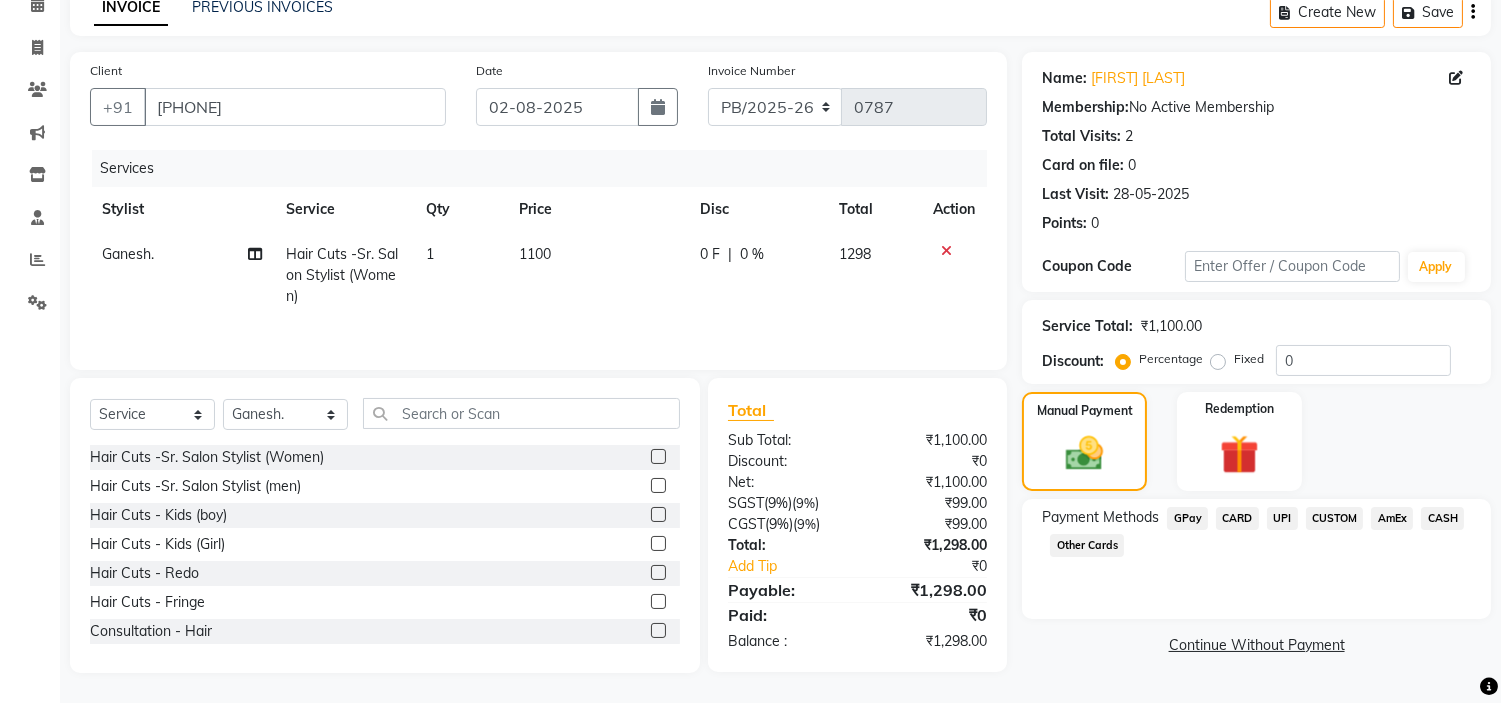 scroll, scrollTop: 100, scrollLeft: 0, axis: vertical 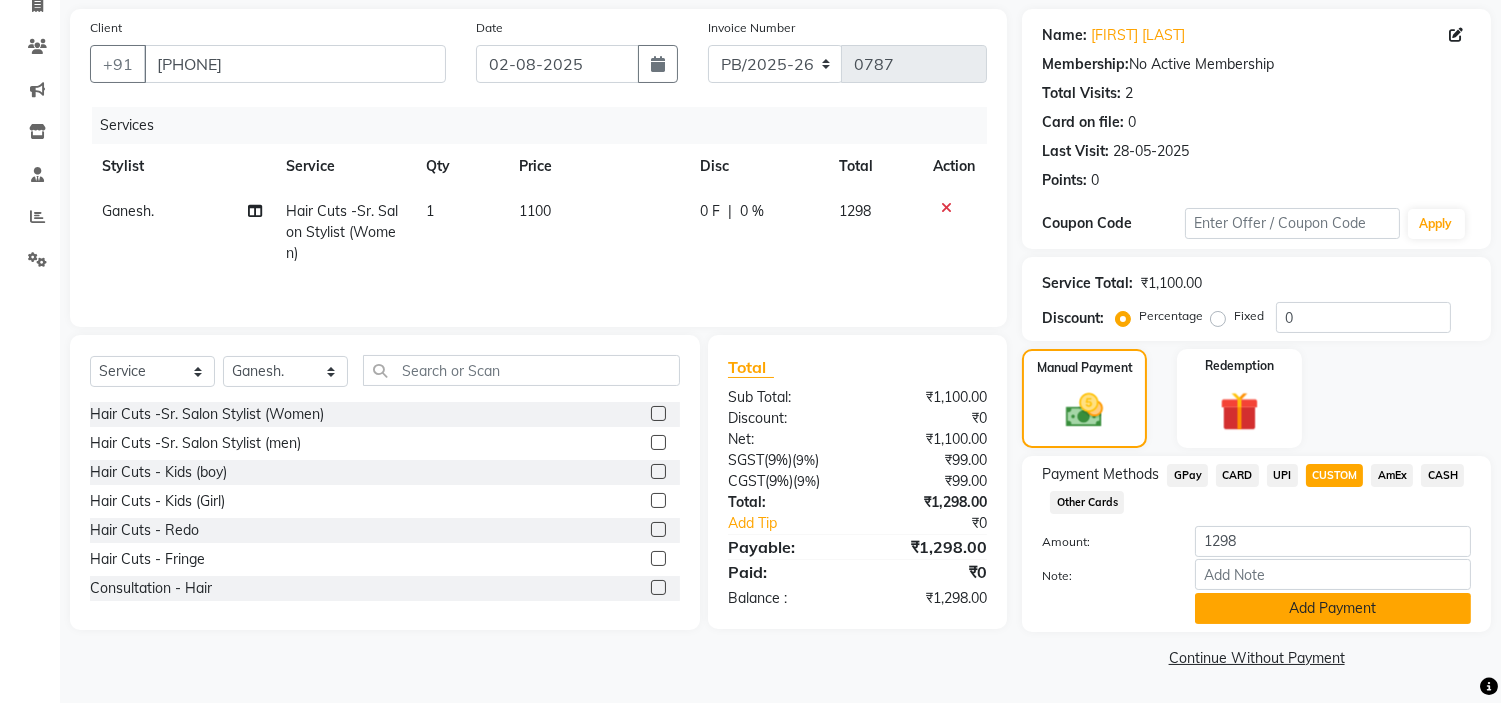 click on "Add Payment" 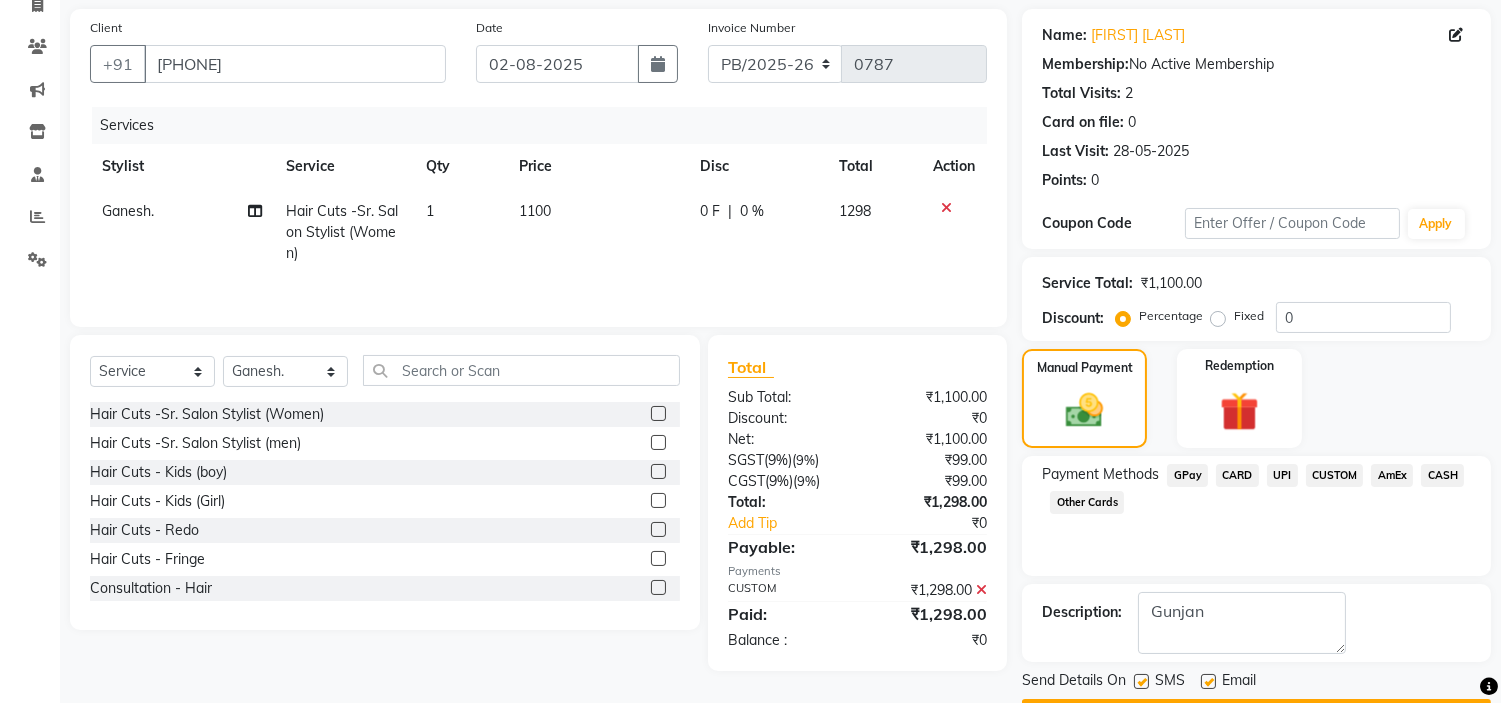 click 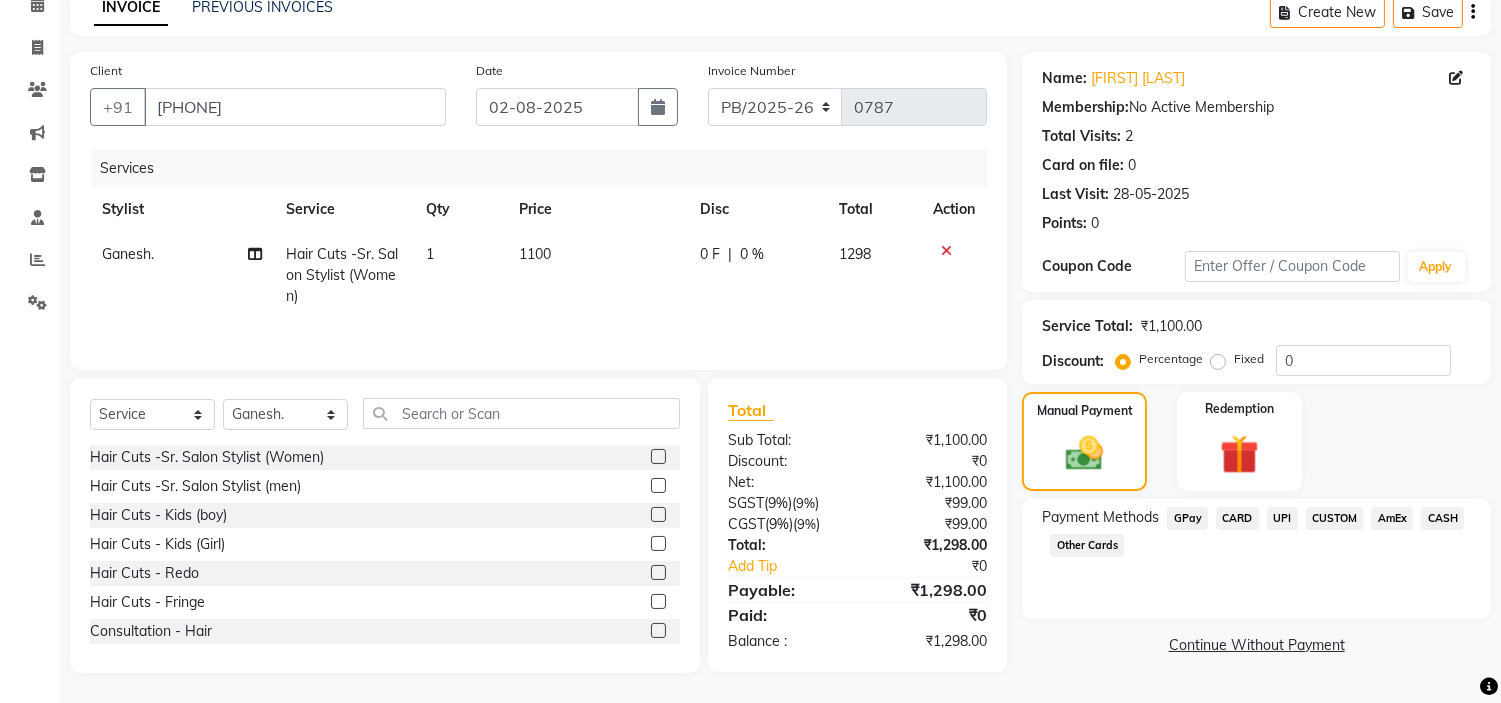 scroll, scrollTop: 100, scrollLeft: 0, axis: vertical 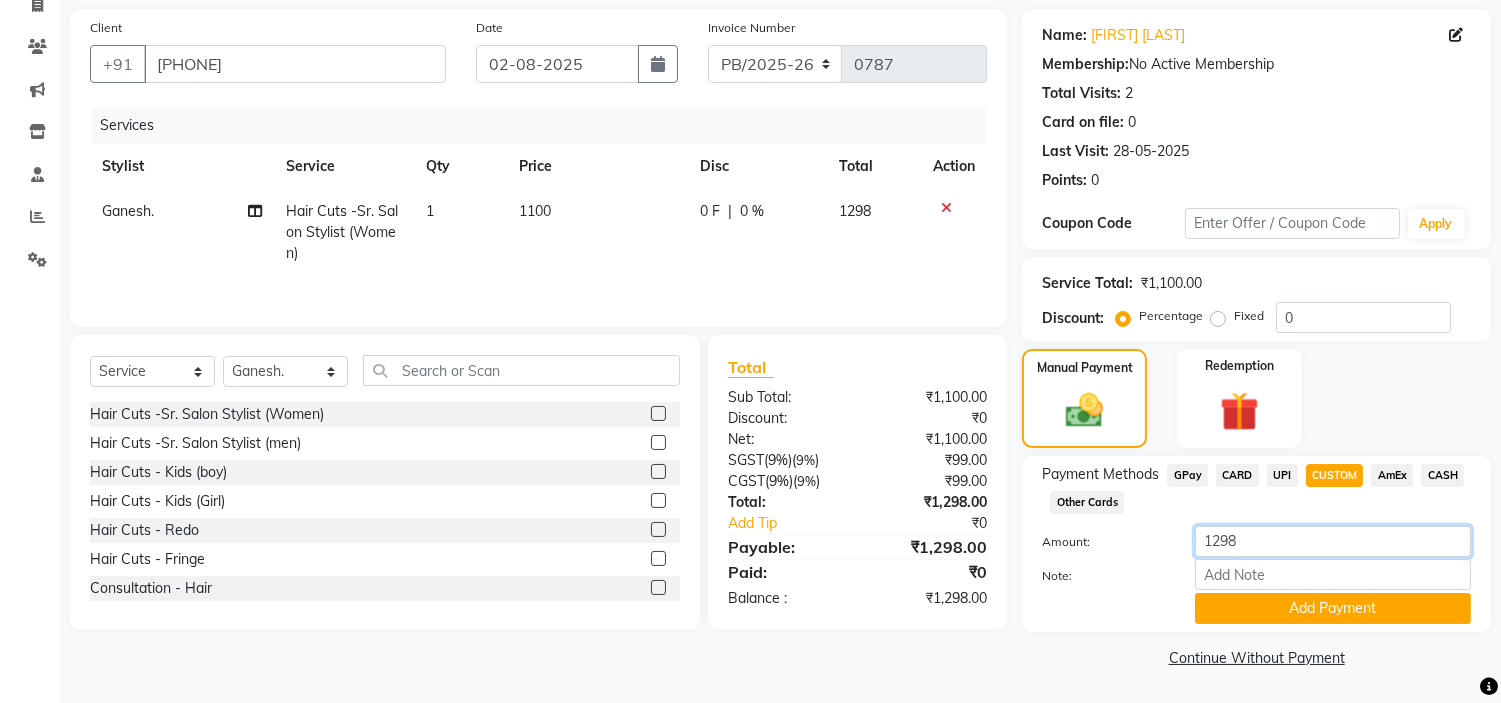 click on "1298" 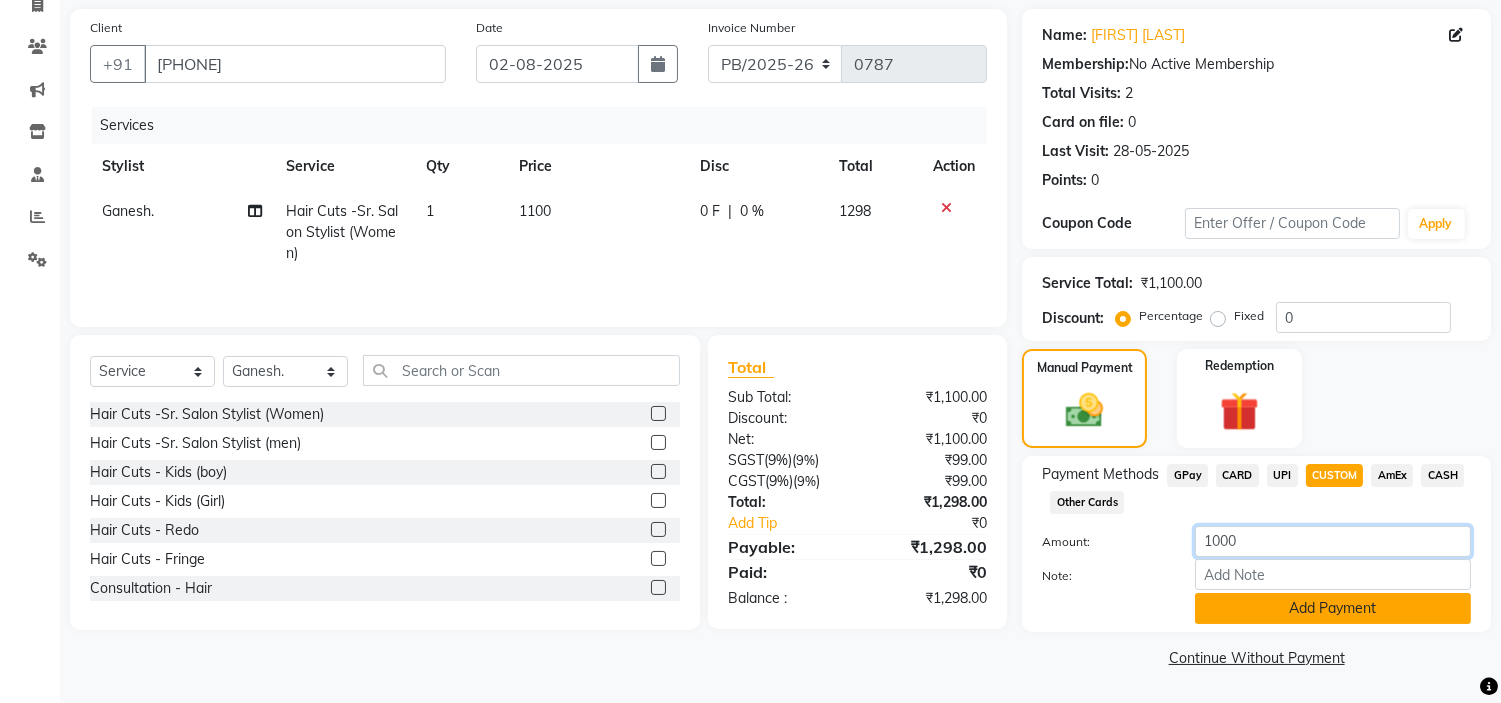 type on "1000" 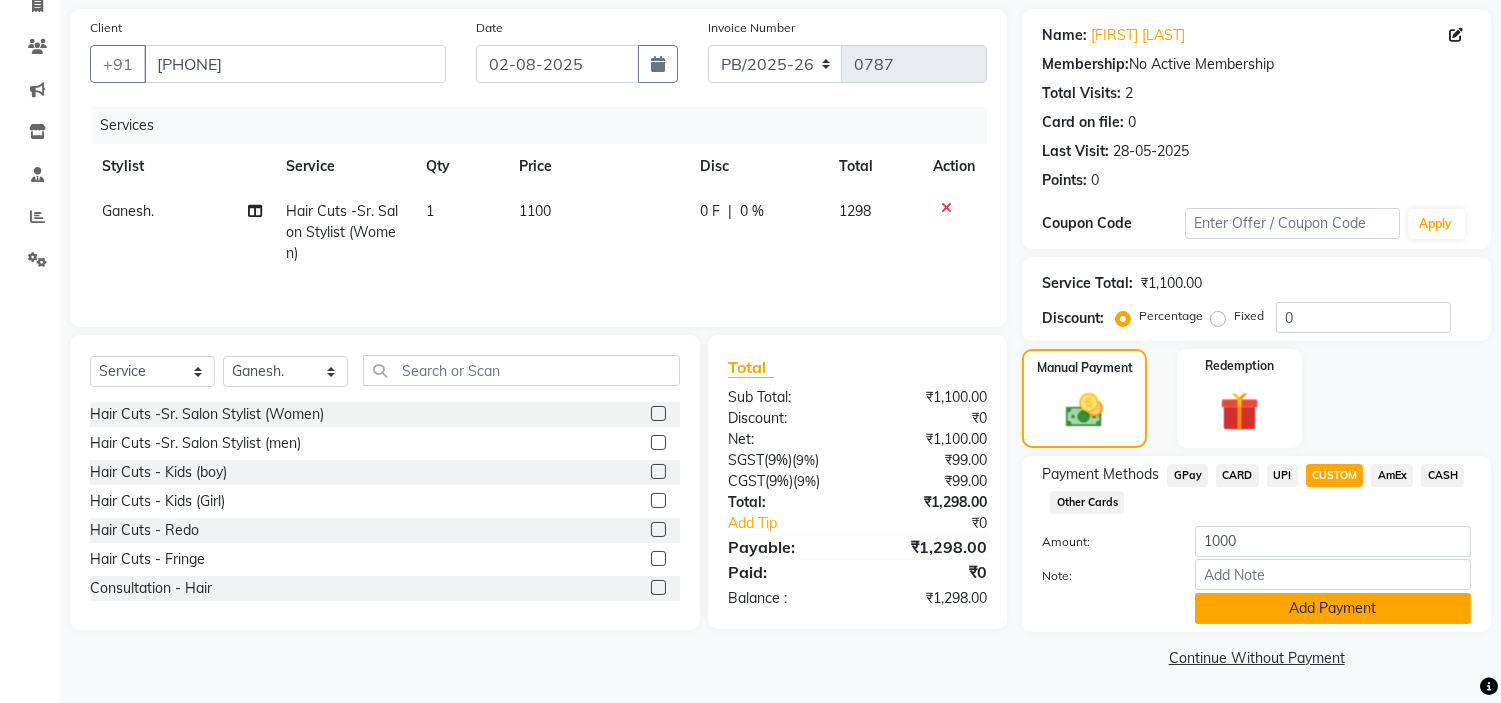 click on "Add Payment" 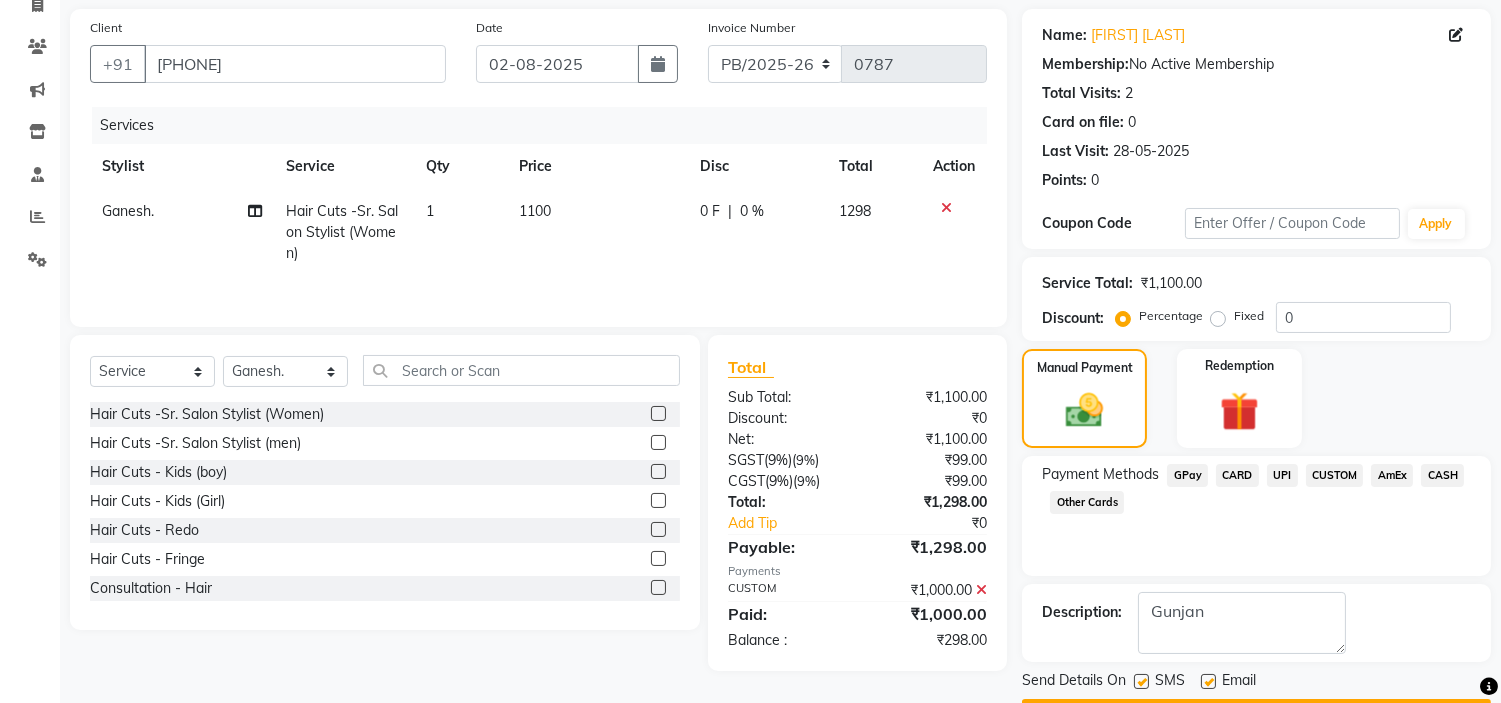 scroll, scrollTop: 196, scrollLeft: 0, axis: vertical 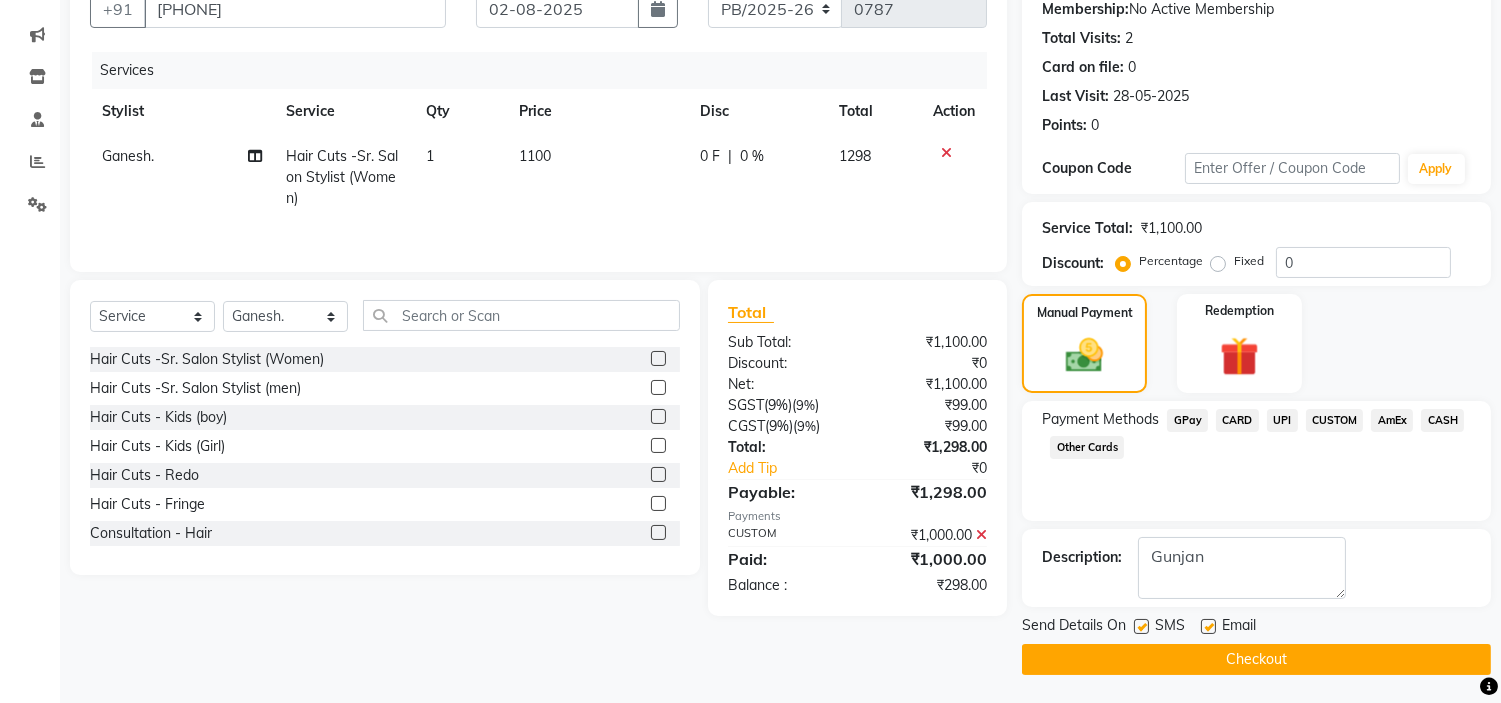 click on "UPI" 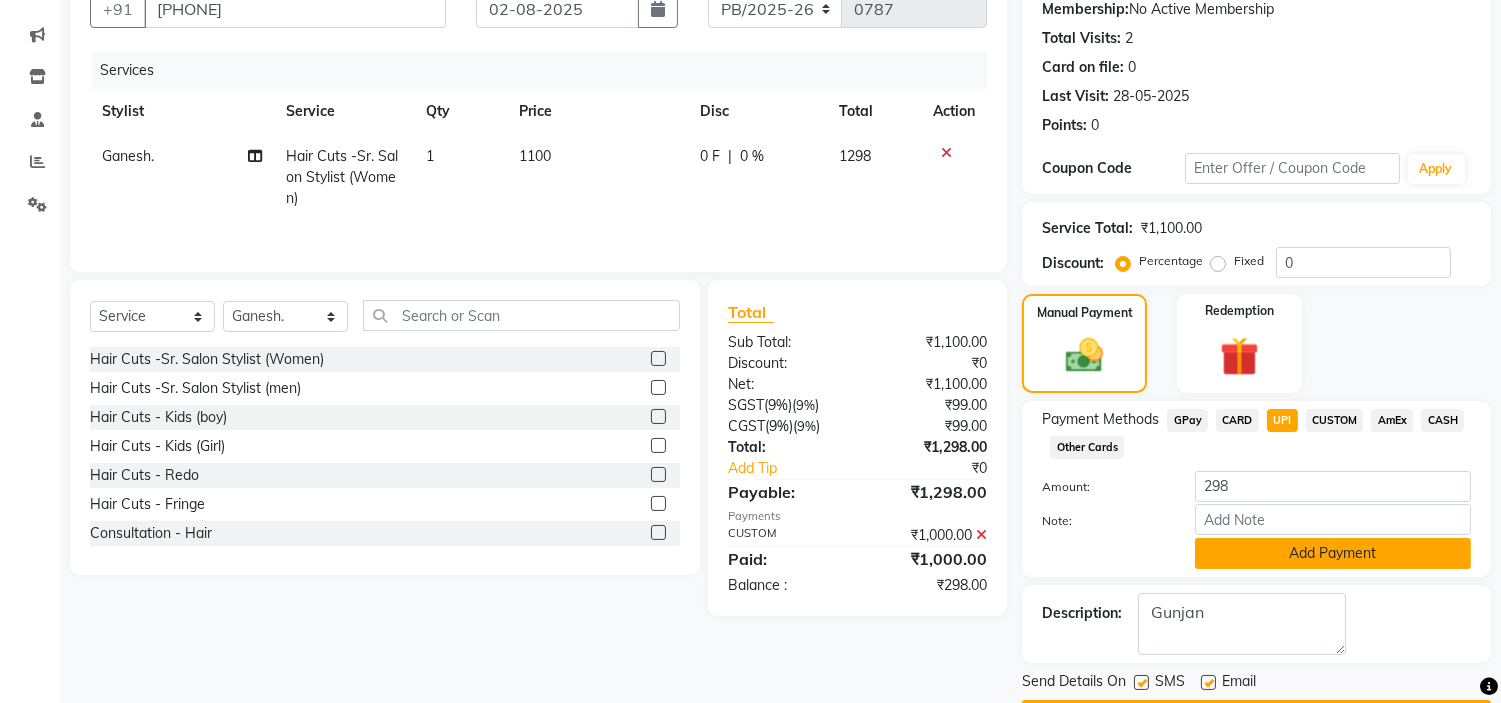 click on "Add Payment" 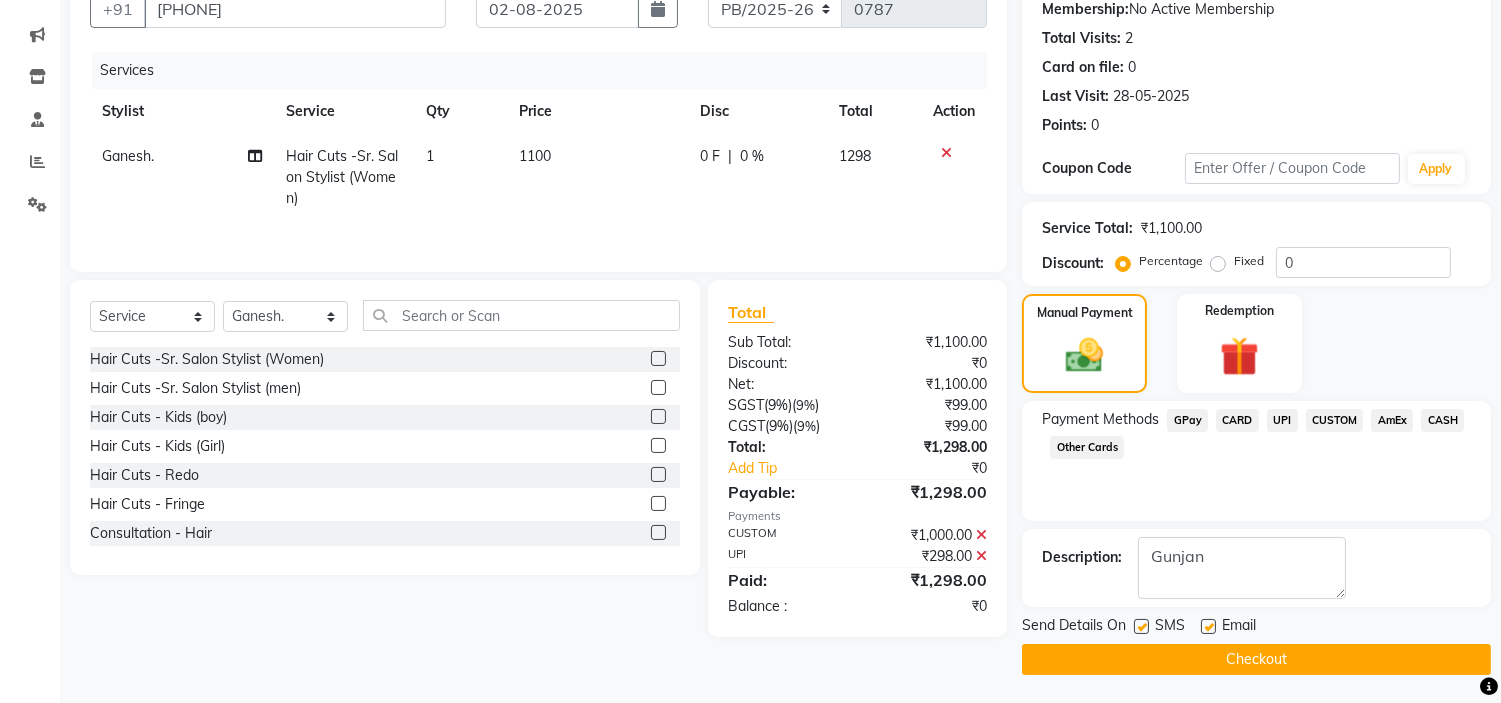 click on "Checkout" 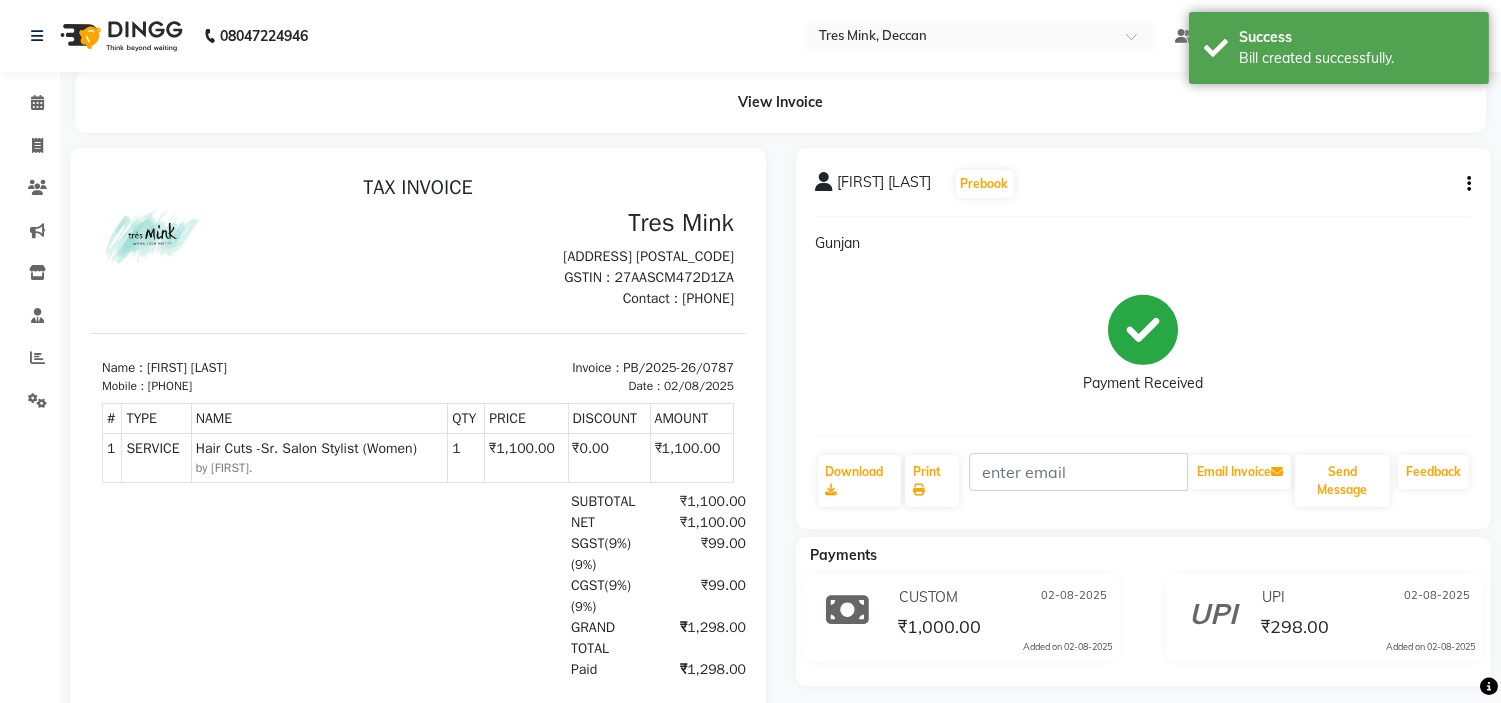 scroll, scrollTop: 0, scrollLeft: 0, axis: both 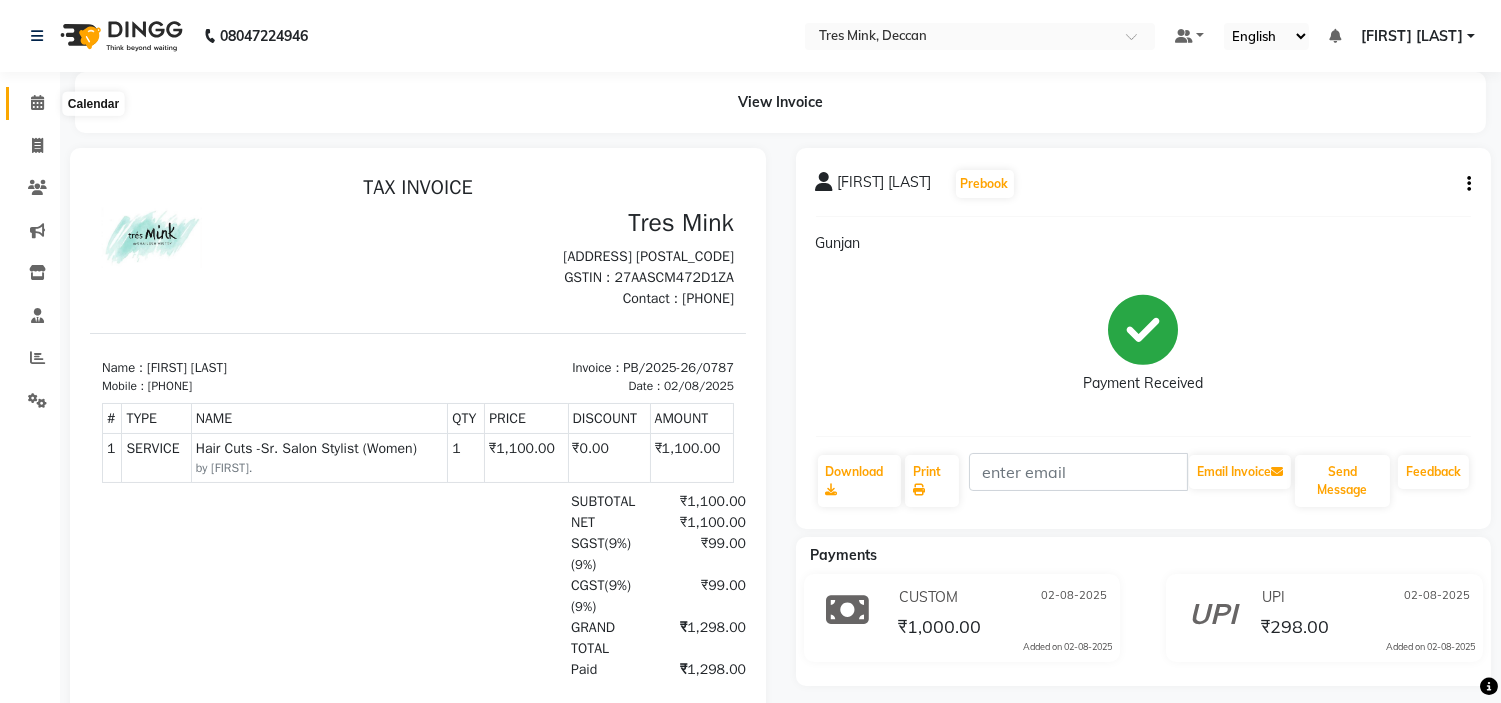 drag, startPoint x: 40, startPoint y: 102, endPoint x: 87, endPoint y: 110, distance: 47.67599 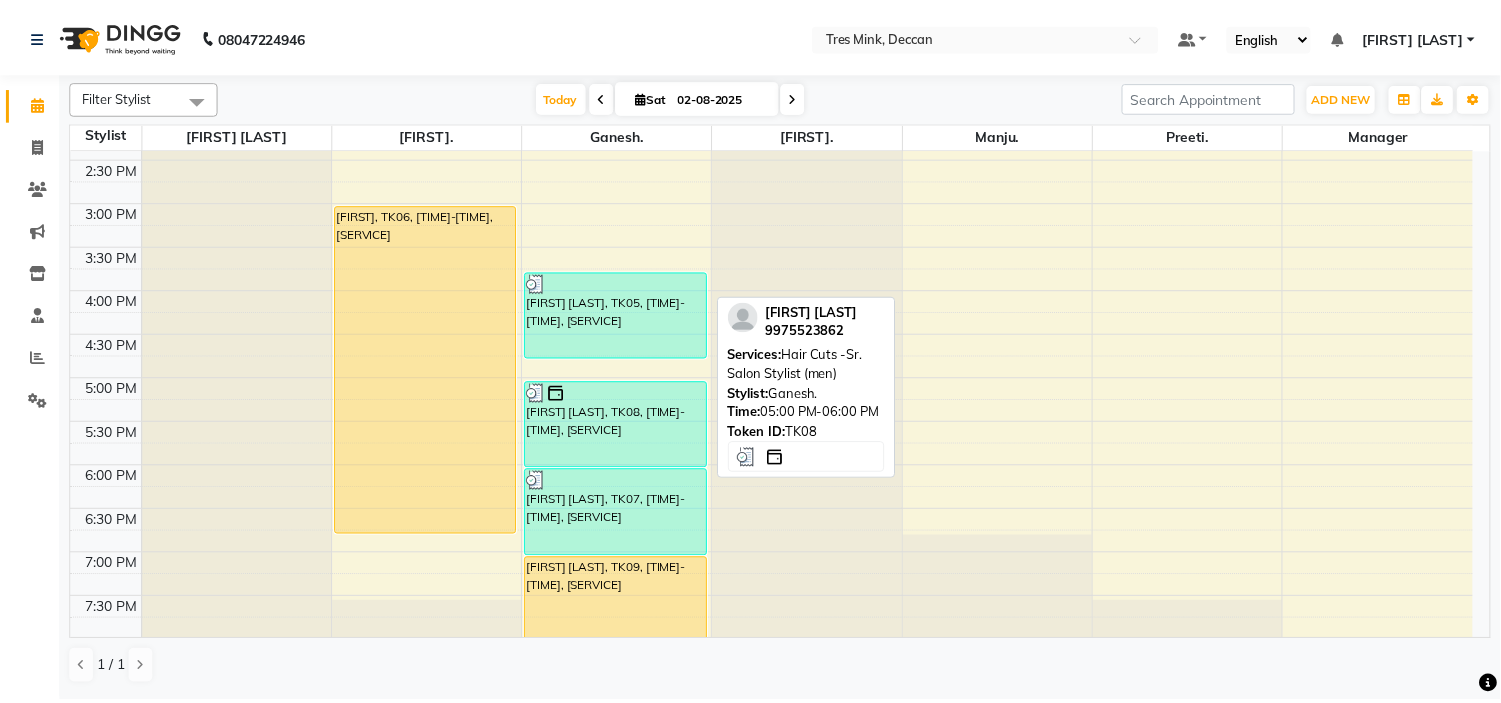 scroll, scrollTop: 656, scrollLeft: 0, axis: vertical 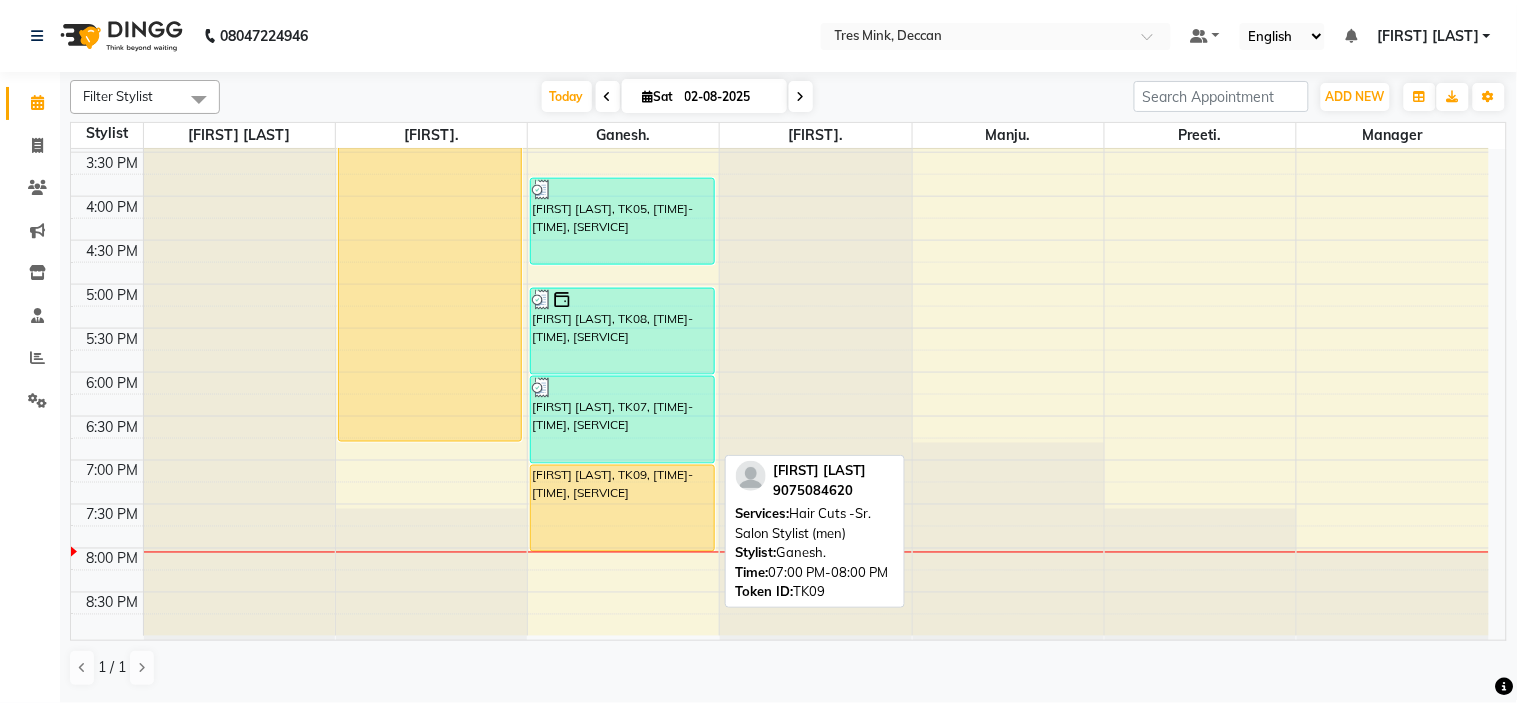 click on "[FIRST] [LAST], TK09, [TIME]-[TIME], [SERVICE]" at bounding box center (622, 508) 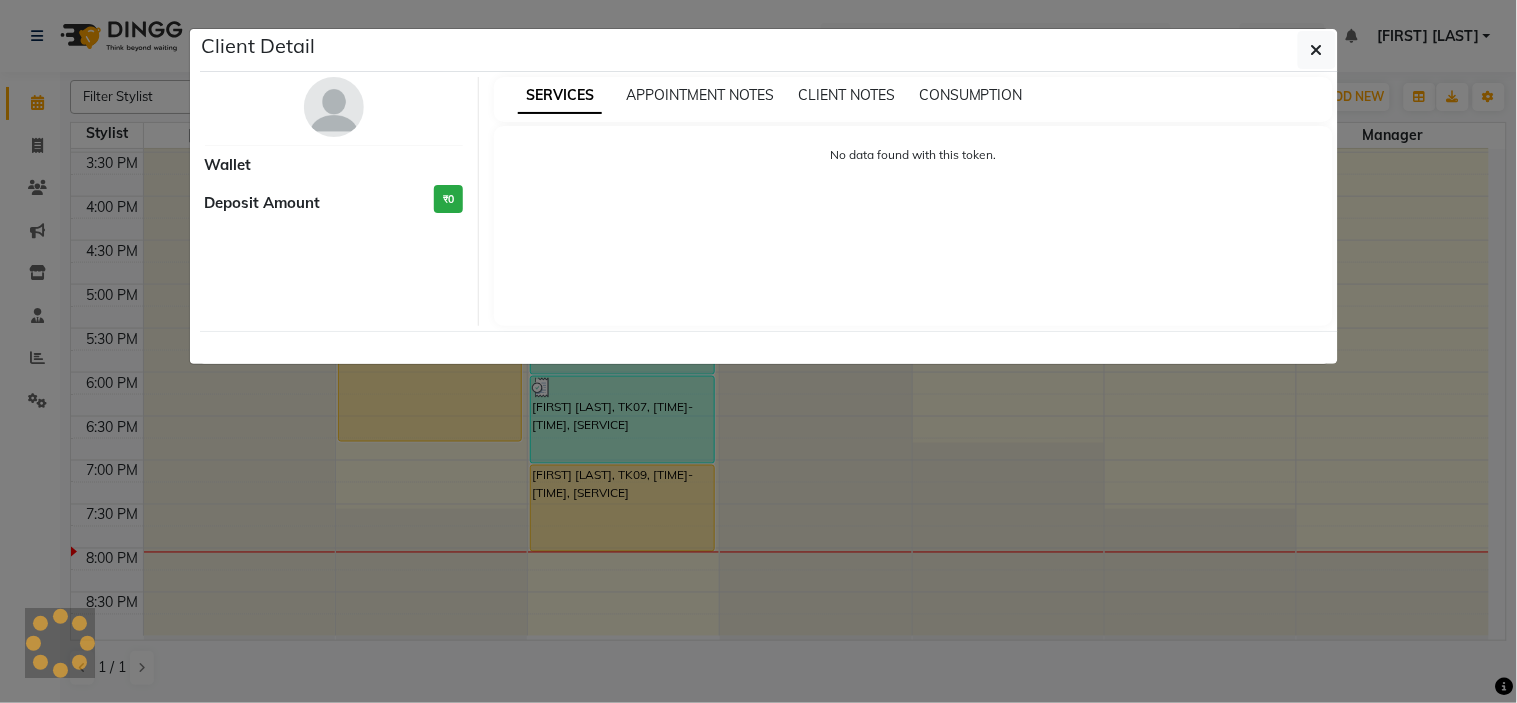 select on "1" 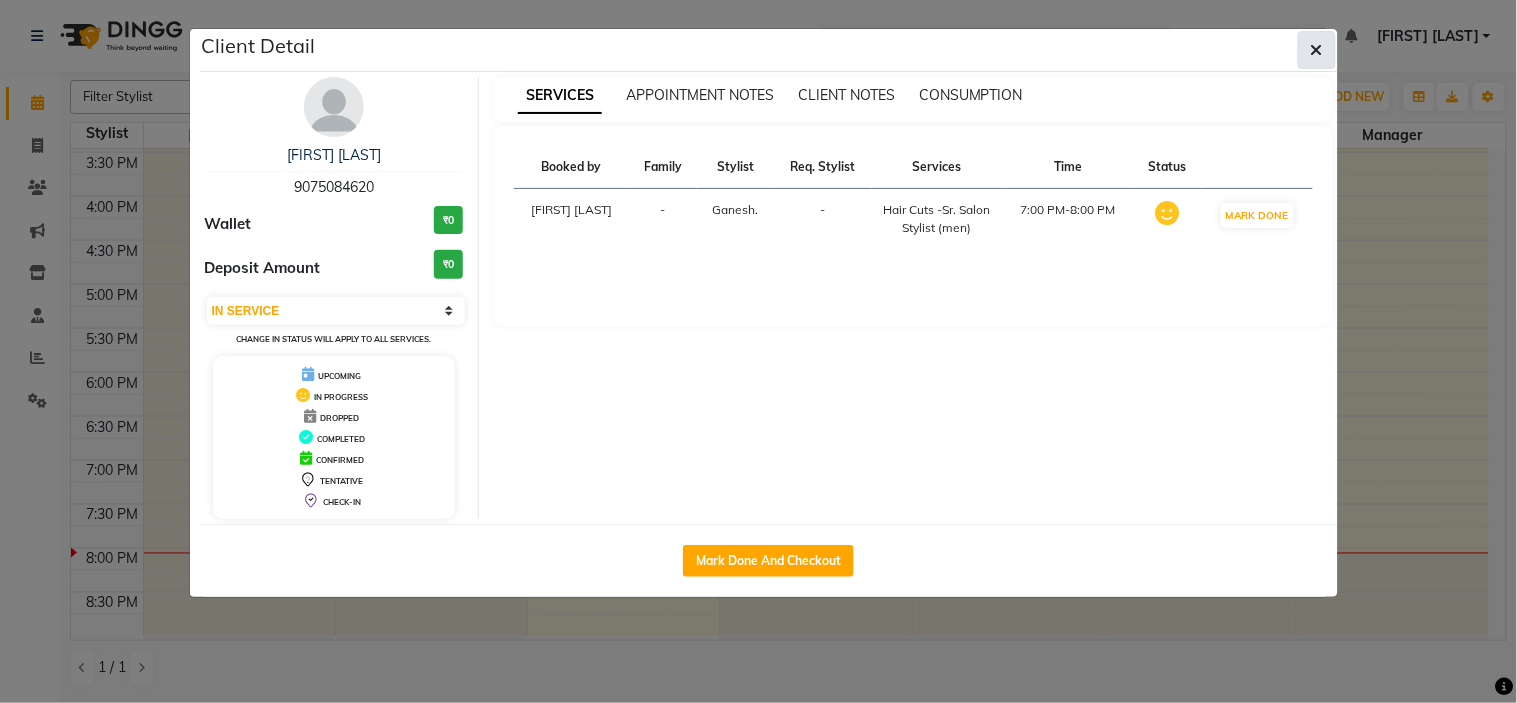 click 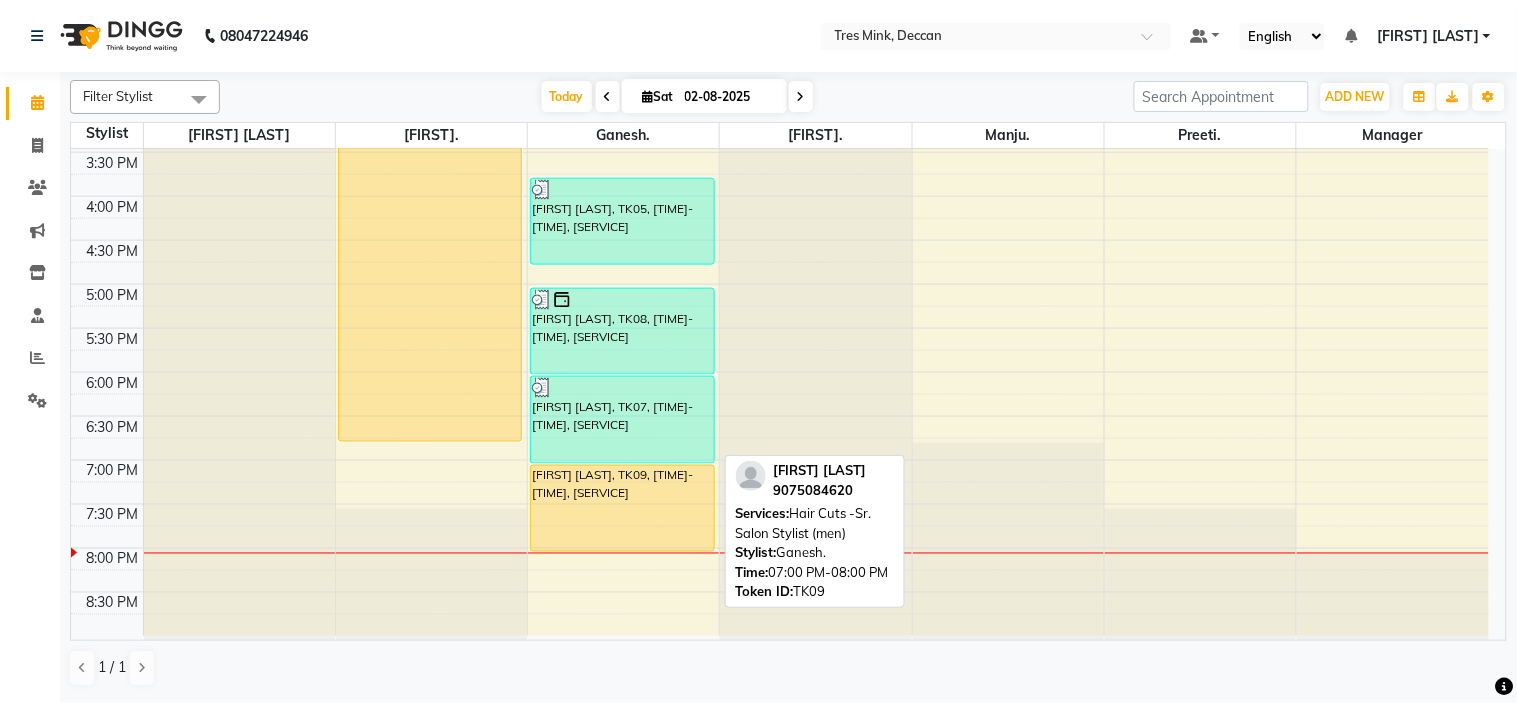 click on "[FIRST] [LAST], TK09, [TIME]-[TIME], [SERVICE]" at bounding box center (622, 508) 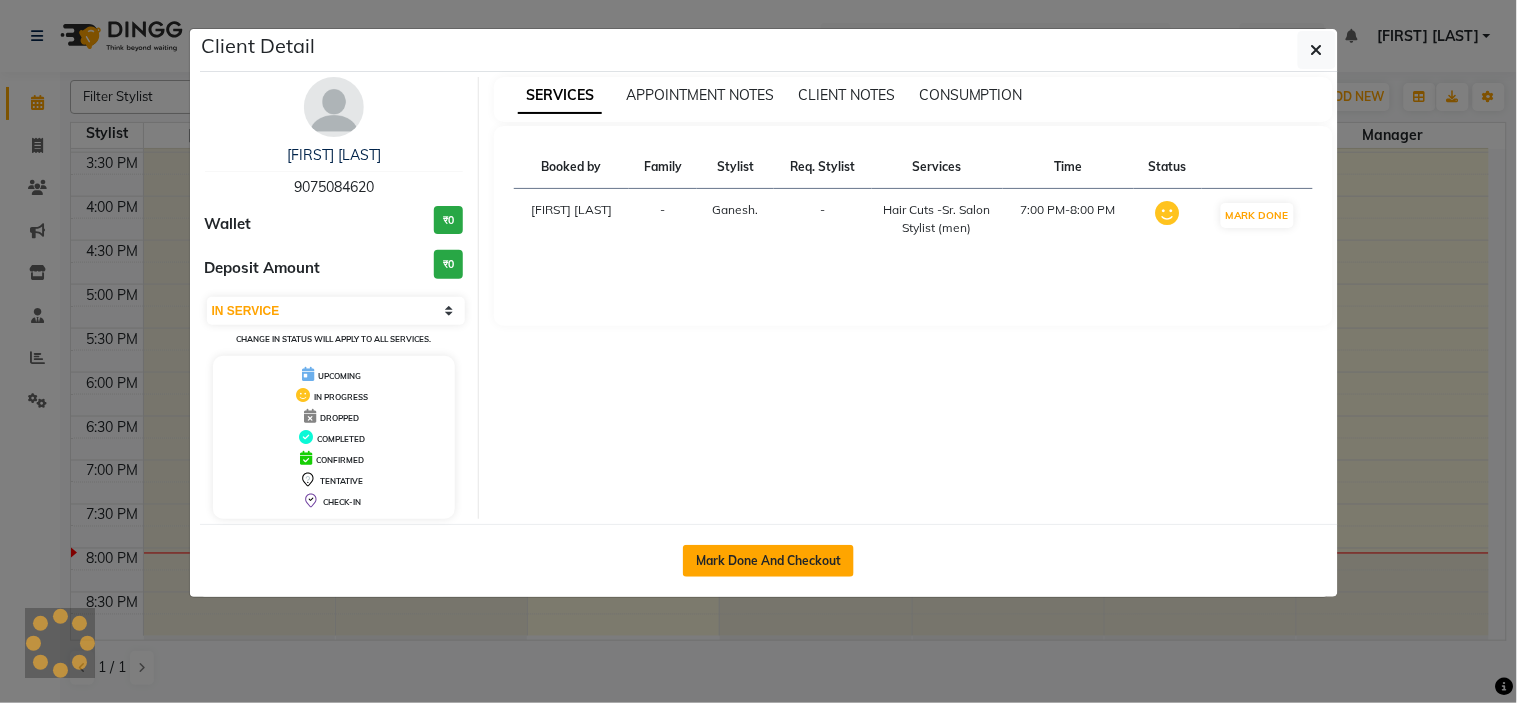 click on "Mark Done And Checkout" 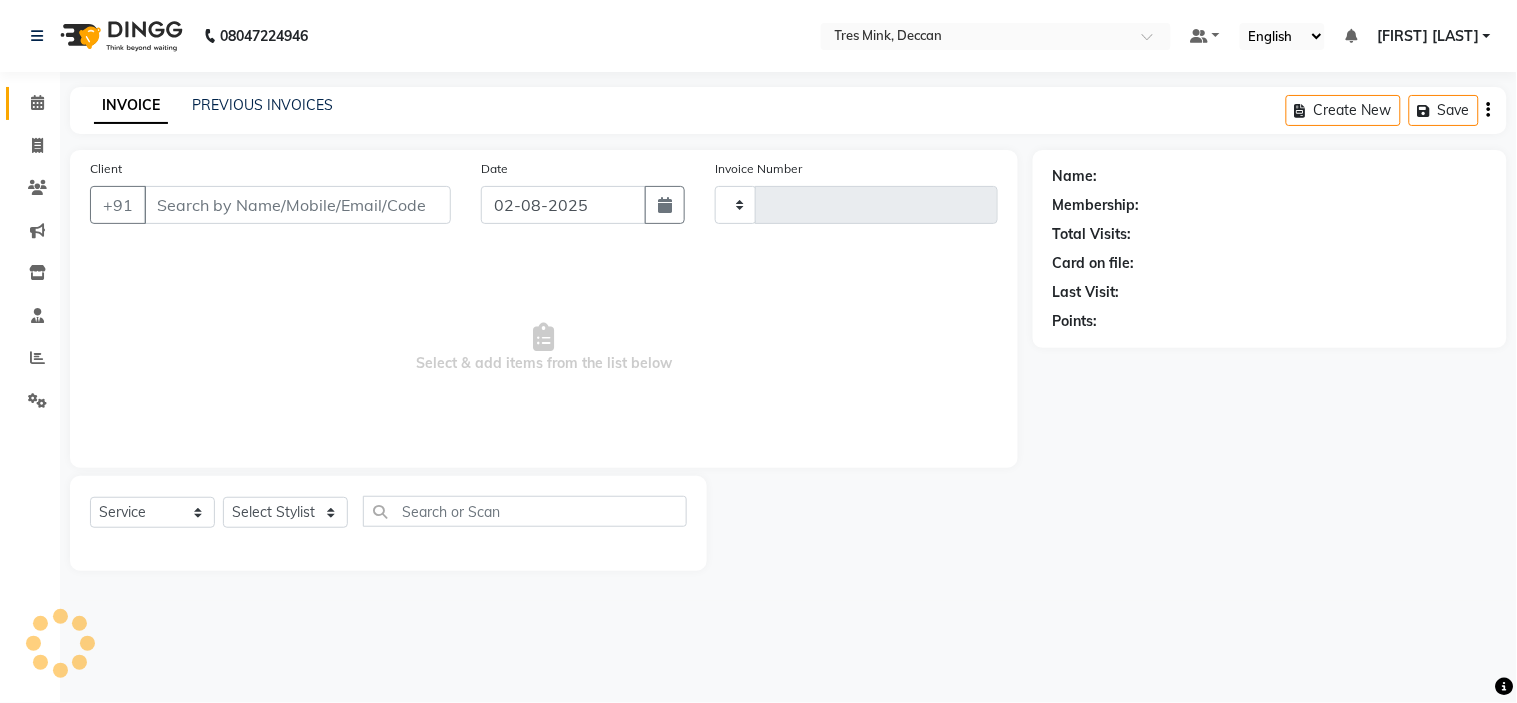 type on "0788" 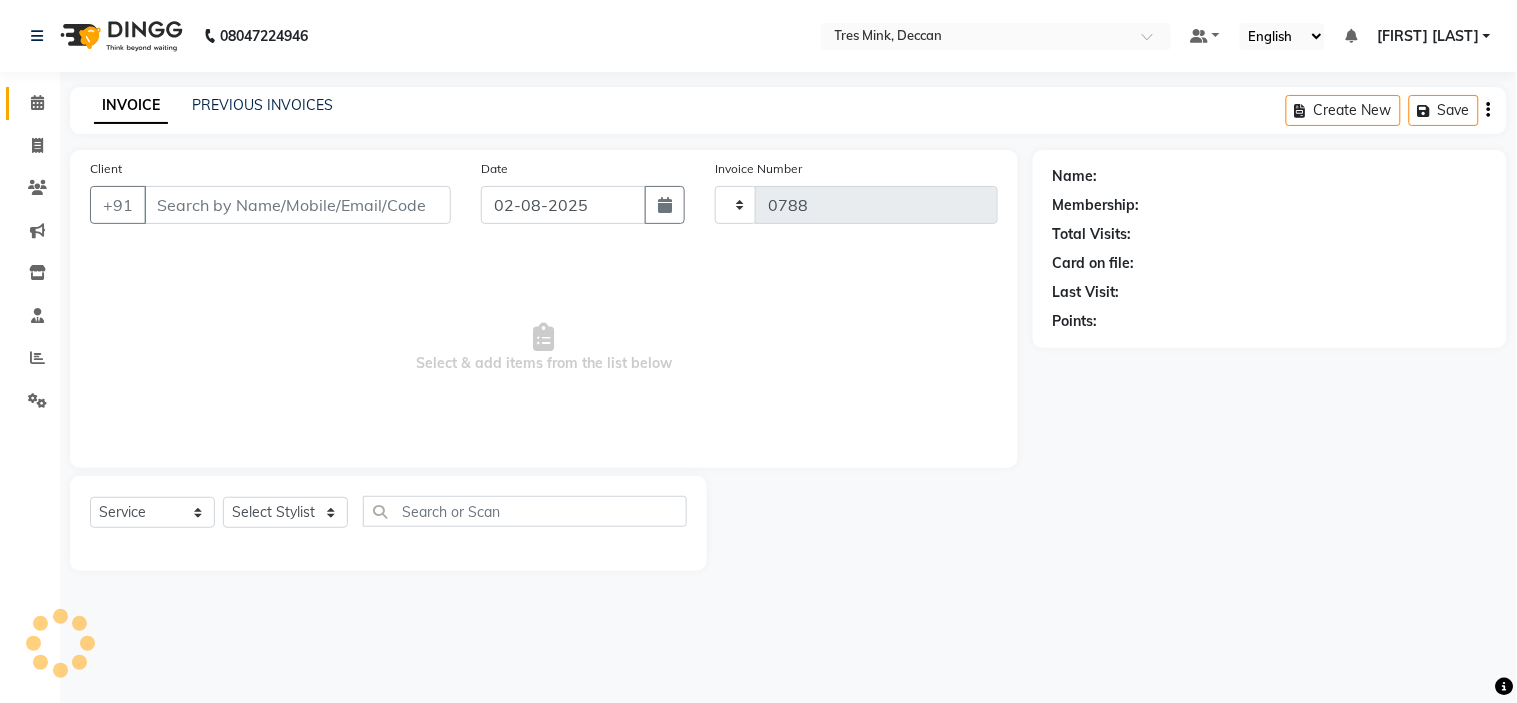 select on "8055" 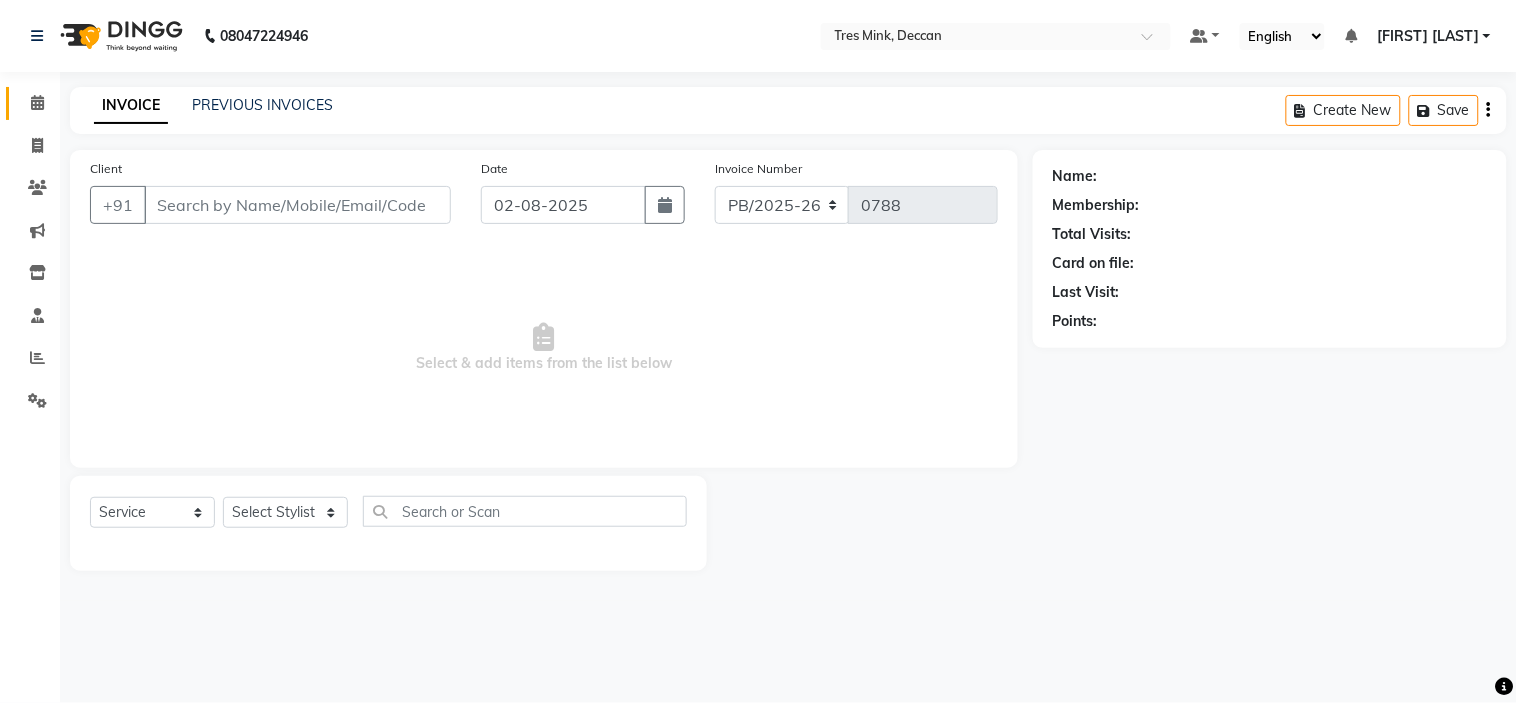 type on "9075084620" 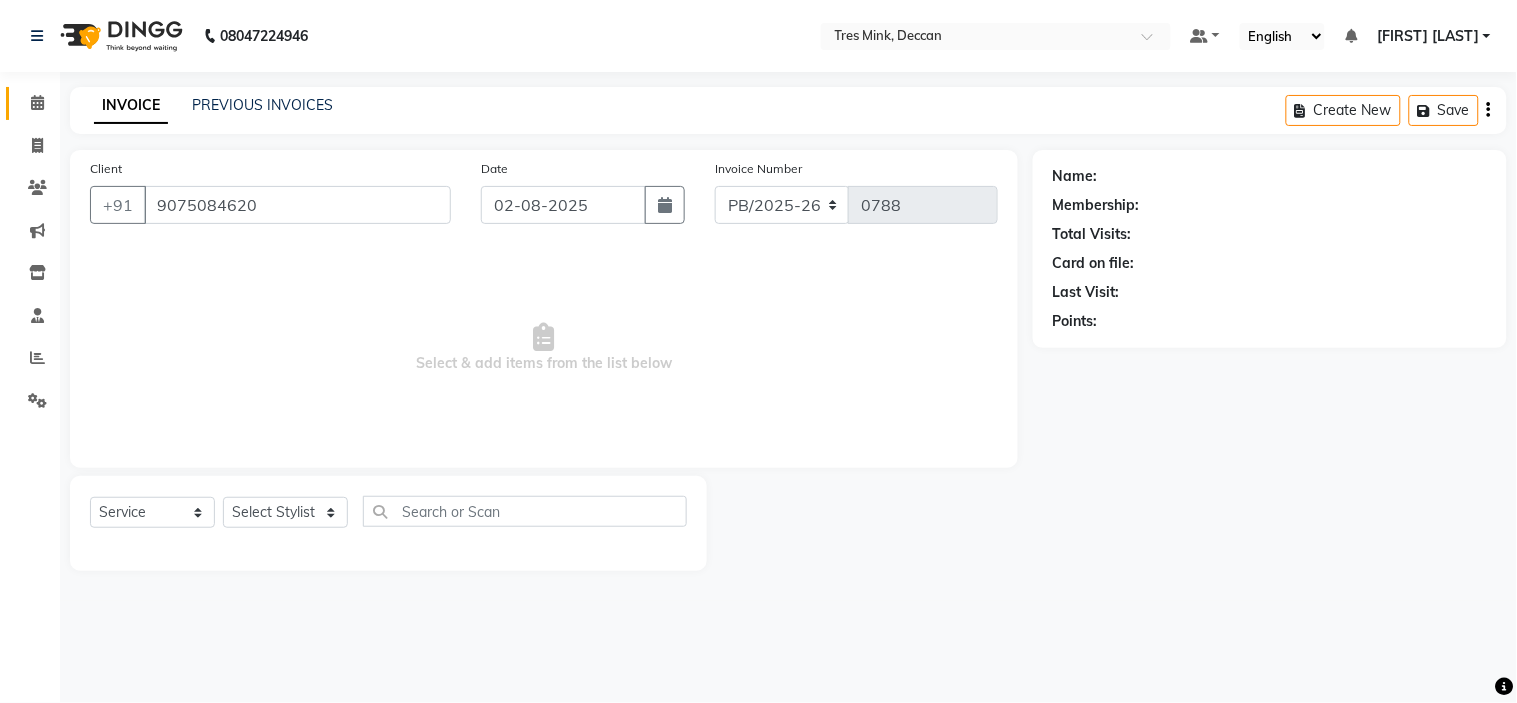 select on "59501" 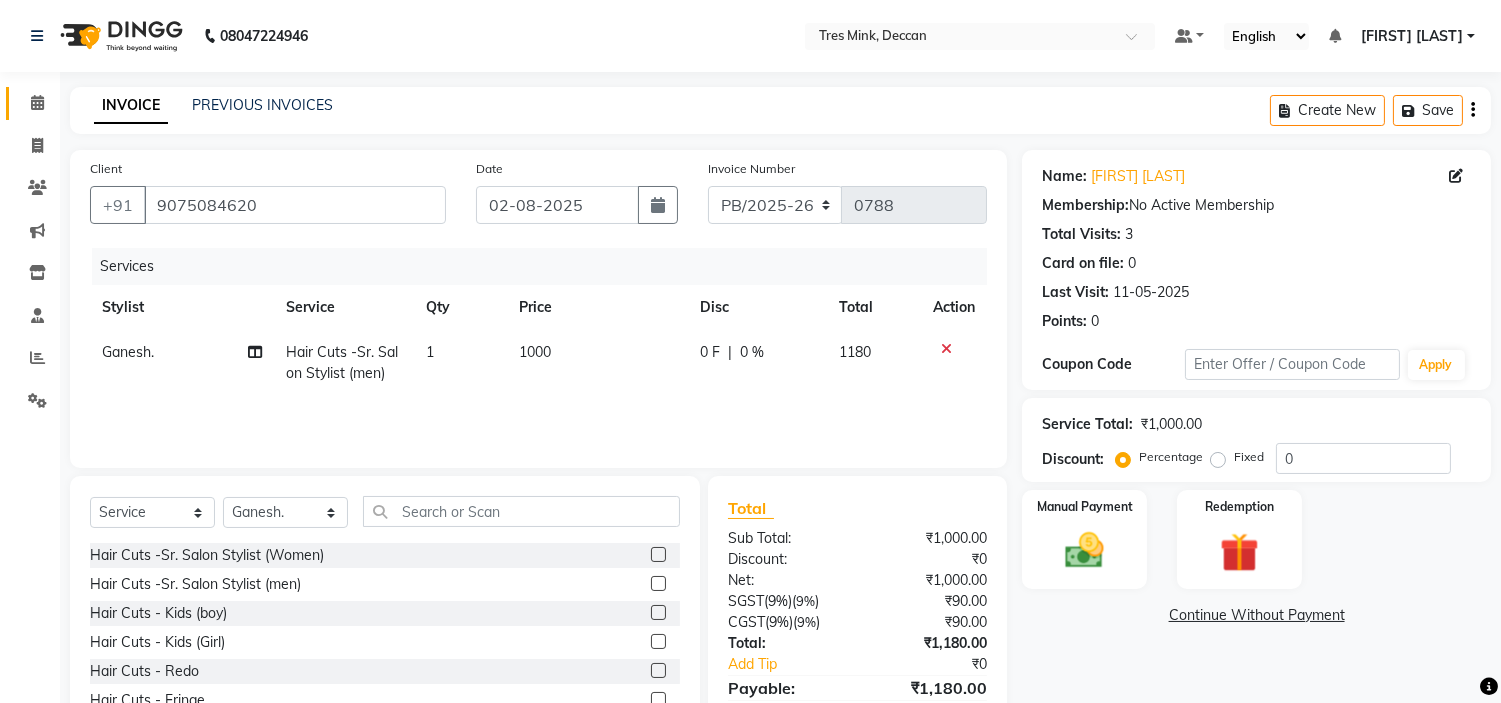 scroll, scrollTop: 97, scrollLeft: 0, axis: vertical 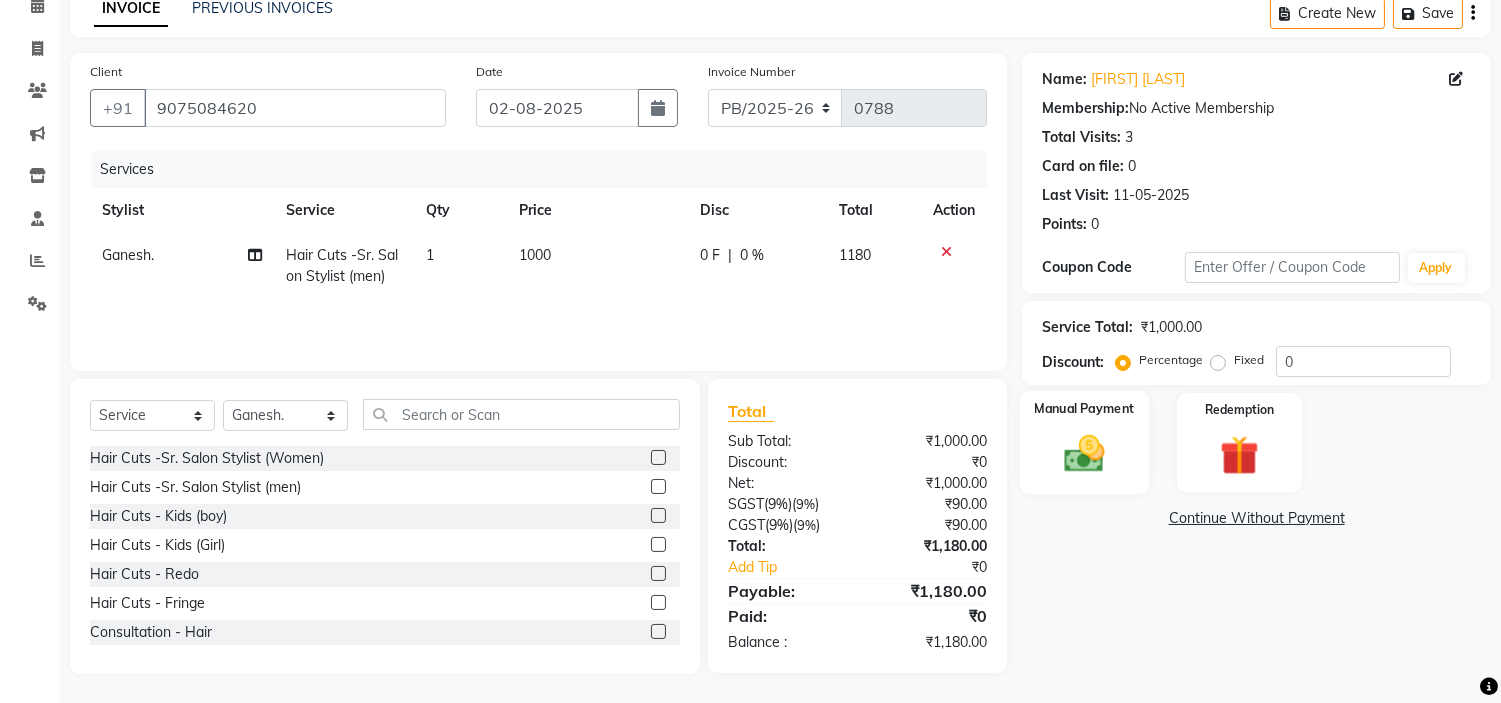 click 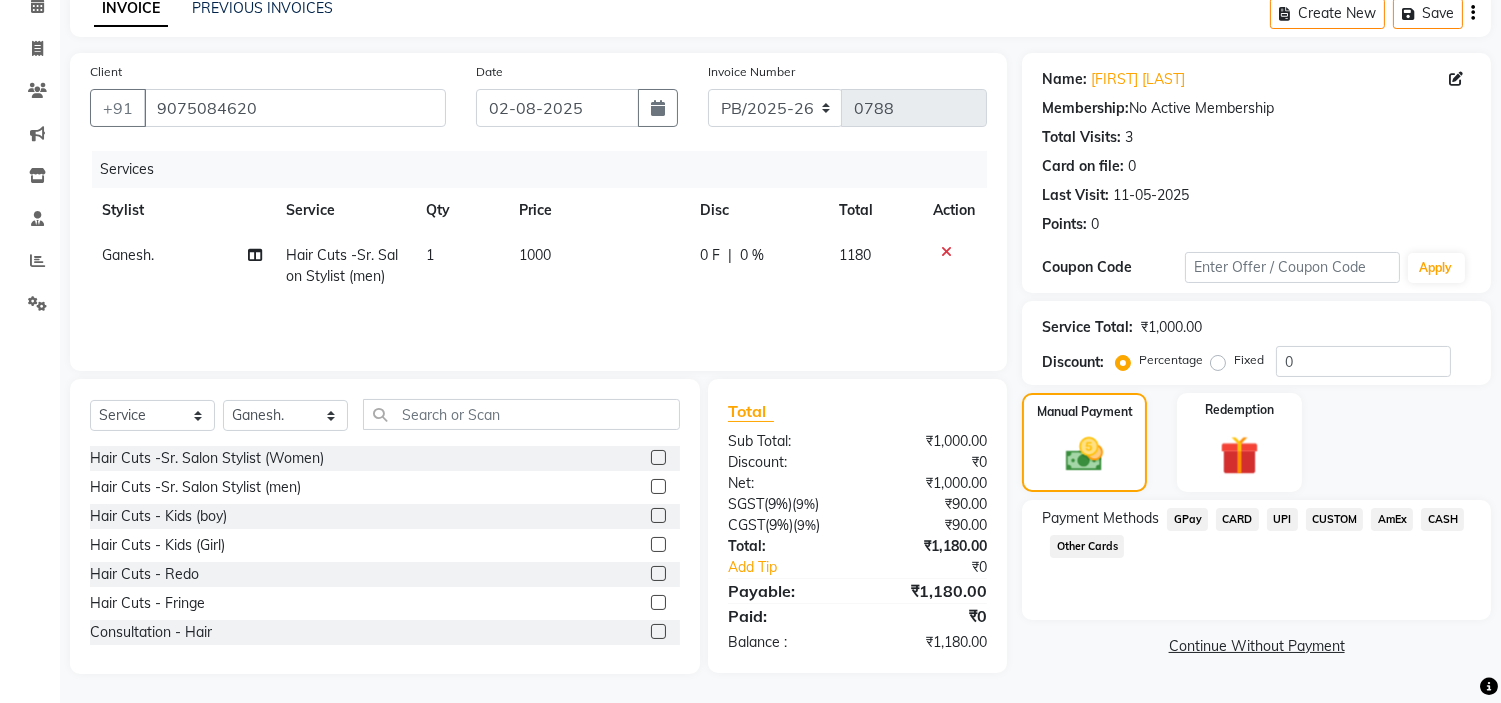 click on "CARD" 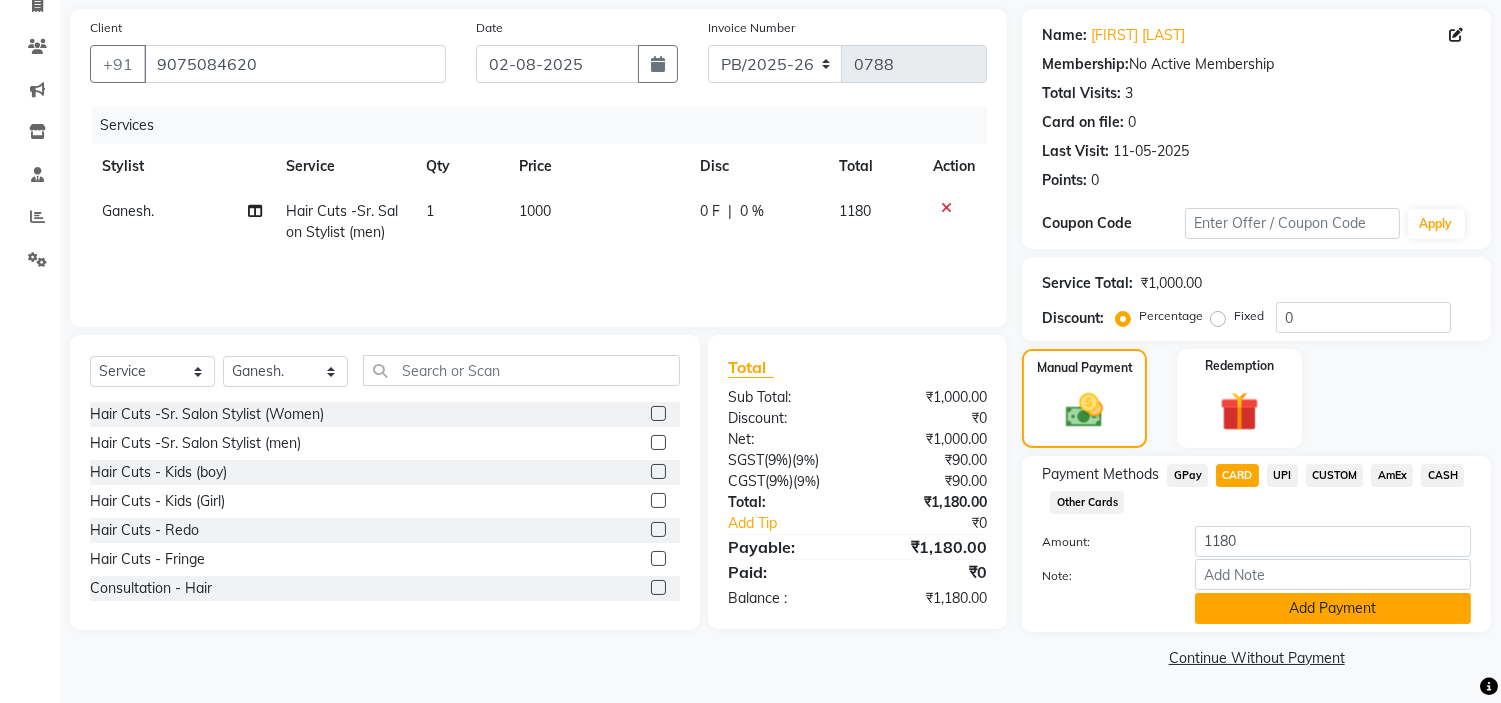 click on "Add Payment" 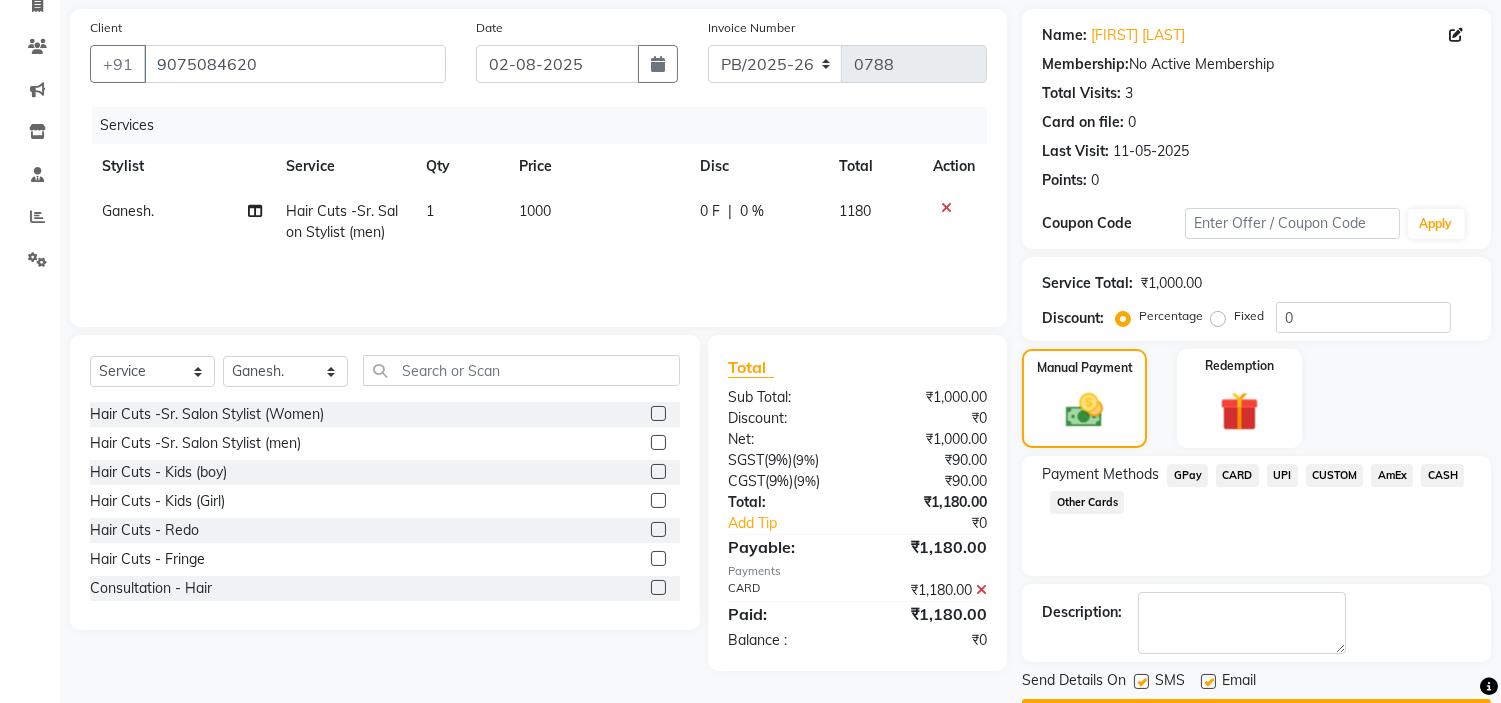 scroll, scrollTop: 196, scrollLeft: 0, axis: vertical 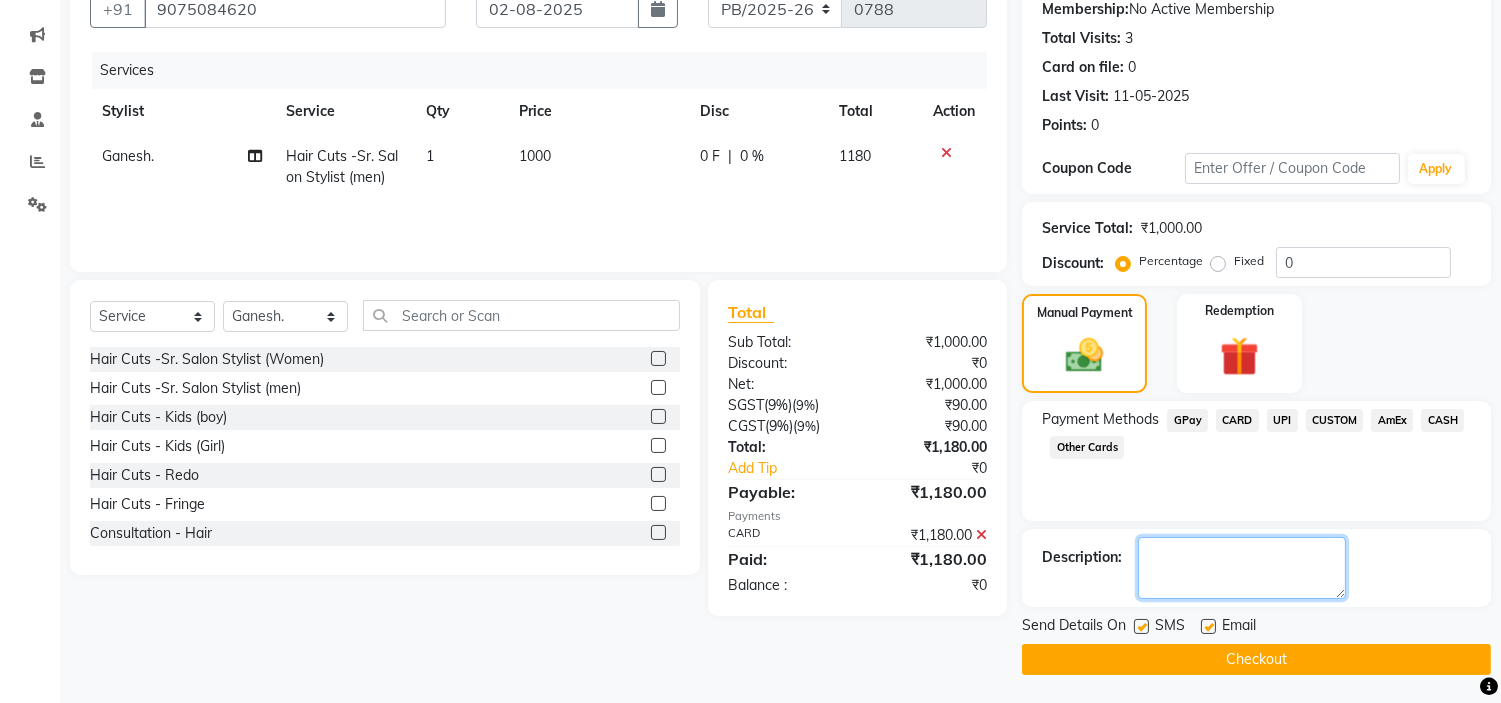 drag, startPoint x: 1221, startPoint y: 543, endPoint x: 1204, endPoint y: 542, distance: 17.029387 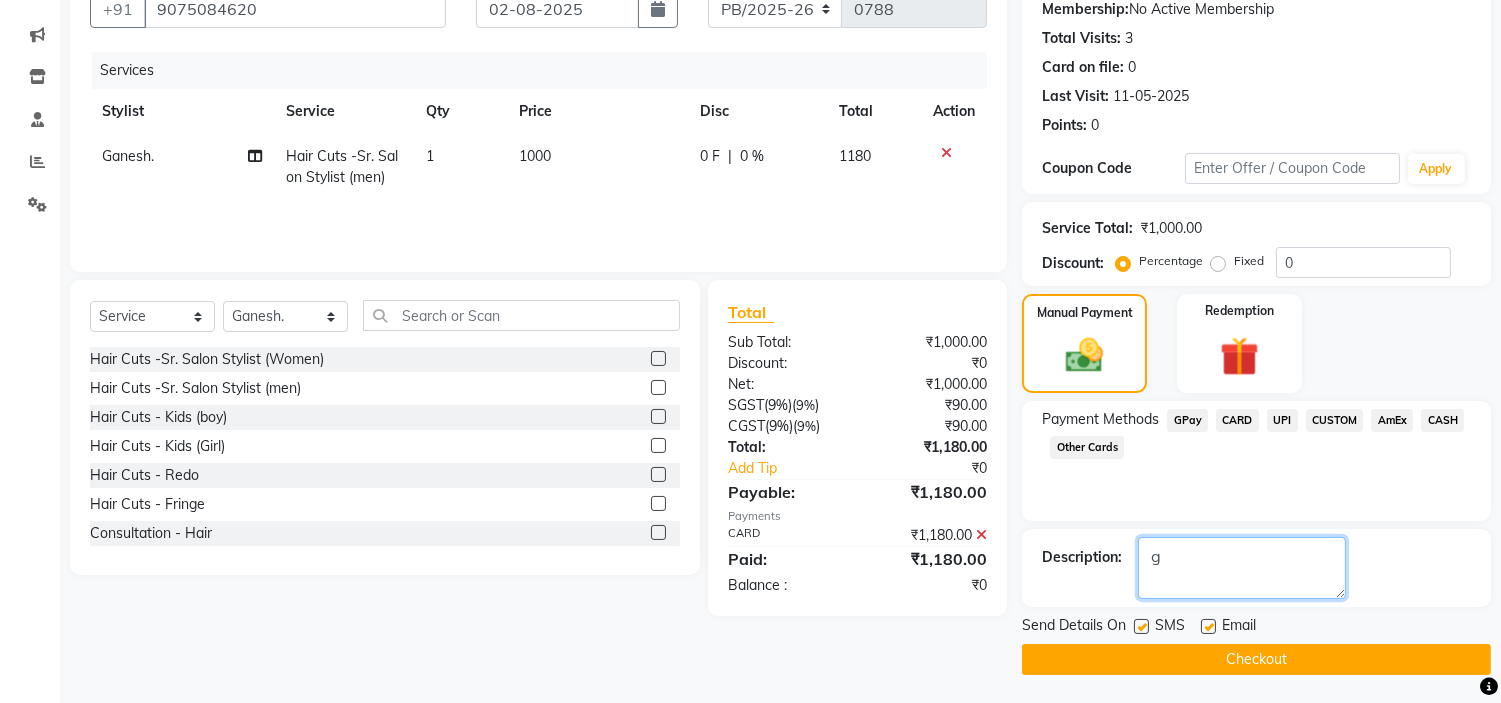 type on "g" 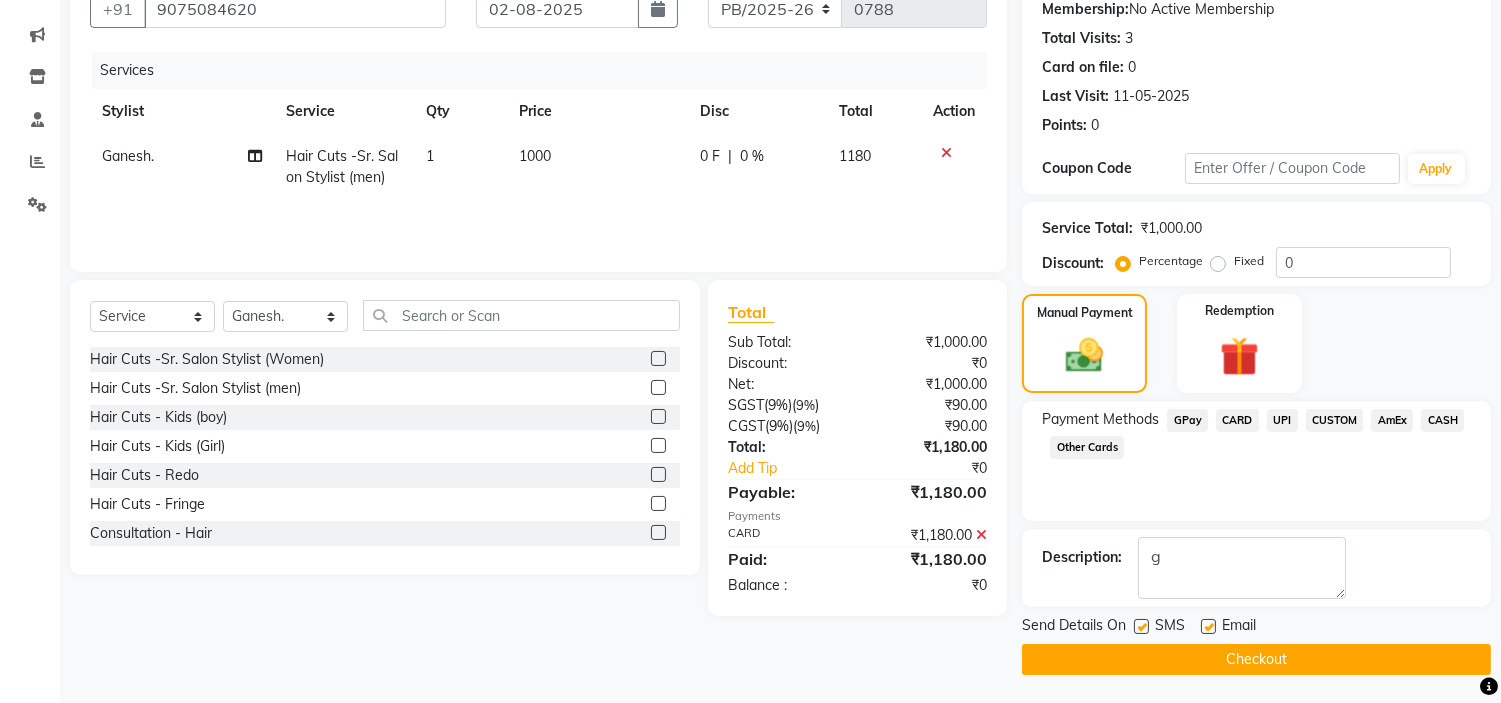 click on "Checkout" 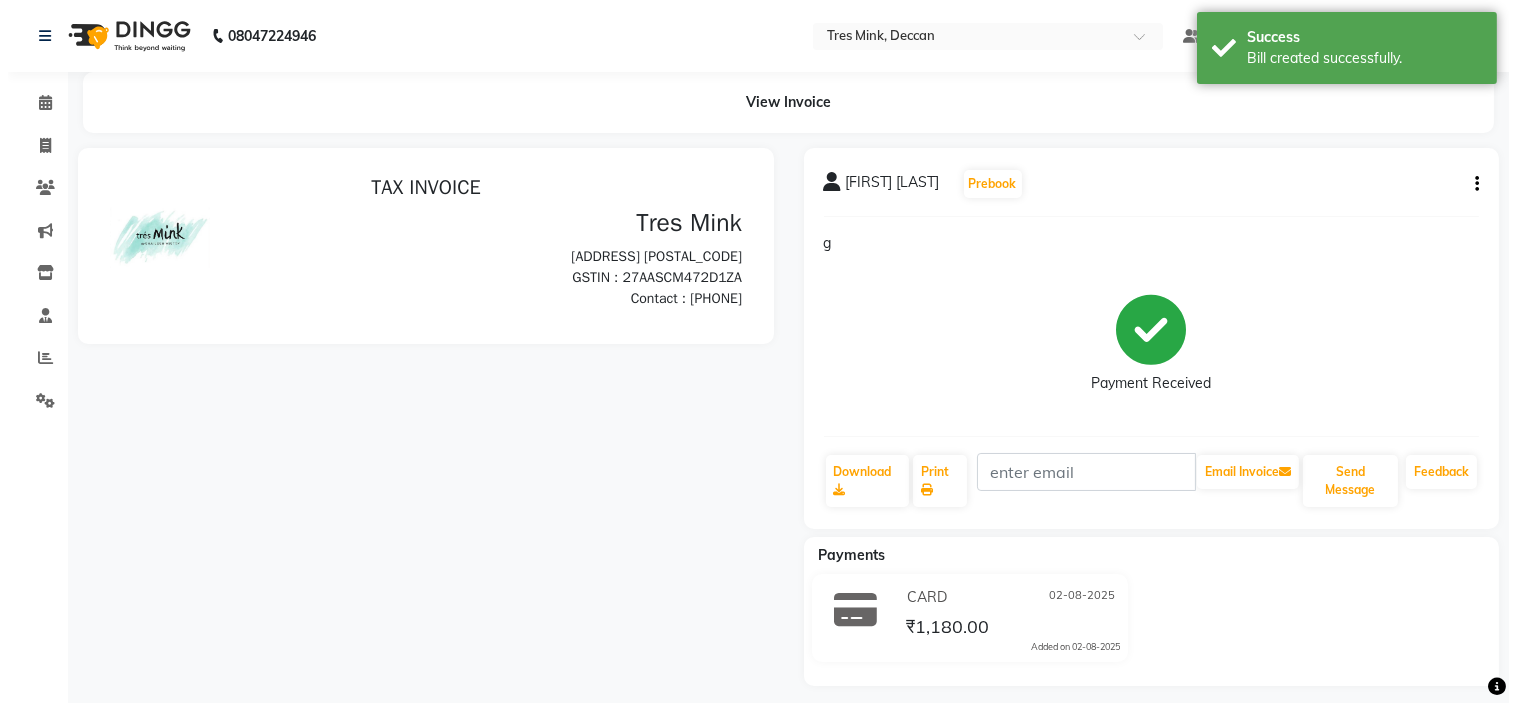 scroll, scrollTop: 0, scrollLeft: 0, axis: both 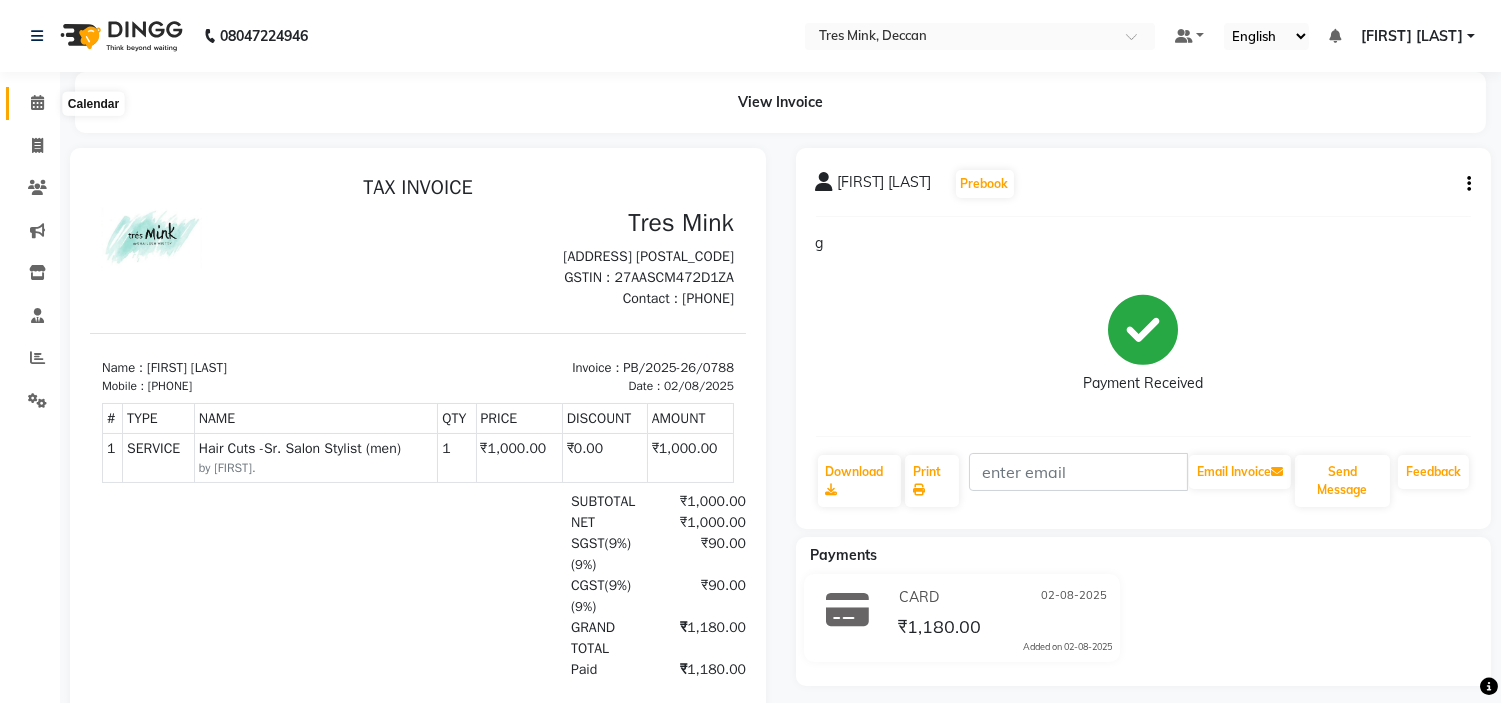 click 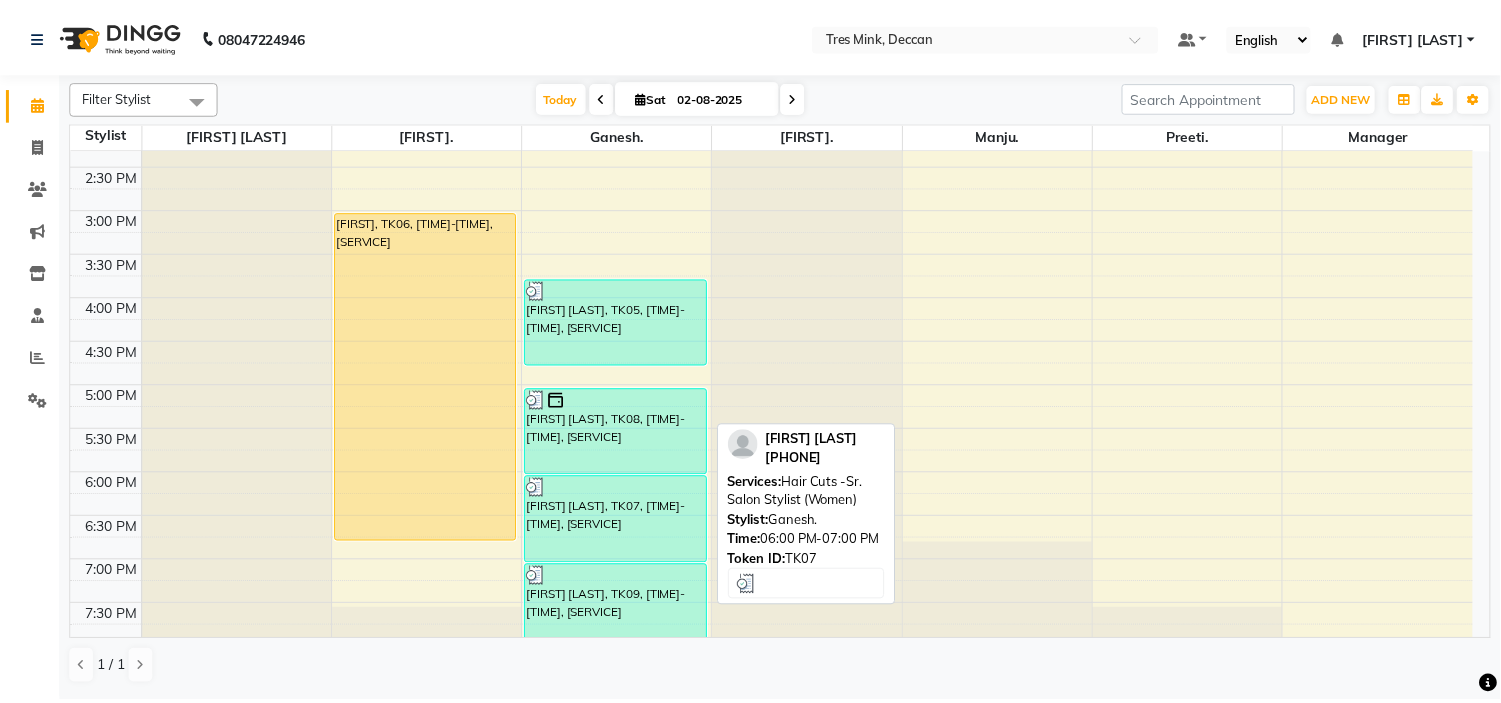scroll, scrollTop: 656, scrollLeft: 0, axis: vertical 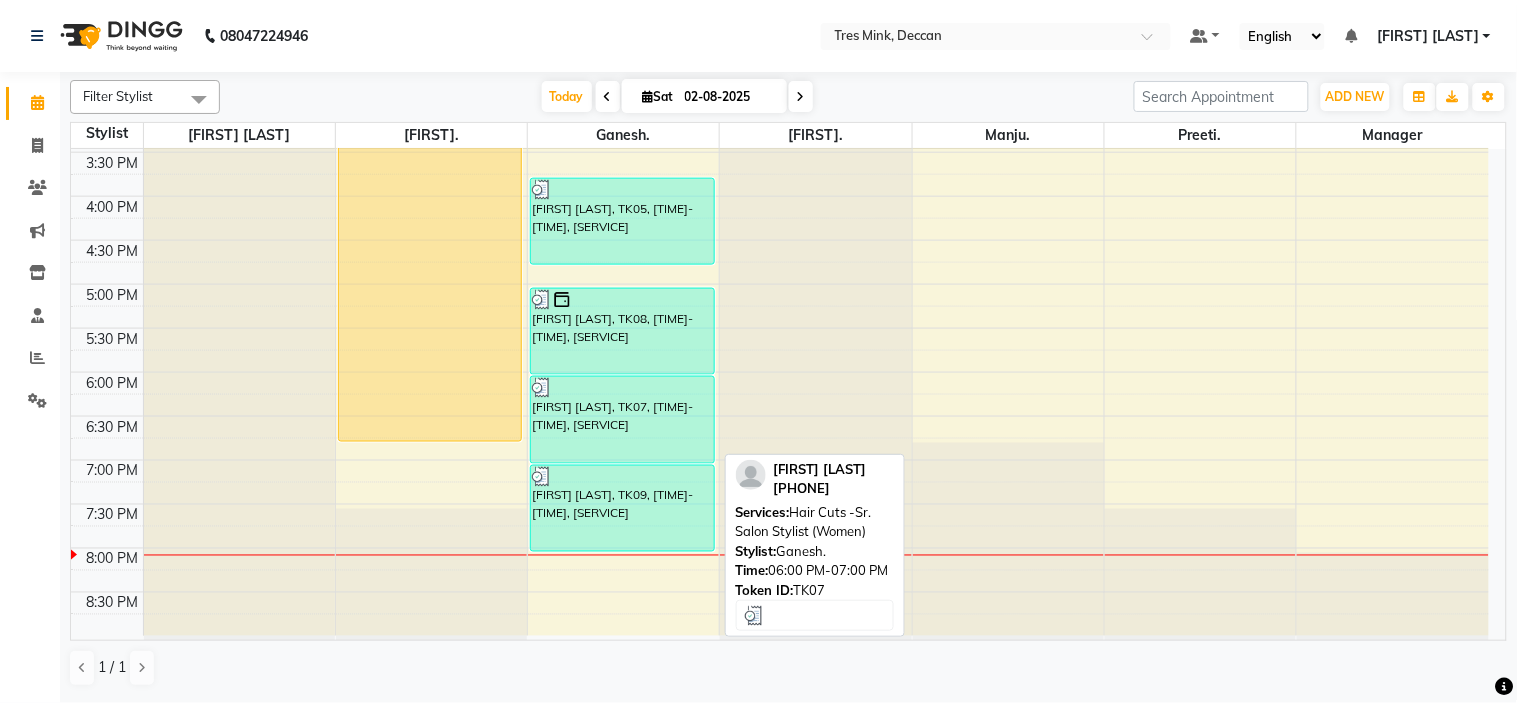 click on "[FIRST] [LAST], TK07, [TIME]-[TIME], [SERVICE]" at bounding box center [622, 420] 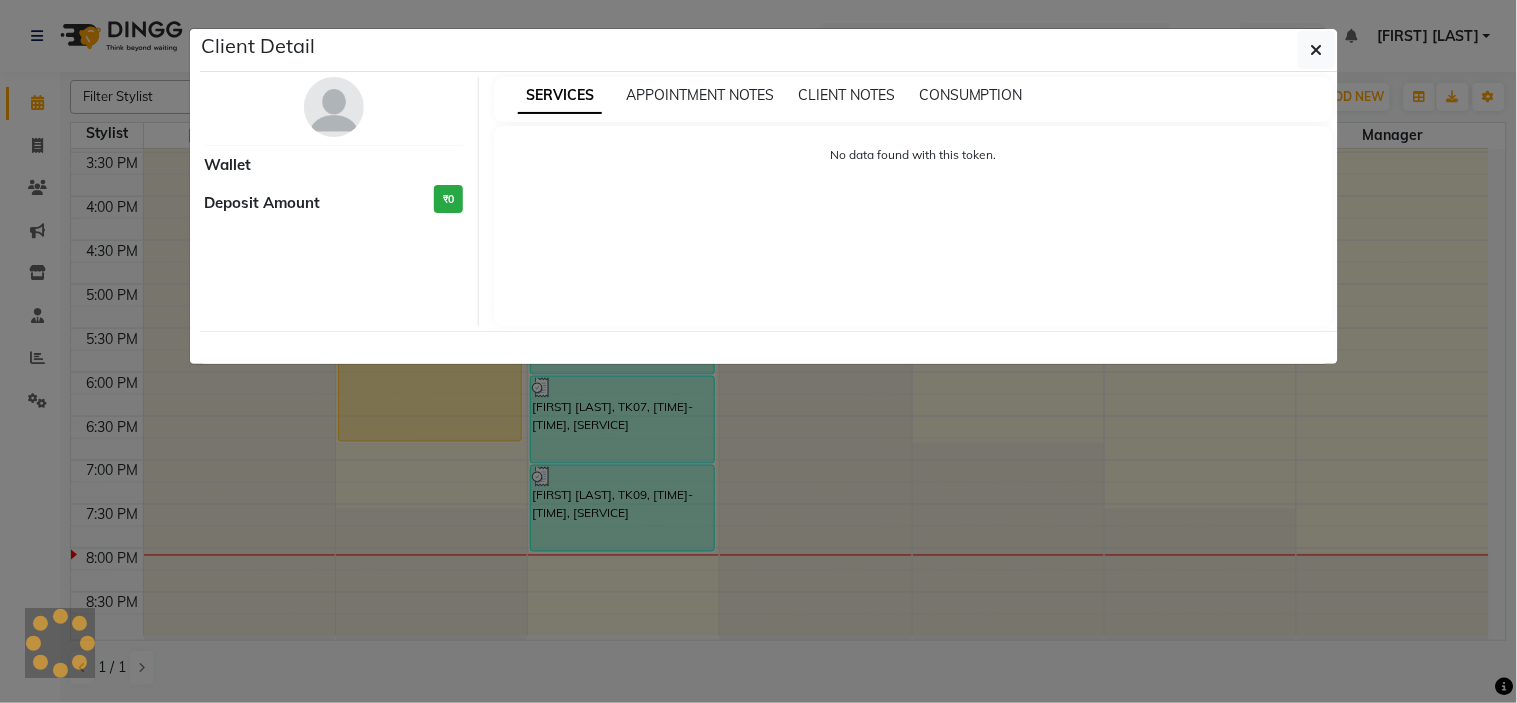 select on "3" 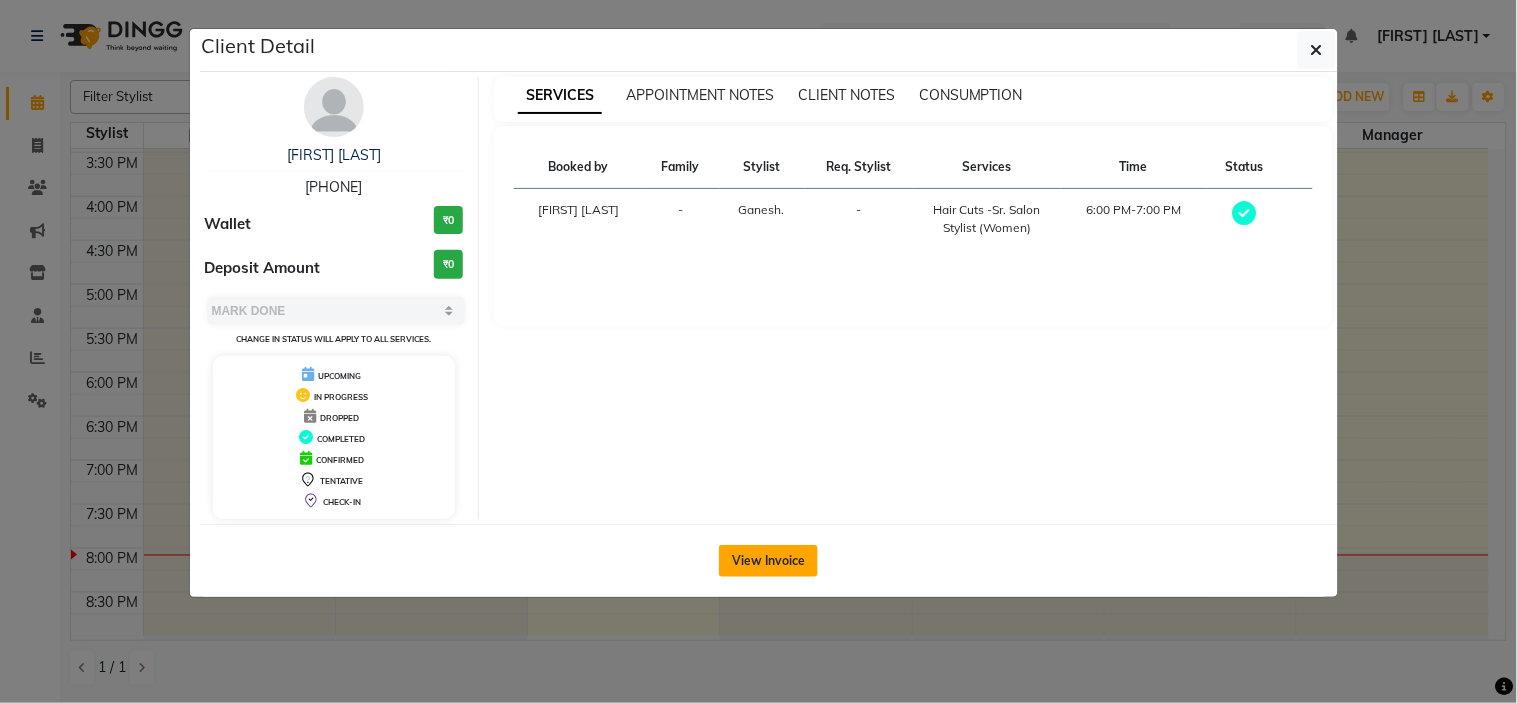 click on "View Invoice" 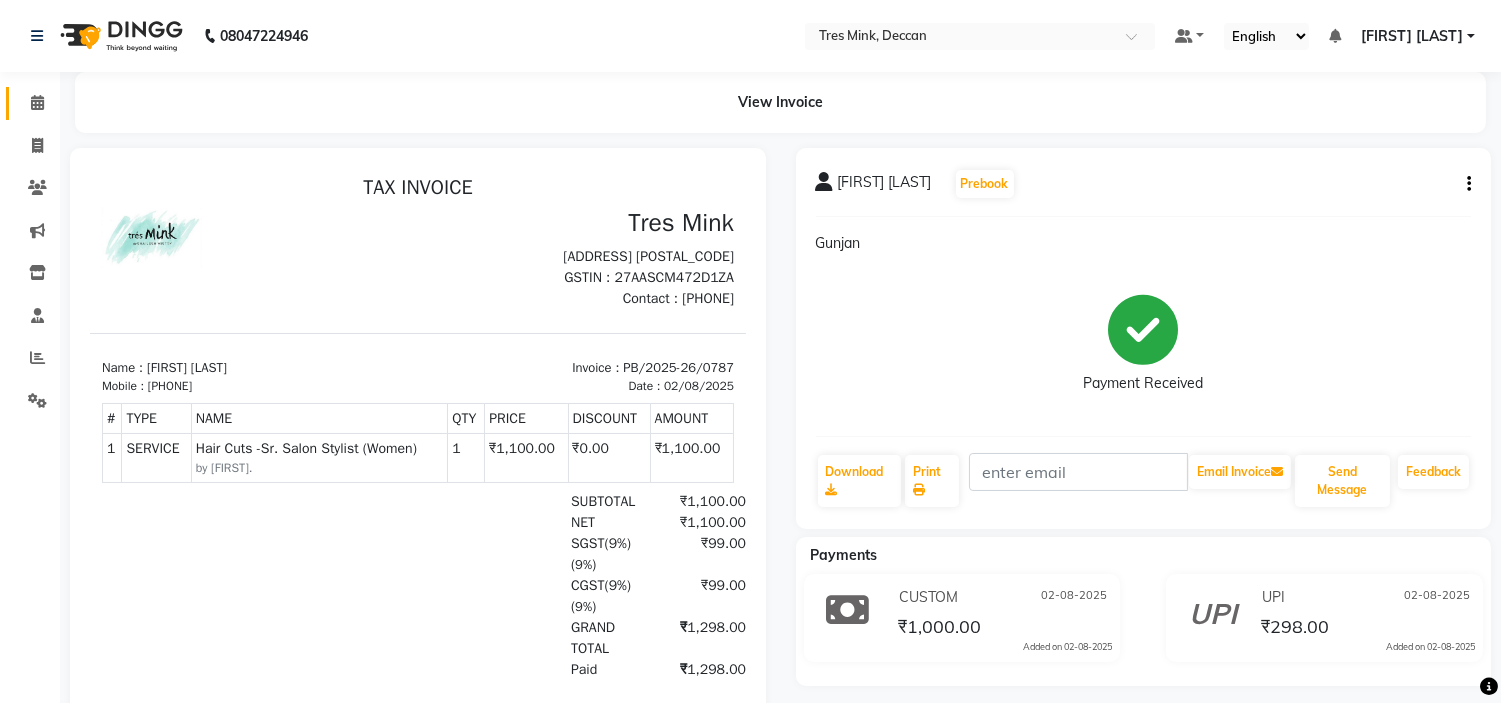 scroll, scrollTop: 111, scrollLeft: 0, axis: vertical 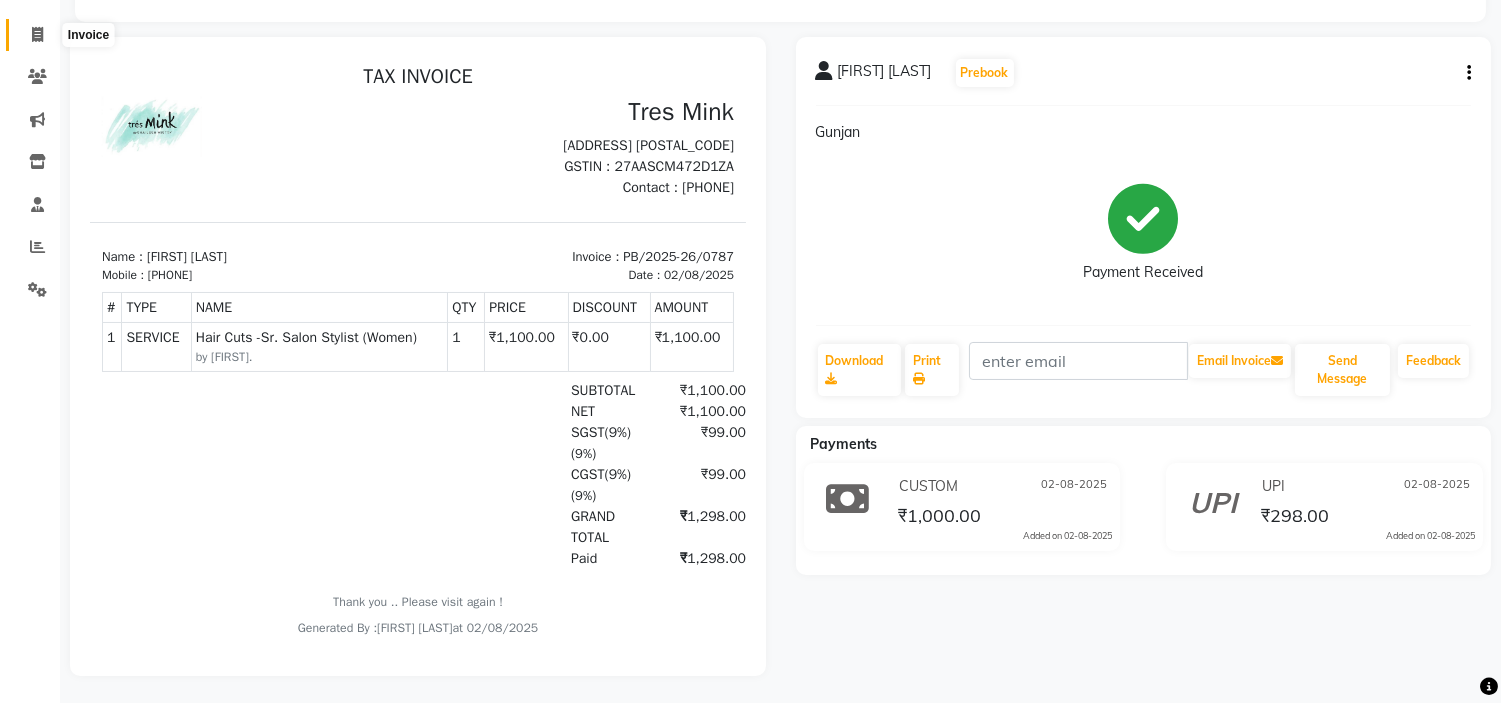 click 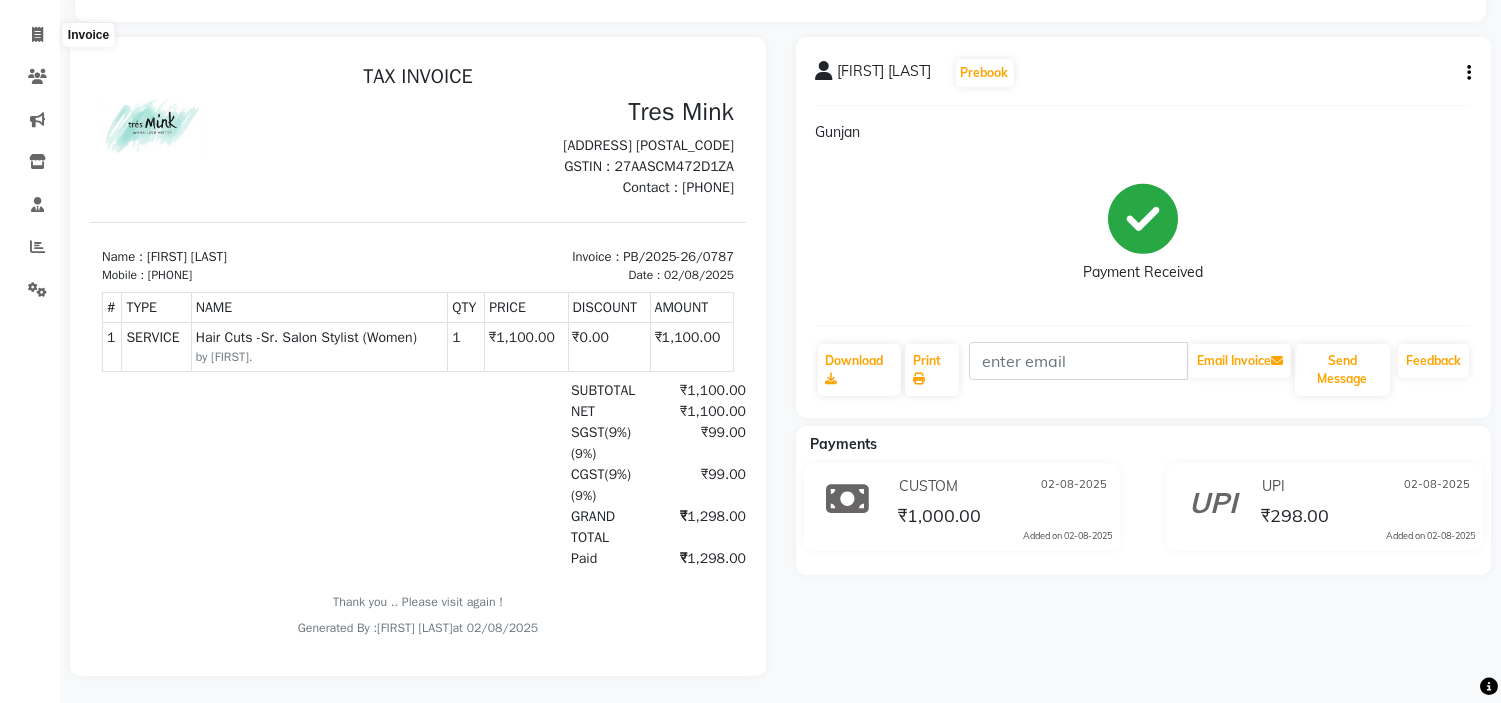 select on "service" 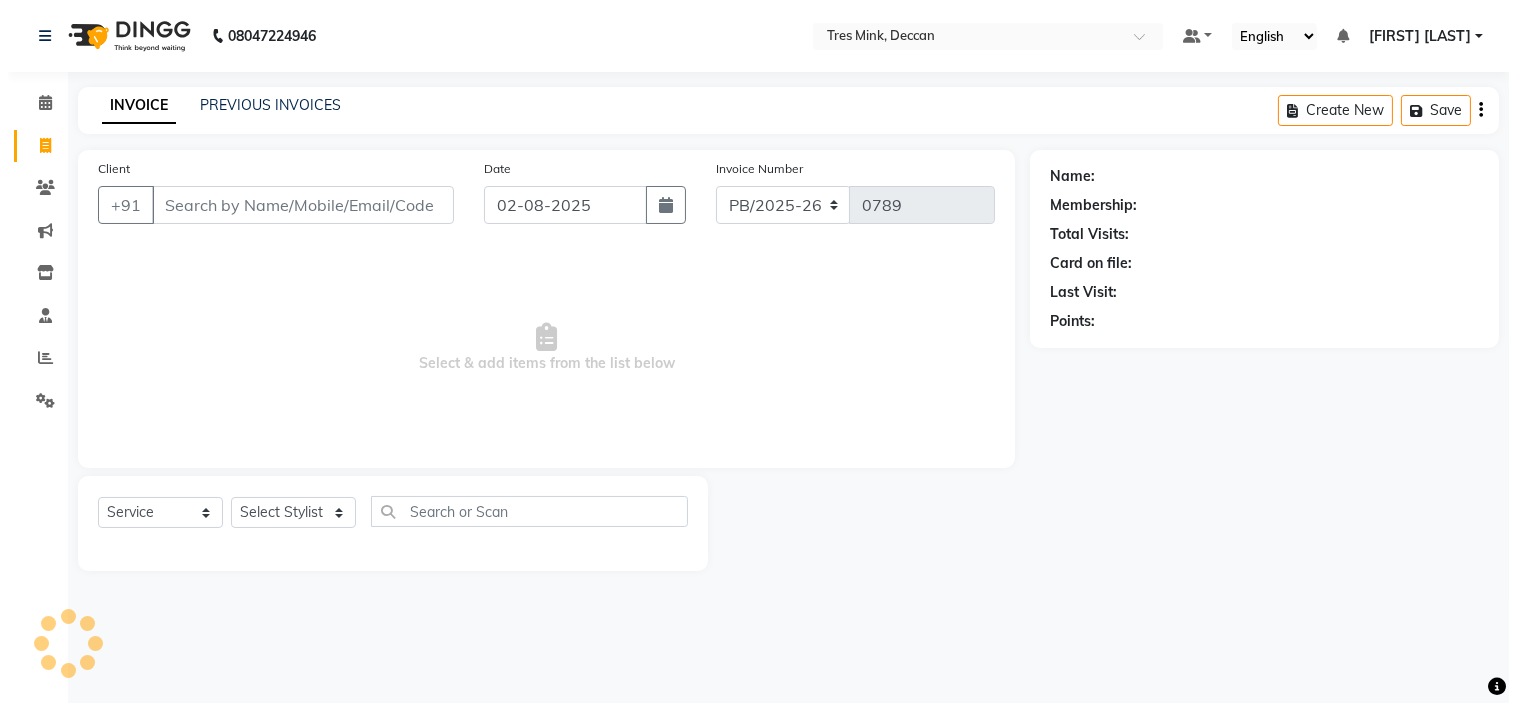 scroll, scrollTop: 0, scrollLeft: 0, axis: both 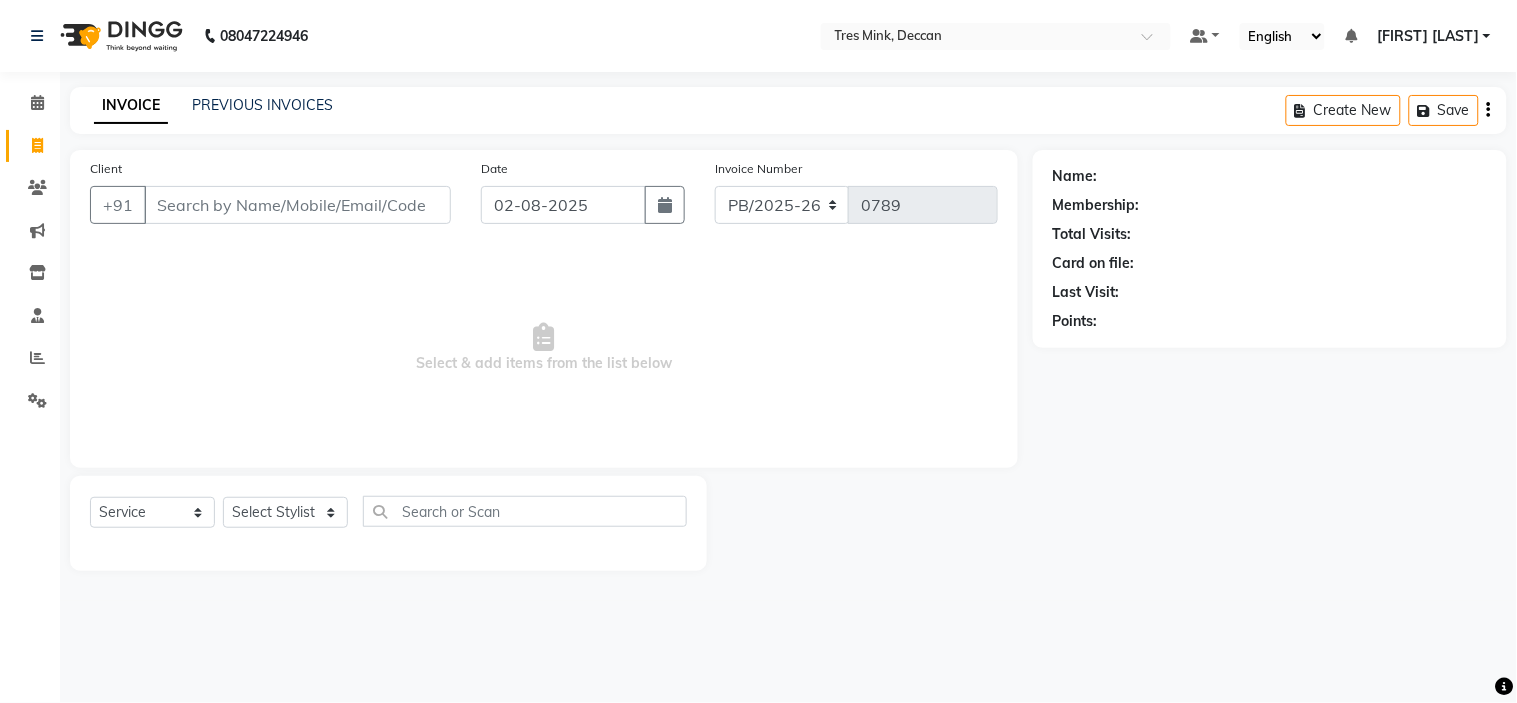 click on "INVOICE PREVIOUS INVOICES Create New   Save" 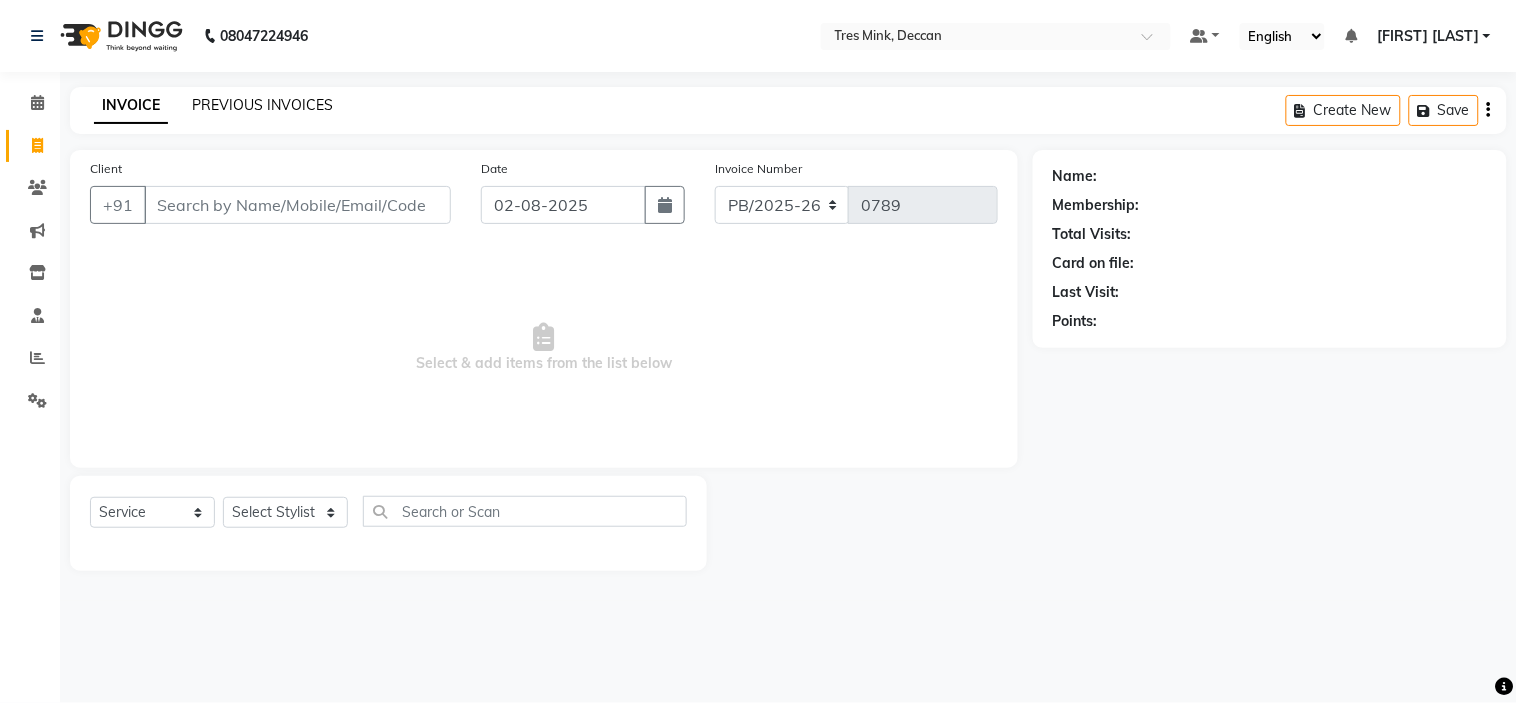 click on "PREVIOUS INVOICES" 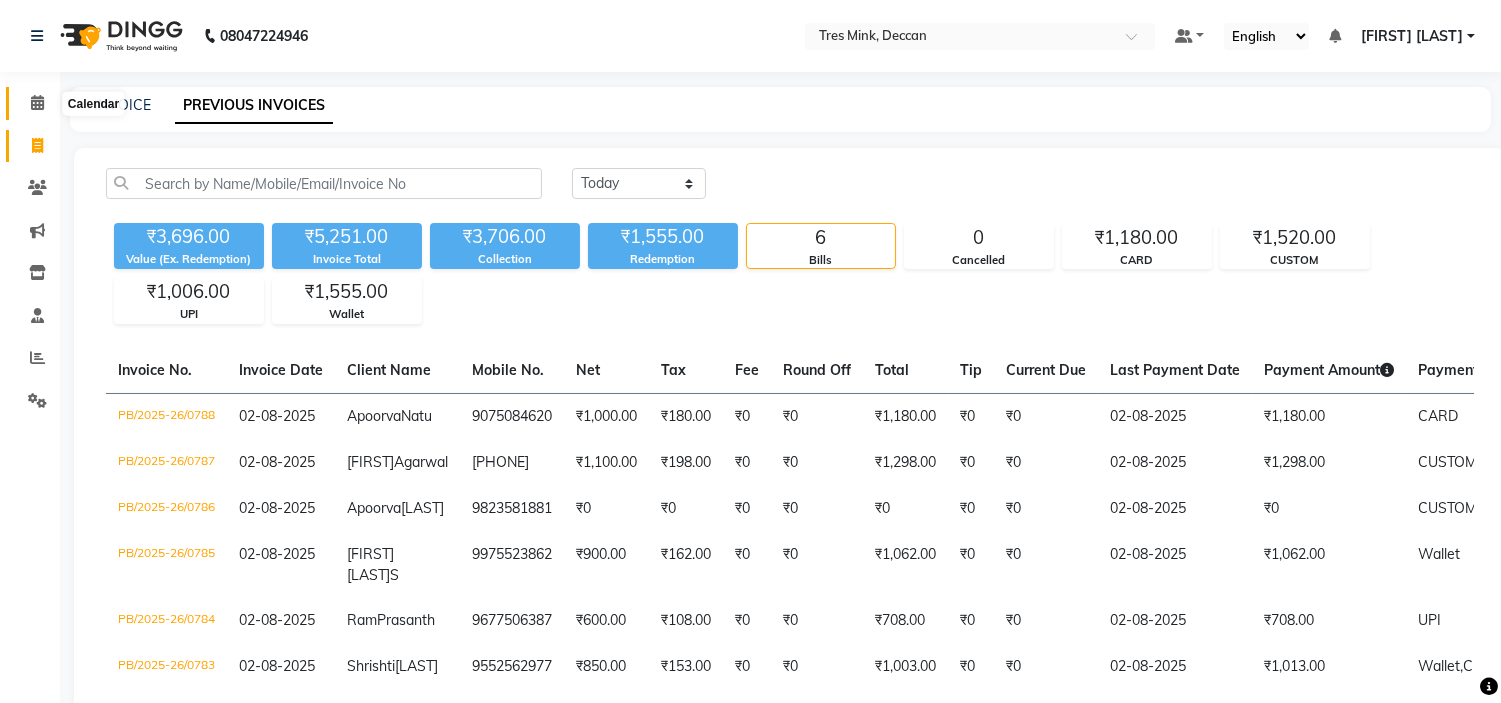 click 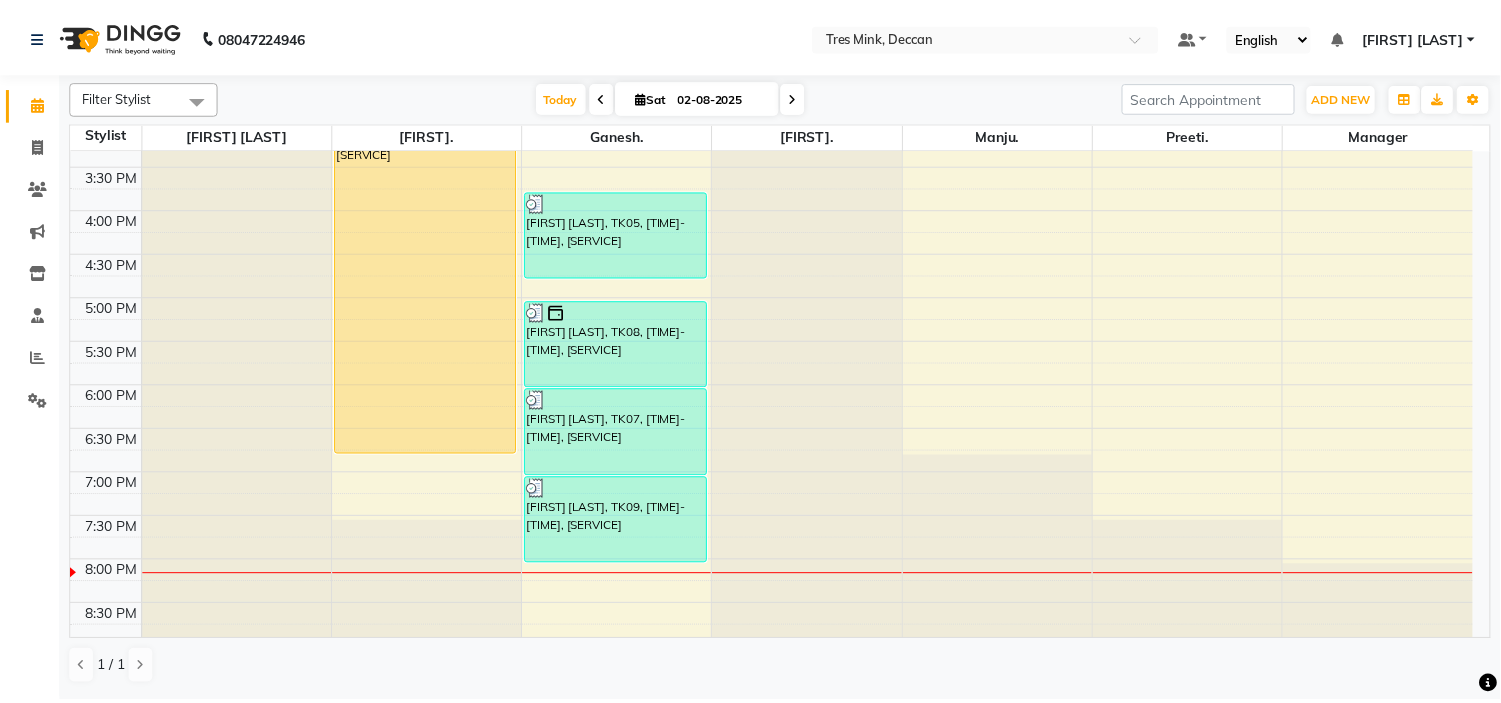 scroll, scrollTop: 656, scrollLeft: 0, axis: vertical 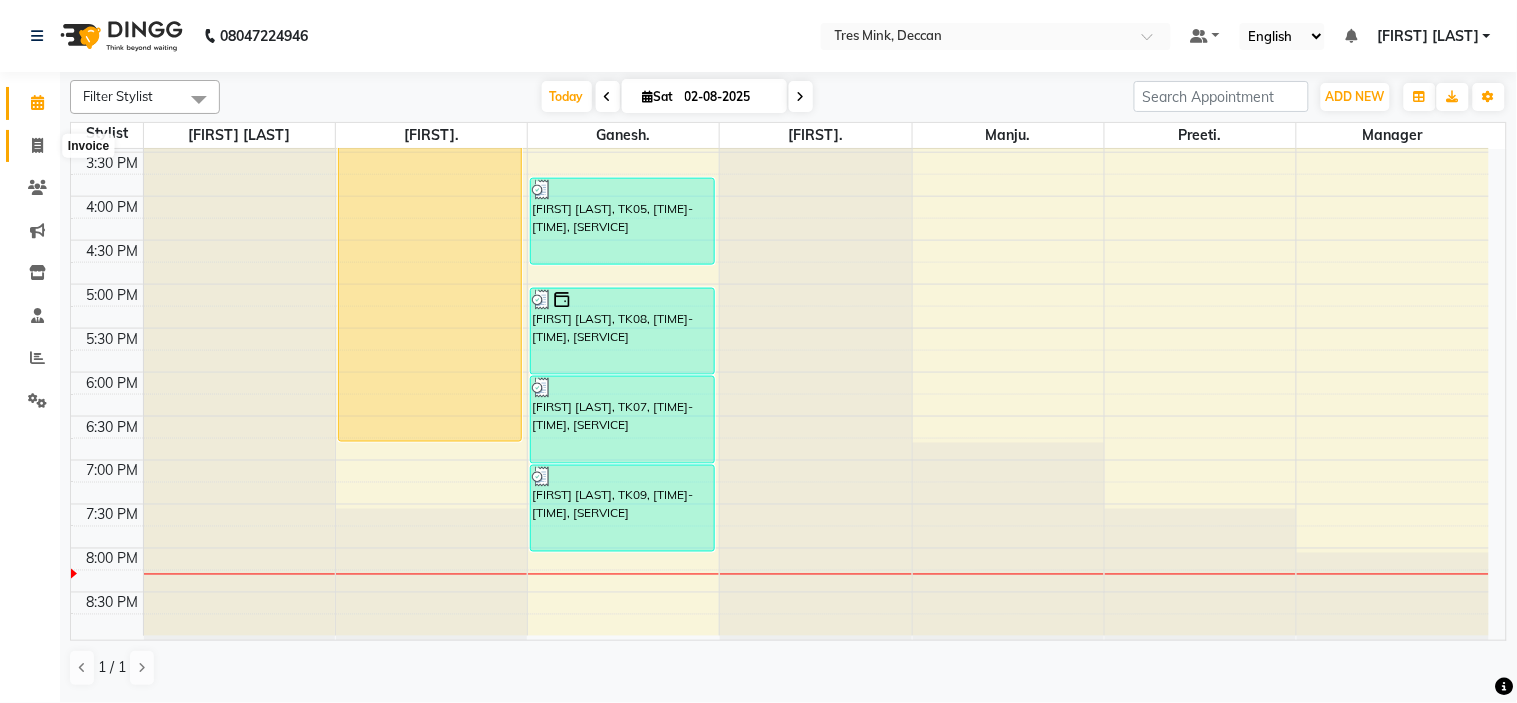 click 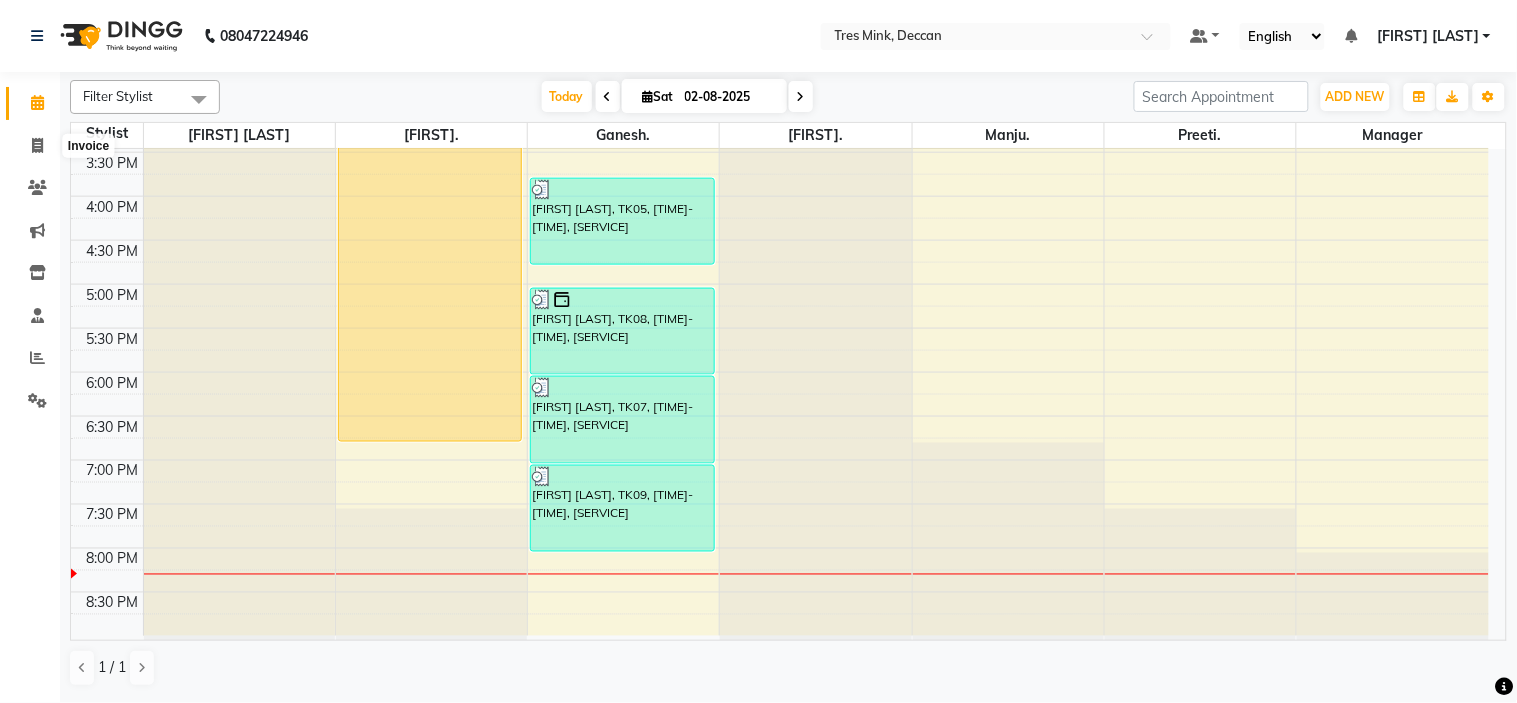 select on "service" 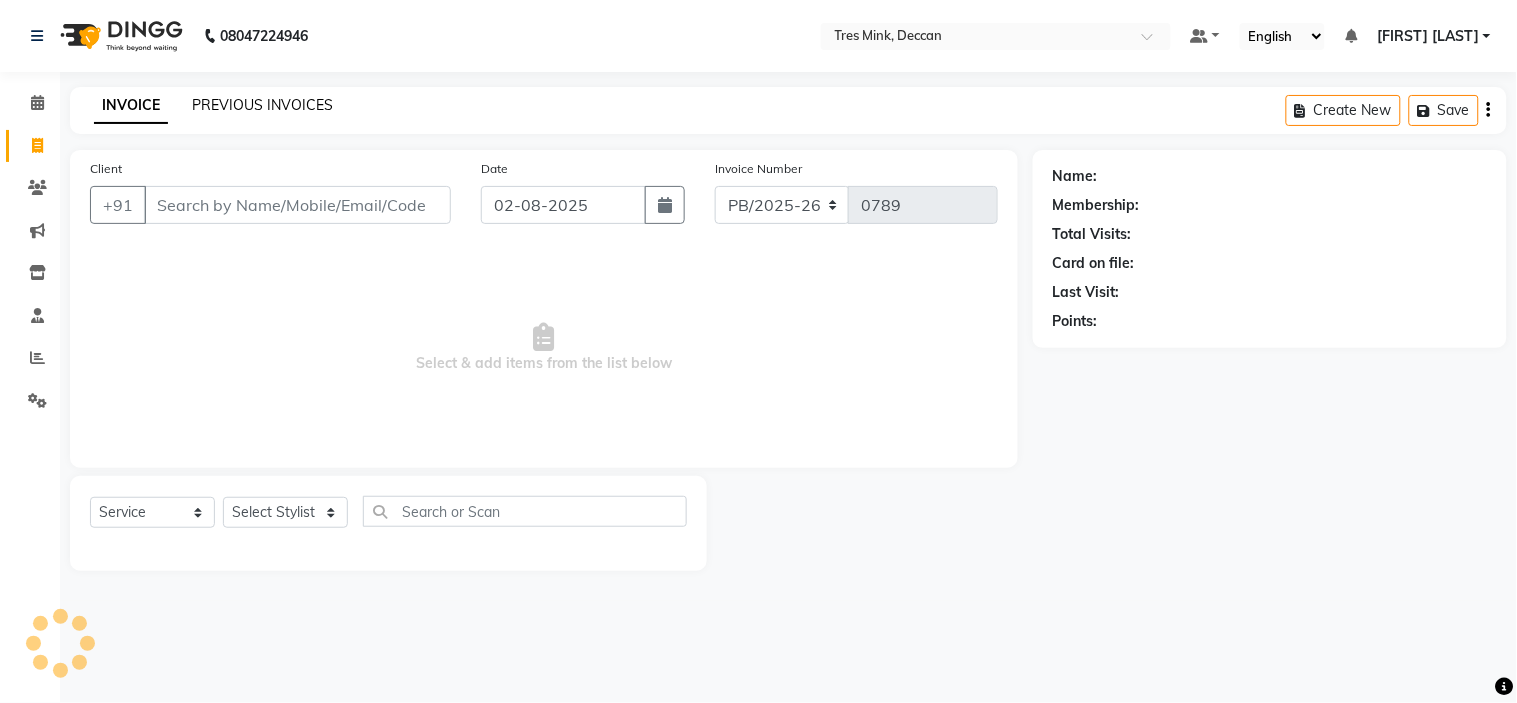 click on "PREVIOUS INVOICES" 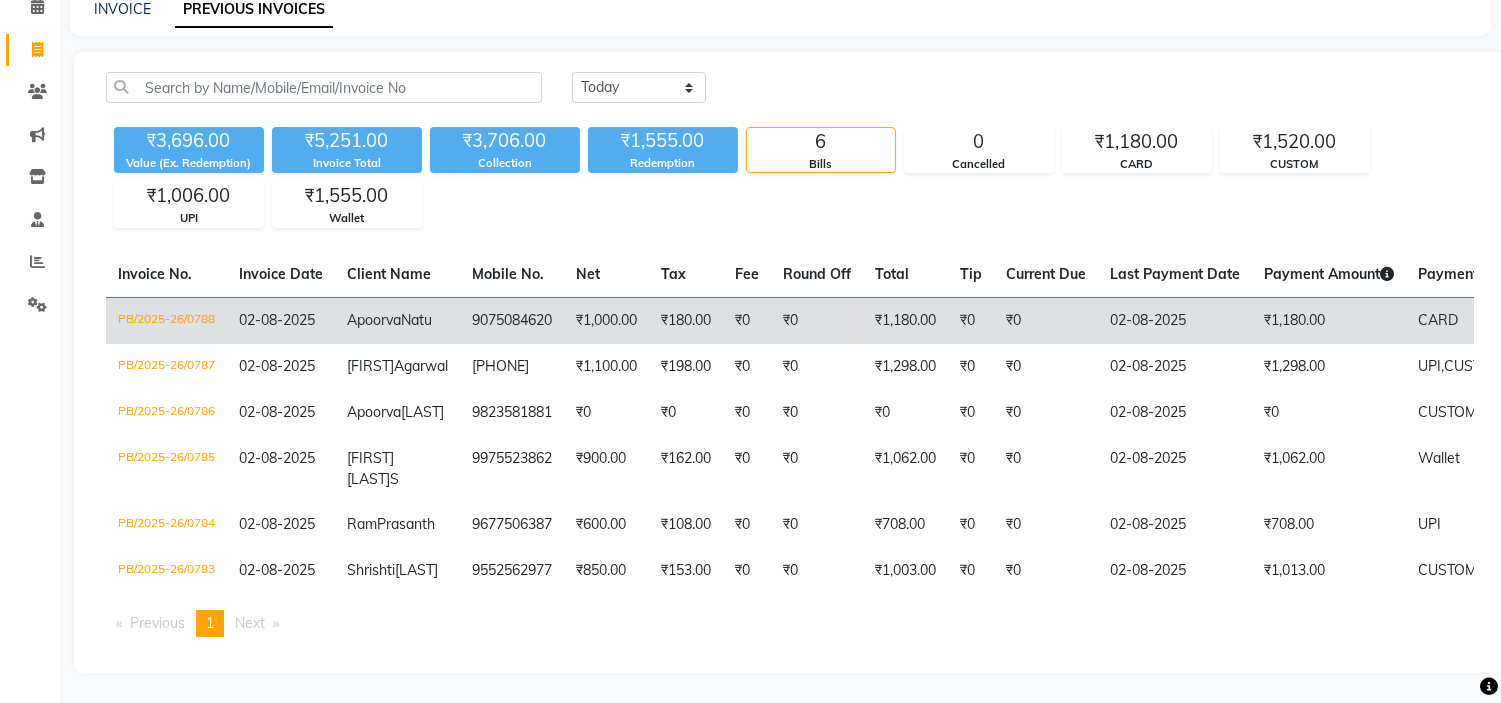 scroll, scrollTop: 212, scrollLeft: 0, axis: vertical 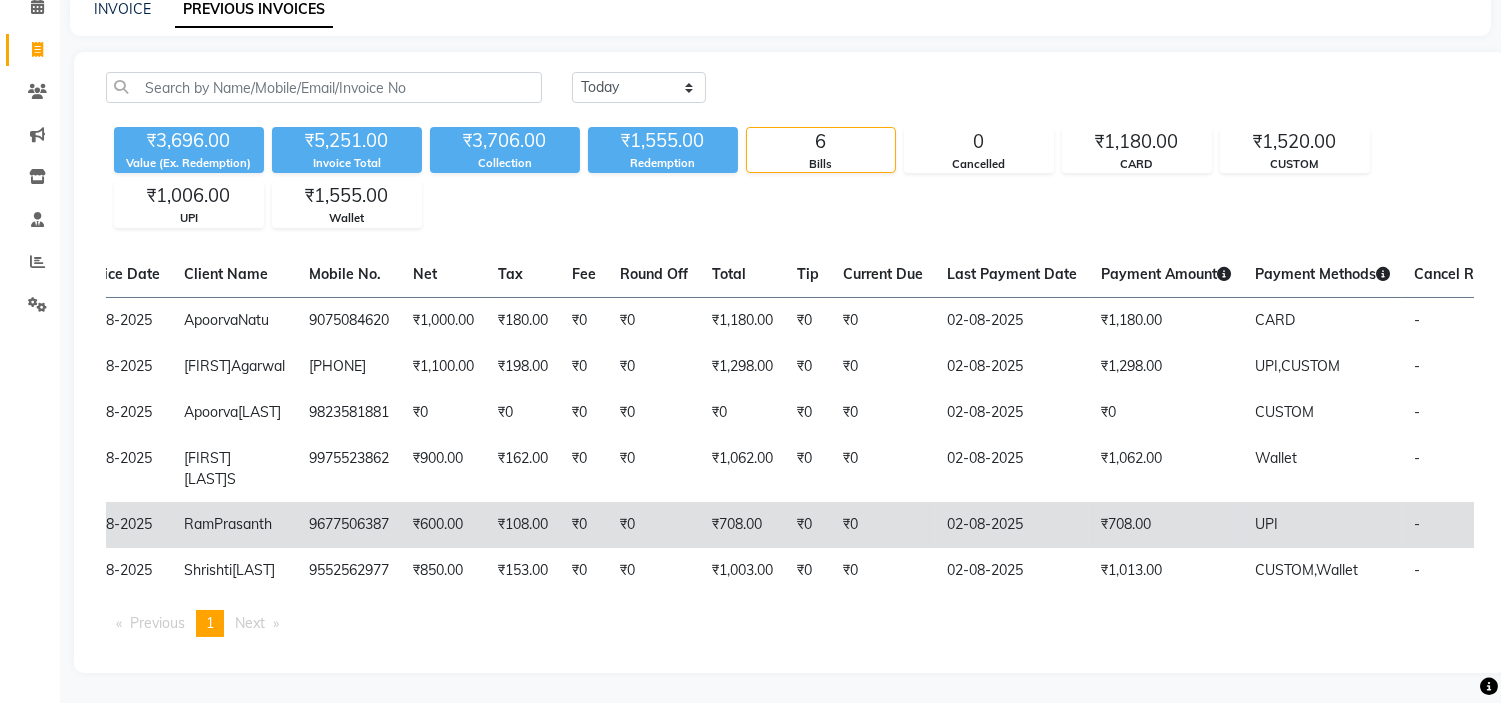 click on "02-08-2025" 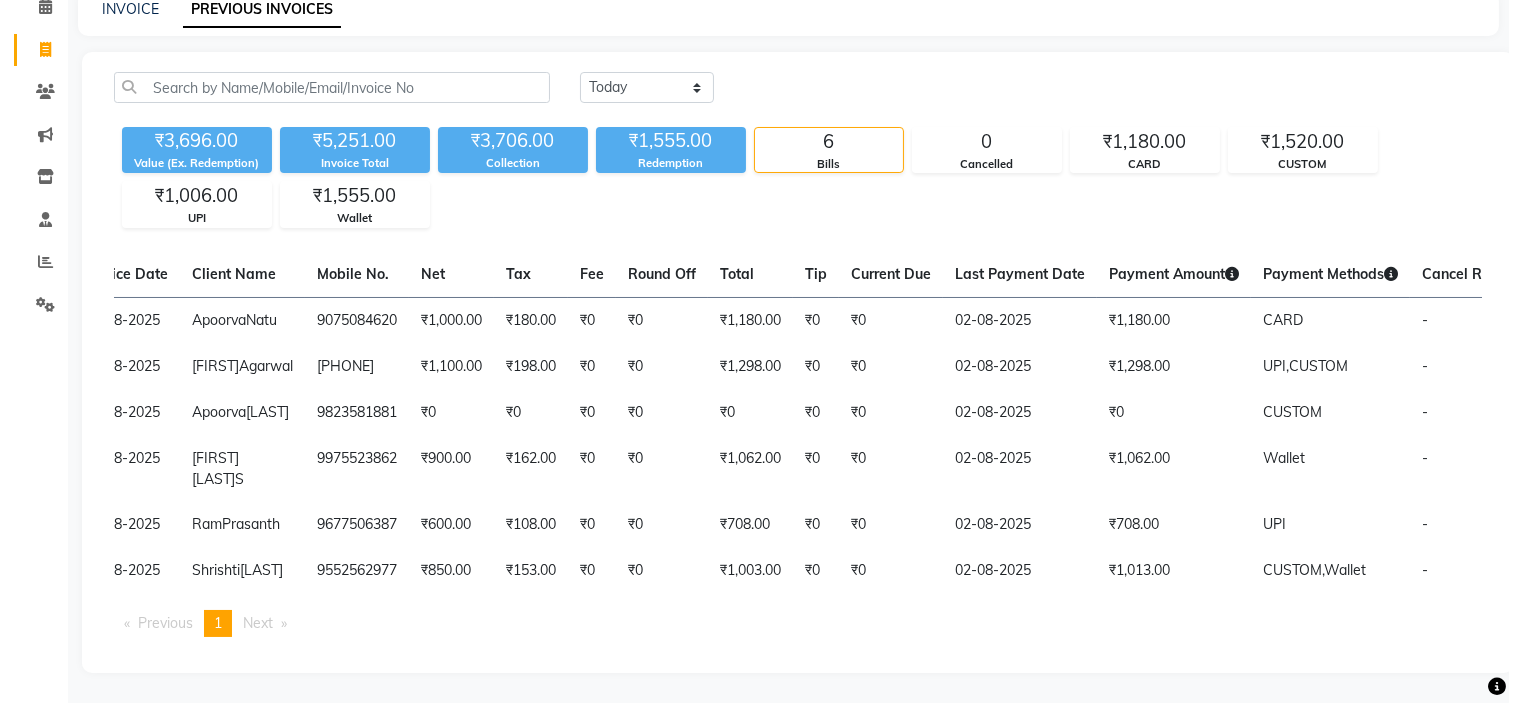 scroll, scrollTop: 0, scrollLeft: 0, axis: both 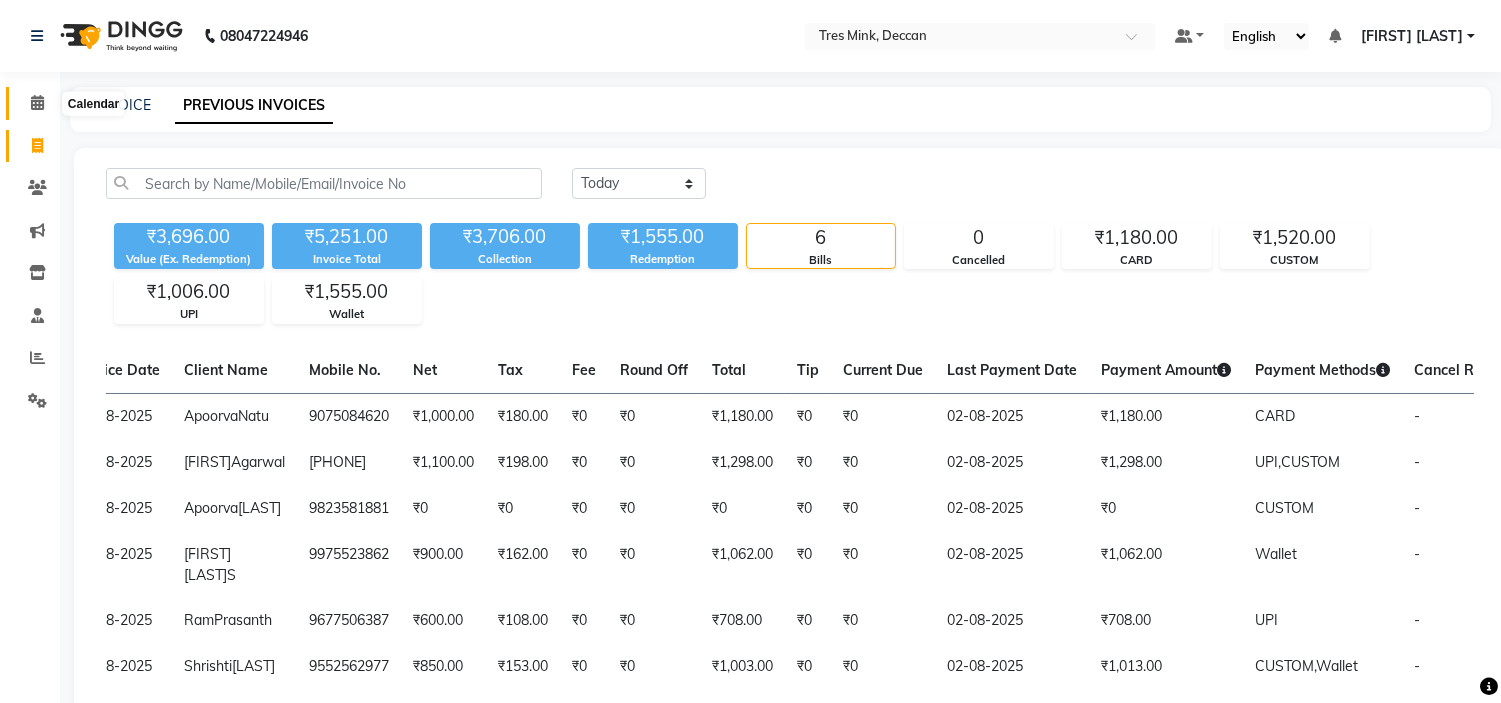 click 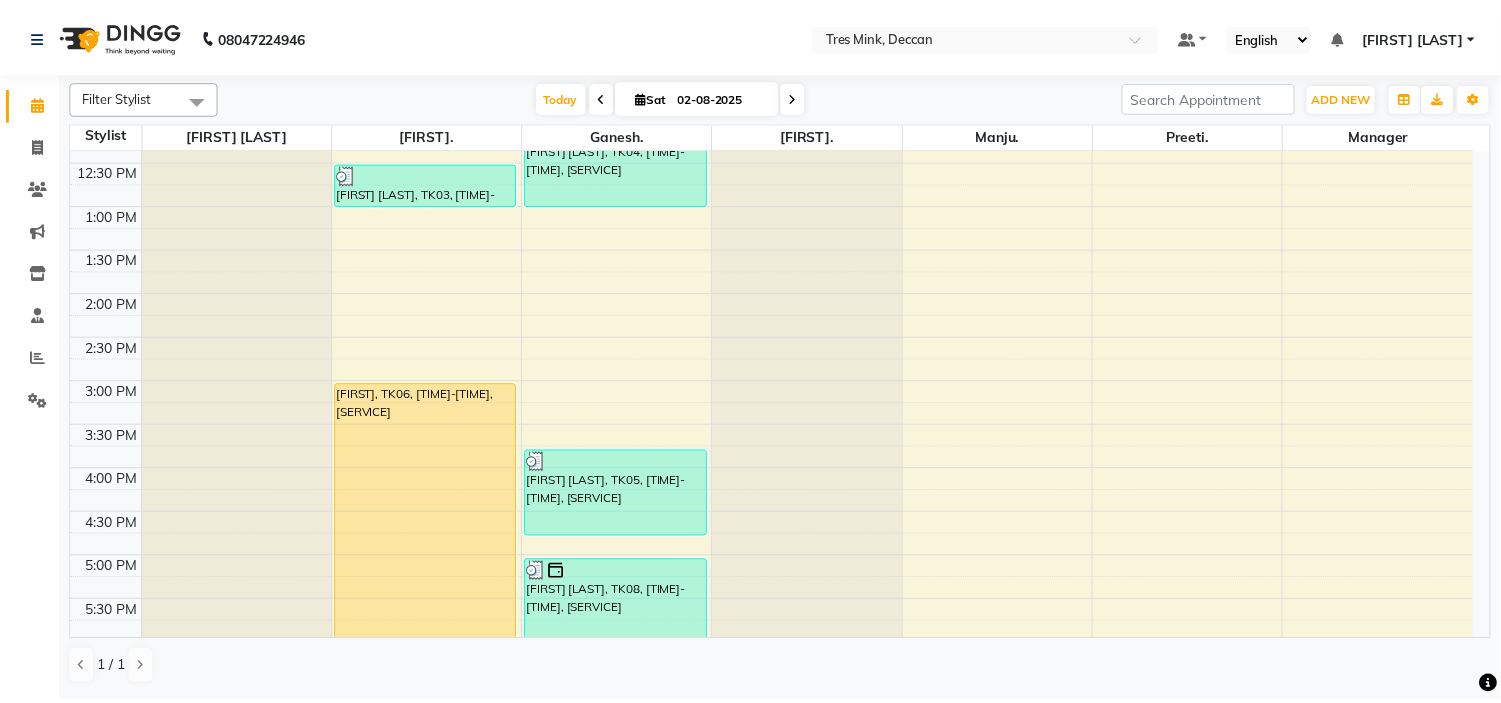 scroll, scrollTop: 454, scrollLeft: 0, axis: vertical 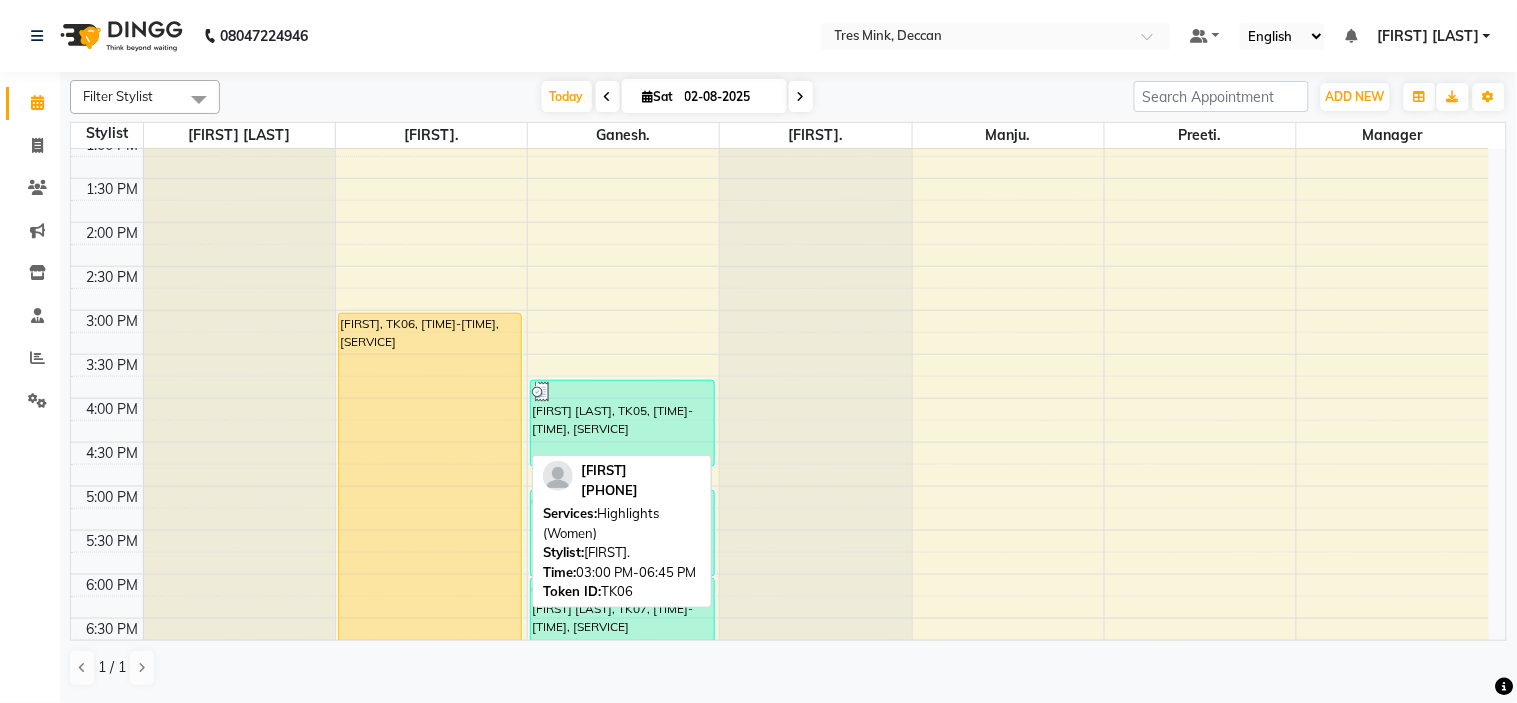 click on "[FIRST], TK06, [TIME]-[TIME], [SERVICE]" at bounding box center (430, 478) 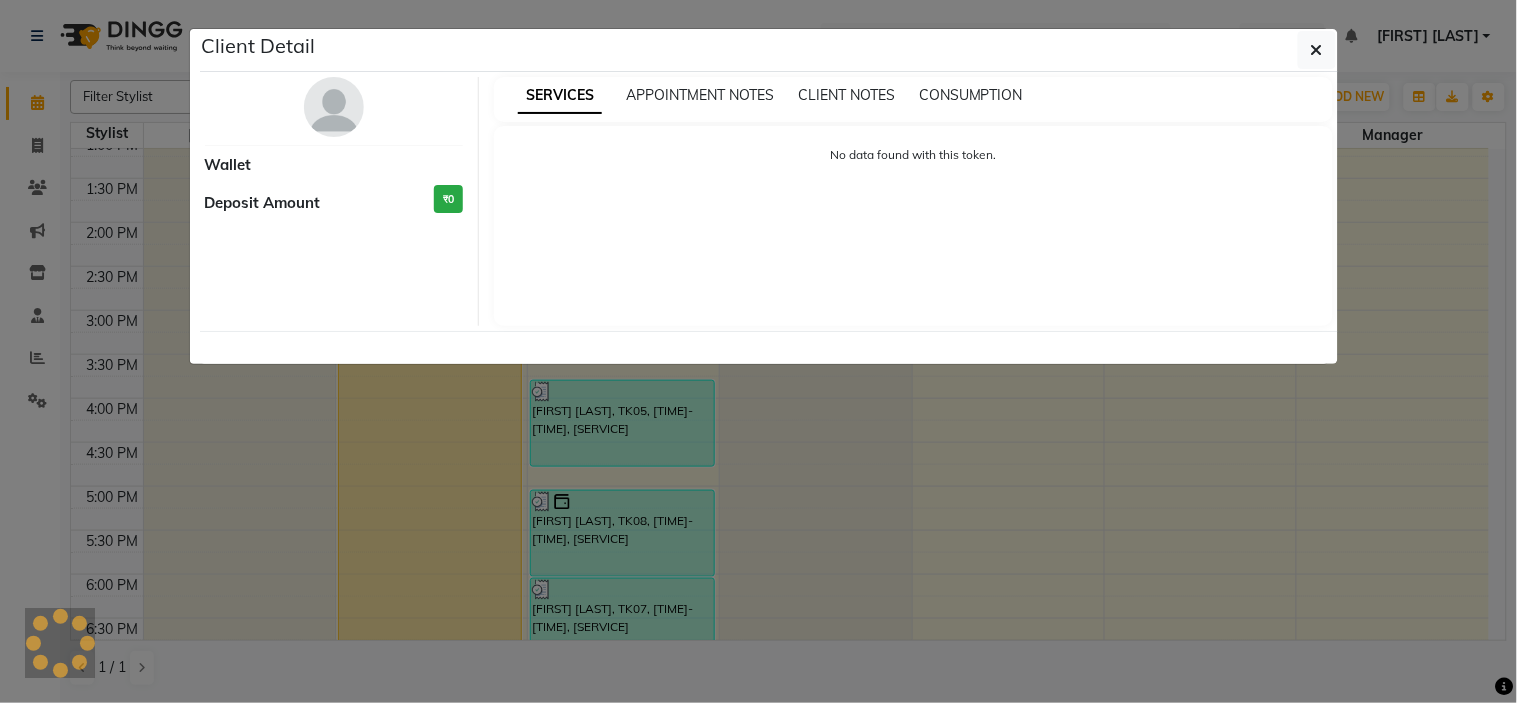 select on "1" 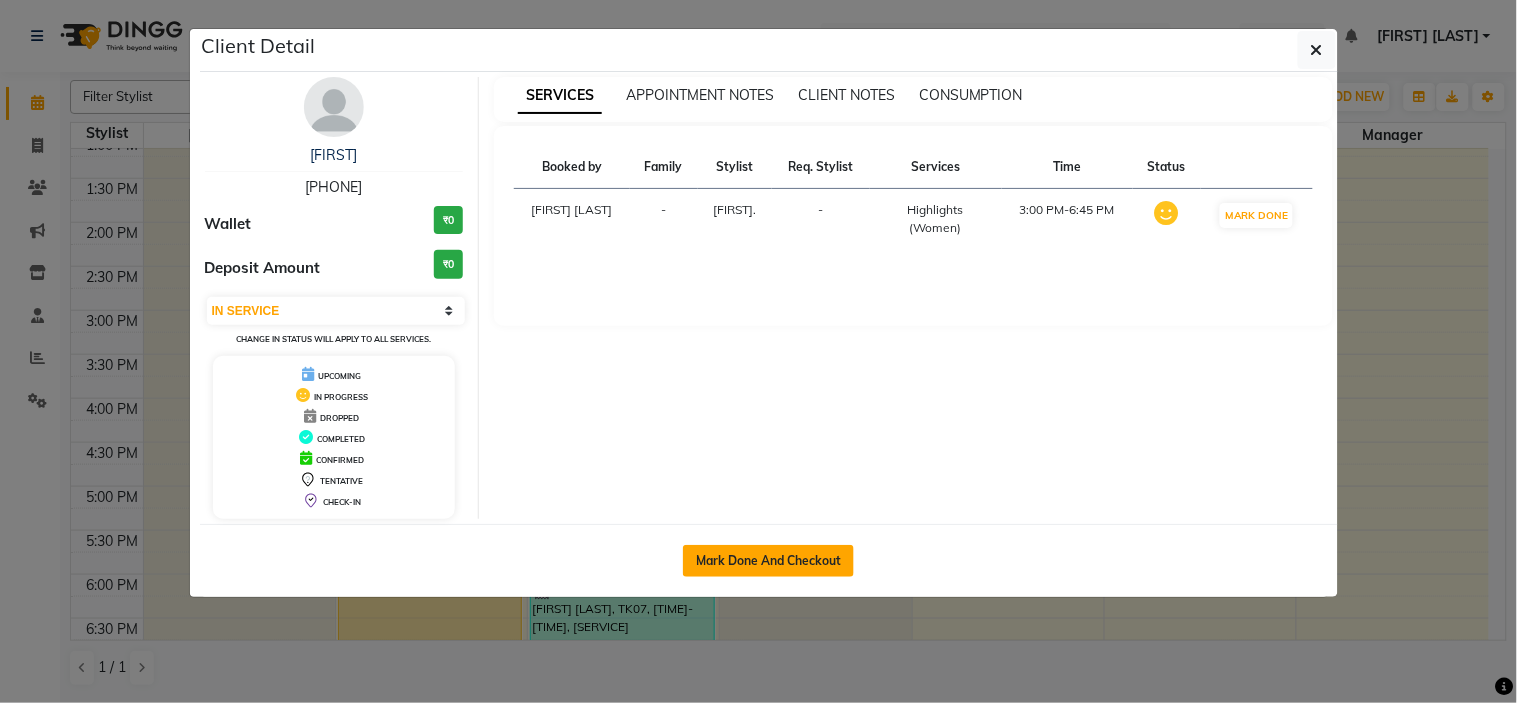 click on "Mark Done And Checkout" 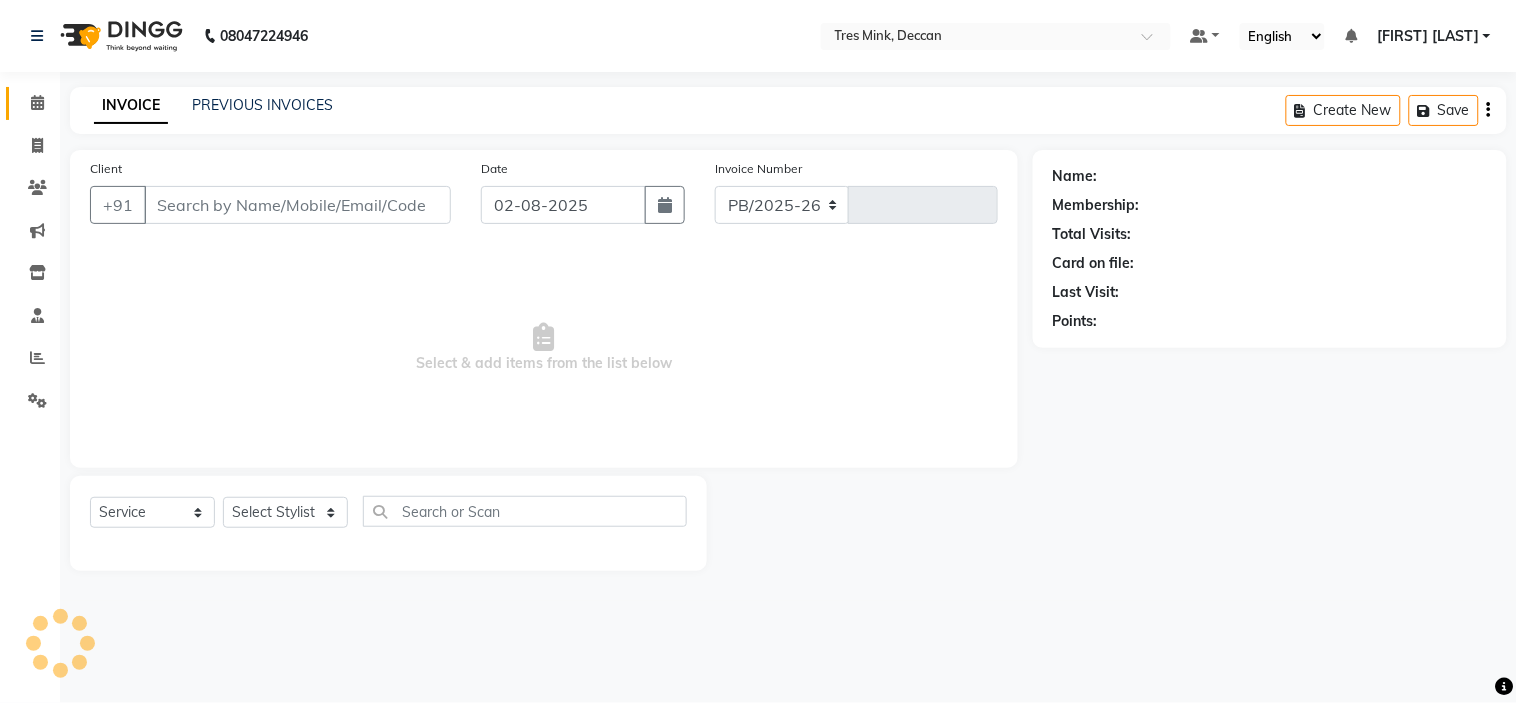 select on "8055" 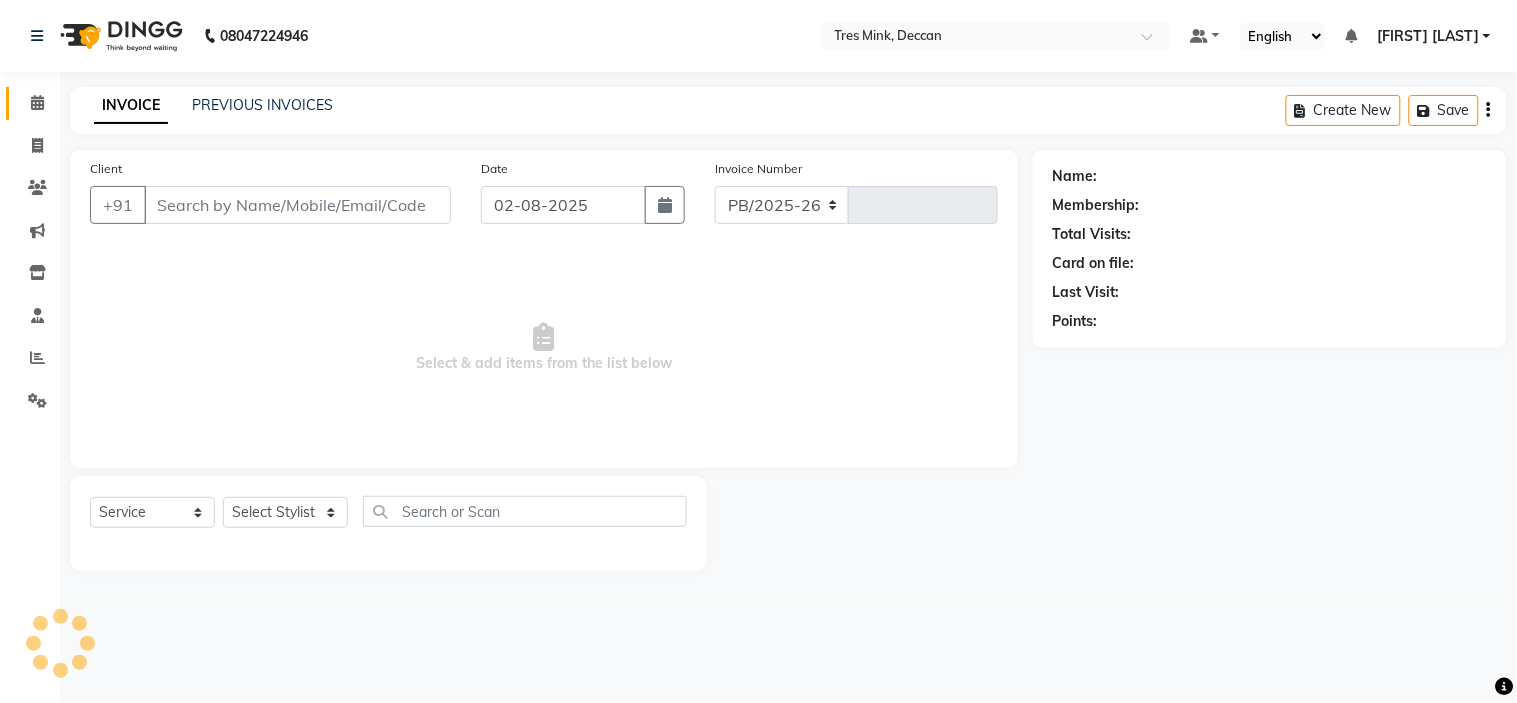 type on "0789" 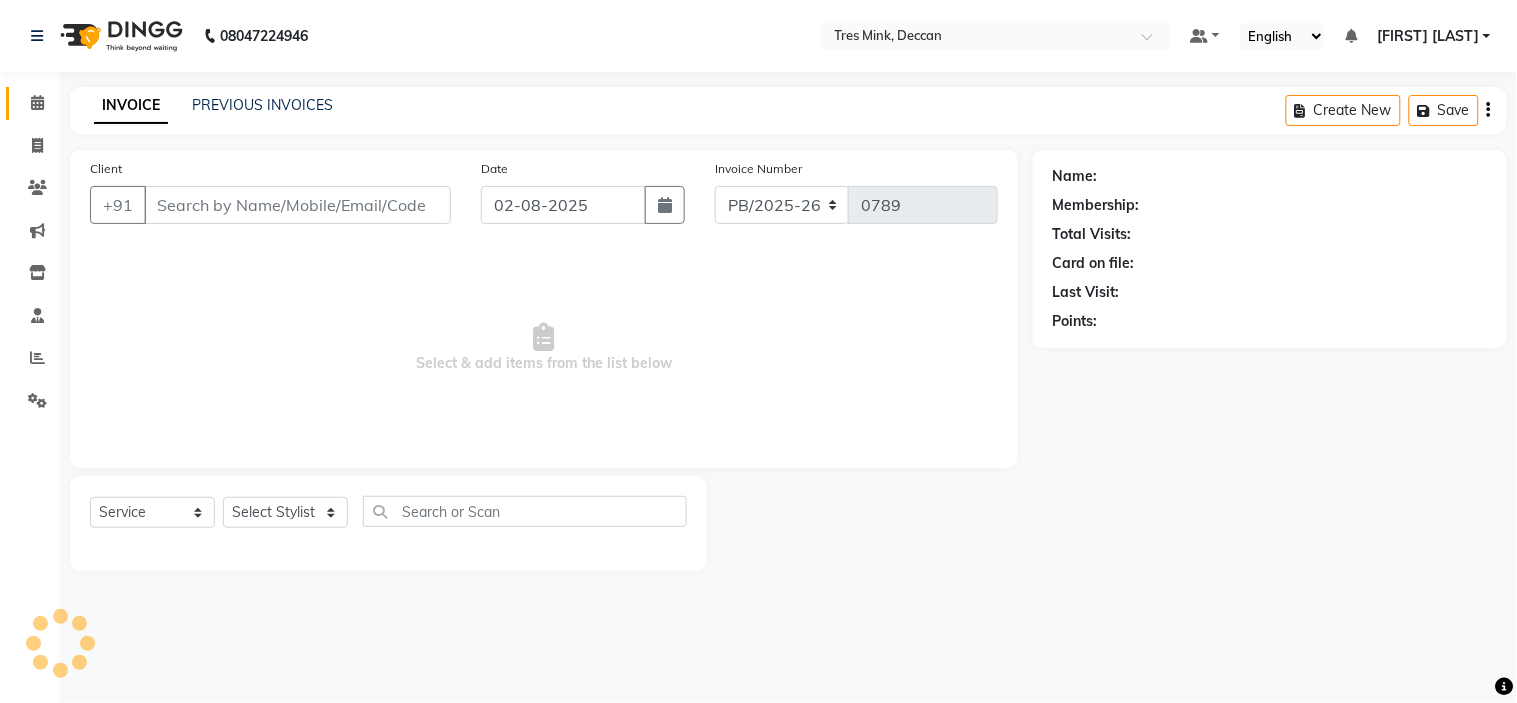 type on "[PHONE]" 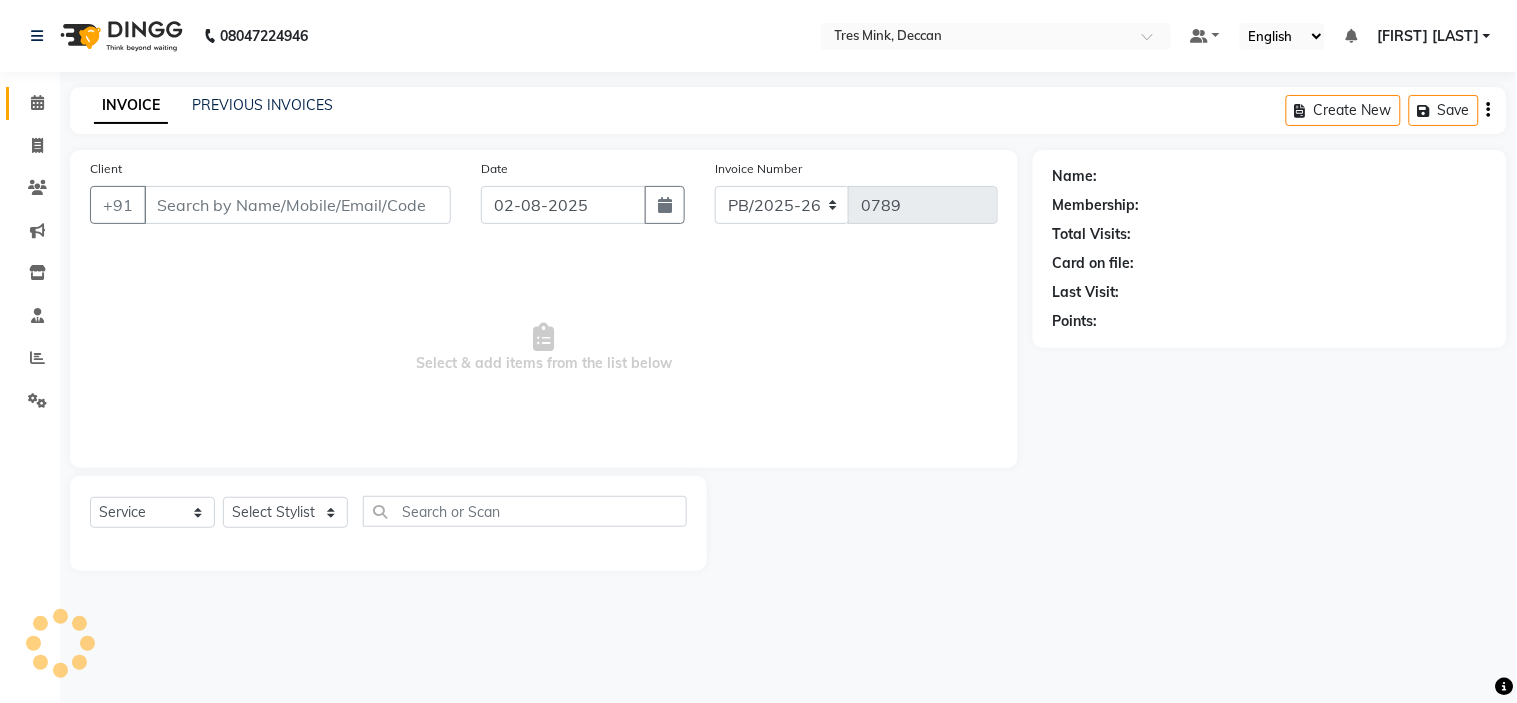 select on "59499" 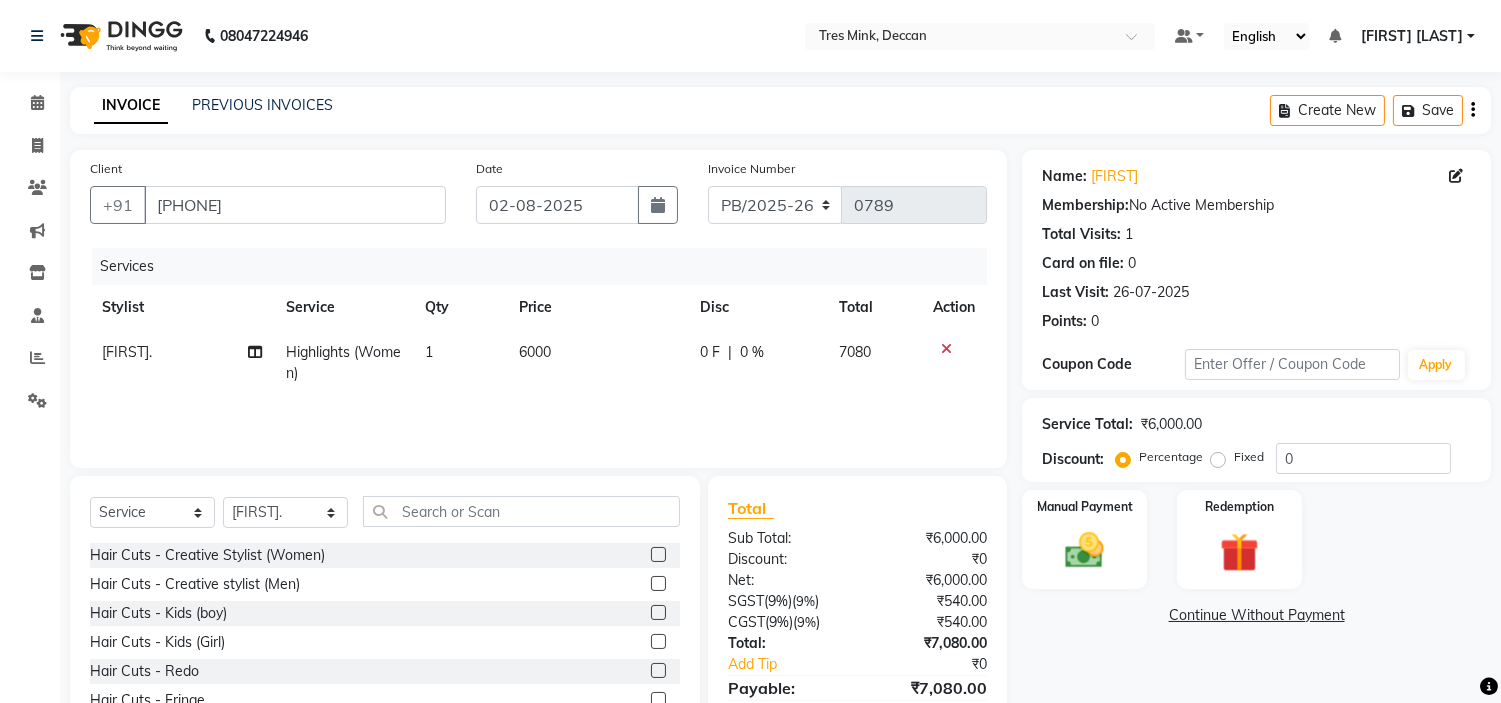 click on "6000" 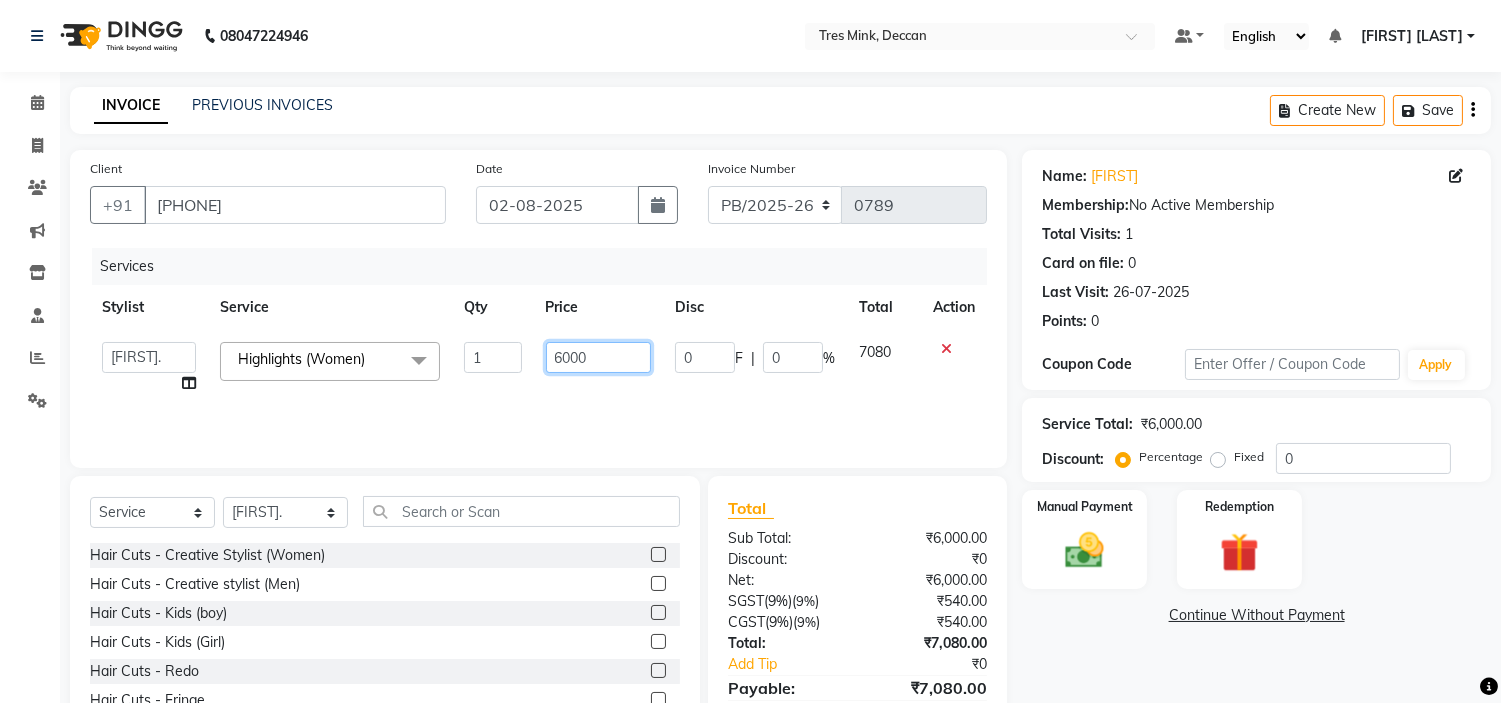 drag, startPoint x: 590, startPoint y: 352, endPoint x: 450, endPoint y: 352, distance: 140 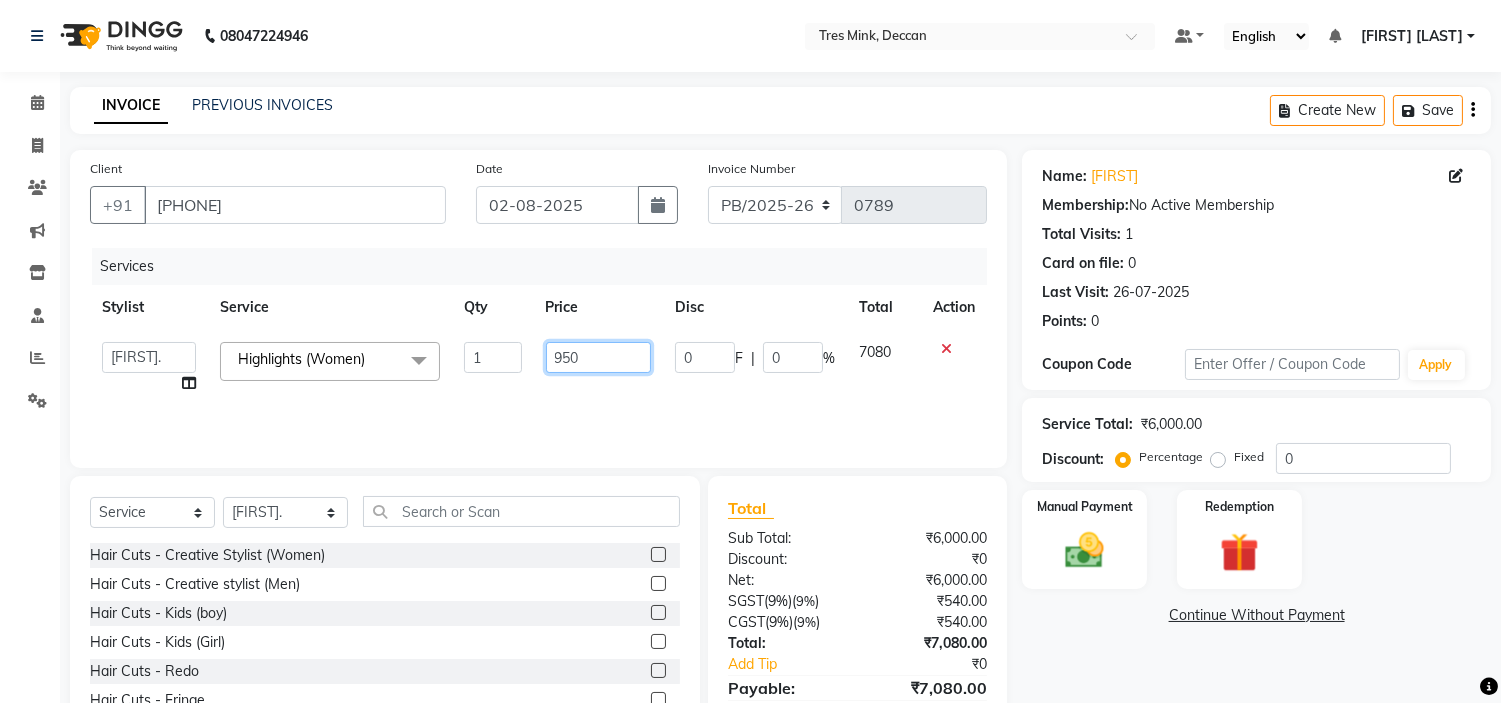 type on "9500" 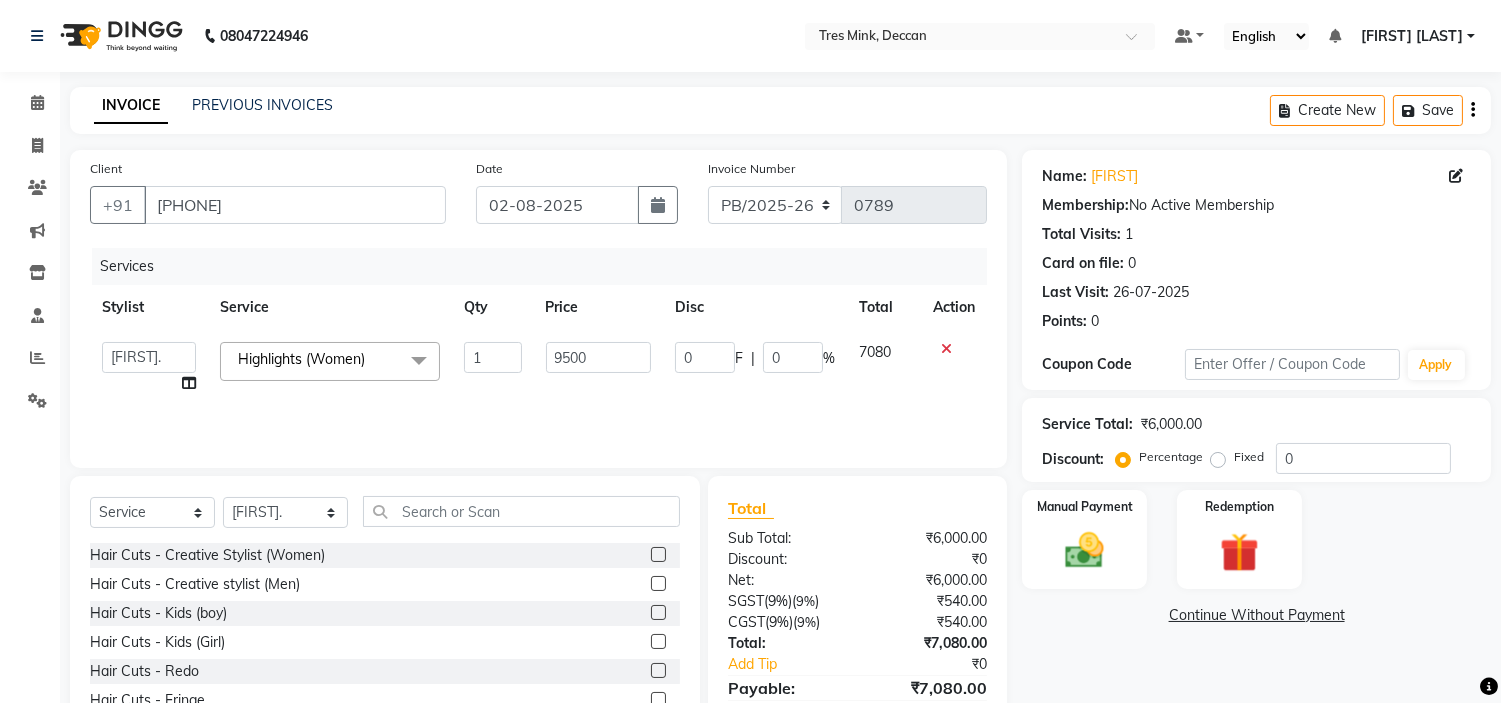 click 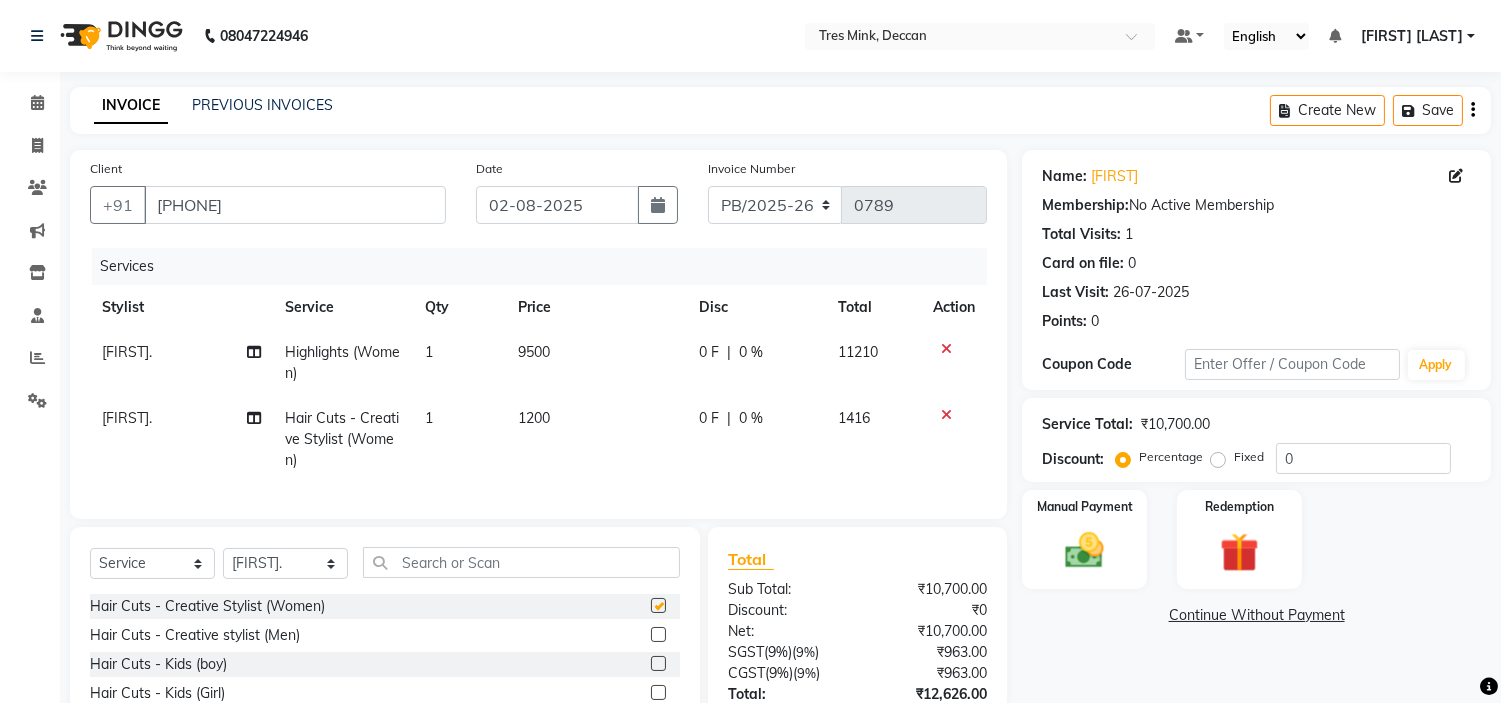 checkbox on "false" 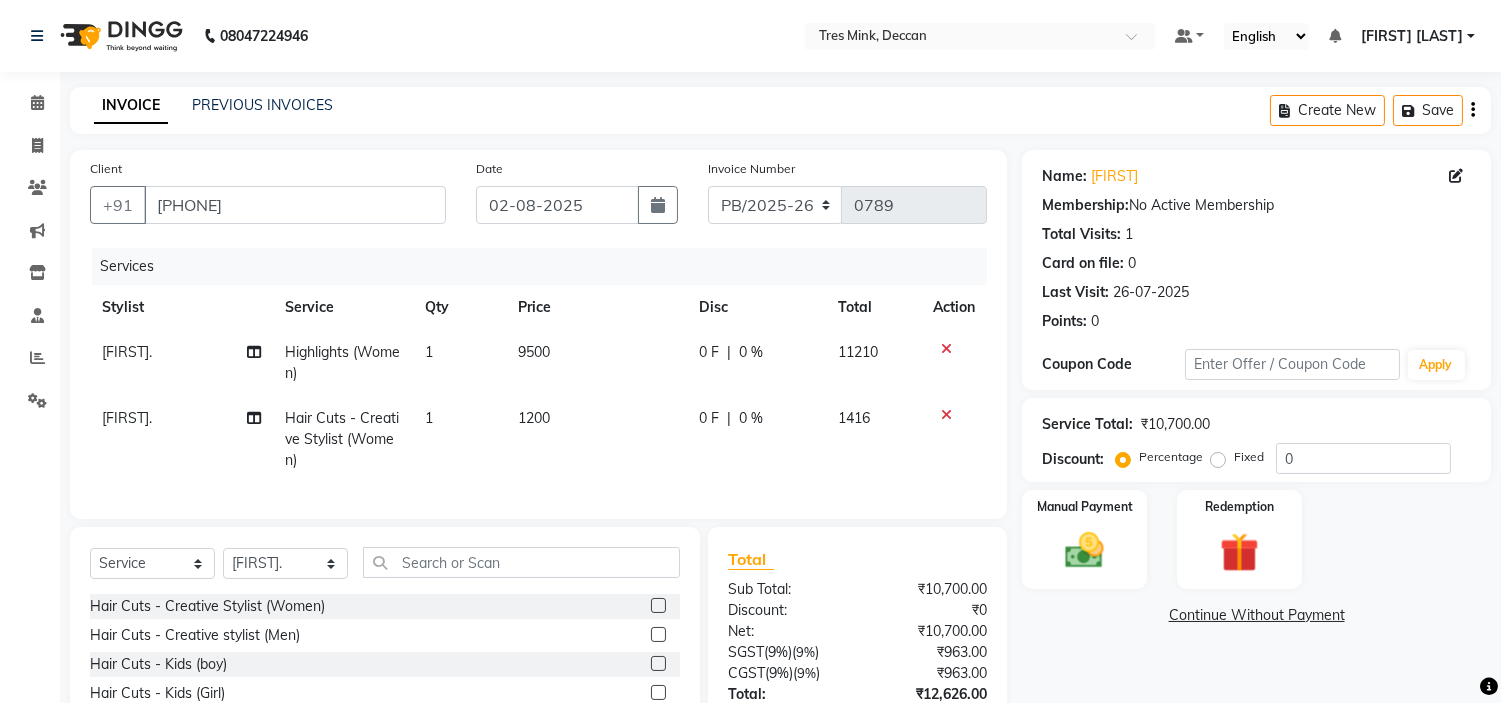 scroll, scrollTop: 165, scrollLeft: 0, axis: vertical 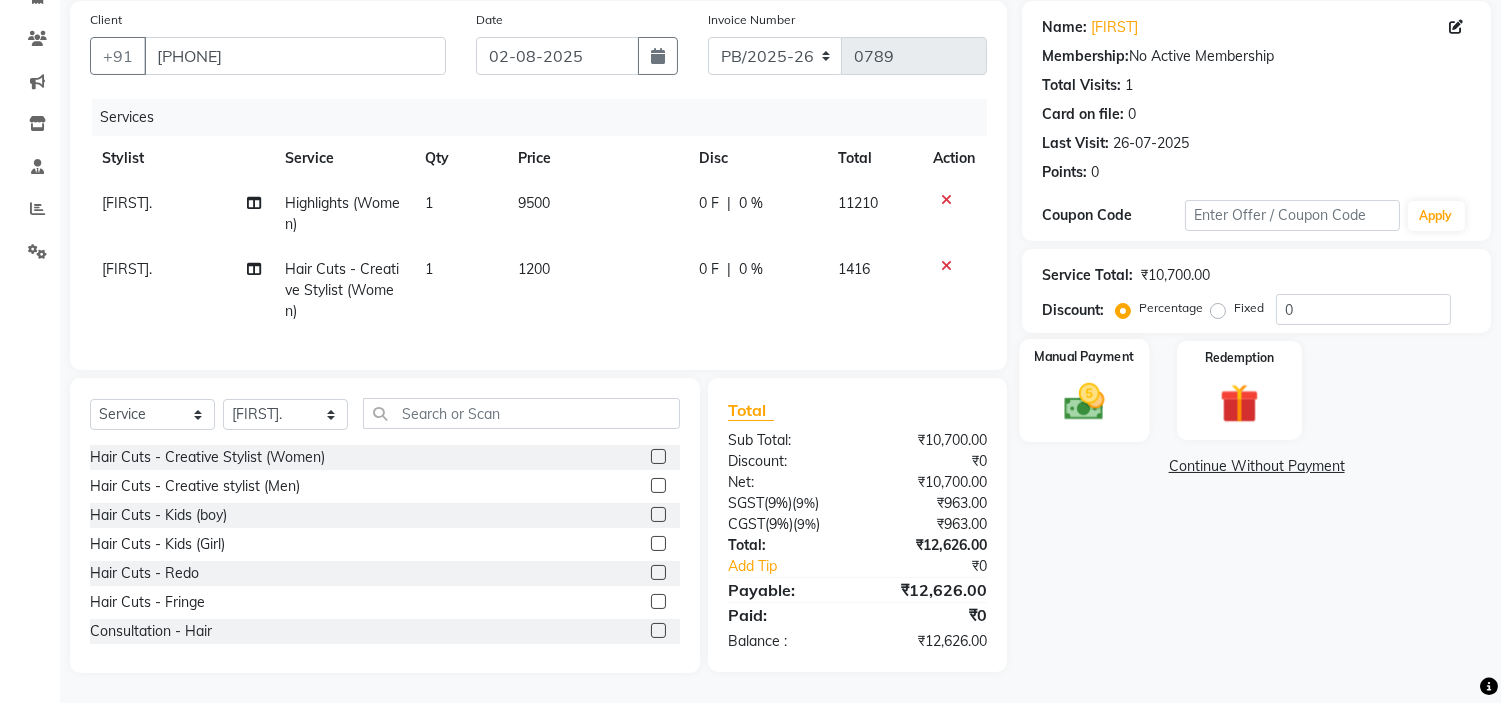click 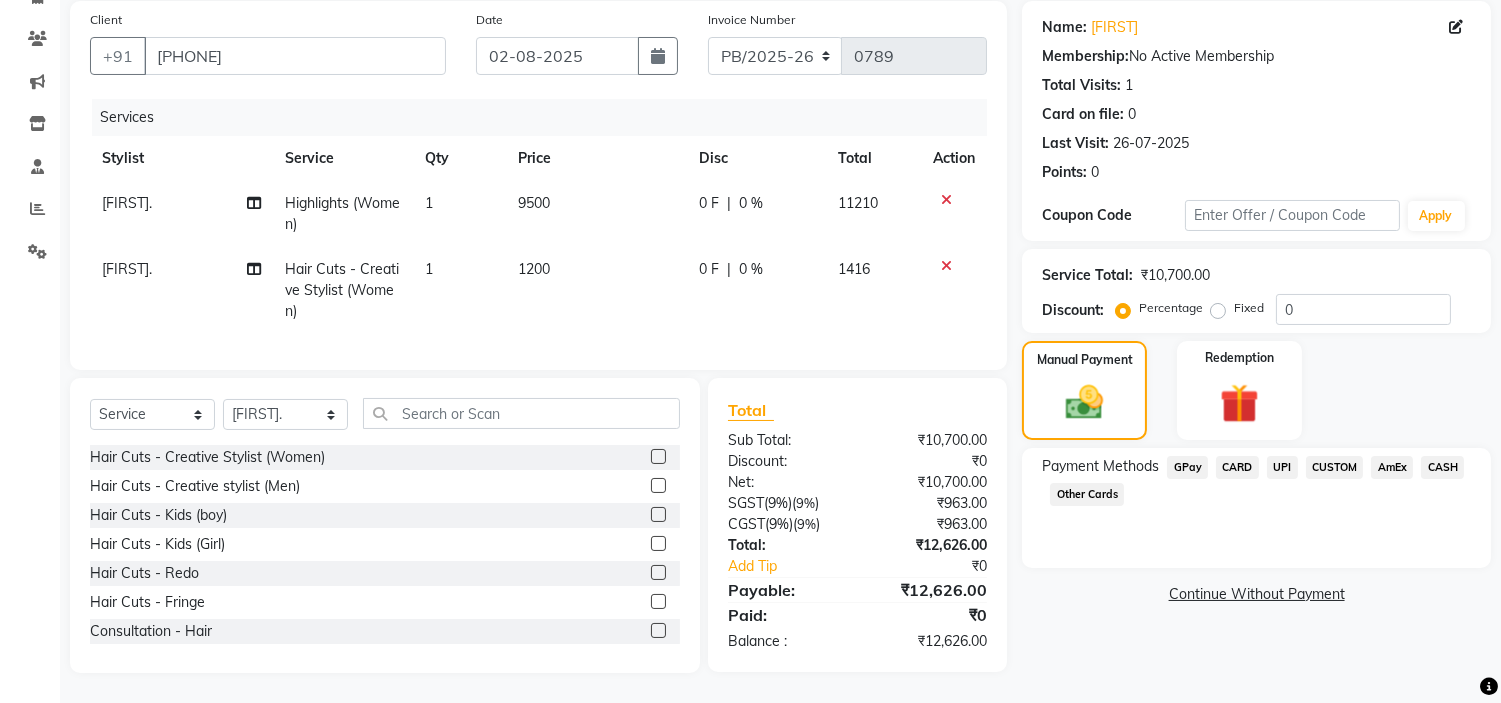 click on "UPI" 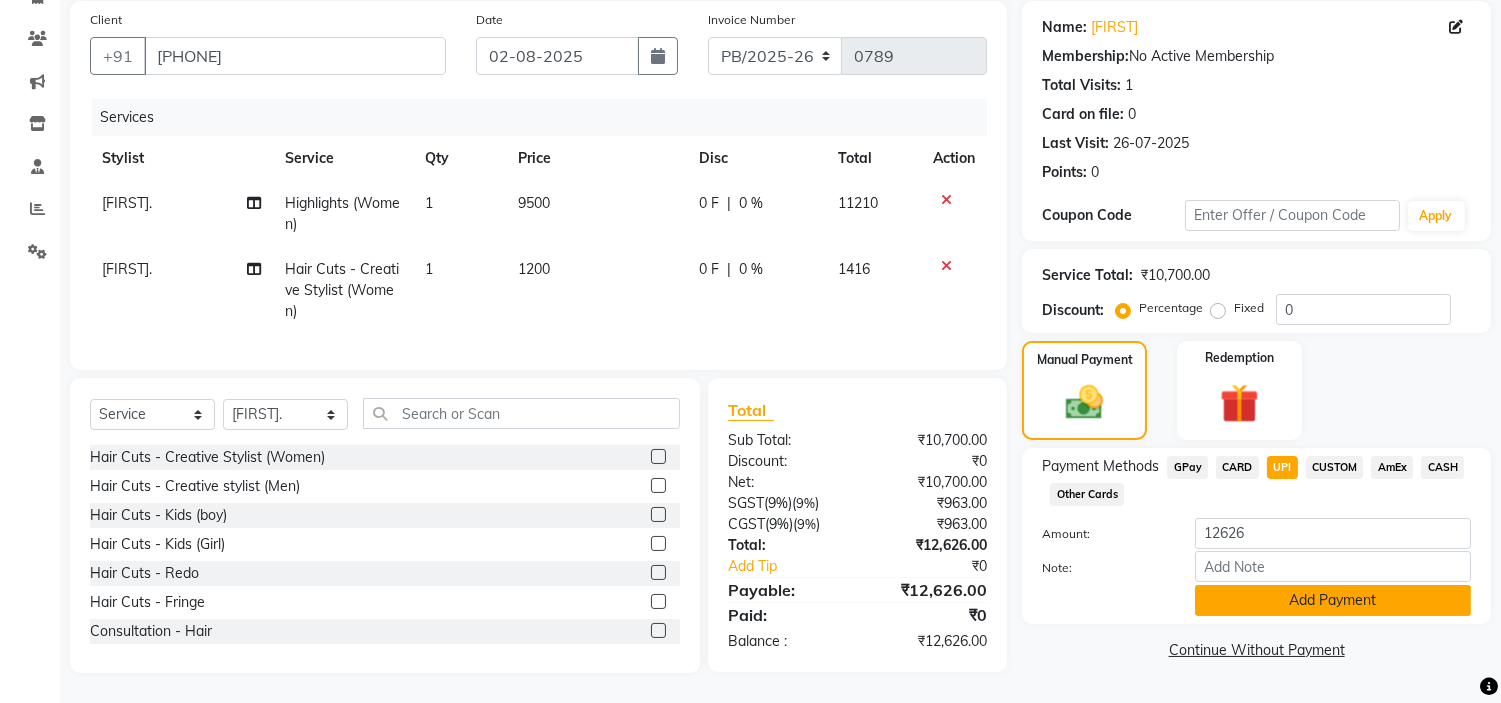 click on "Add Payment" 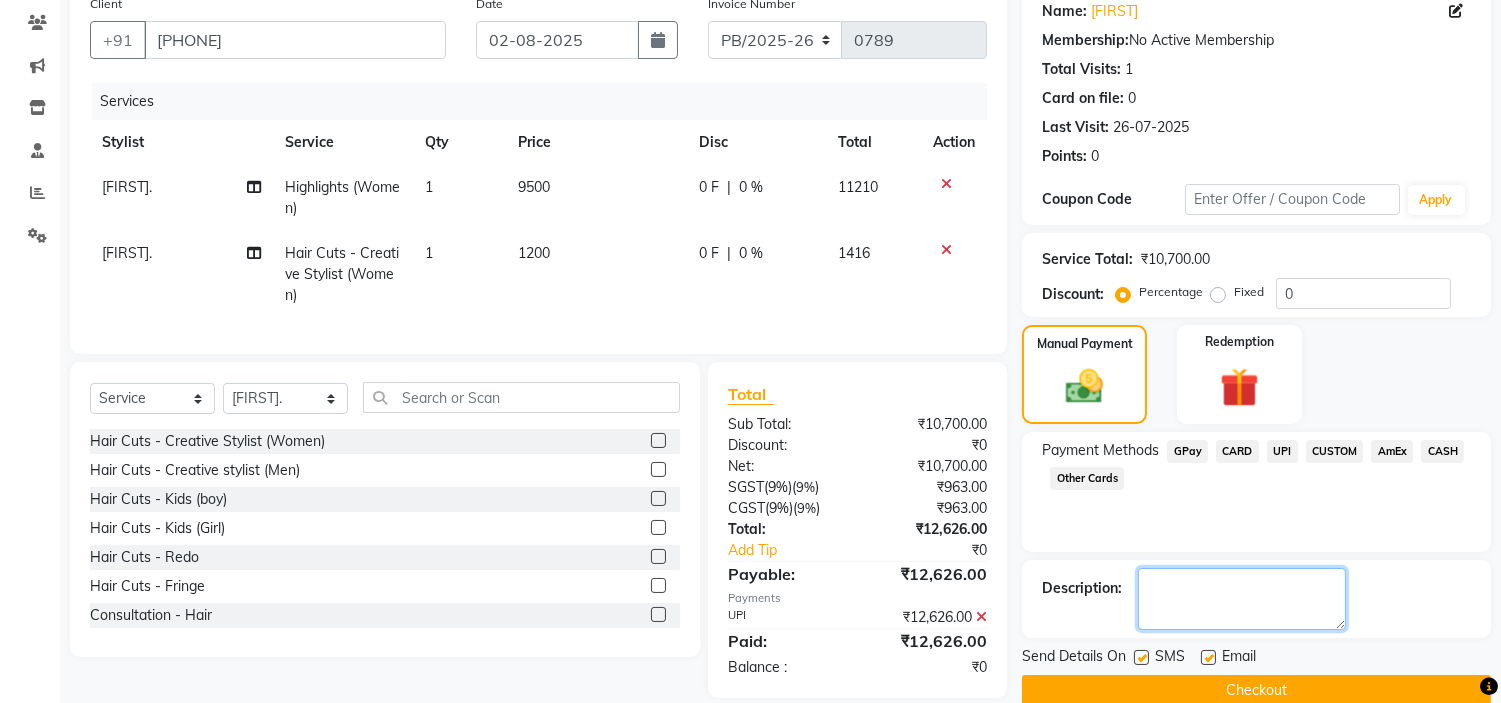 click 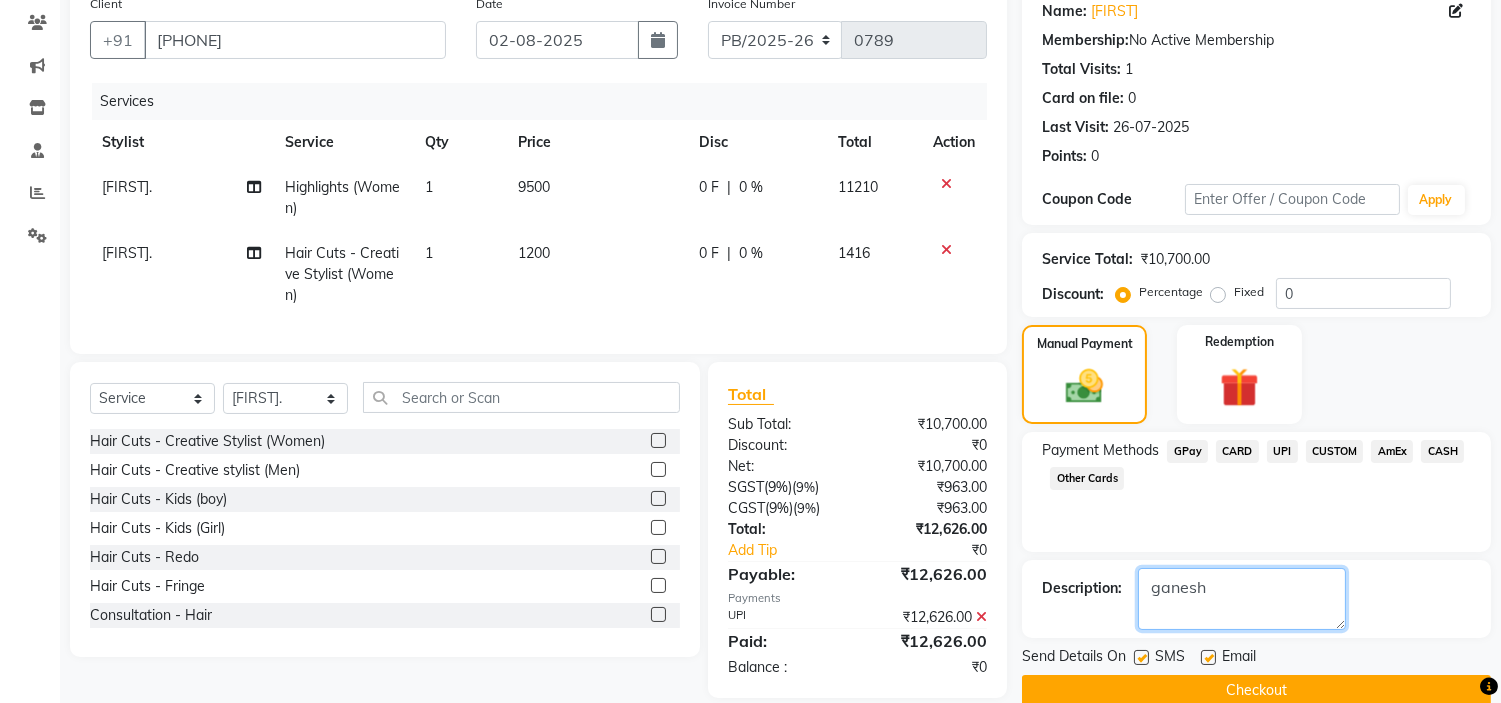 scroll, scrollTop: 206, scrollLeft: 0, axis: vertical 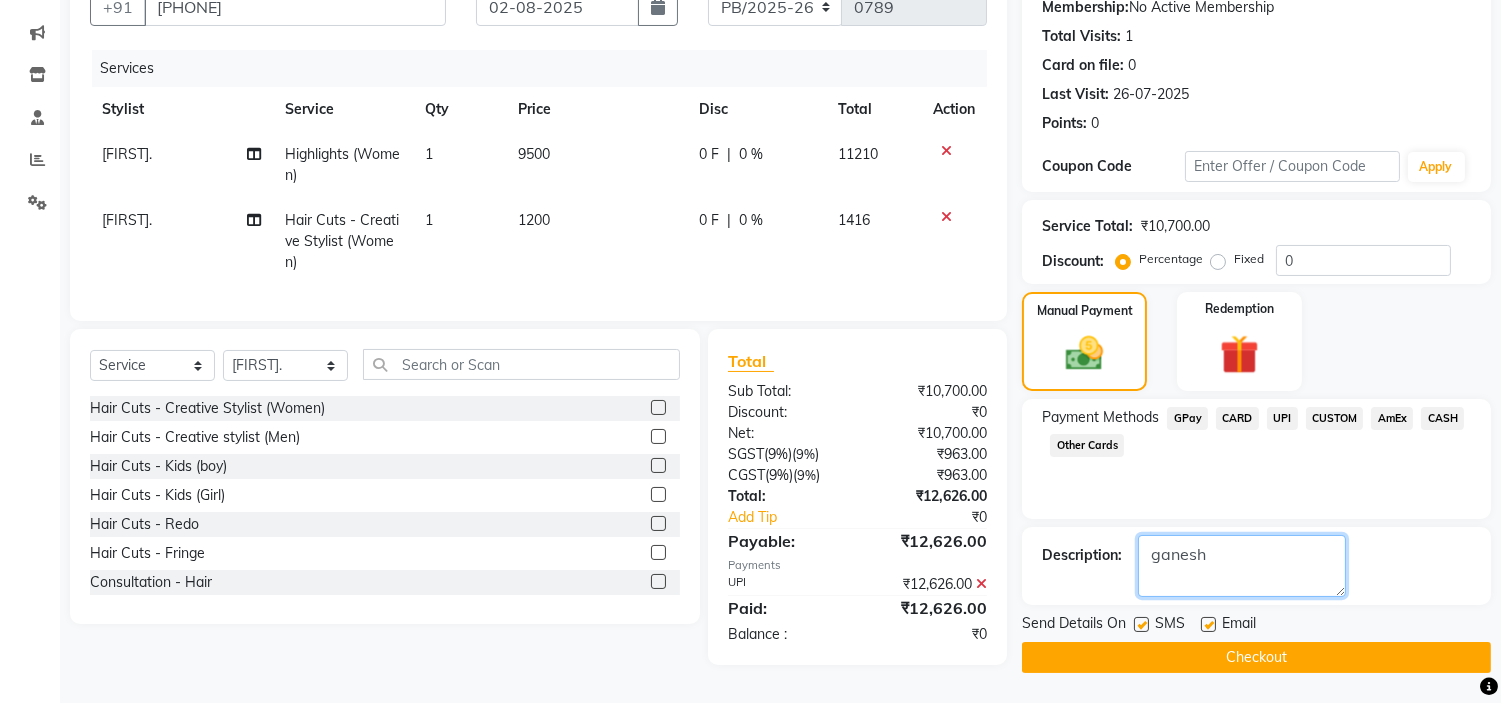 type on "ganesh" 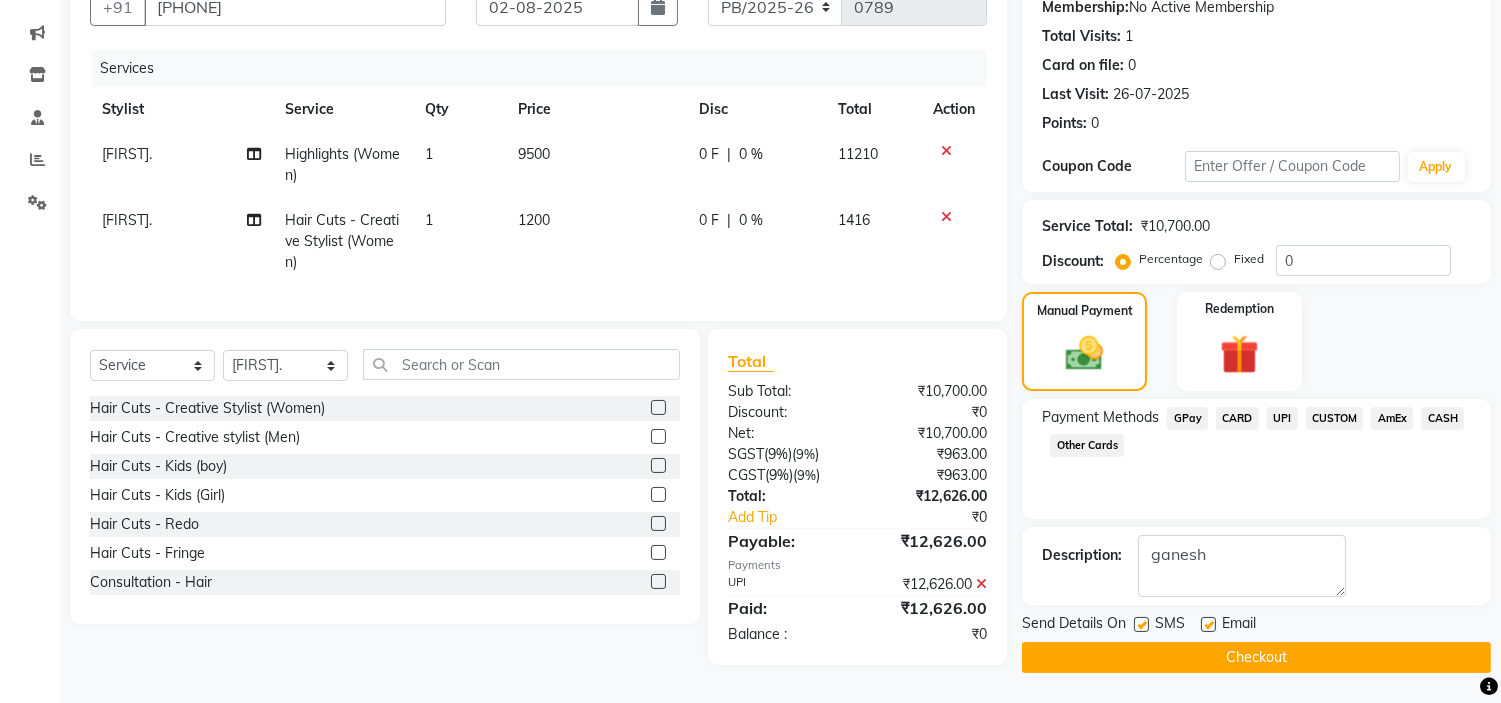 click on "Checkout" 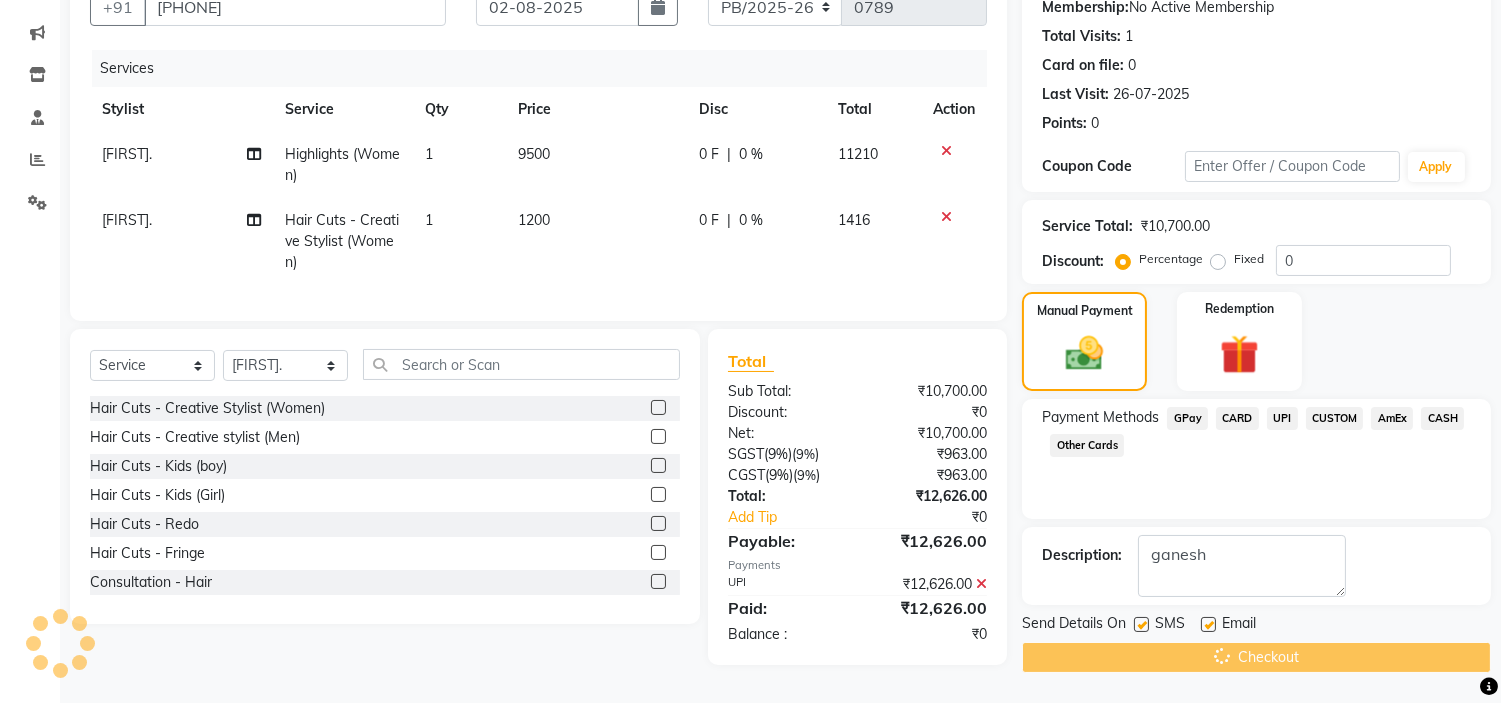 scroll, scrollTop: 0, scrollLeft: 0, axis: both 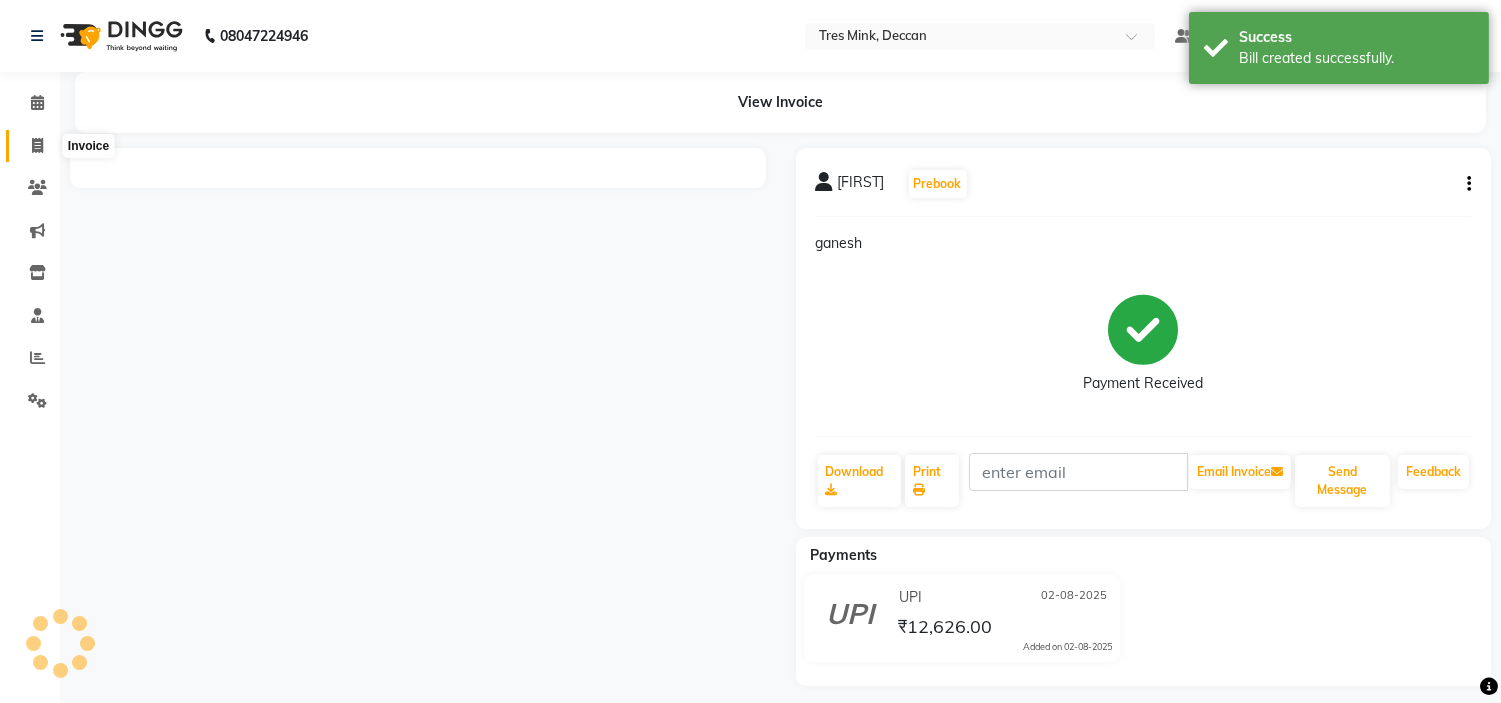 drag, startPoint x: 34, startPoint y: 141, endPoint x: 54, endPoint y: 142, distance: 20.024984 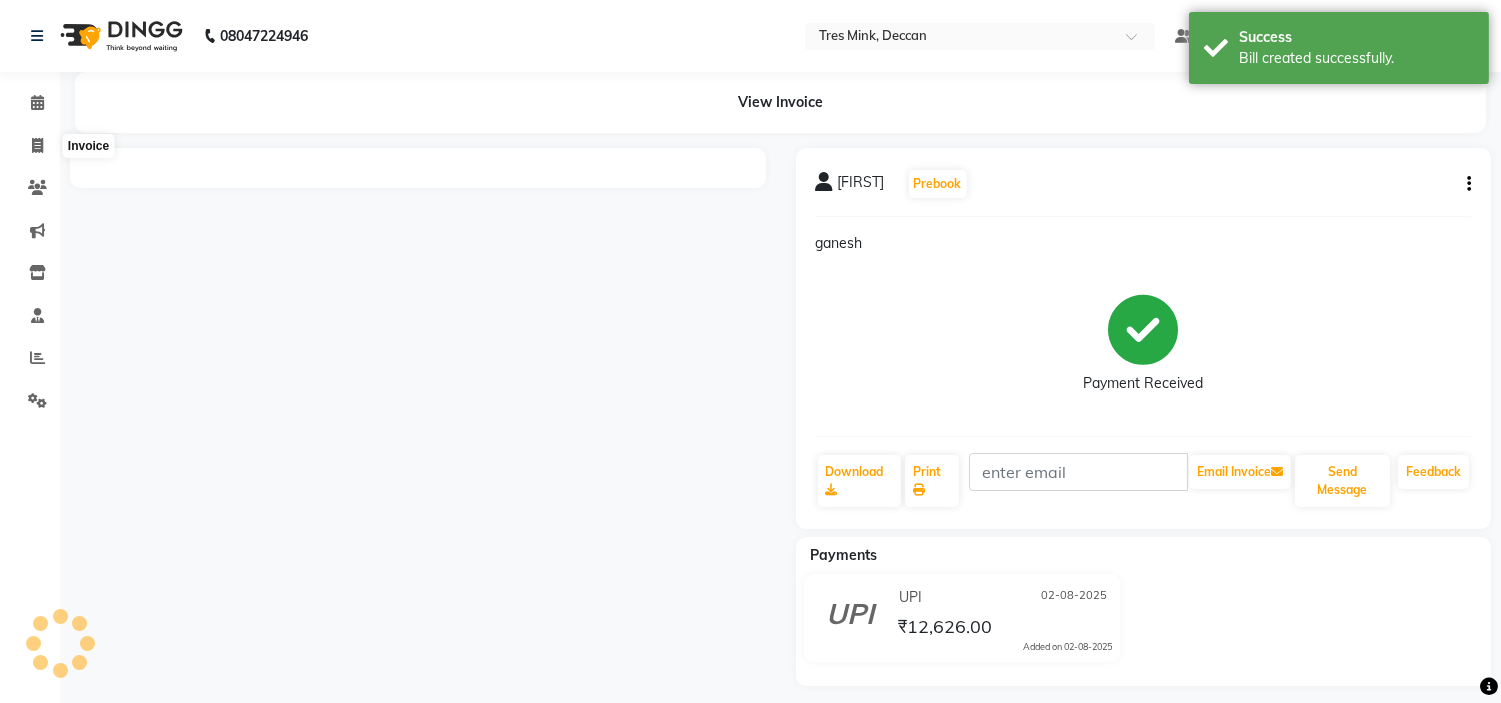select on "service" 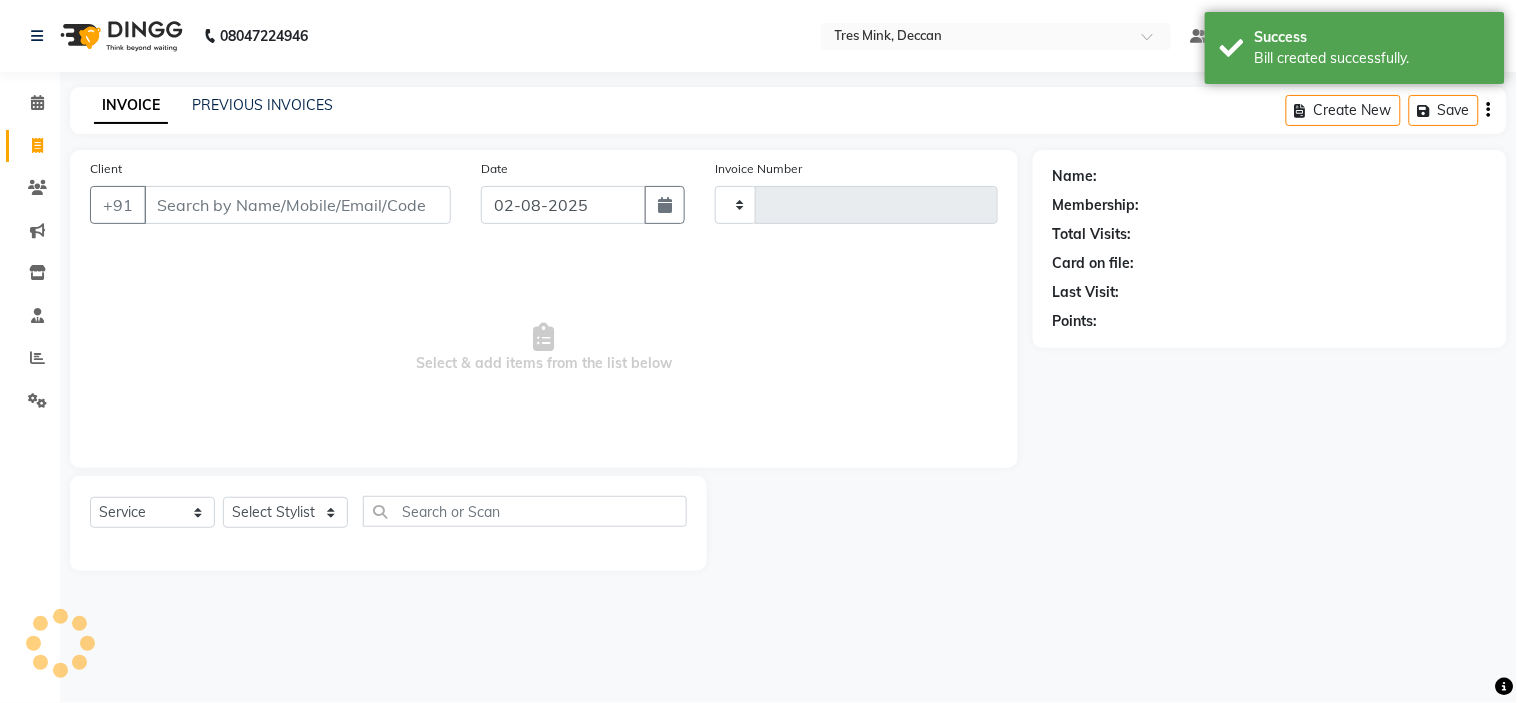 type on "0790" 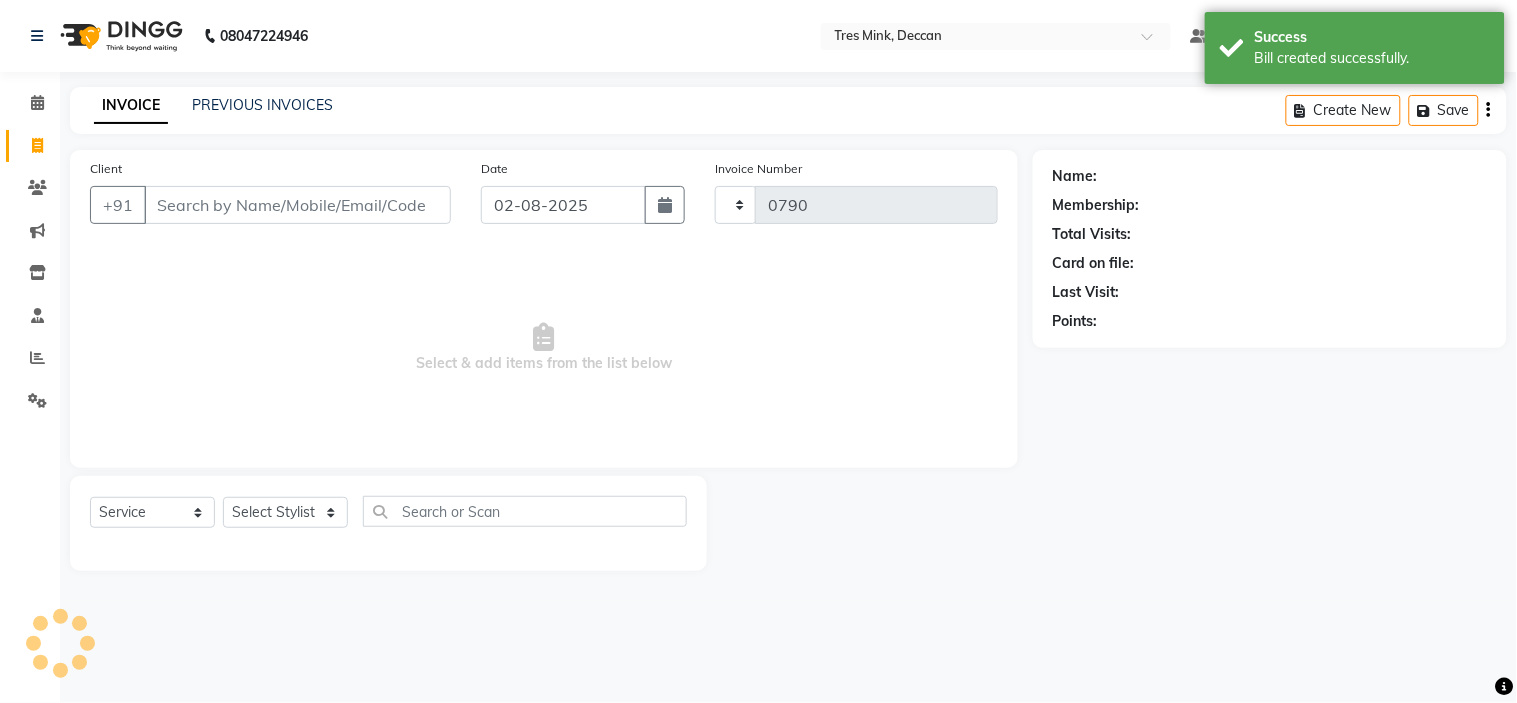 select on "8055" 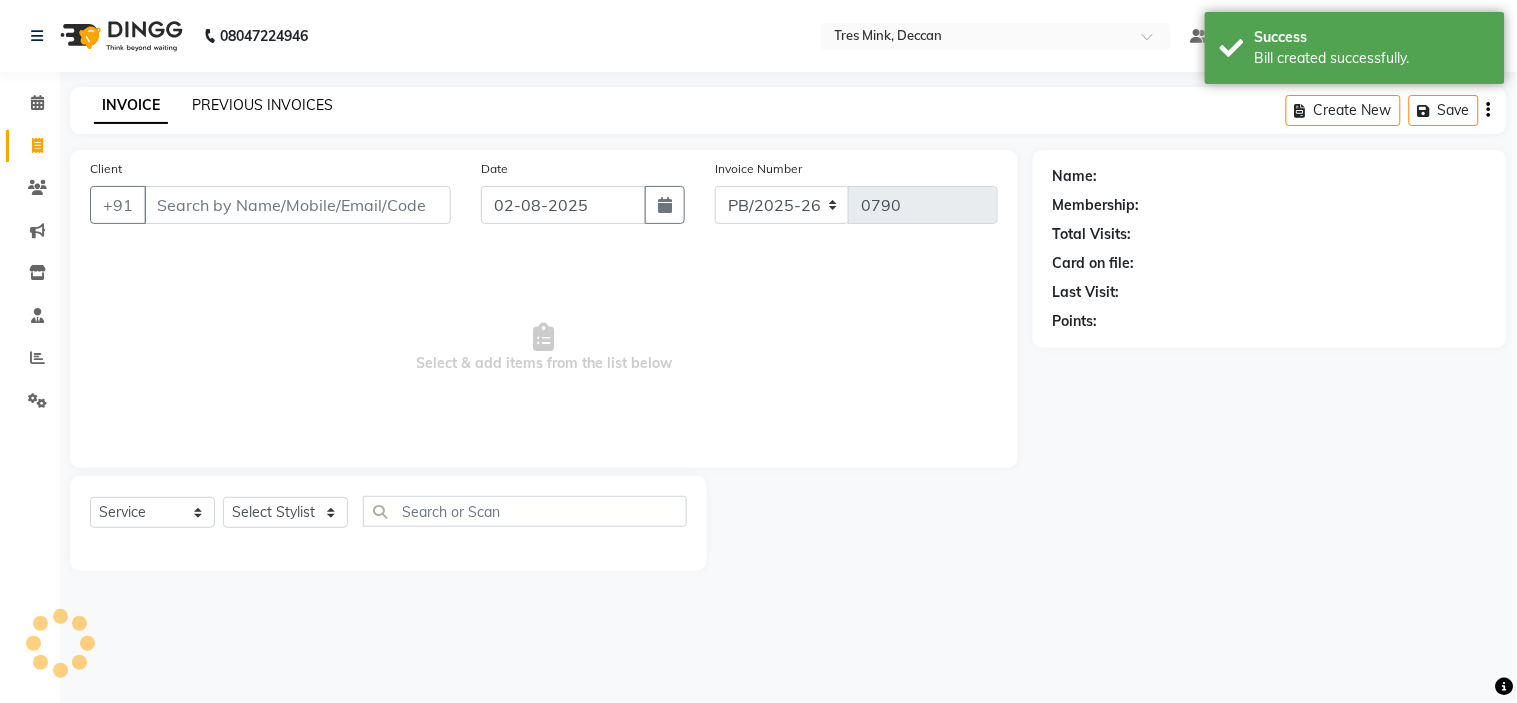 click on "PREVIOUS INVOICES" 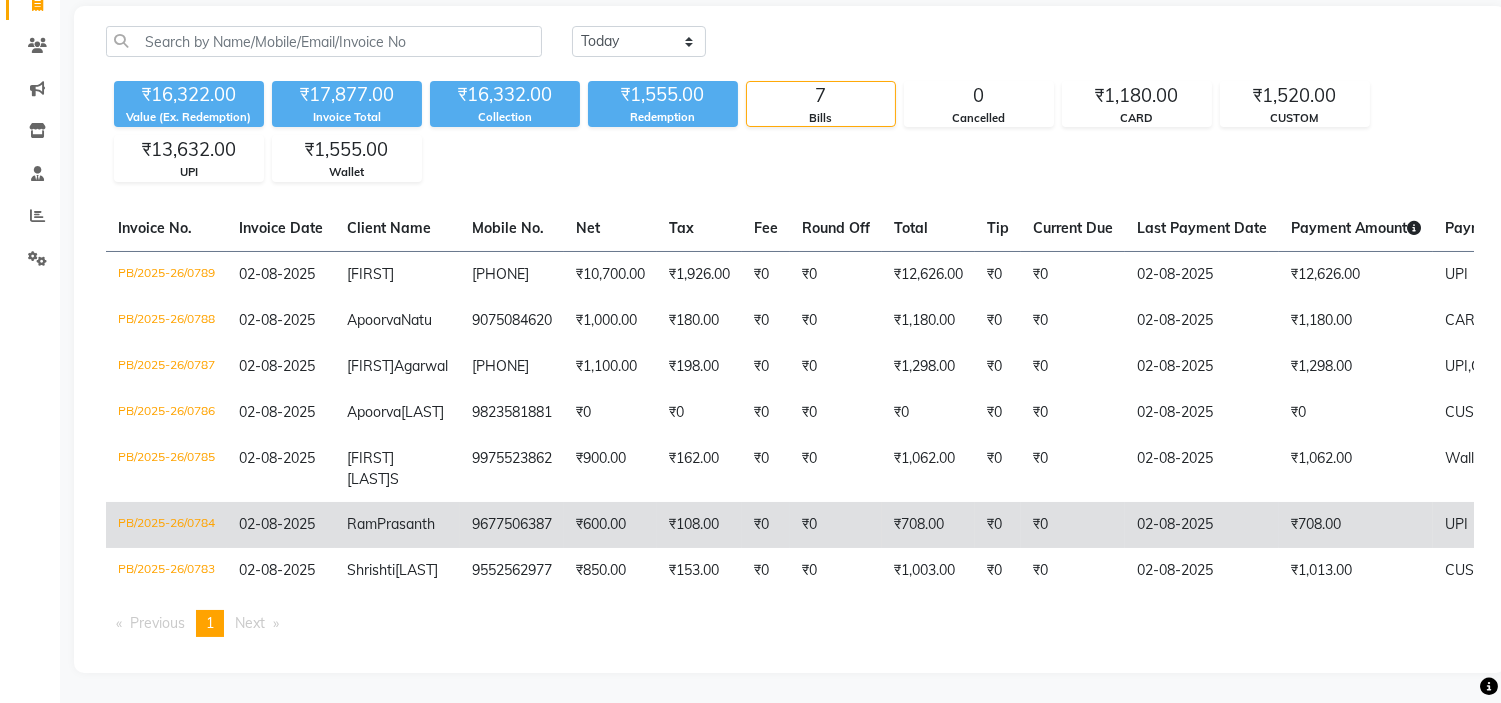 scroll, scrollTop: 257, scrollLeft: 0, axis: vertical 